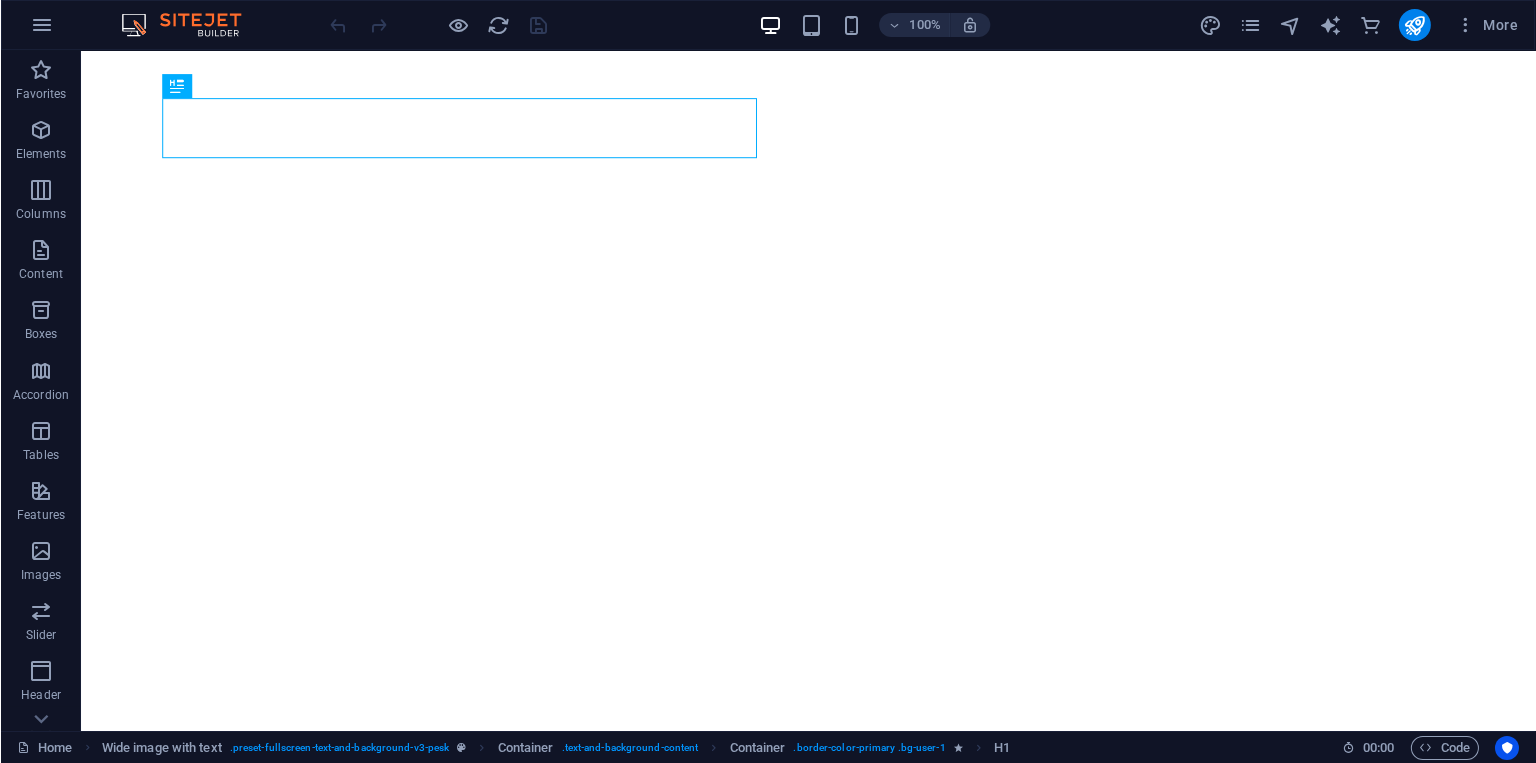 scroll, scrollTop: 0, scrollLeft: 0, axis: both 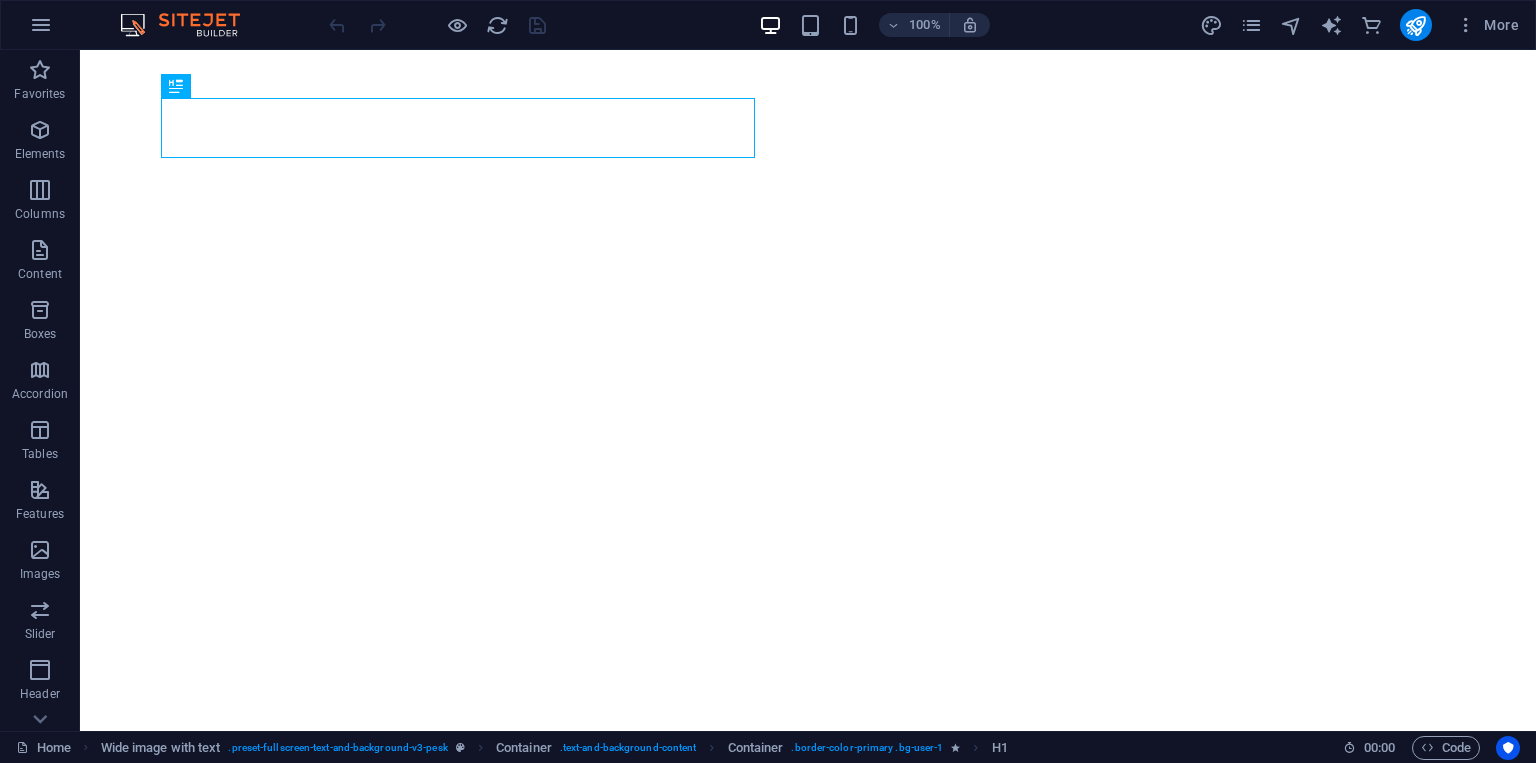 click at bounding box center (190, 25) 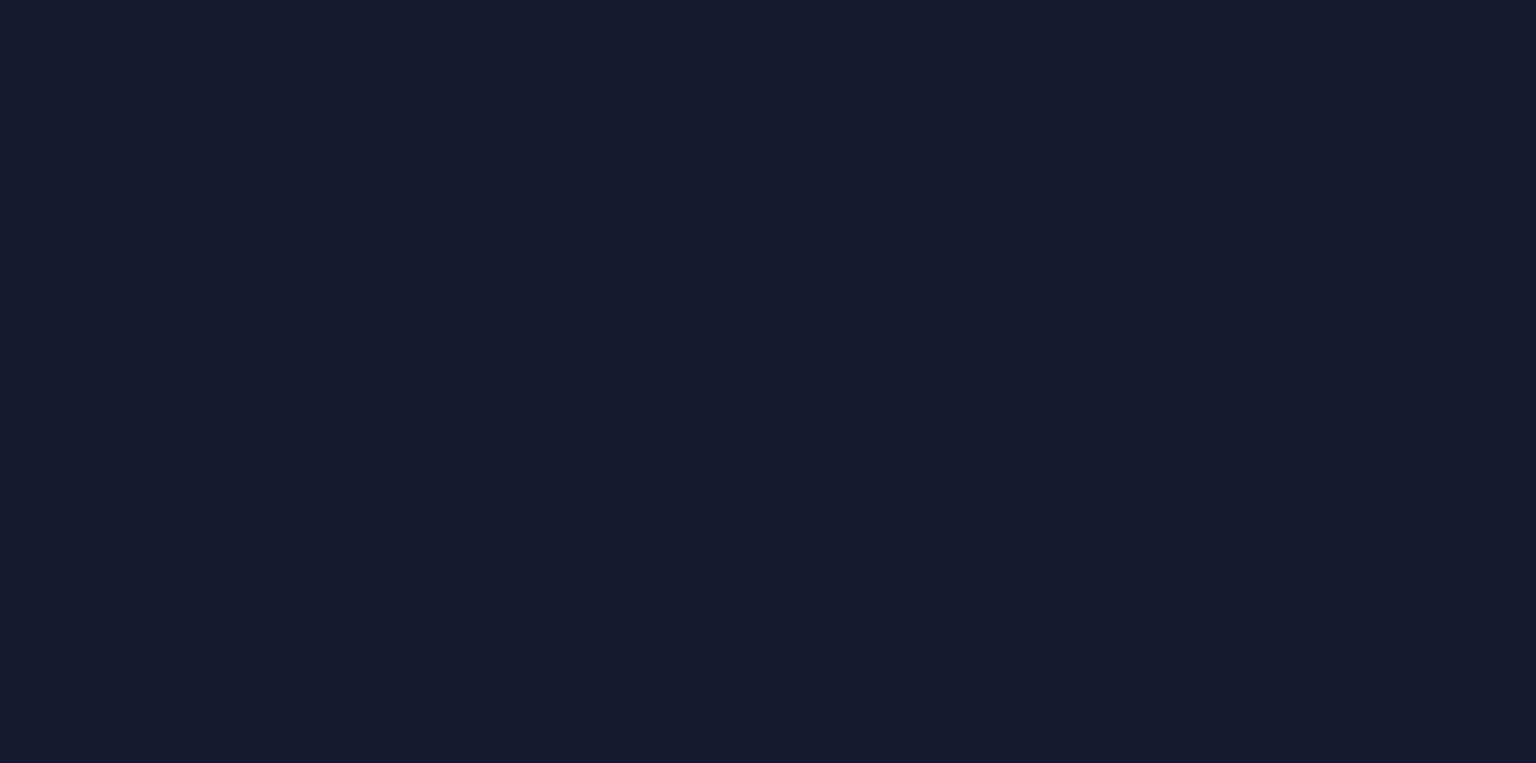 scroll, scrollTop: 0, scrollLeft: 0, axis: both 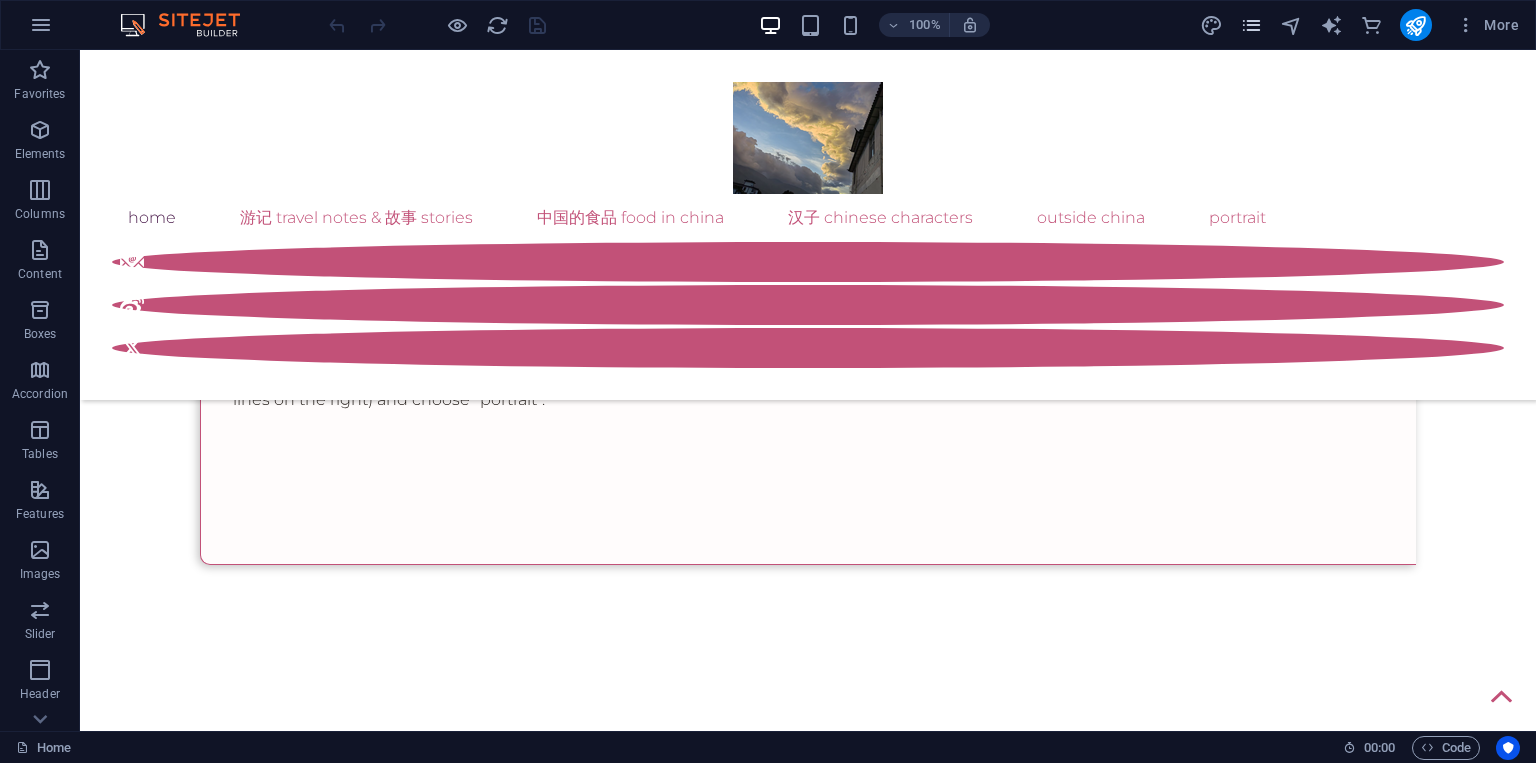 click at bounding box center (1251, 25) 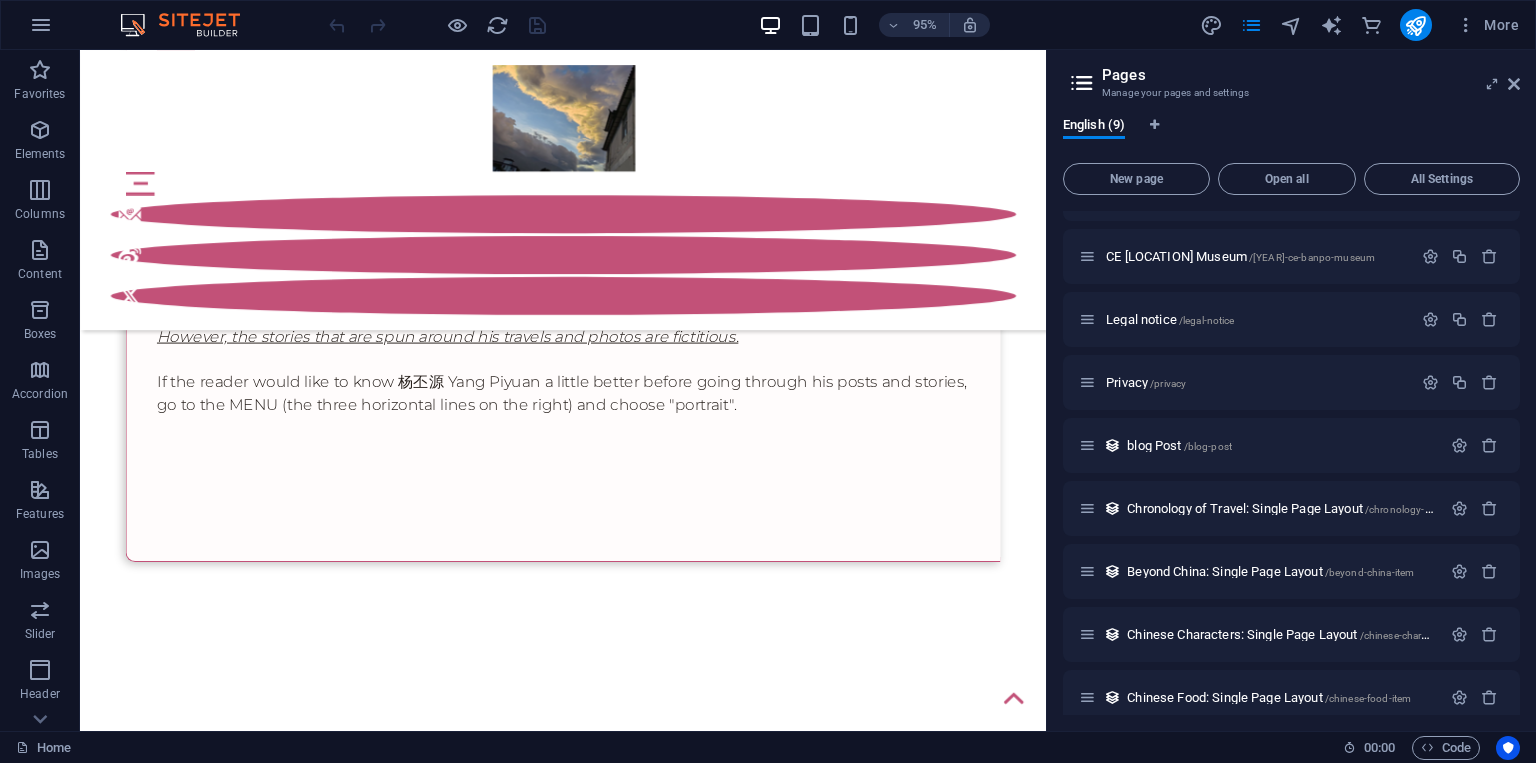 scroll, scrollTop: 63, scrollLeft: 0, axis: vertical 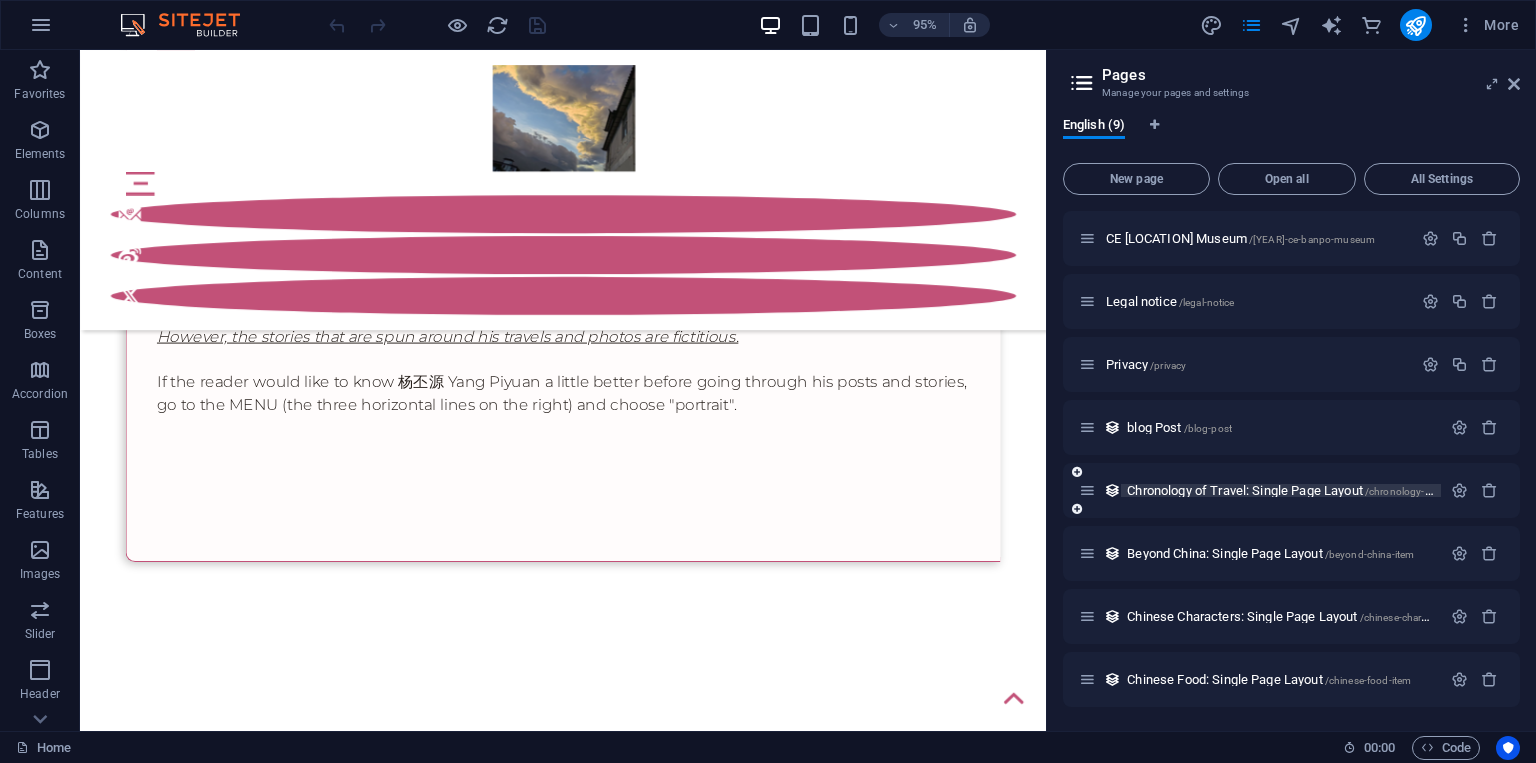 click on "Chronology of Travel: Single Page Layout /chronology-of-travel-item" at bounding box center (1305, 490) 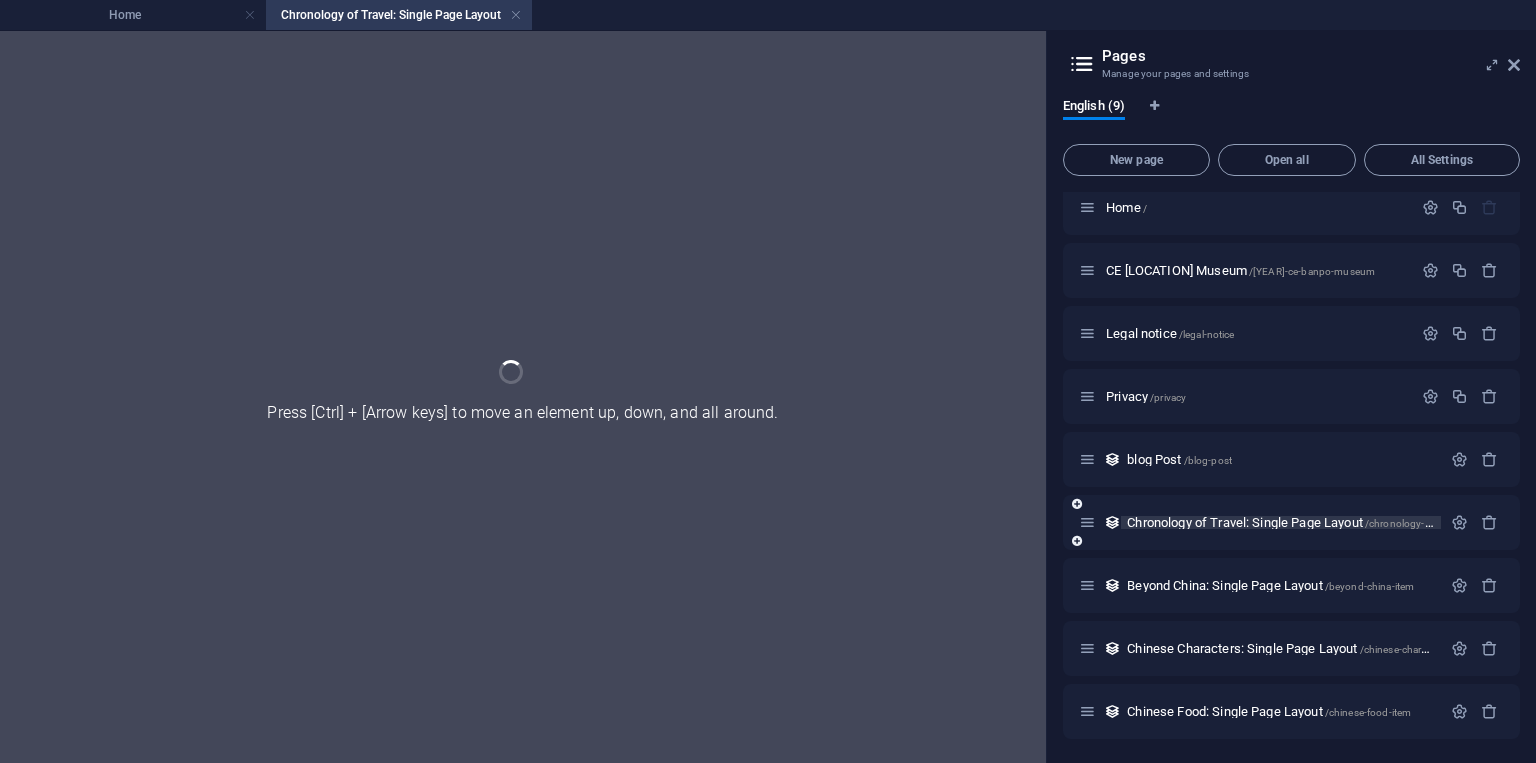 scroll, scrollTop: 12, scrollLeft: 0, axis: vertical 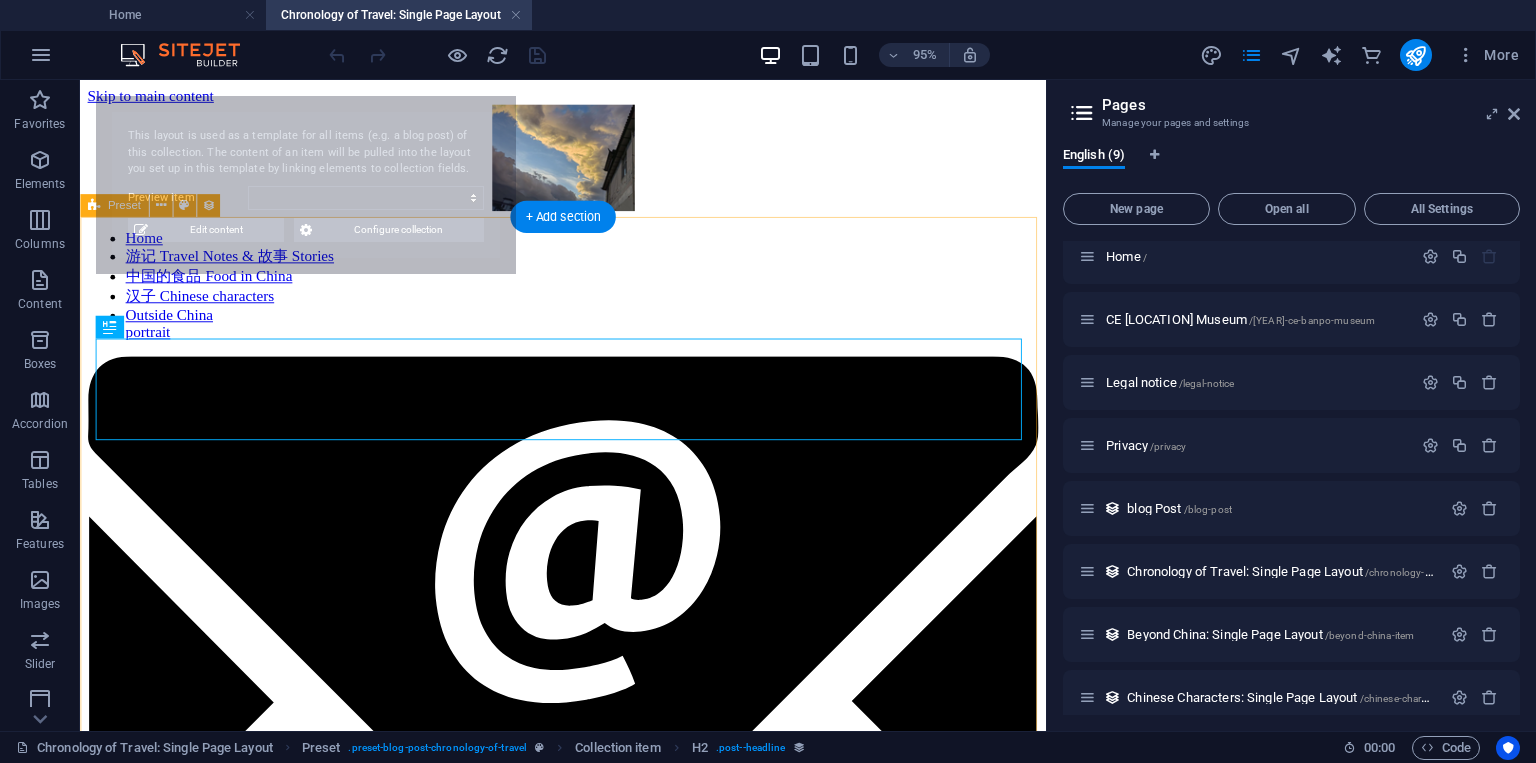 select on "[ALPHANUMERIC_STRING]" 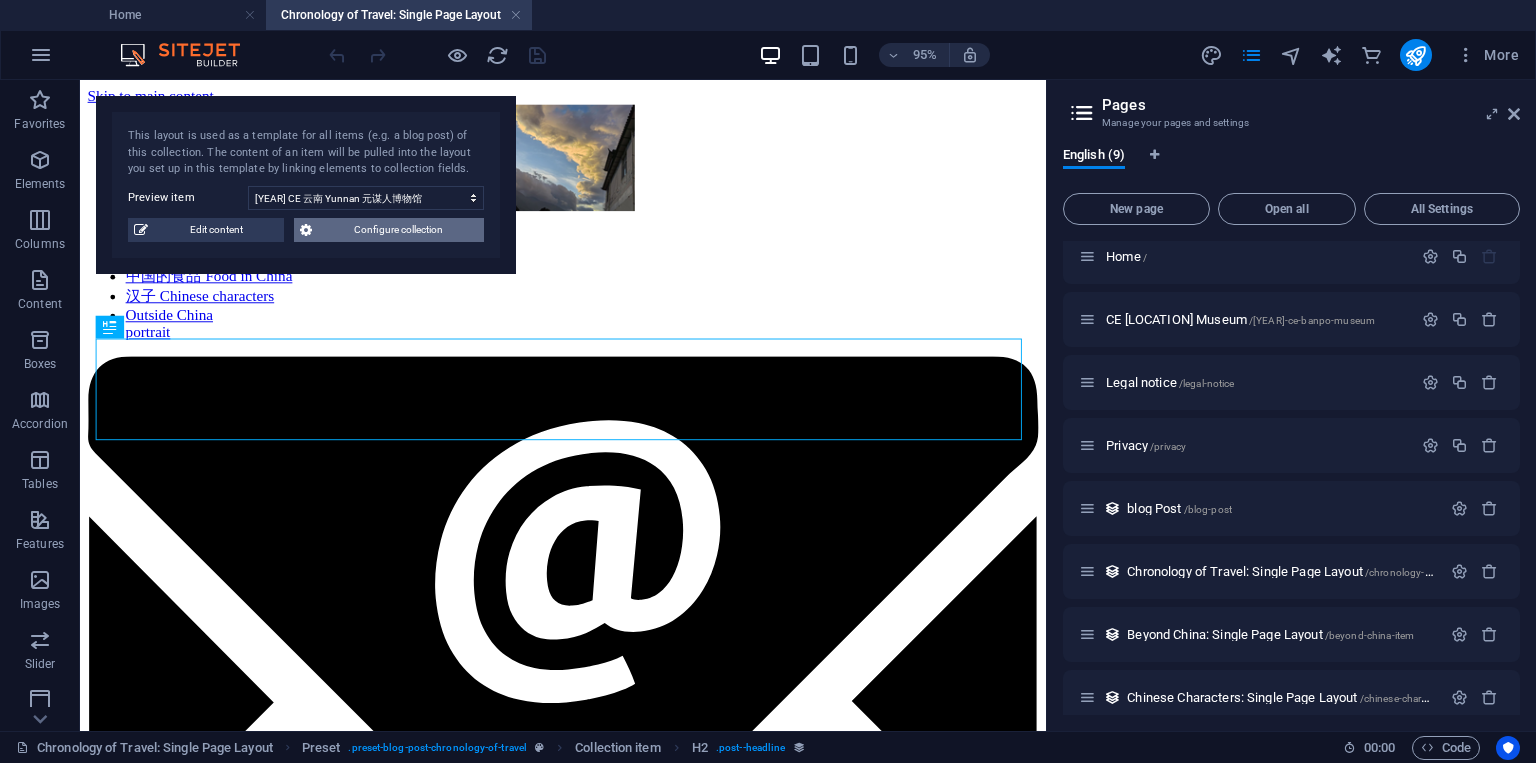 click on "Configure collection" at bounding box center [398, 230] 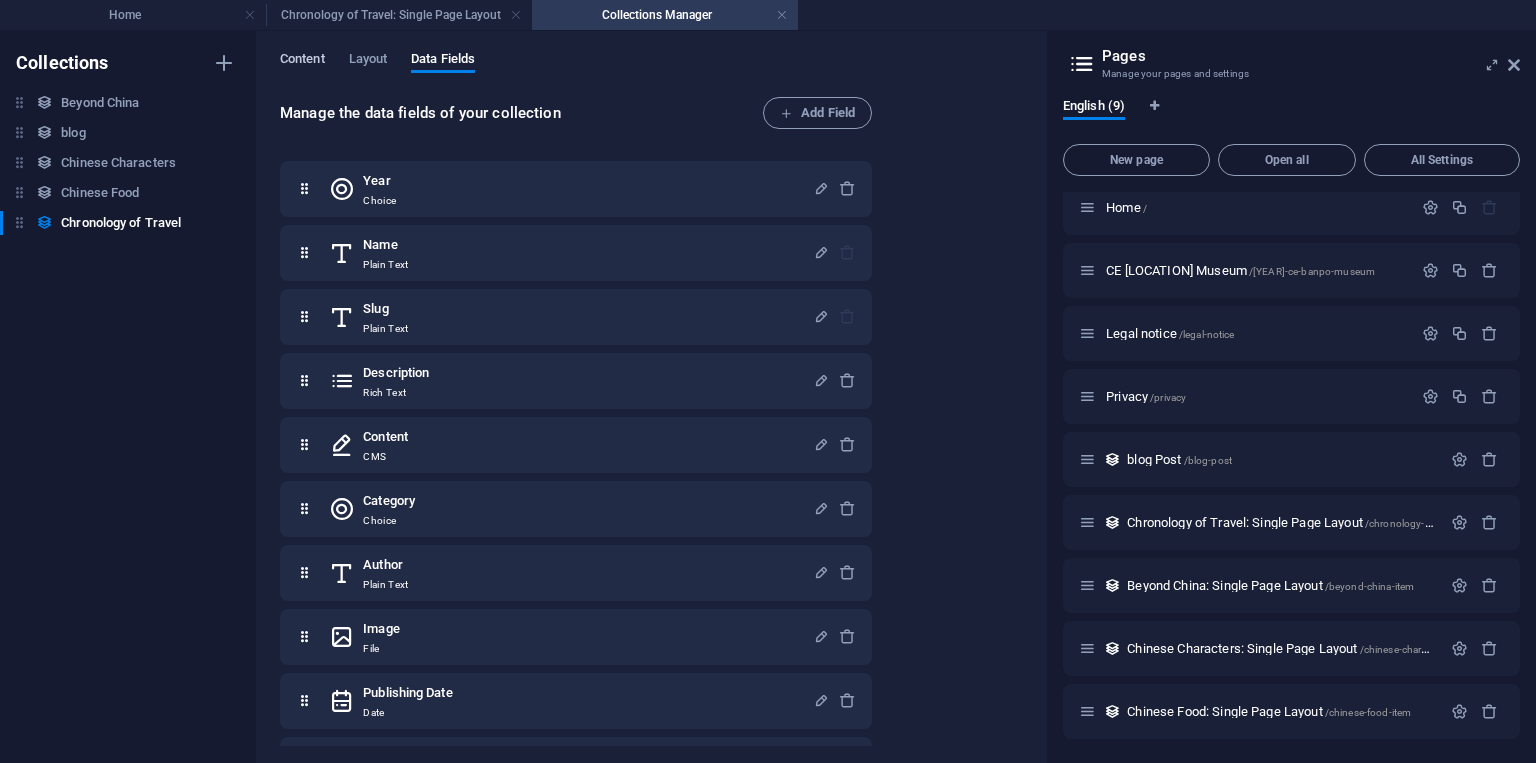 click on "Content" at bounding box center (302, 61) 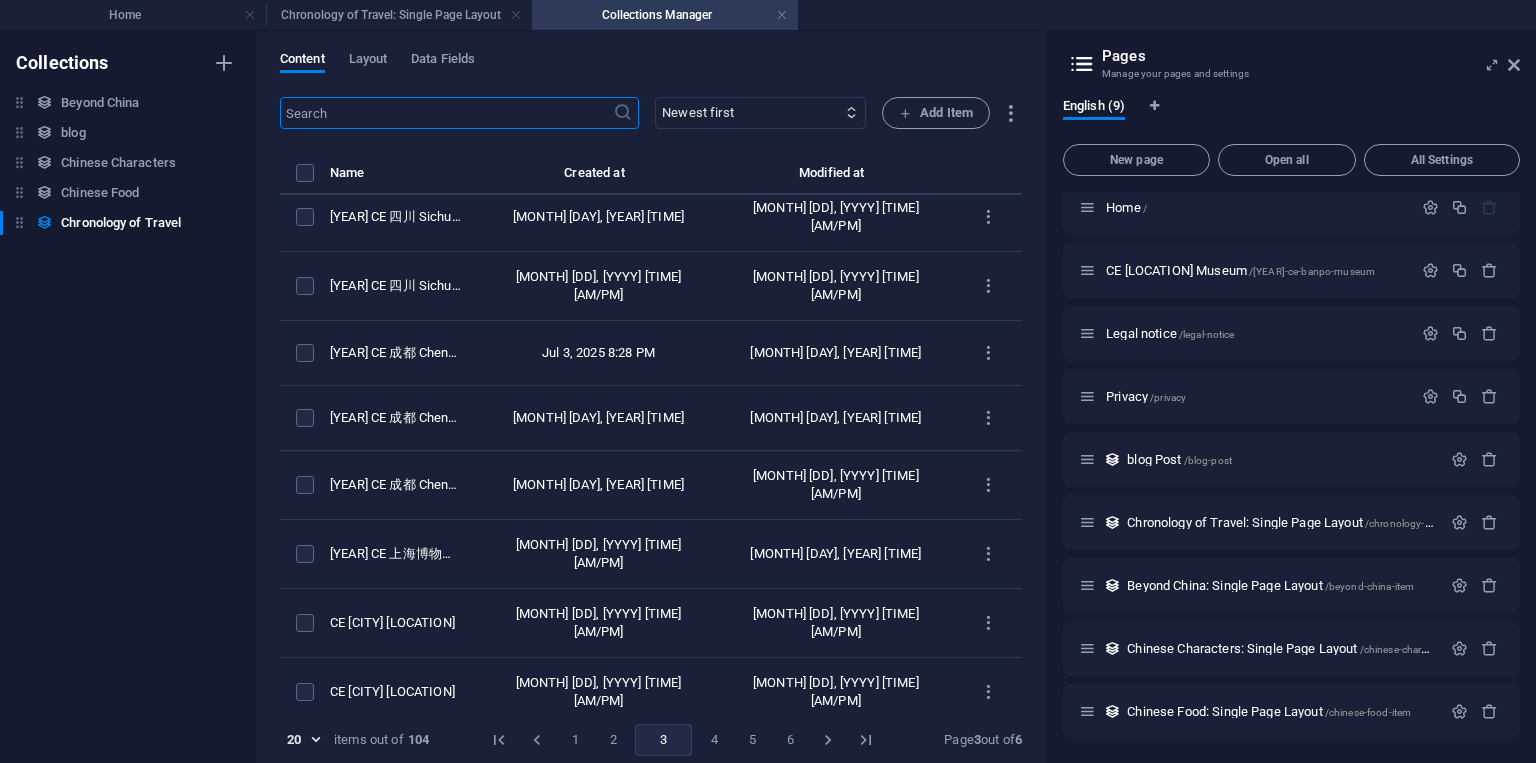 scroll, scrollTop: 120, scrollLeft: 0, axis: vertical 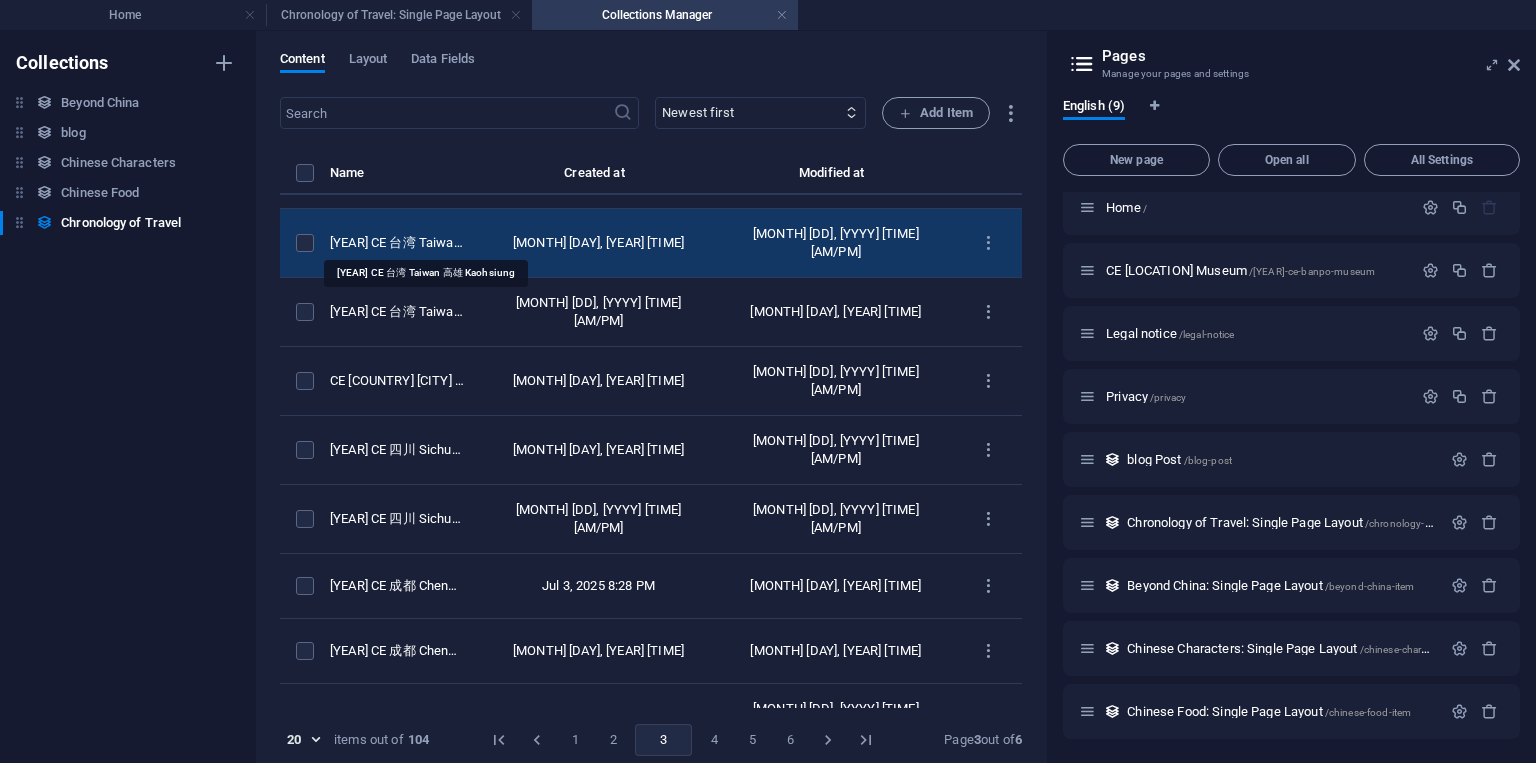 click on "2023 CE [COUNTRY] Kaohsiung" at bounding box center (397, 243) 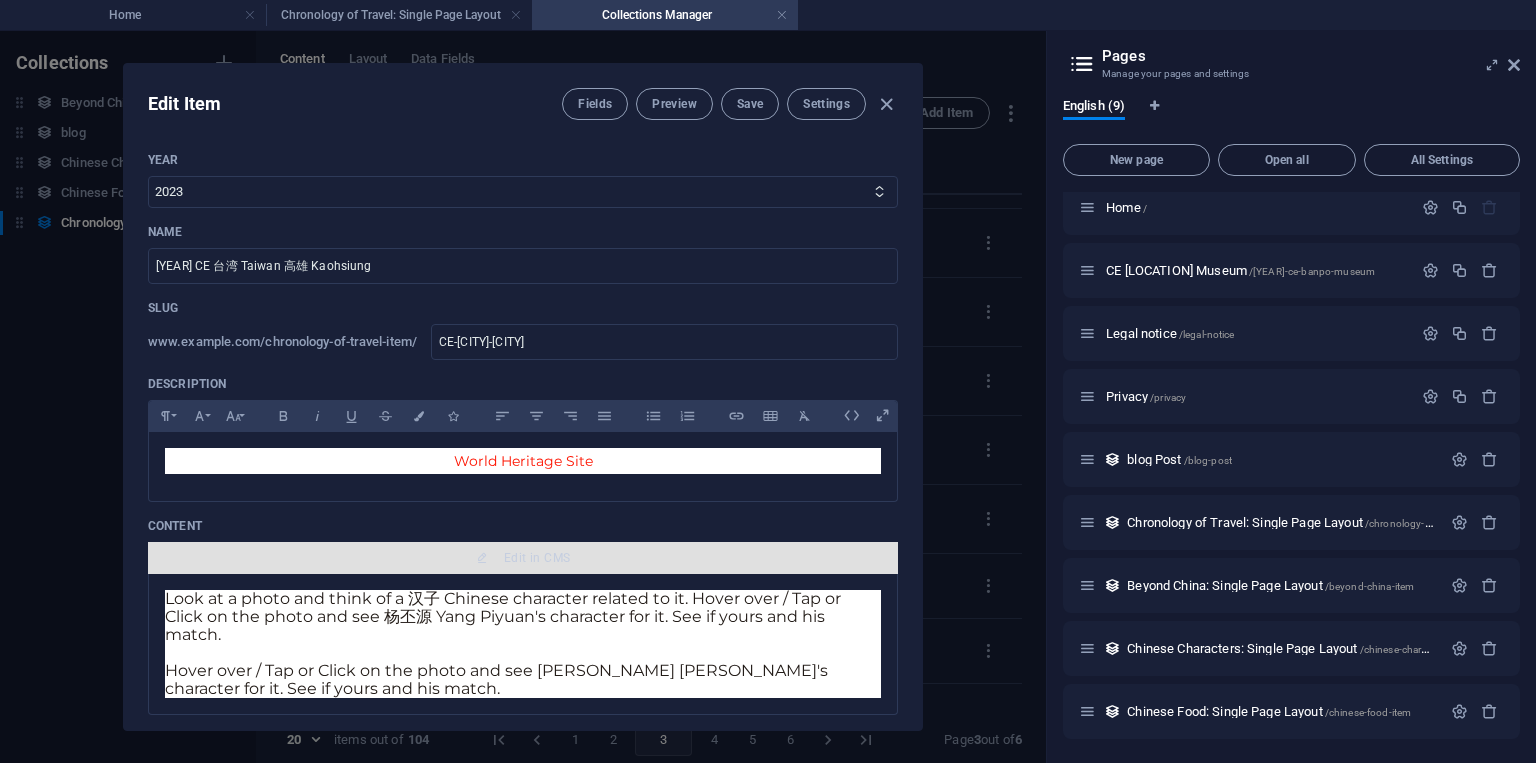 click on "Edit in CMS" at bounding box center [537, 558] 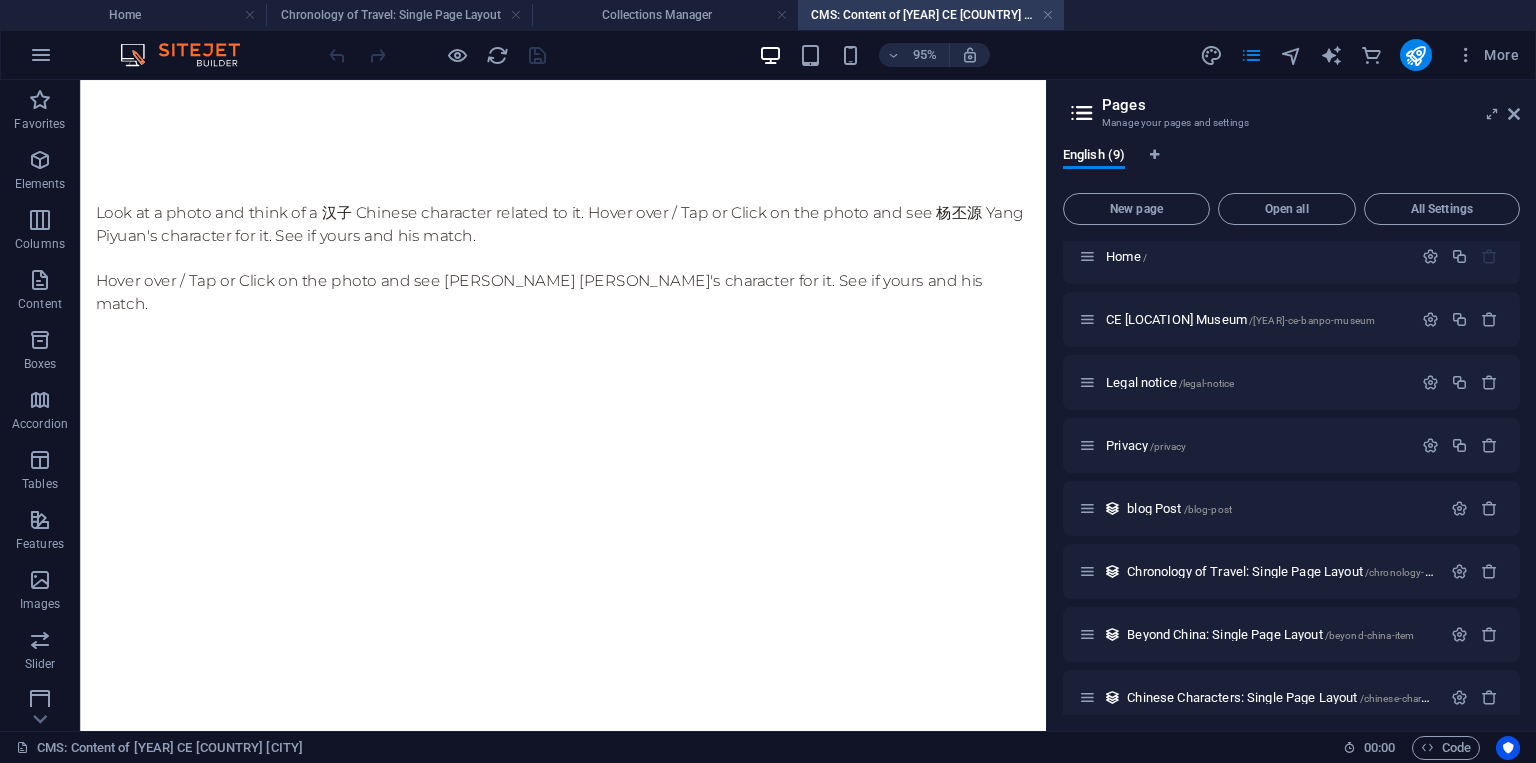 scroll, scrollTop: 0, scrollLeft: 0, axis: both 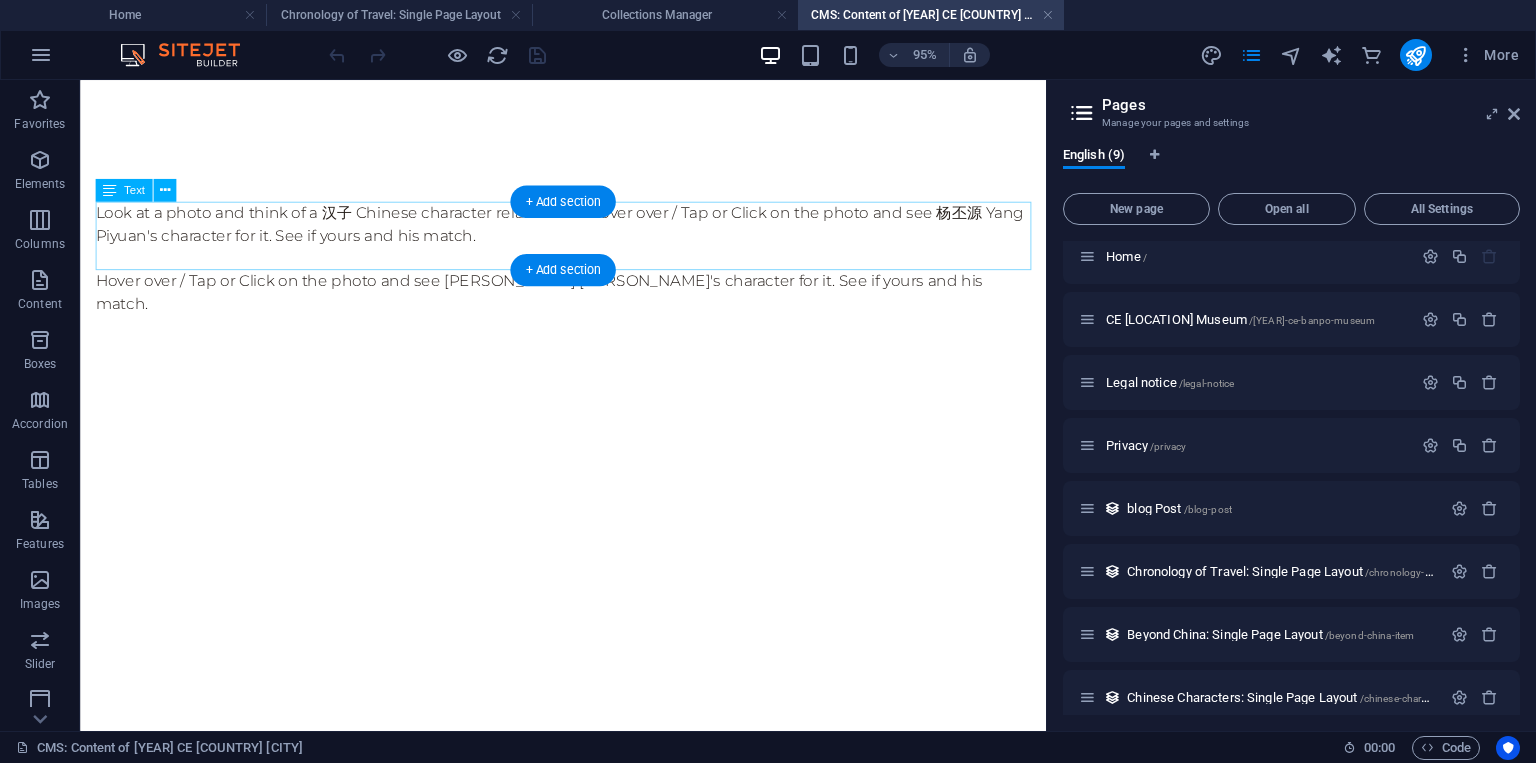 click on "Look at a photo and think of a 汉子 Chinese character related to it.  Hover over / Tap or Click on the photo and see 杨丕源 Yang Piyuan's character for it. See if yours and his match." at bounding box center (588, 268) 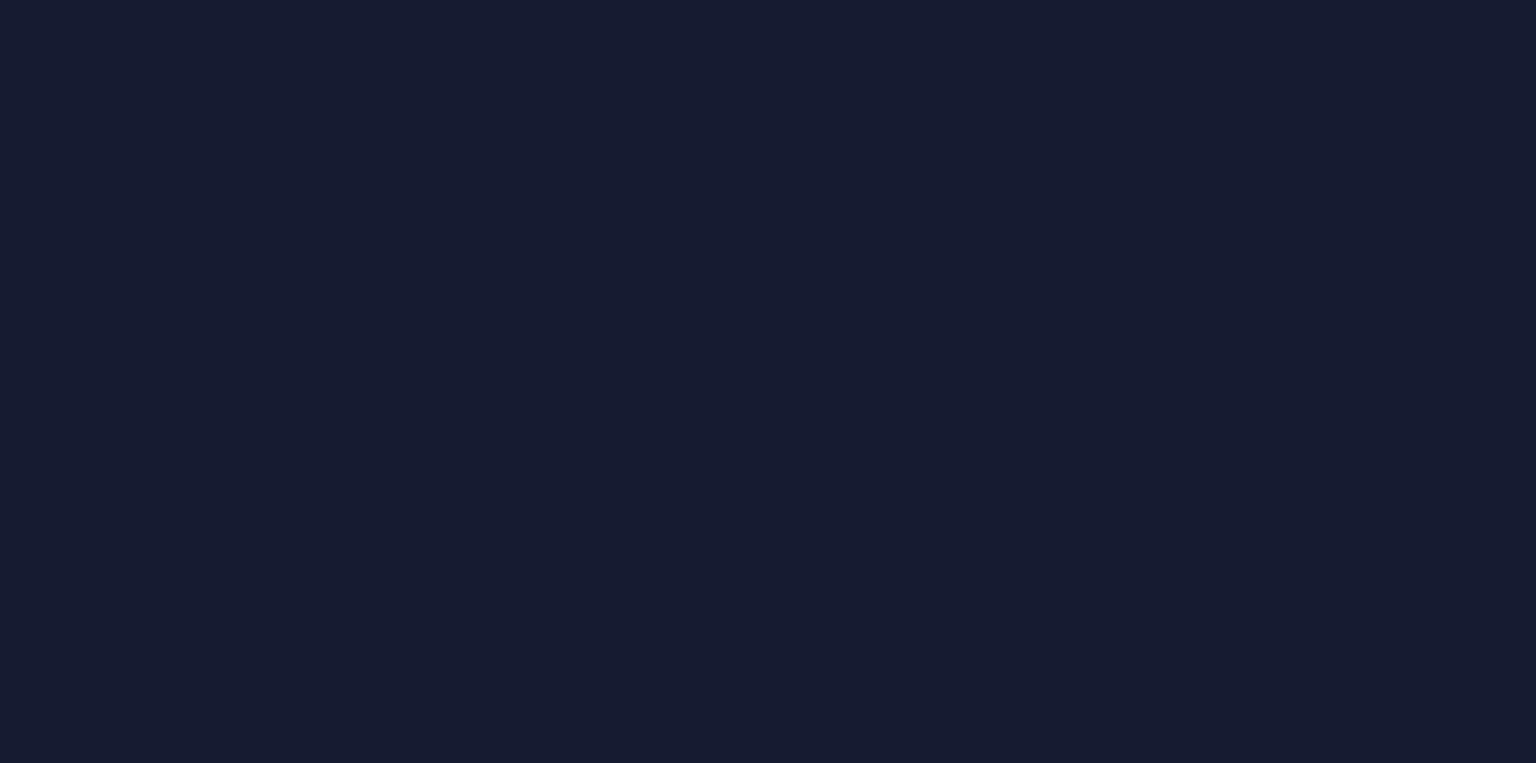 scroll, scrollTop: 0, scrollLeft: 0, axis: both 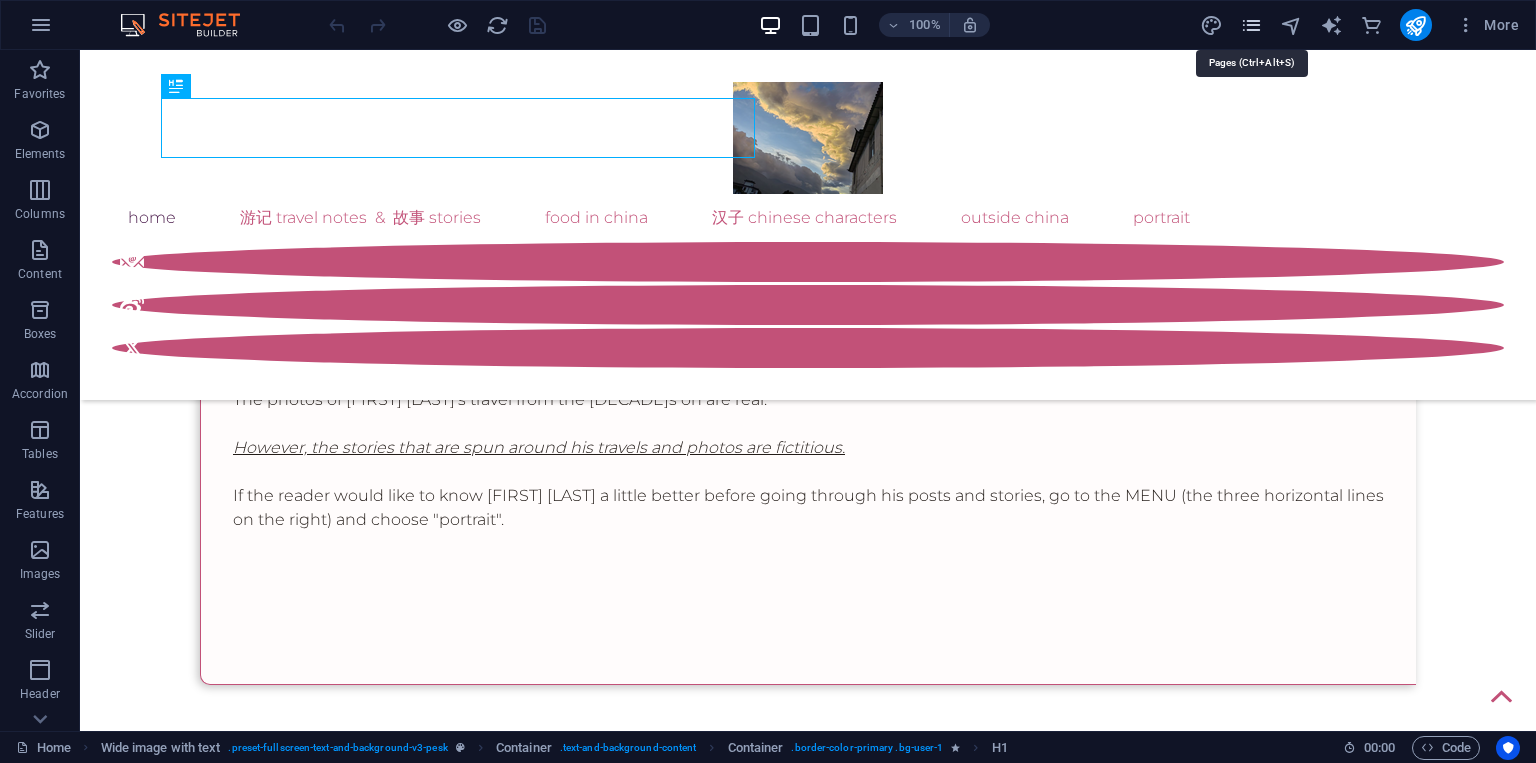 click at bounding box center [1251, 25] 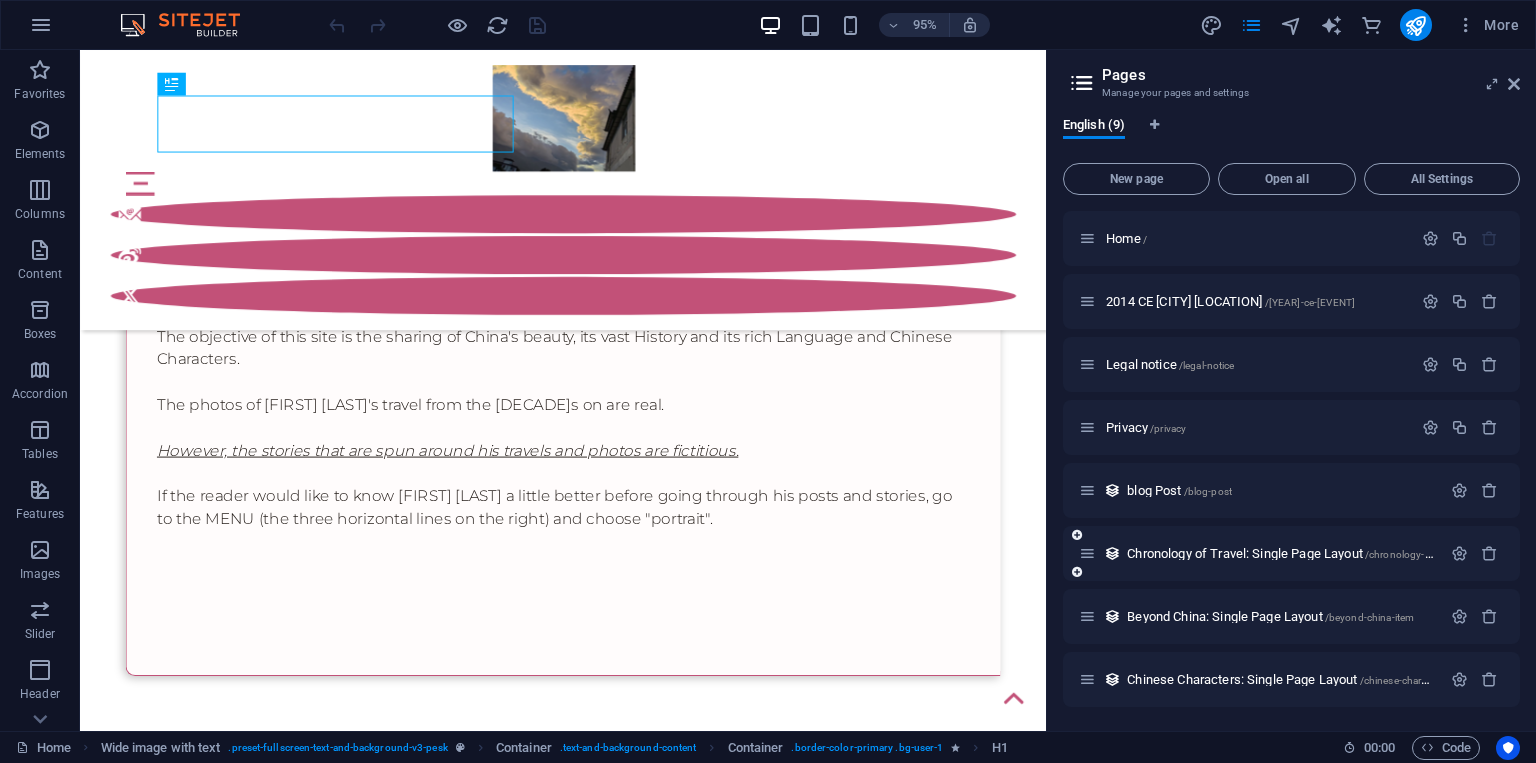 click on "Chronology of Travel: Single Page Layout /chronology-of-travel-item" at bounding box center (1260, 553) 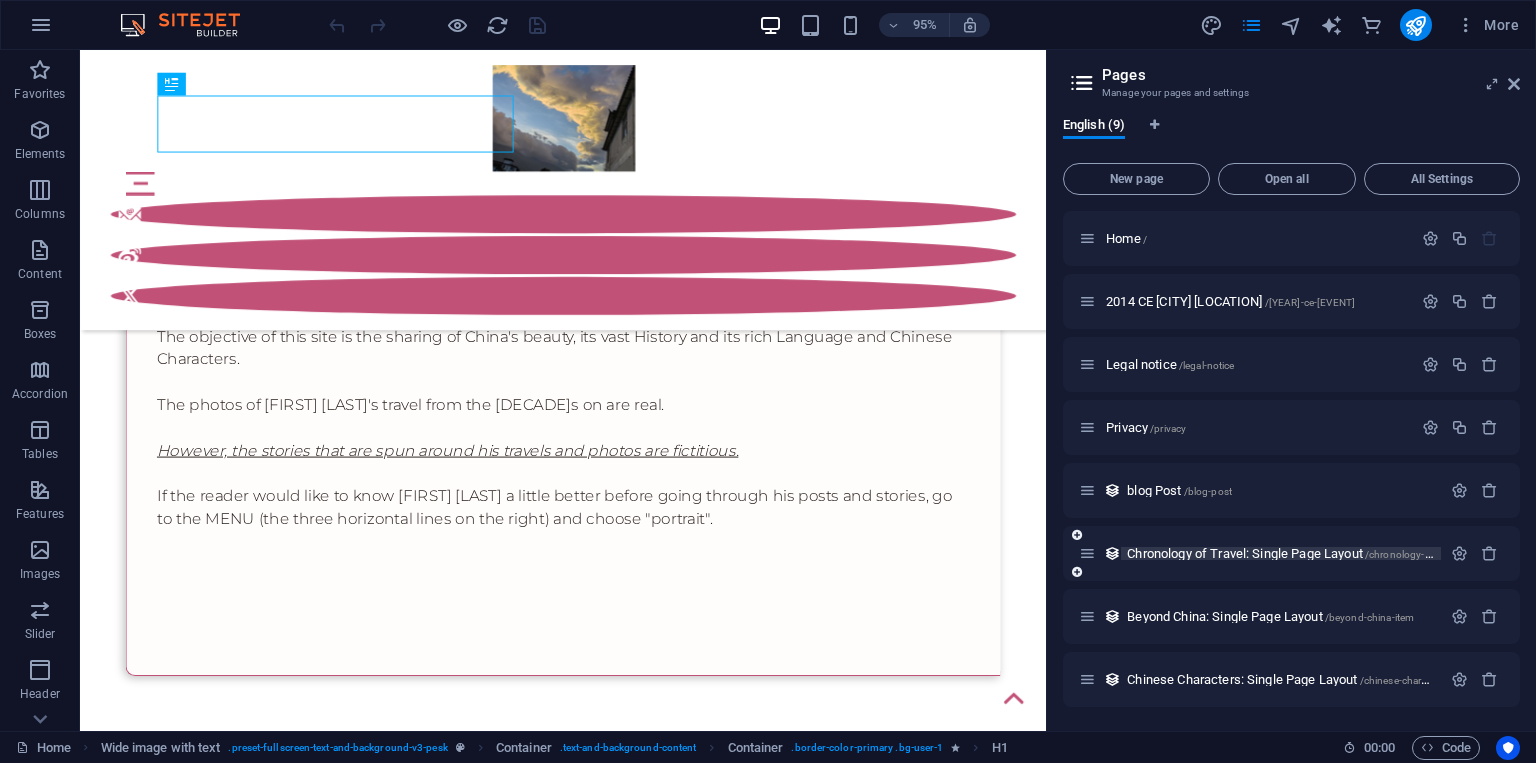 click on "Chronology of Travel: Single Page Layout /chronology-of-travel-item" at bounding box center [1305, 553] 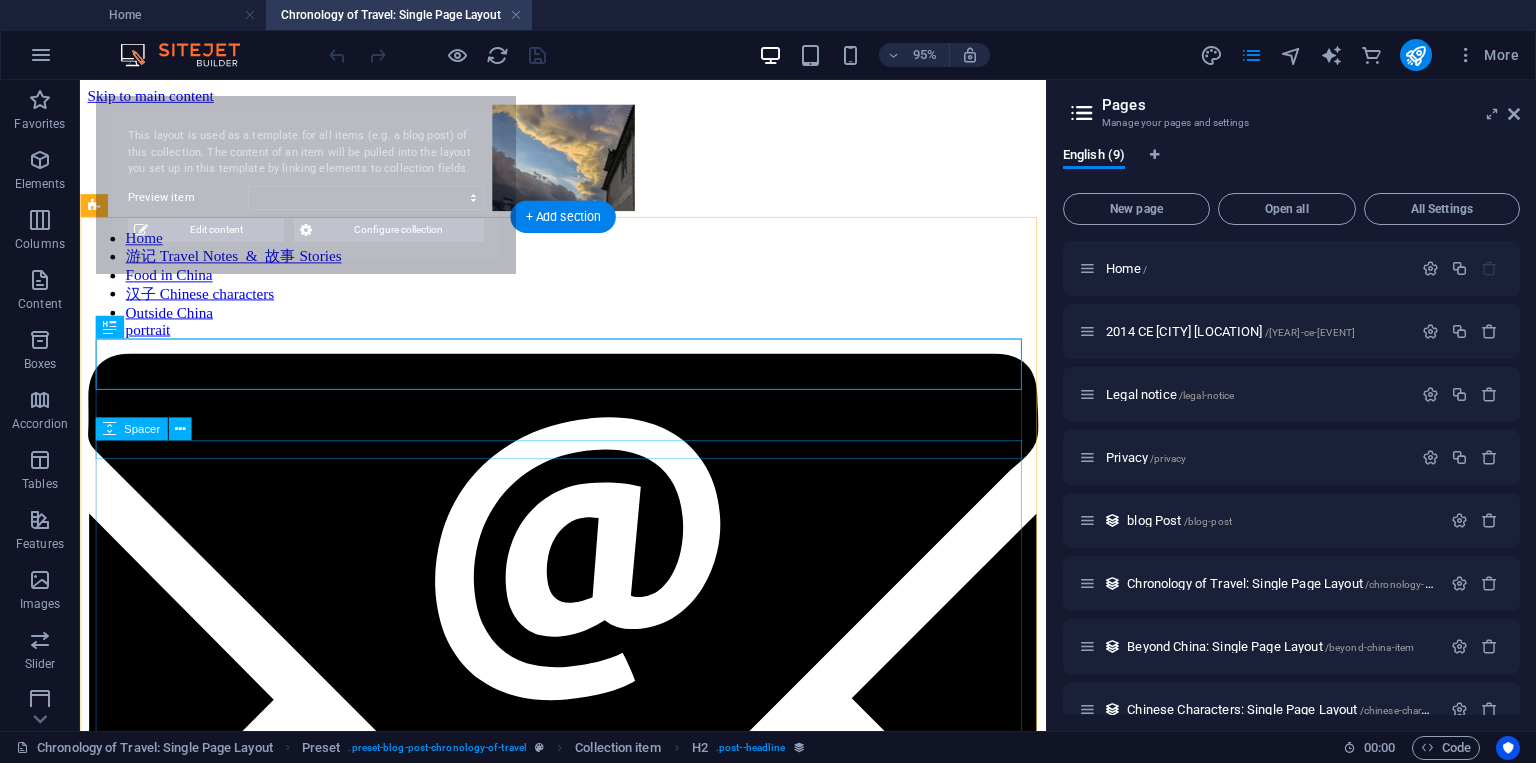 scroll, scrollTop: 0, scrollLeft: 0, axis: both 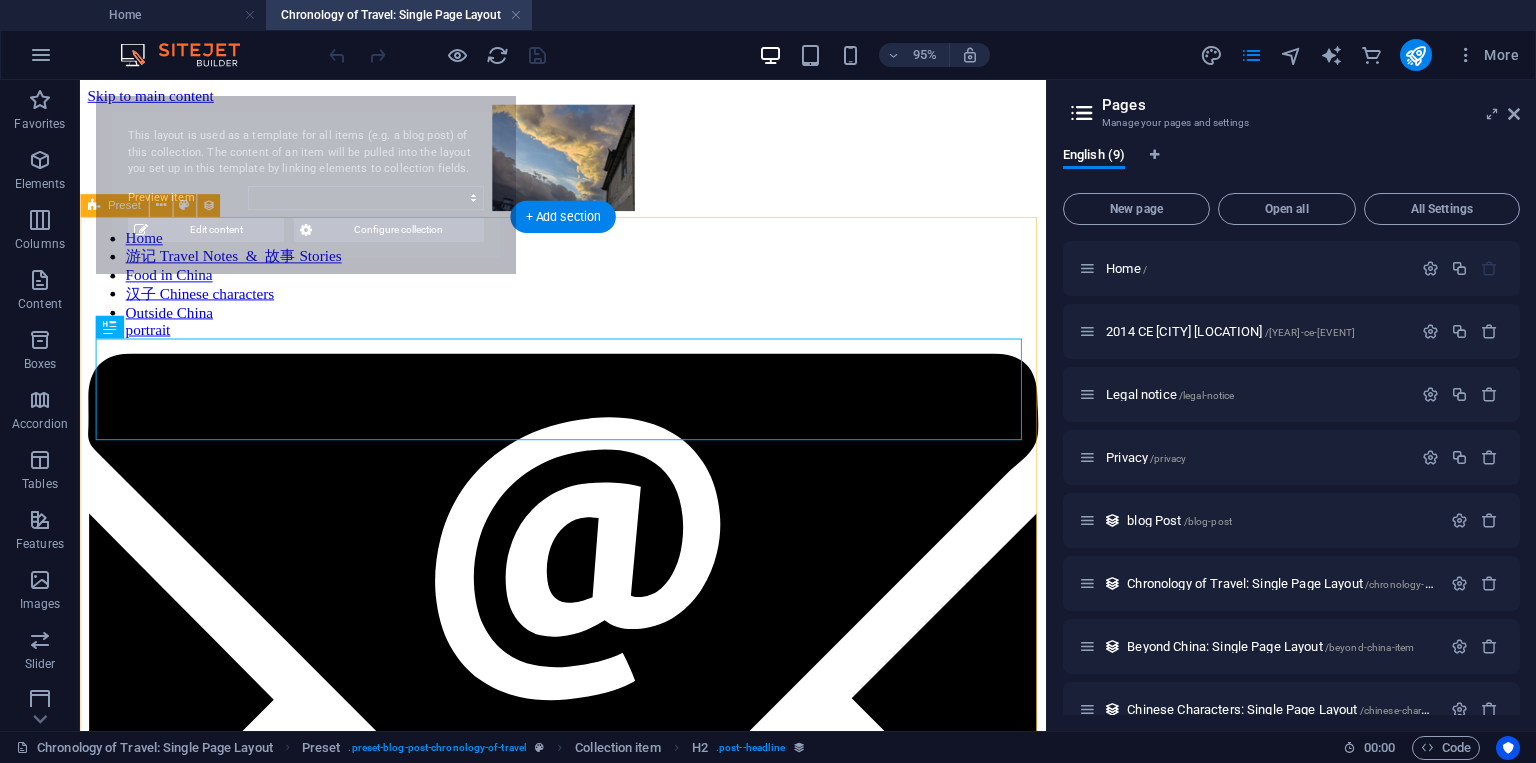 click on "2025 CE [CITY] [LOCATION] The trip to the  [LOCATION]  inspired [FIRST] [LAST] to inject himself into an interesting timeline.  (Scroll to the bottom of the page if you'd like to see the list immediately.) According to the museum, the fossils of the  homo erectus  Yuanmou Man have been dated to 1.7 million years ago.. There were a couple of interesting exhibitions in the museum in addition to the Yuanmou Man fossils. One was the Temporary Exhibition of  Admiral [FIRST] [LAST]  (of the  [DYNASTY] Dynasty) who navigated voyages to Southeast Asia, South Asia and Africa in the early 1400's. The other was a display of  dinosaurs  found in [CITY].  Dinosaurs  existed even earlier than  homo erectus  and became extinct about 65 million years ago. As he moved from one exhibition hall to another (there were five of them), his mind wandered back to 2014 CE when he visited the  in Xi'an.  2,200 years ago" at bounding box center [588, 396634] 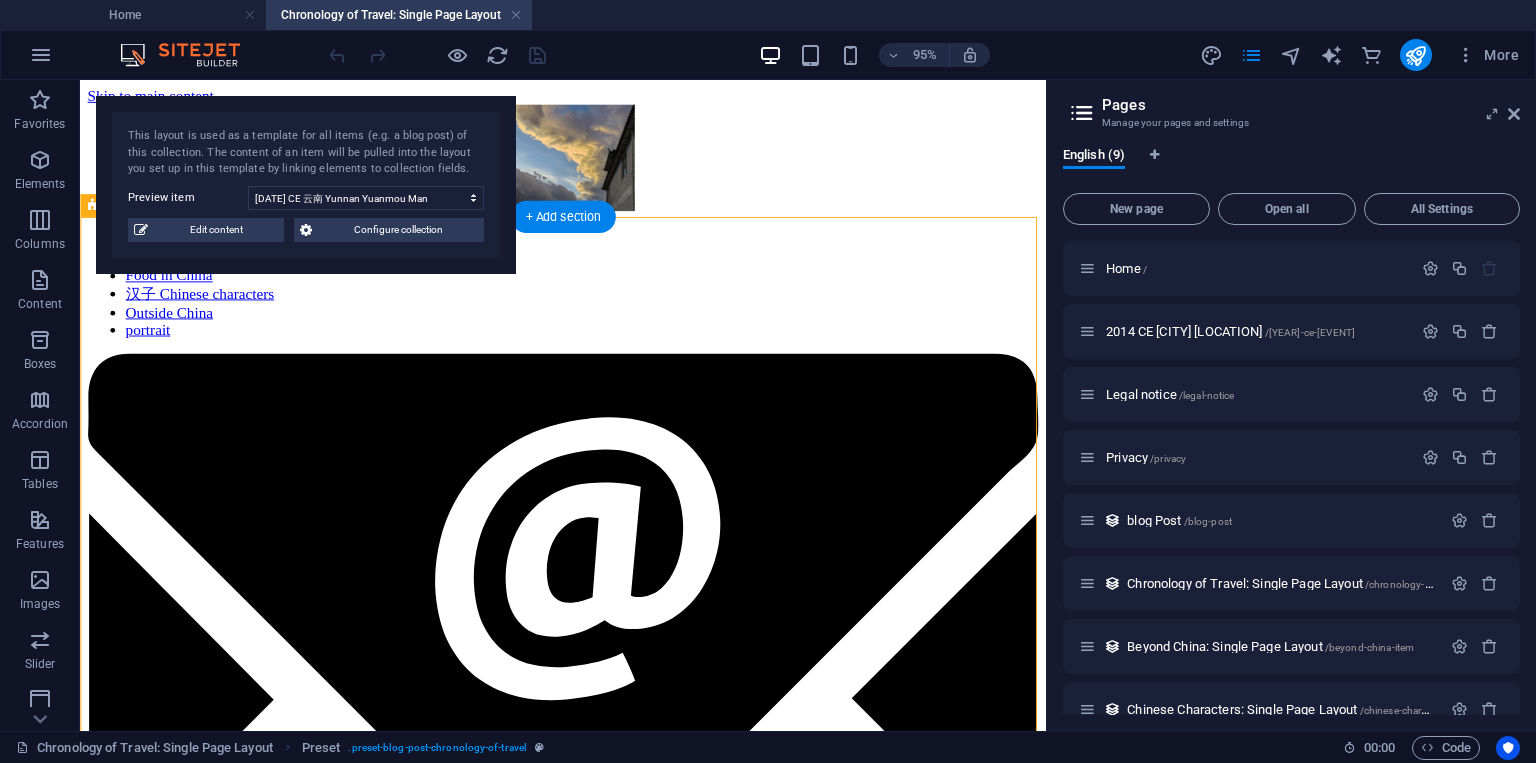 select on "[CREDIT CARD NUMBER]" 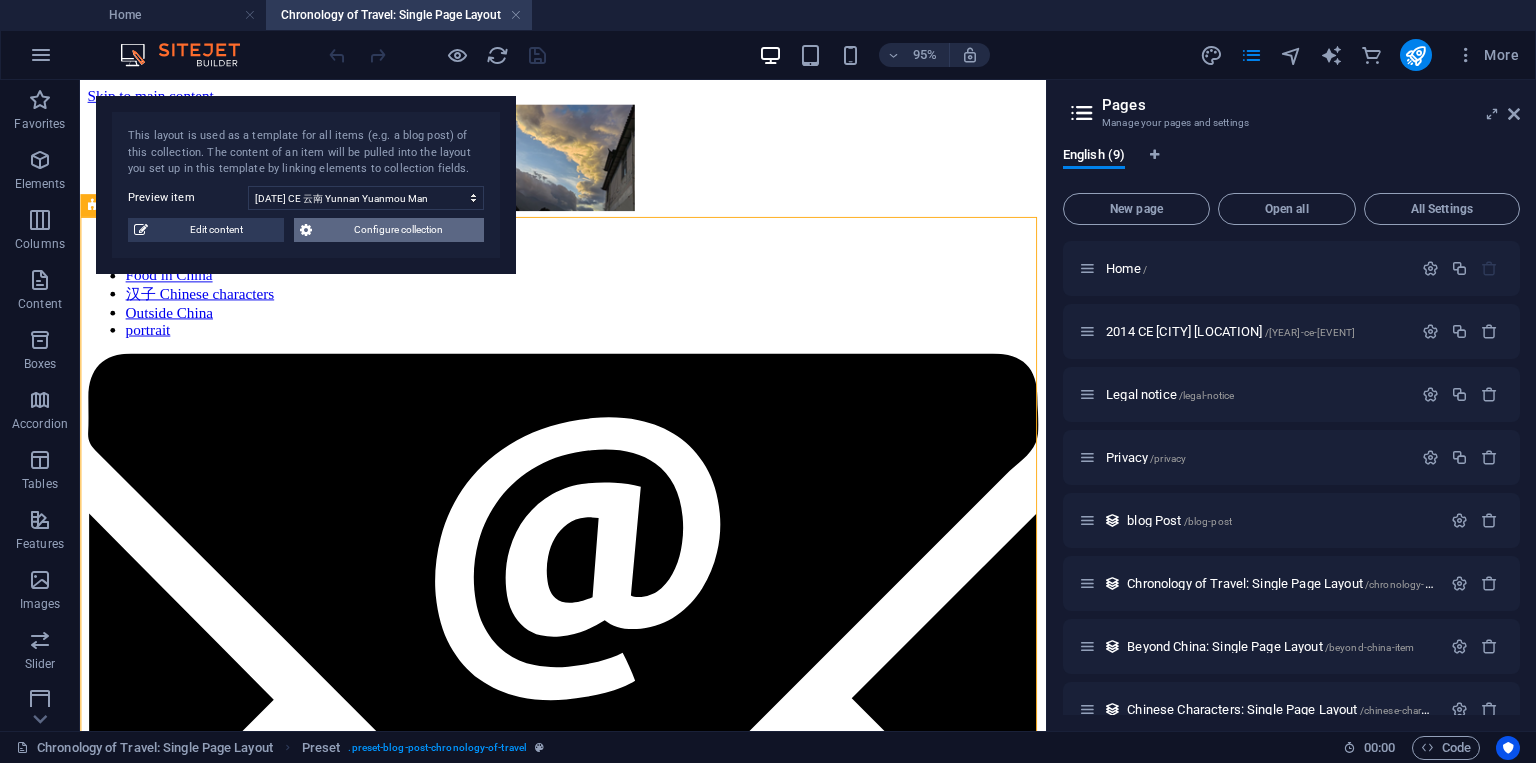 click on "Configure collection" at bounding box center (398, 230) 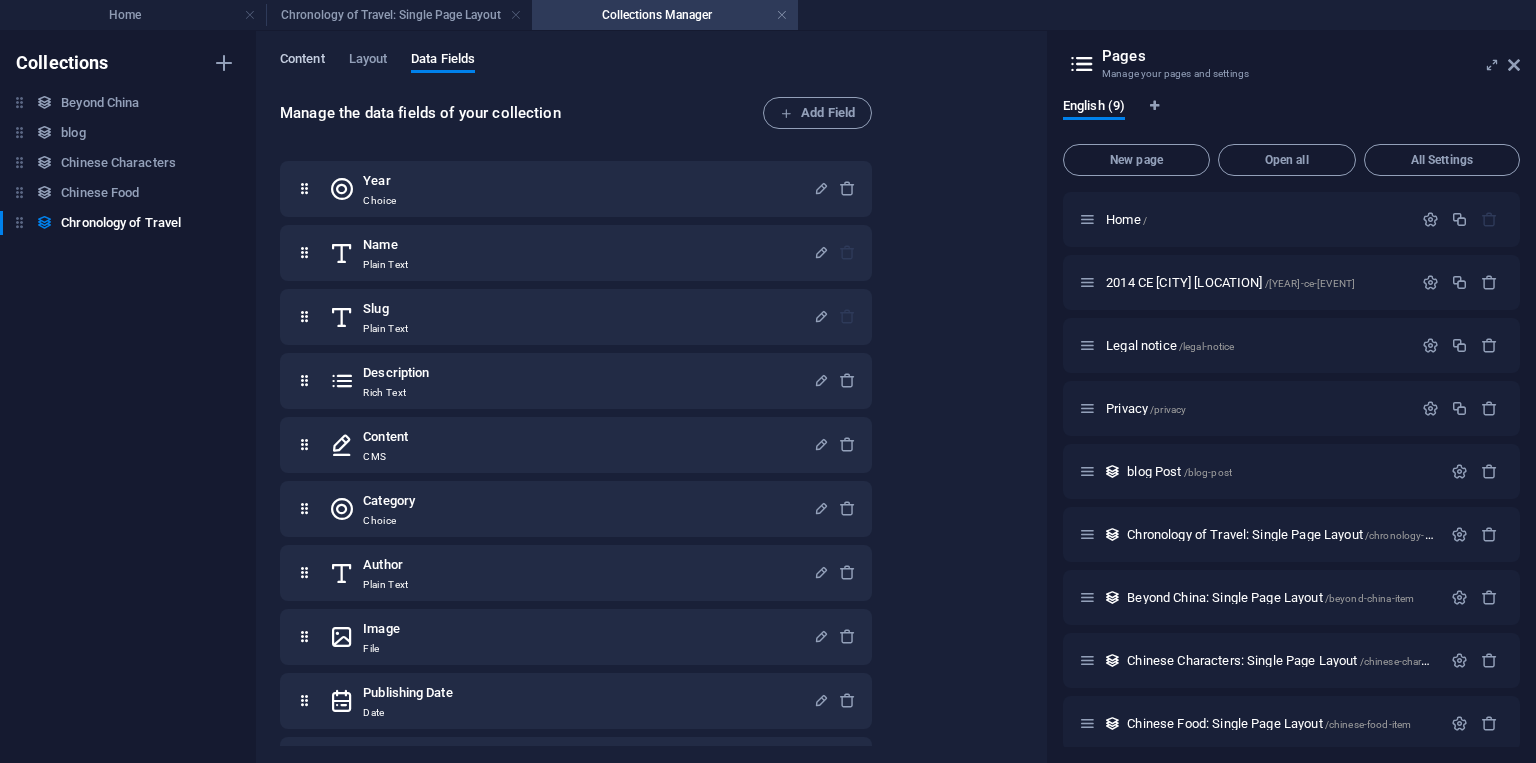 click on "Content" at bounding box center (302, 61) 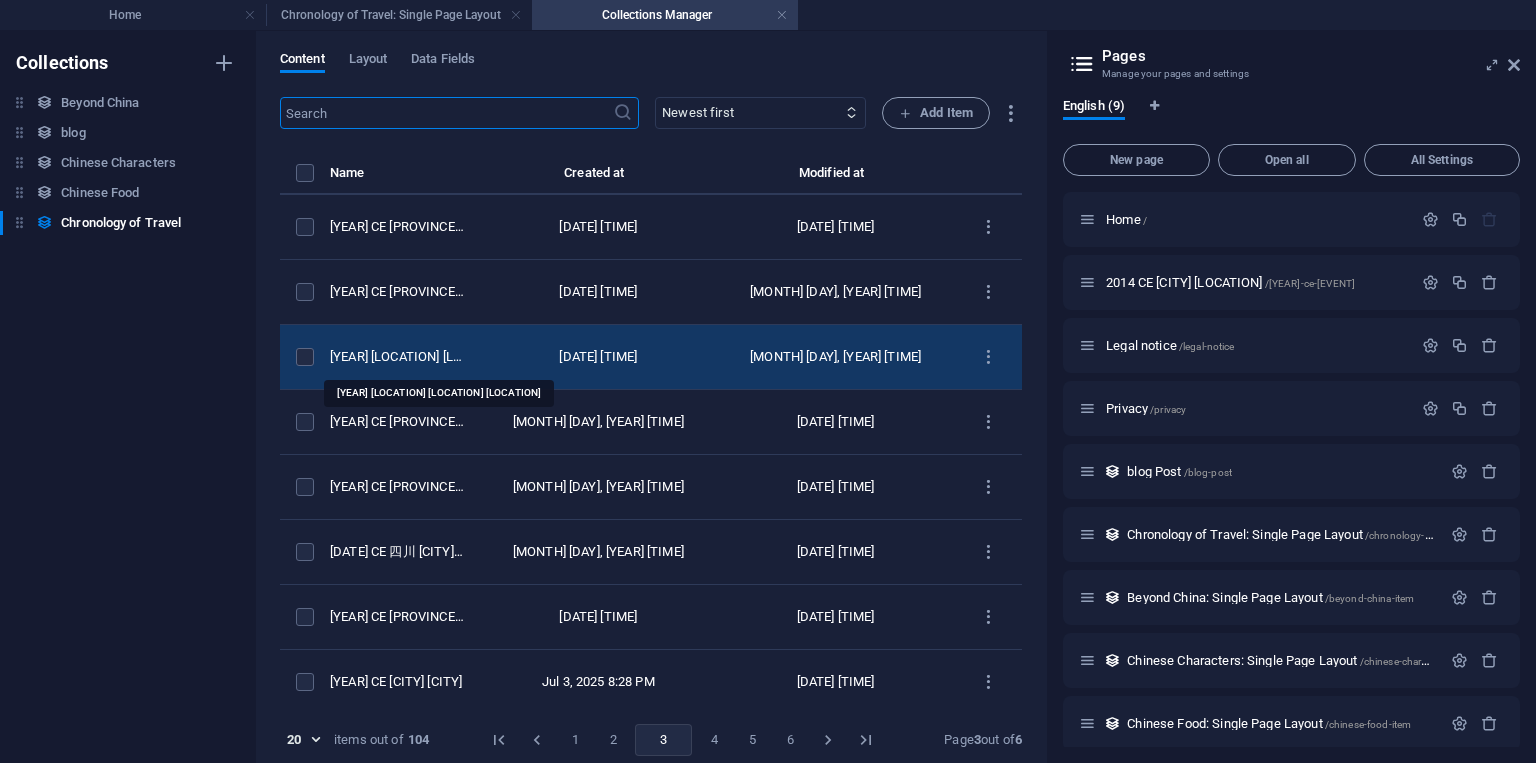 click on "[YEAR] [LOCATION] [LOCATION] [LOCATION]" at bounding box center [397, 357] 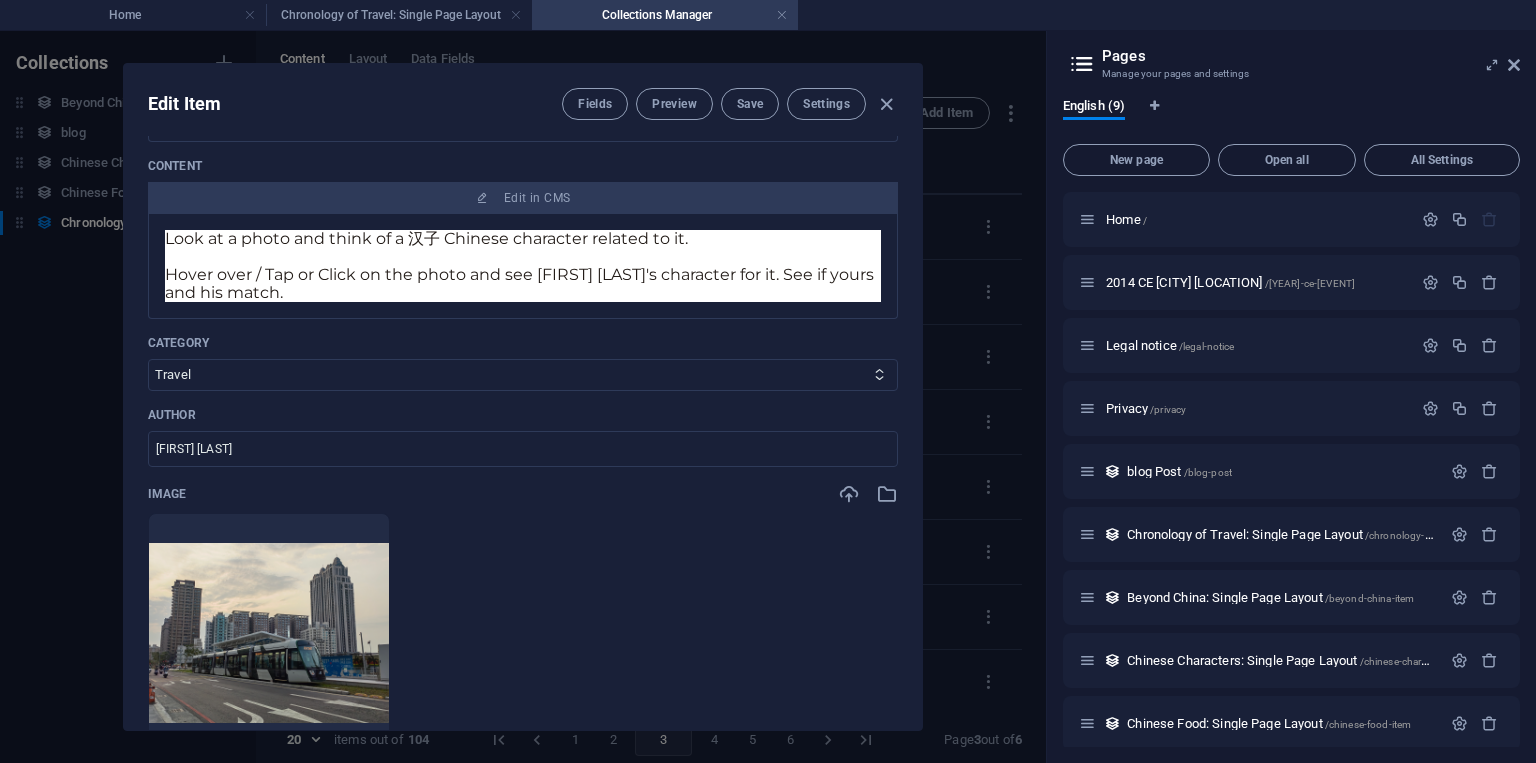 scroll, scrollTop: 120, scrollLeft: 0, axis: vertical 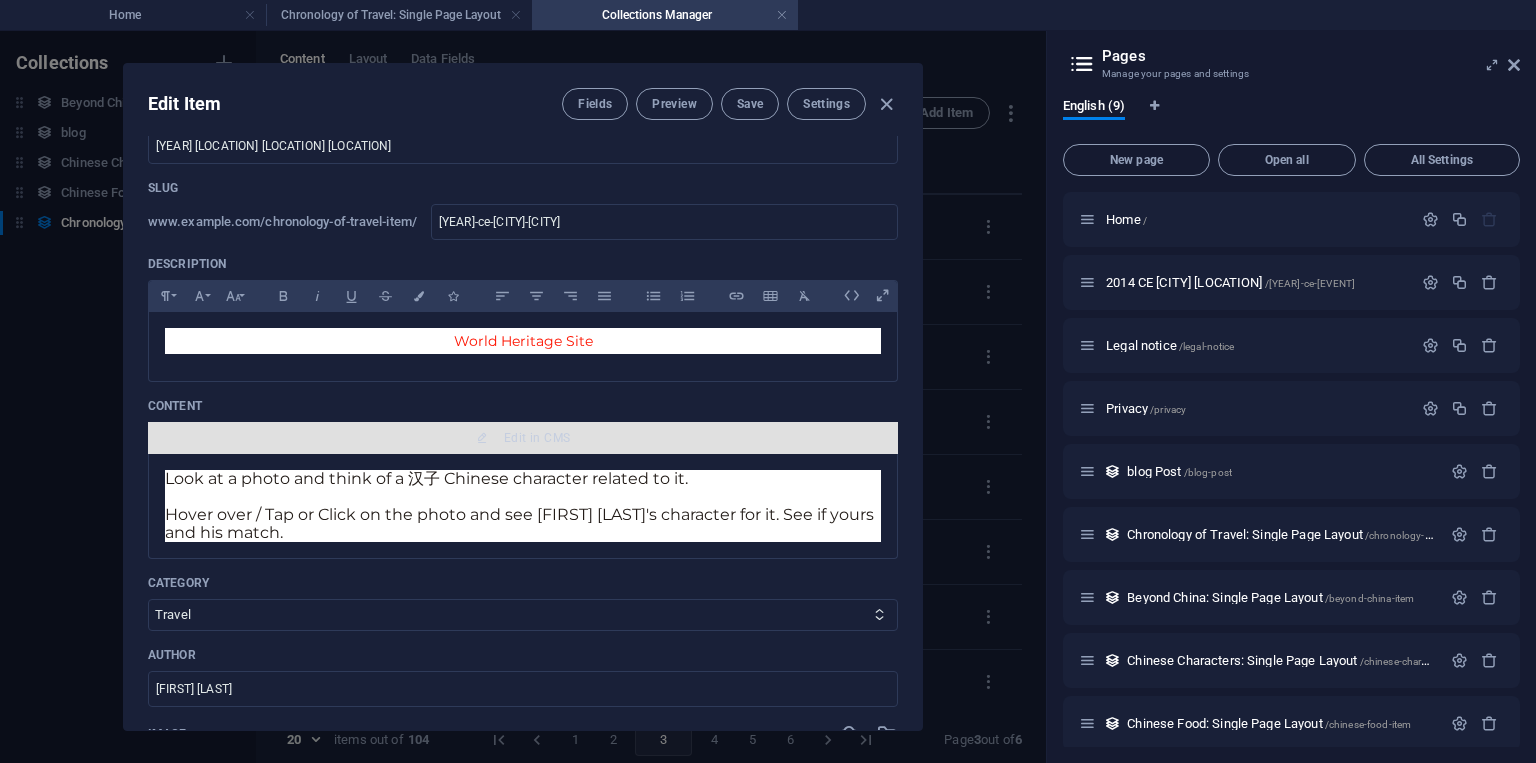 click on "Edit in CMS" at bounding box center [537, 438] 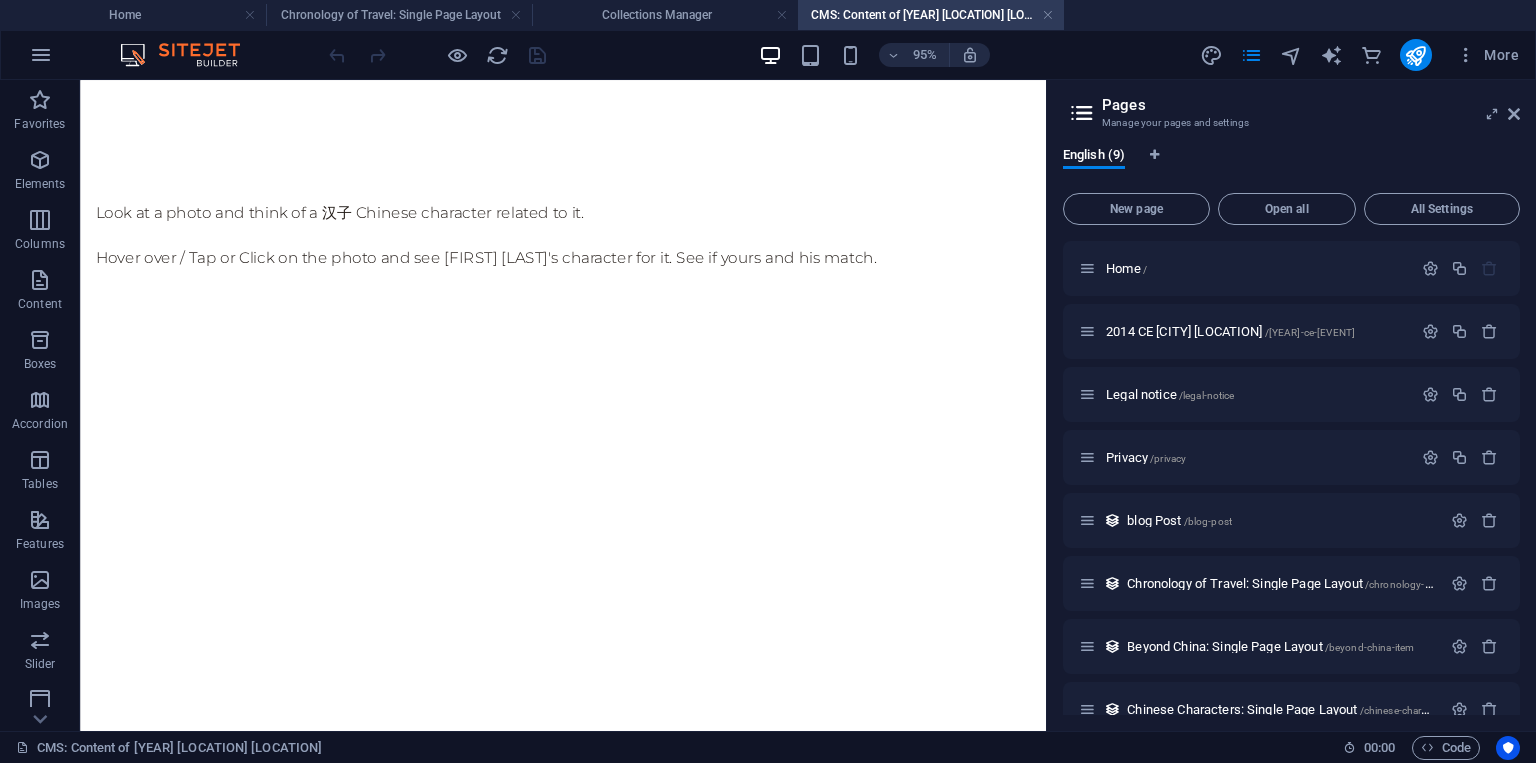scroll, scrollTop: 0, scrollLeft: 0, axis: both 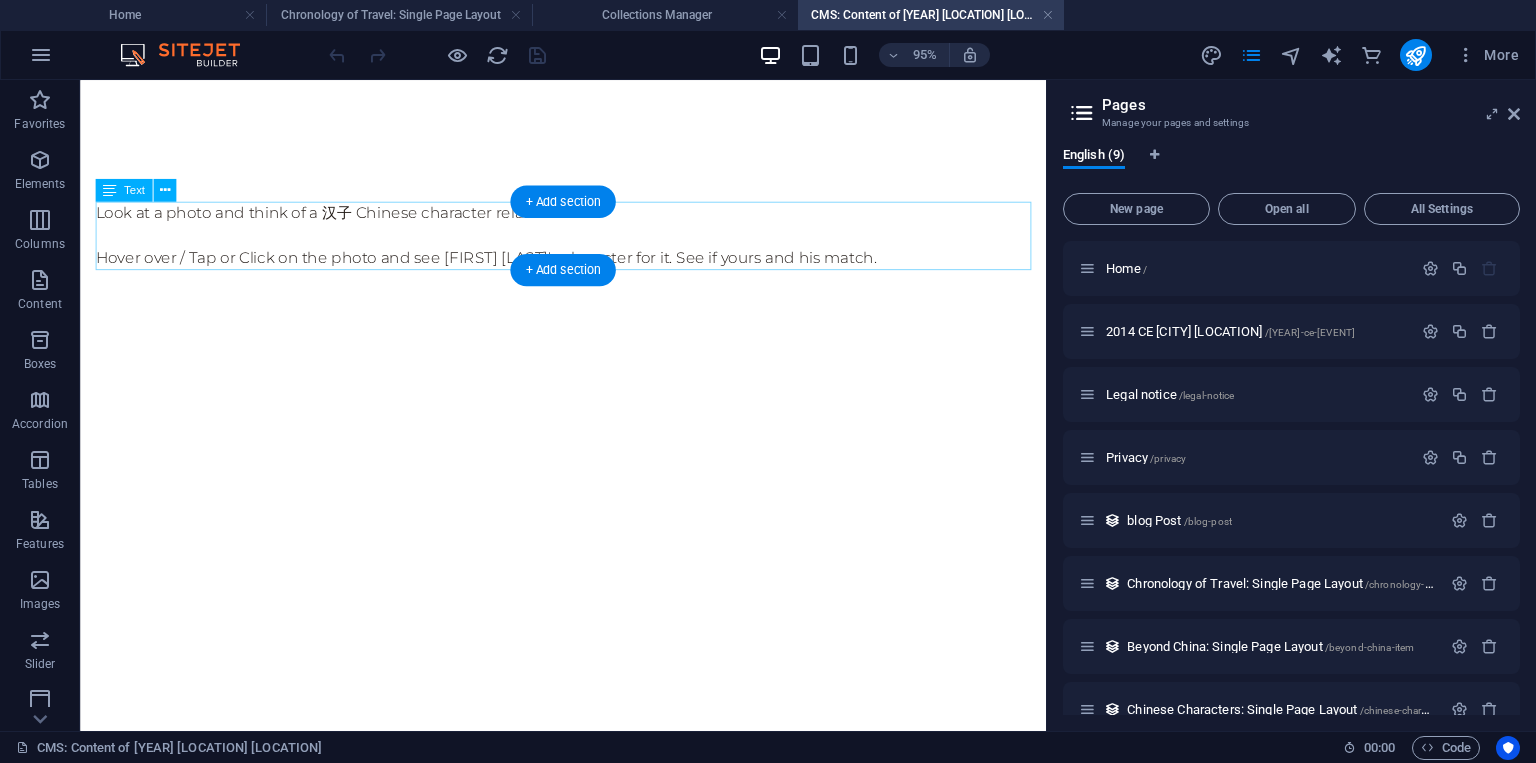 click on "Look at a photo and think of a 汉子 Chinese character related to it.  Hover over / Tap or Click on the photo and see [FIRST] [LAST]'s character for it. See if yours and his match." at bounding box center (588, 244) 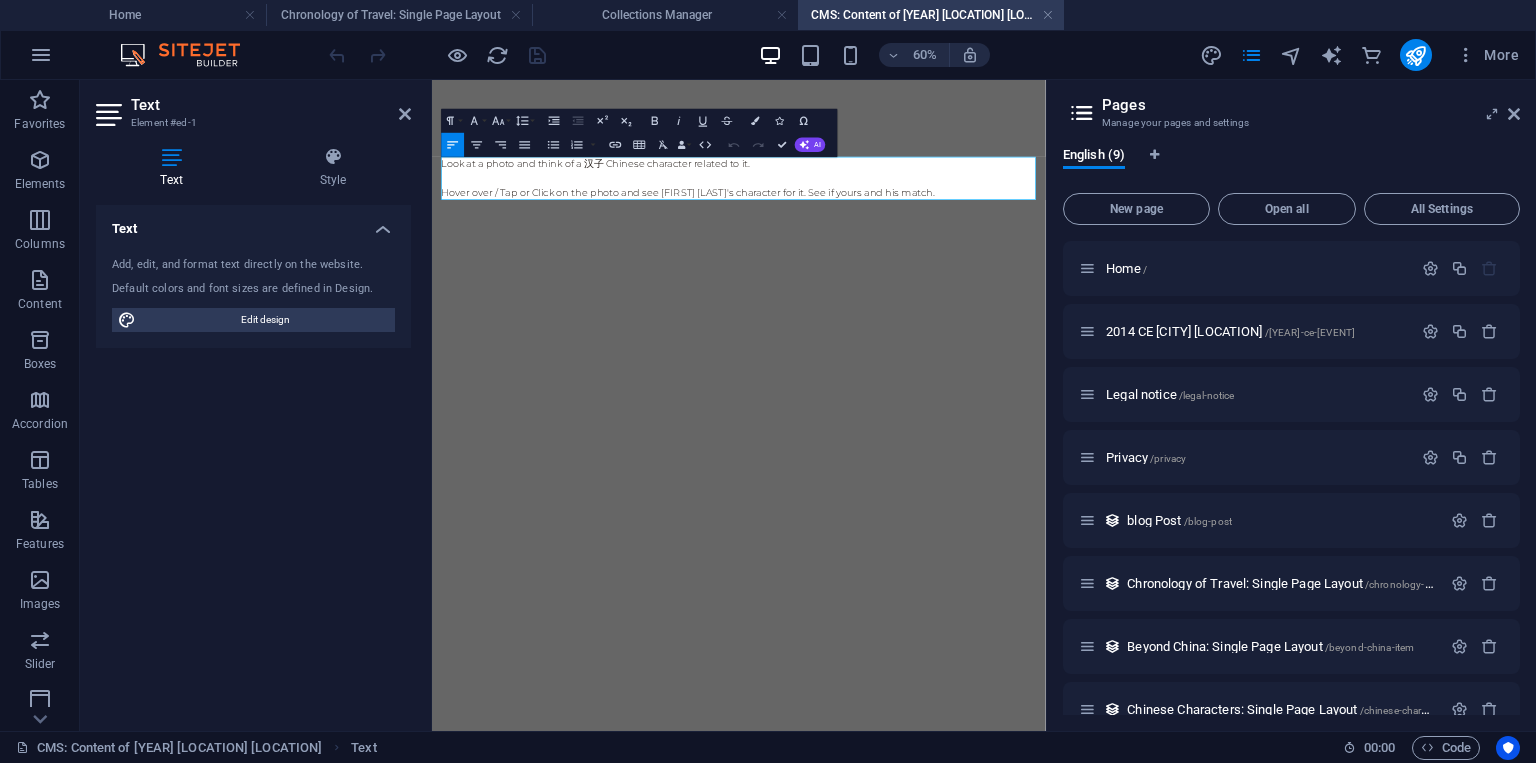 click at bounding box center (943, 244) 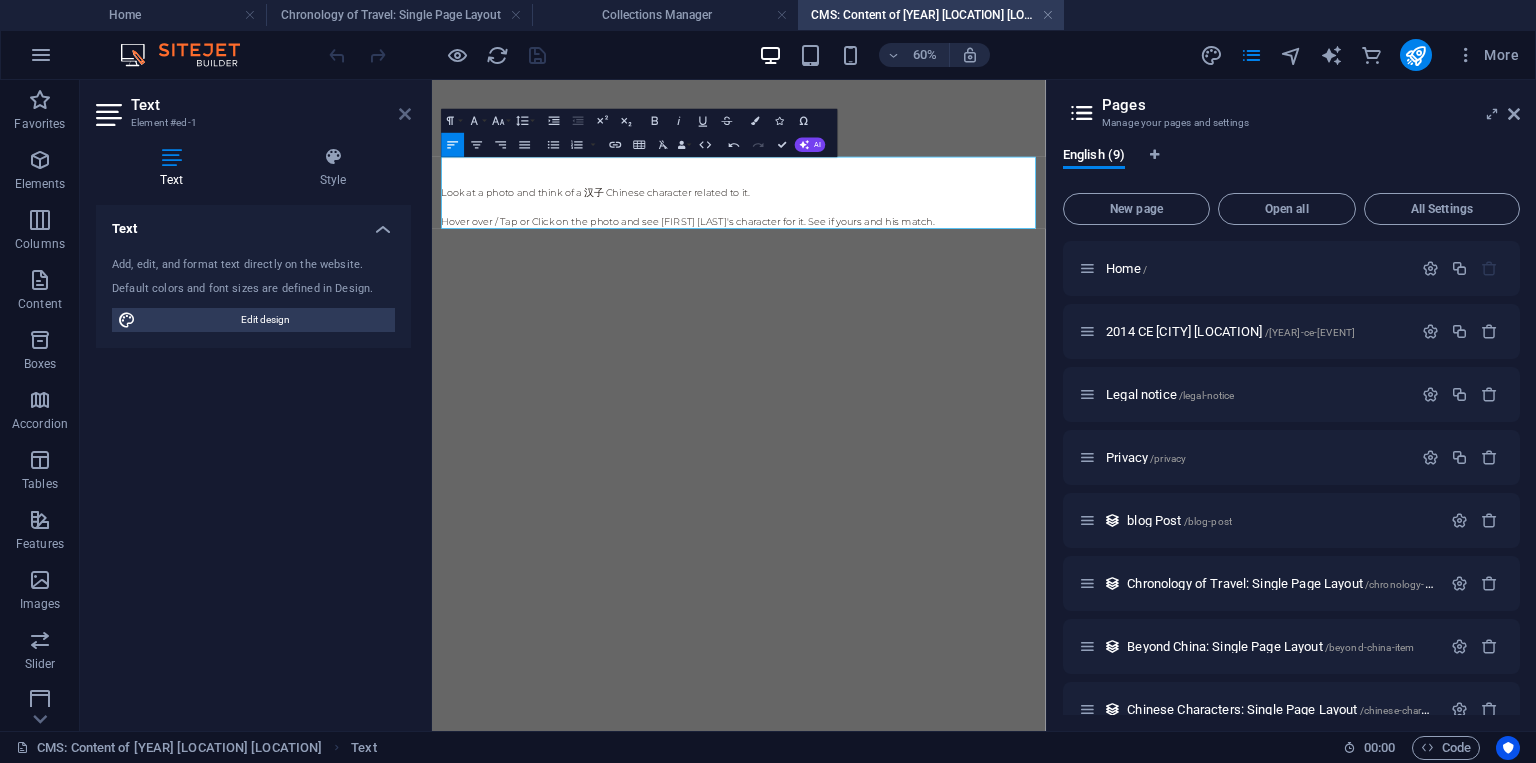 click at bounding box center (405, 114) 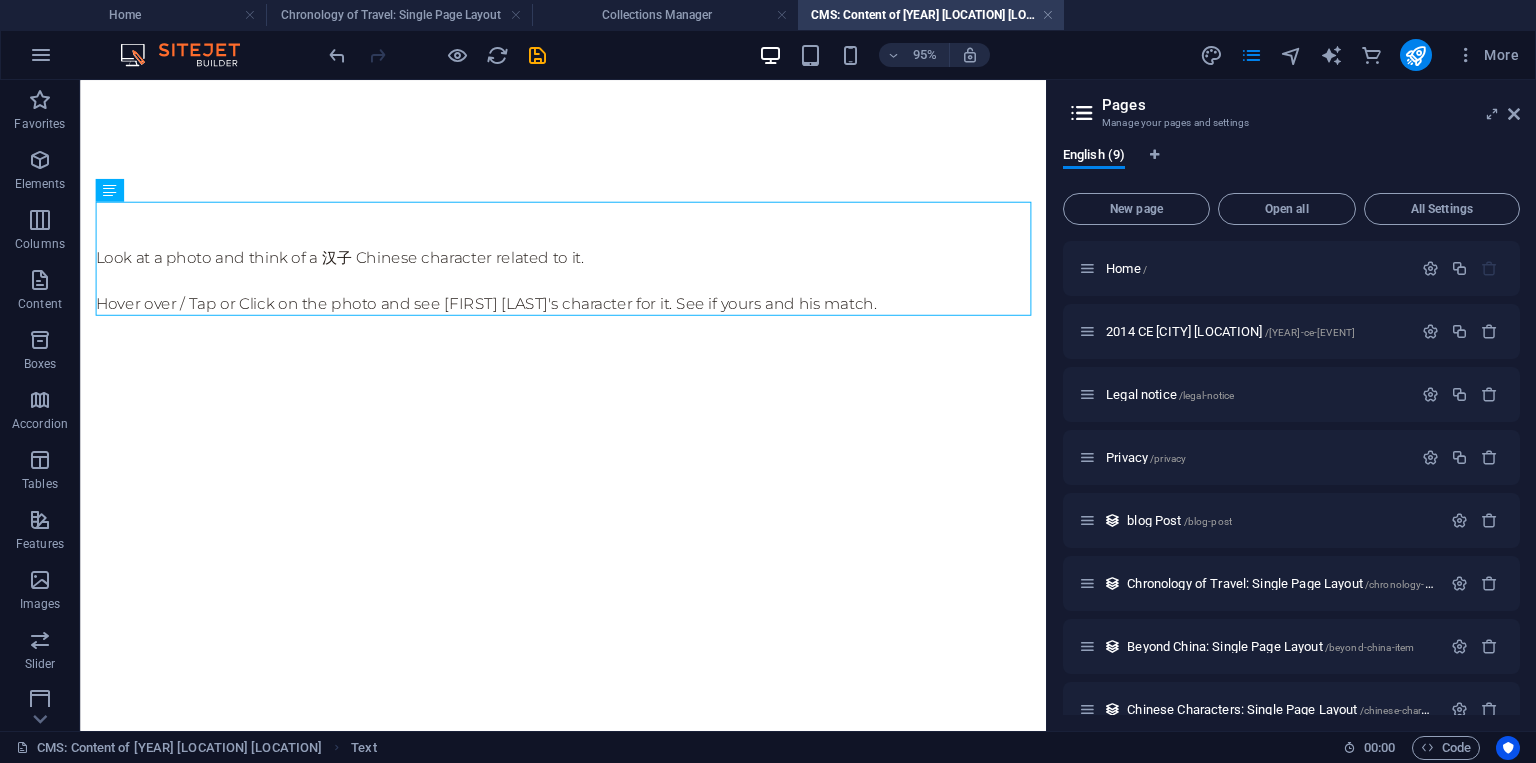drag, startPoint x: 273, startPoint y: 203, endPoint x: 233, endPoint y: 239, distance: 53.814495 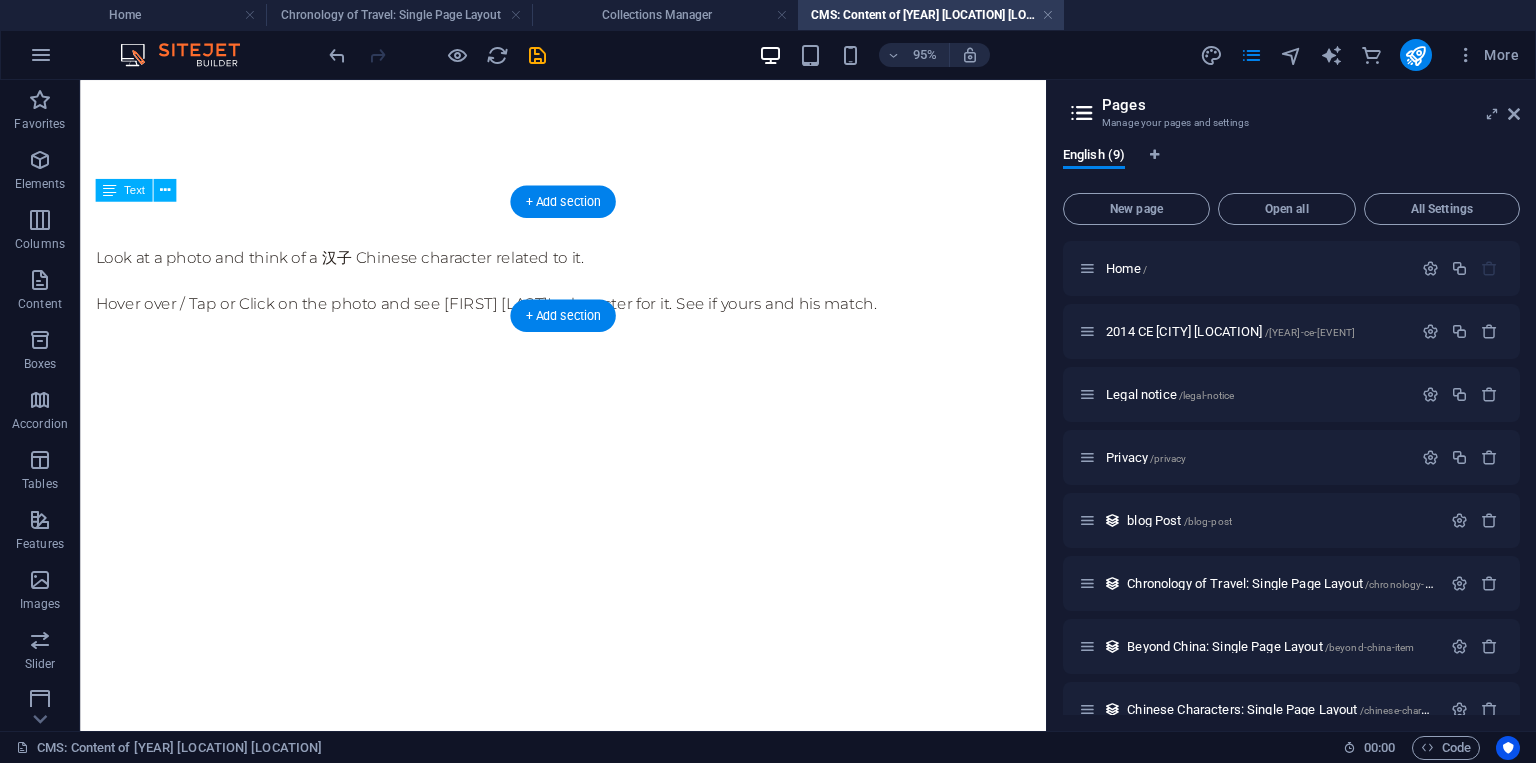 click on "Look at a photo and think of a 汉子 Chinese character related to it.  Hover over / Tap or Click on the photo and see [FIRST] [LAST]'s character for it. See if yours and his match." at bounding box center (588, 268) 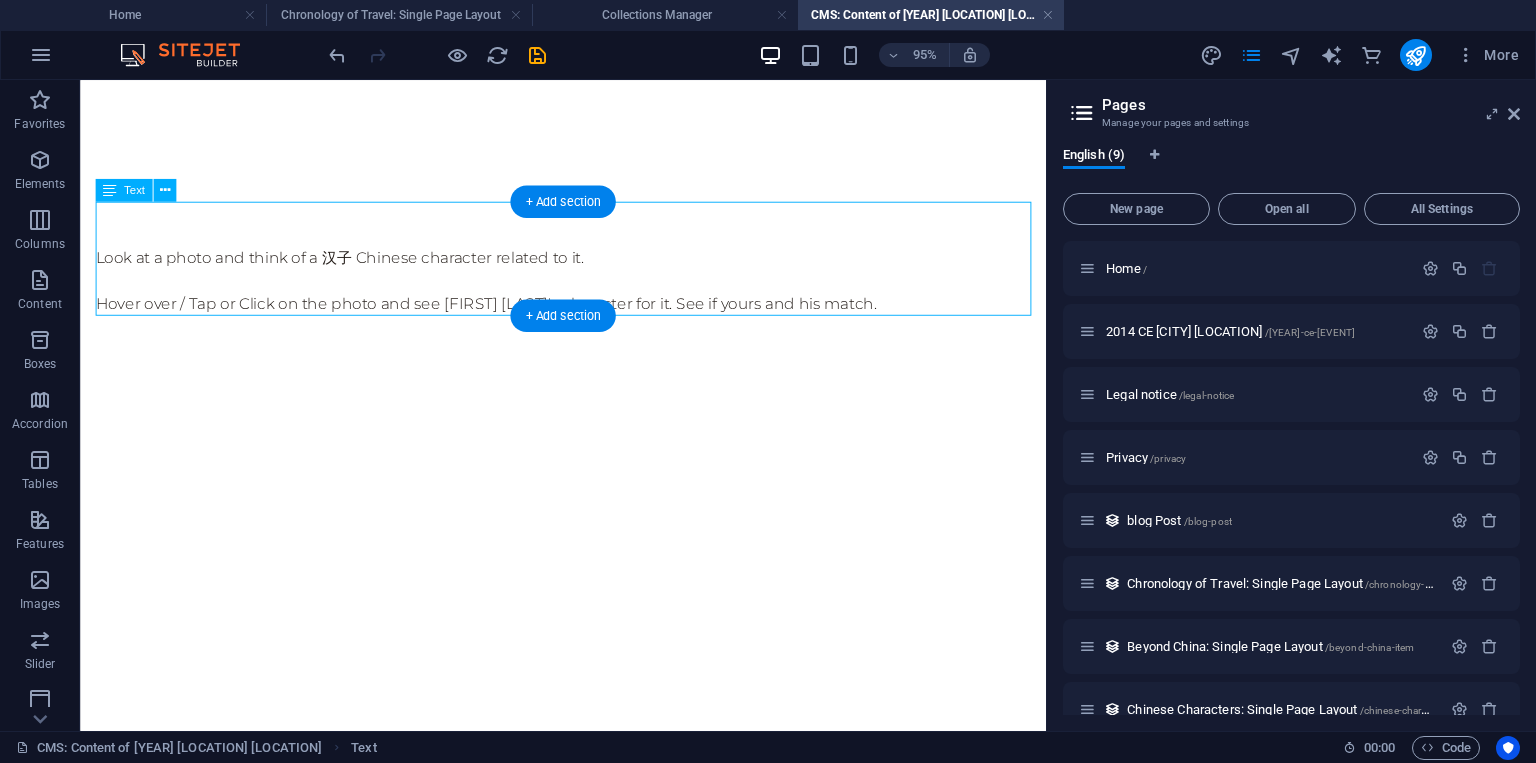 click on "Look at a photo and think of a 汉子 Chinese character related to it.  Hover over / Tap or Click on the photo and see [FIRST] [LAST]'s character for it. See if yours and his match." at bounding box center (588, 268) 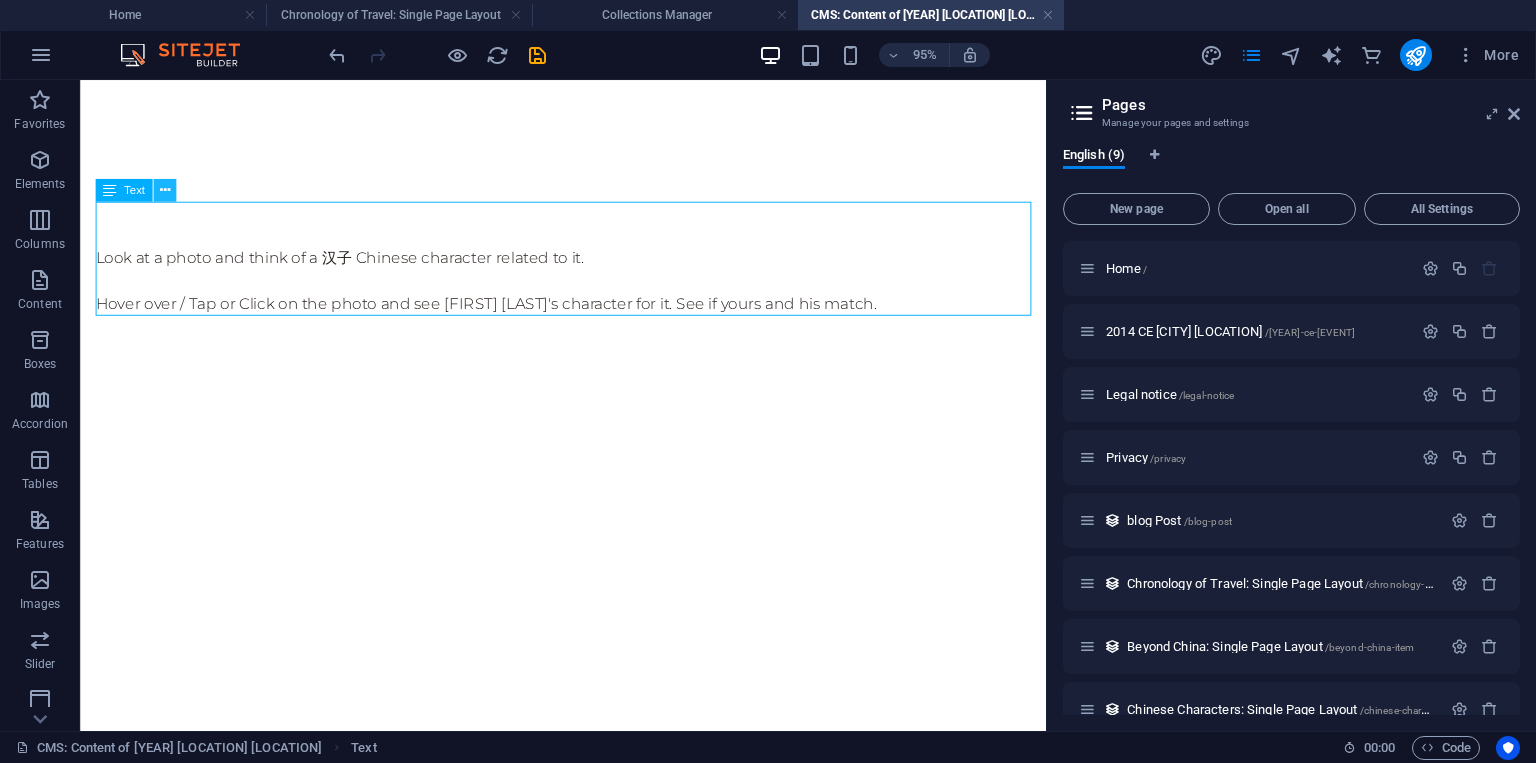 click at bounding box center (164, 190) 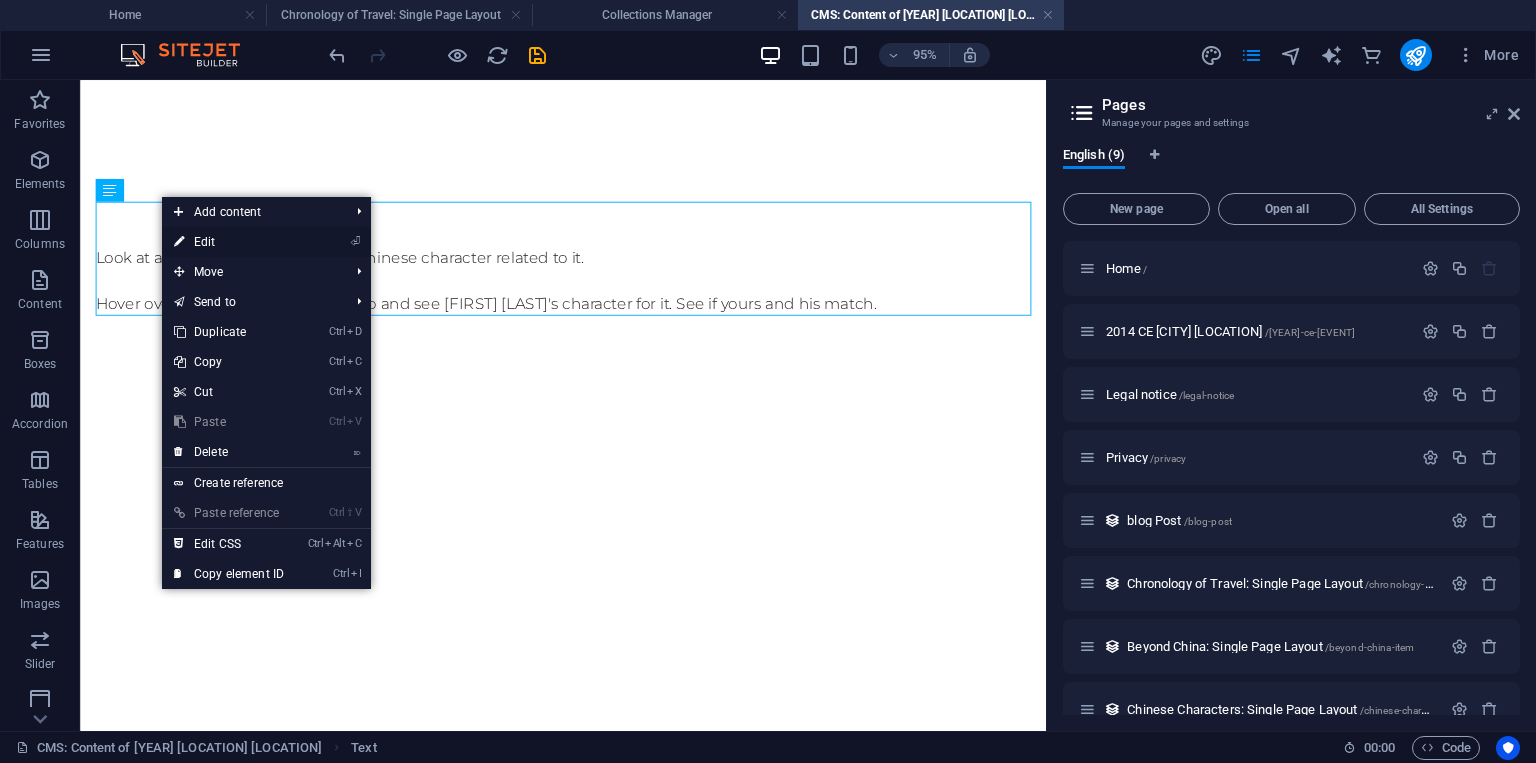 click at bounding box center (179, 242) 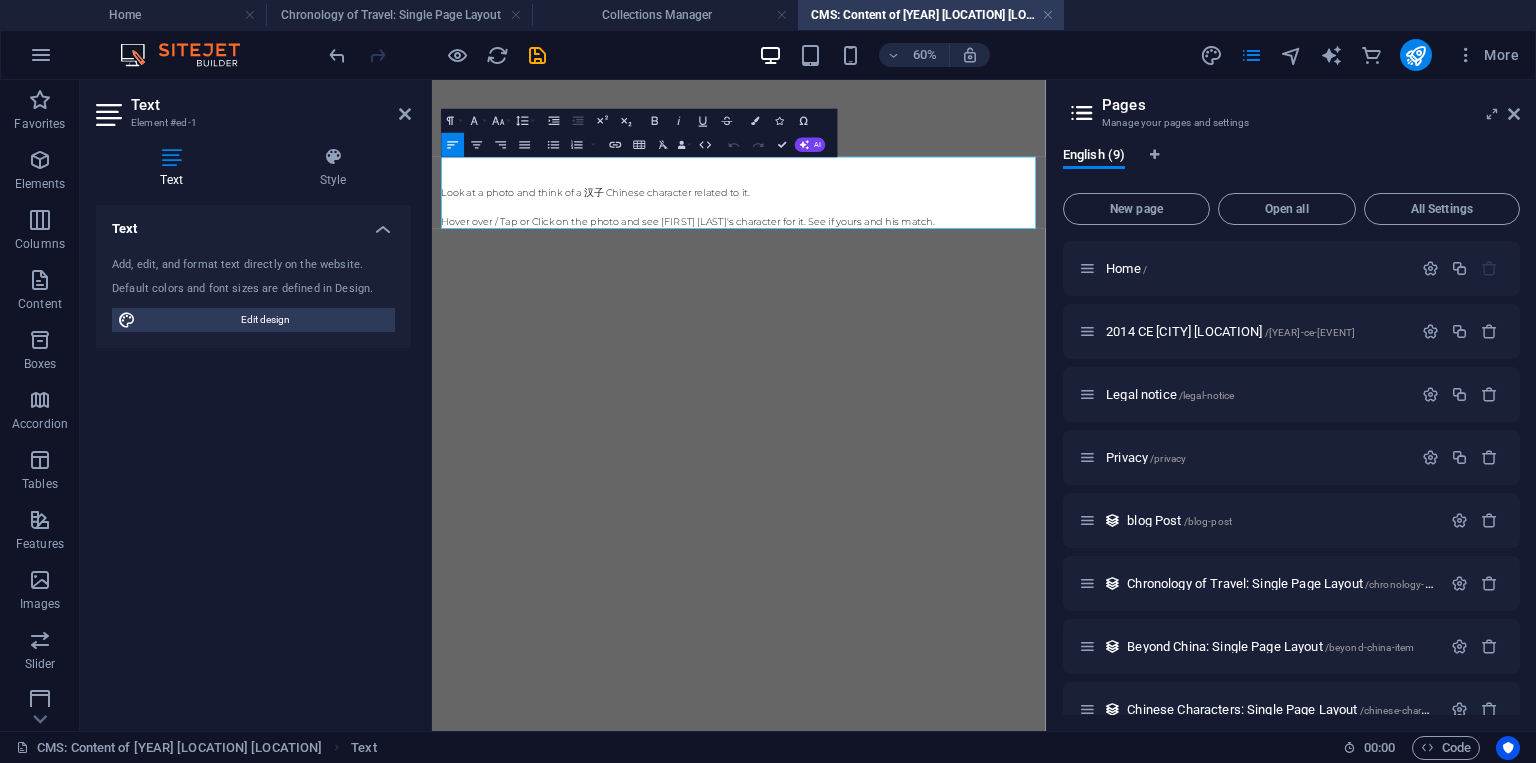 click at bounding box center (943, 220) 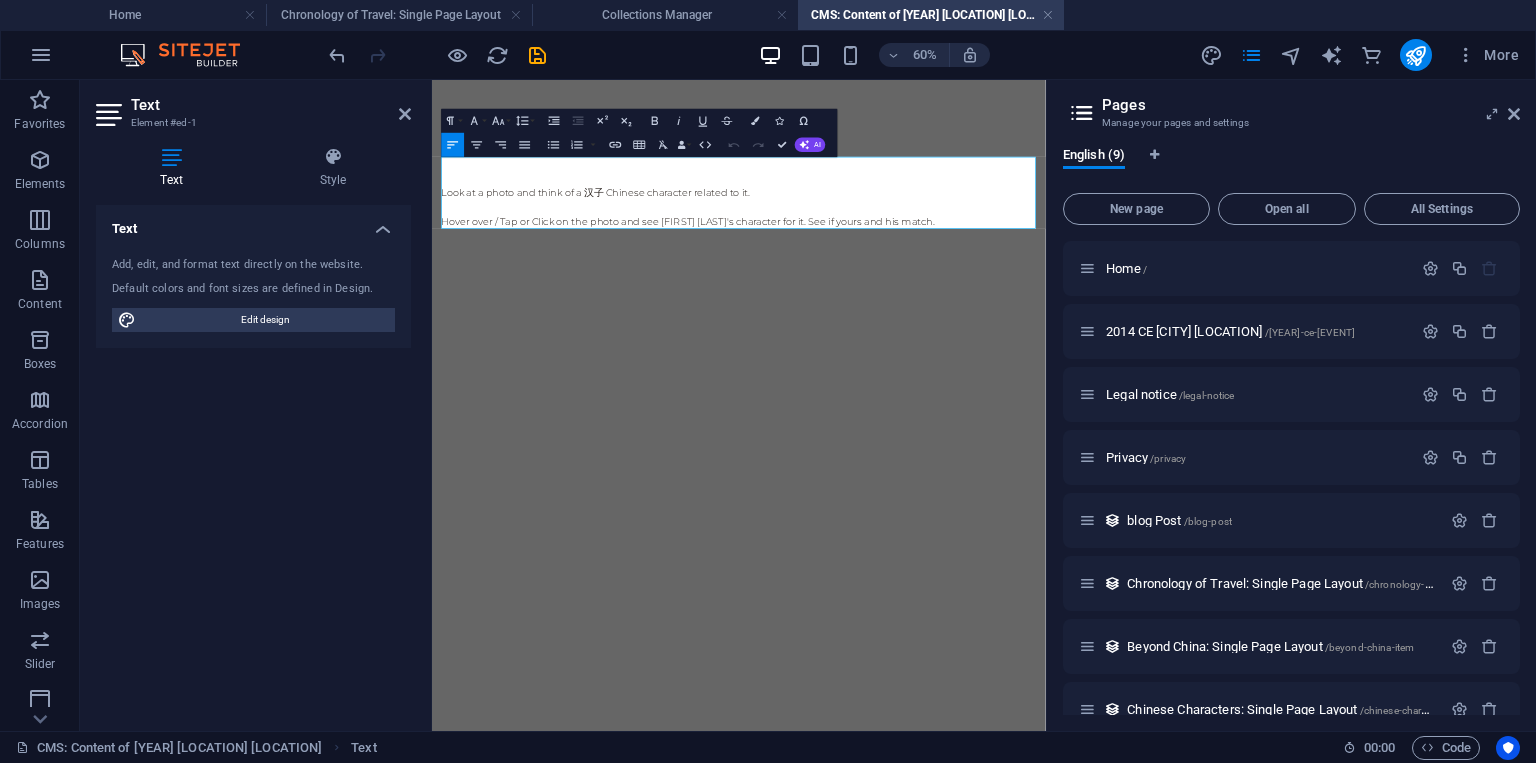 click on "Pages Manage your pages and settings English (9) New page Open all All Settings Home / [YEAR] CE [MUSEUM NAME] [LOCATION] / [YEAR]-[EVENT]-[MUSEUM NAME] Legal notice /legal-notice Privacy /privacy blog Post /blog-post Chronology of Travel: Single Page Layout /chronology-of-travel-item Beyond China: Single Page Layout /beyond-china-item Chinese Characters: Single Page Layout /chinese-characters-item Chinese Food: Single Page Layout /chinese-food-item" at bounding box center (1291, 405) 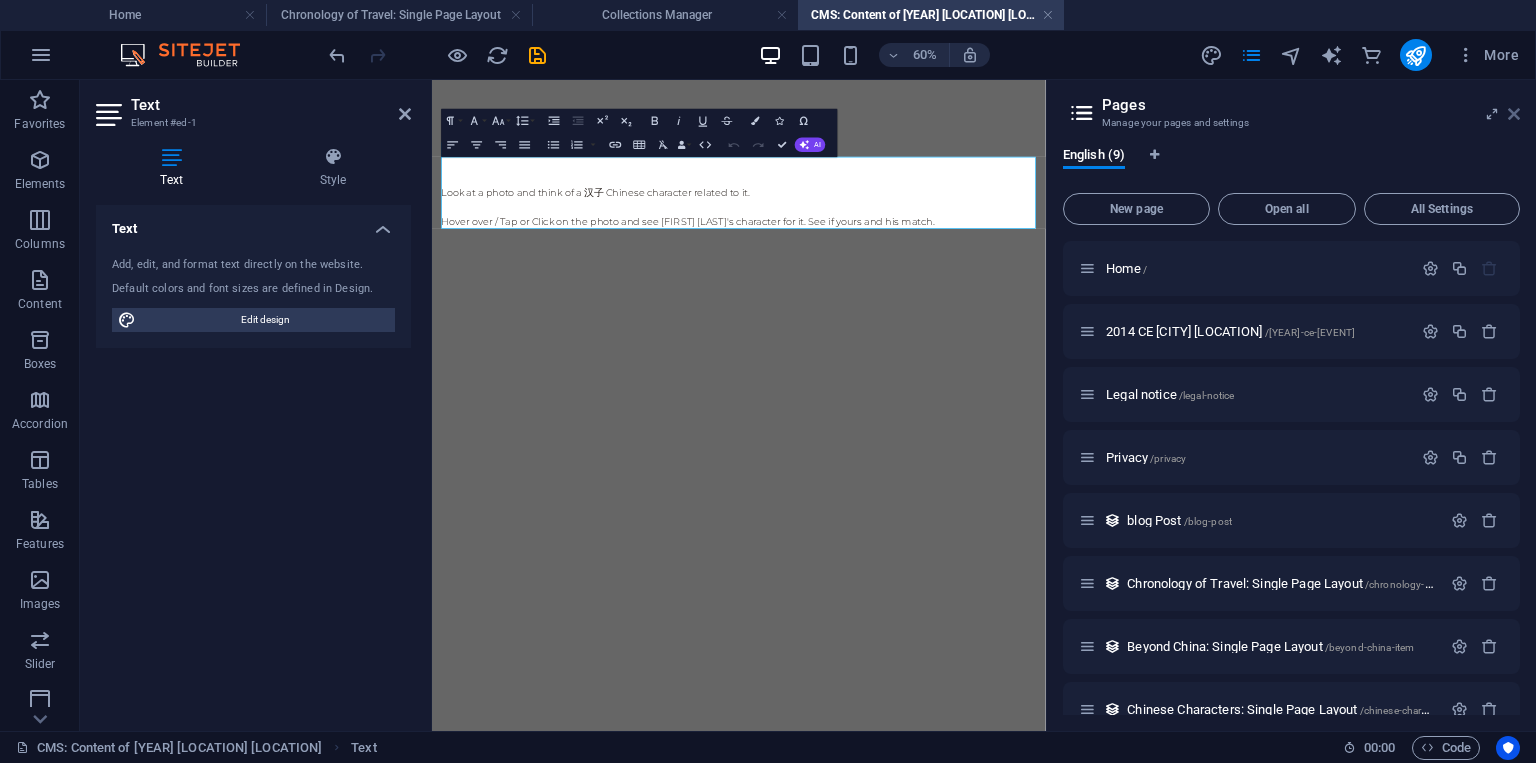 click at bounding box center (1514, 114) 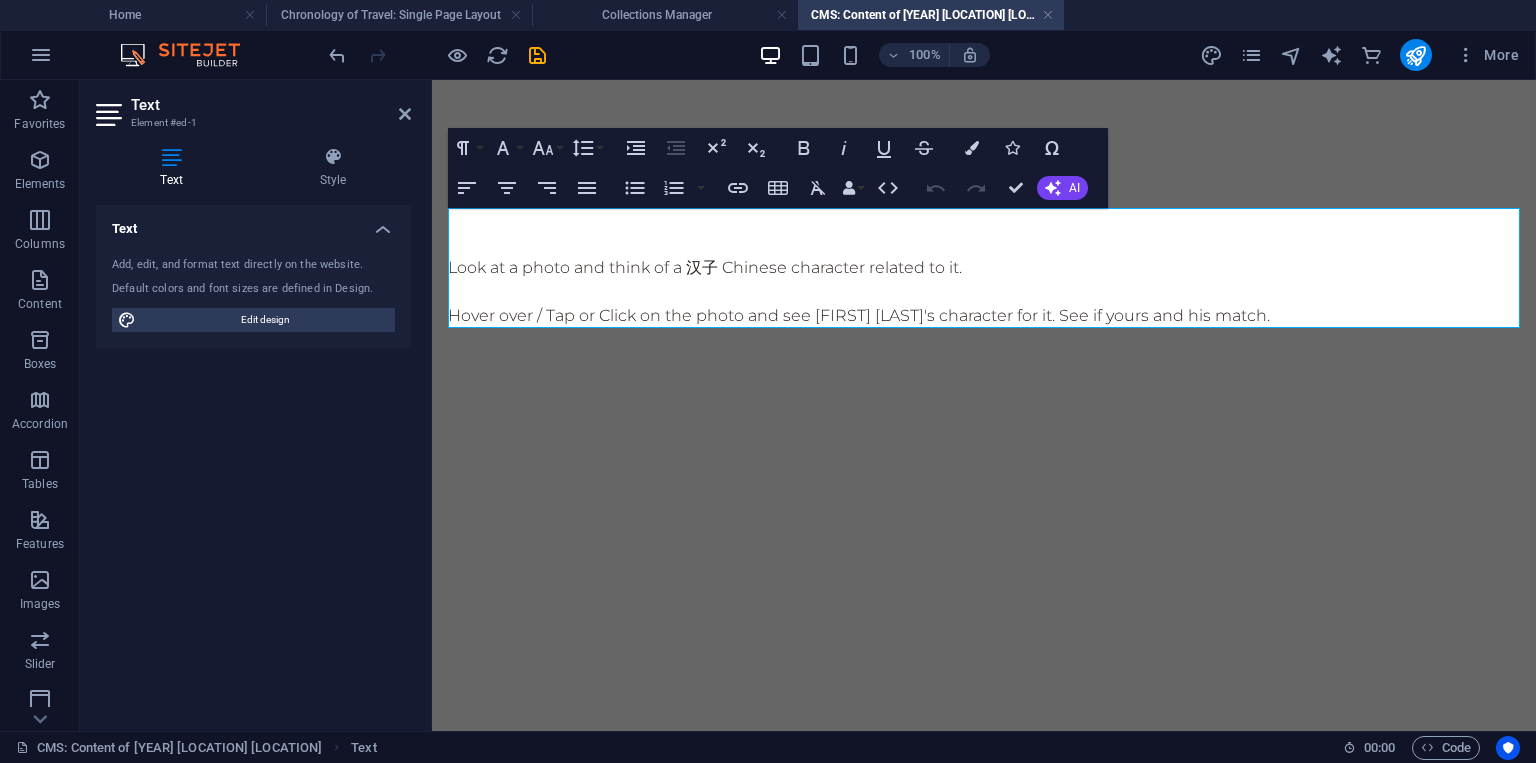click at bounding box center [984, 244] 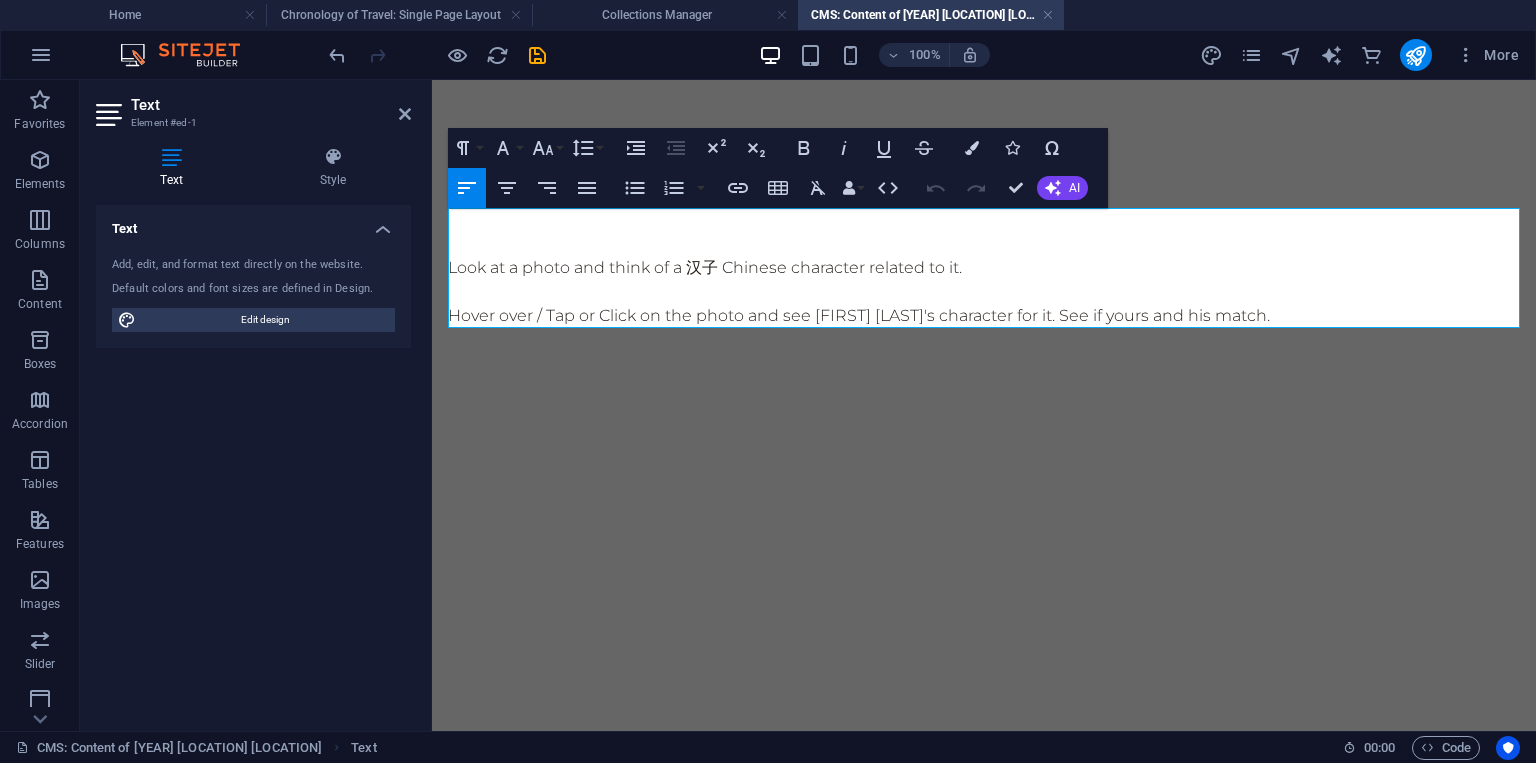 click at bounding box center [984, 244] 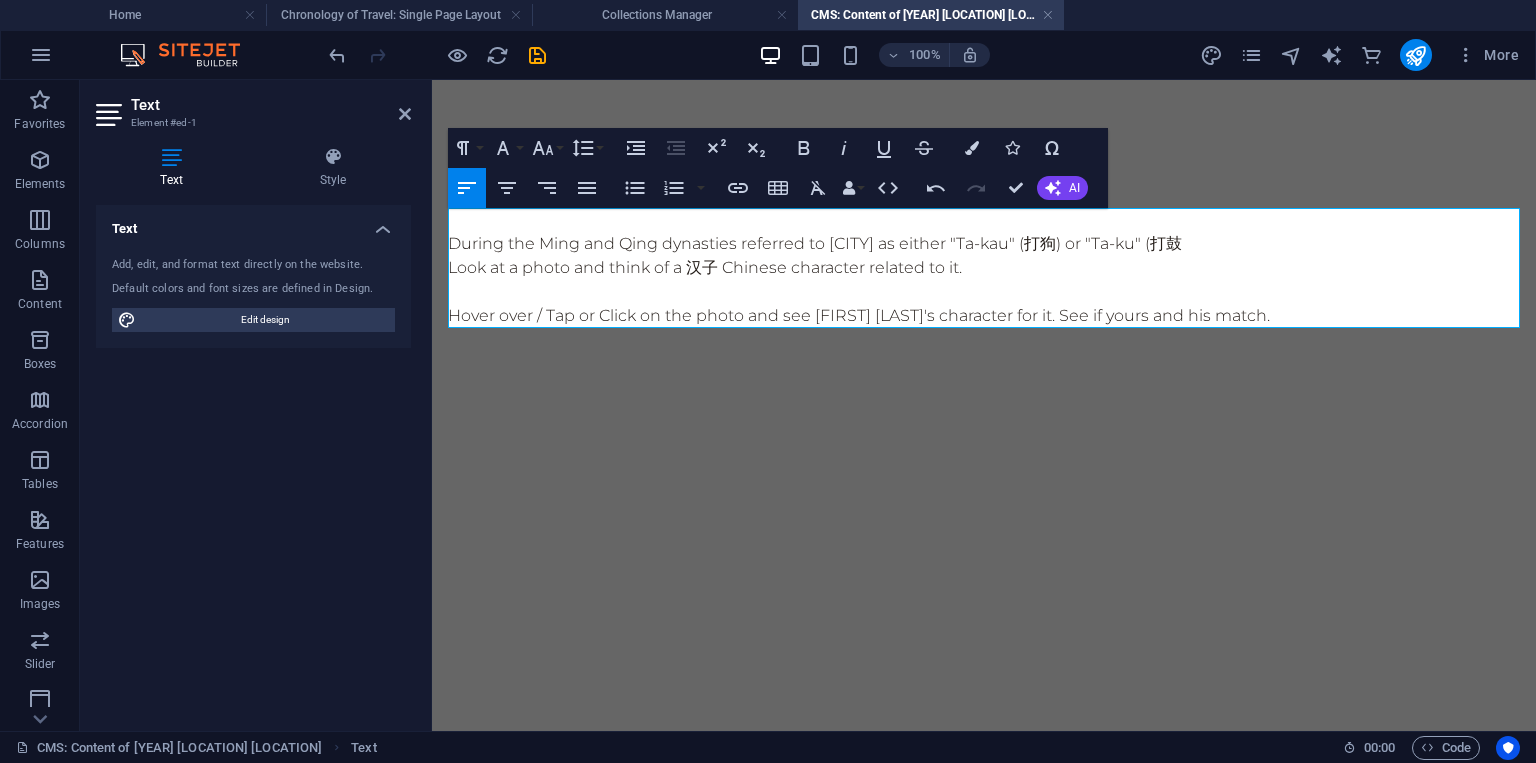 scroll, scrollTop: 937, scrollLeft: 15, axis: both 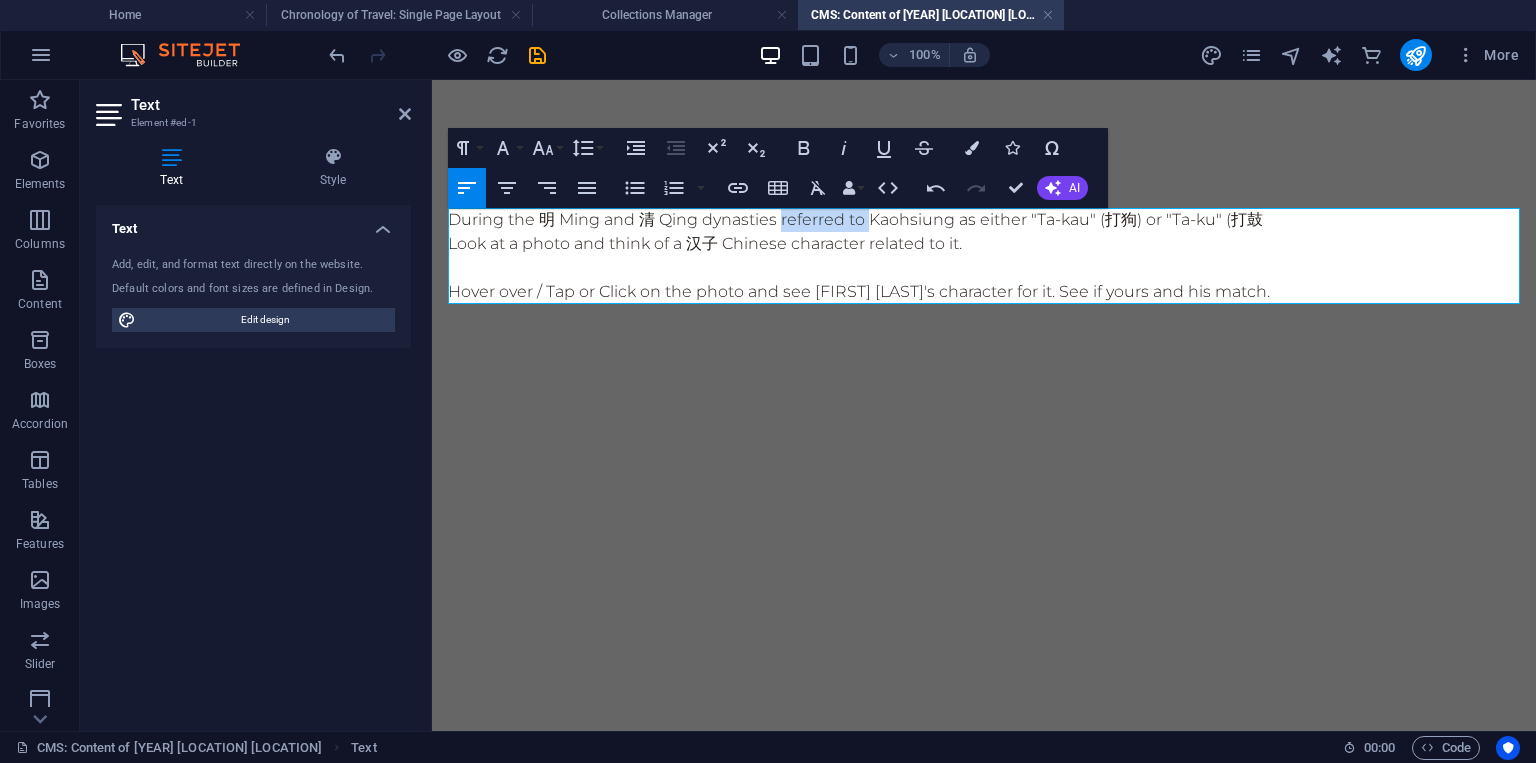 drag, startPoint x: 780, startPoint y: 223, endPoint x: 867, endPoint y: 219, distance: 87.0919 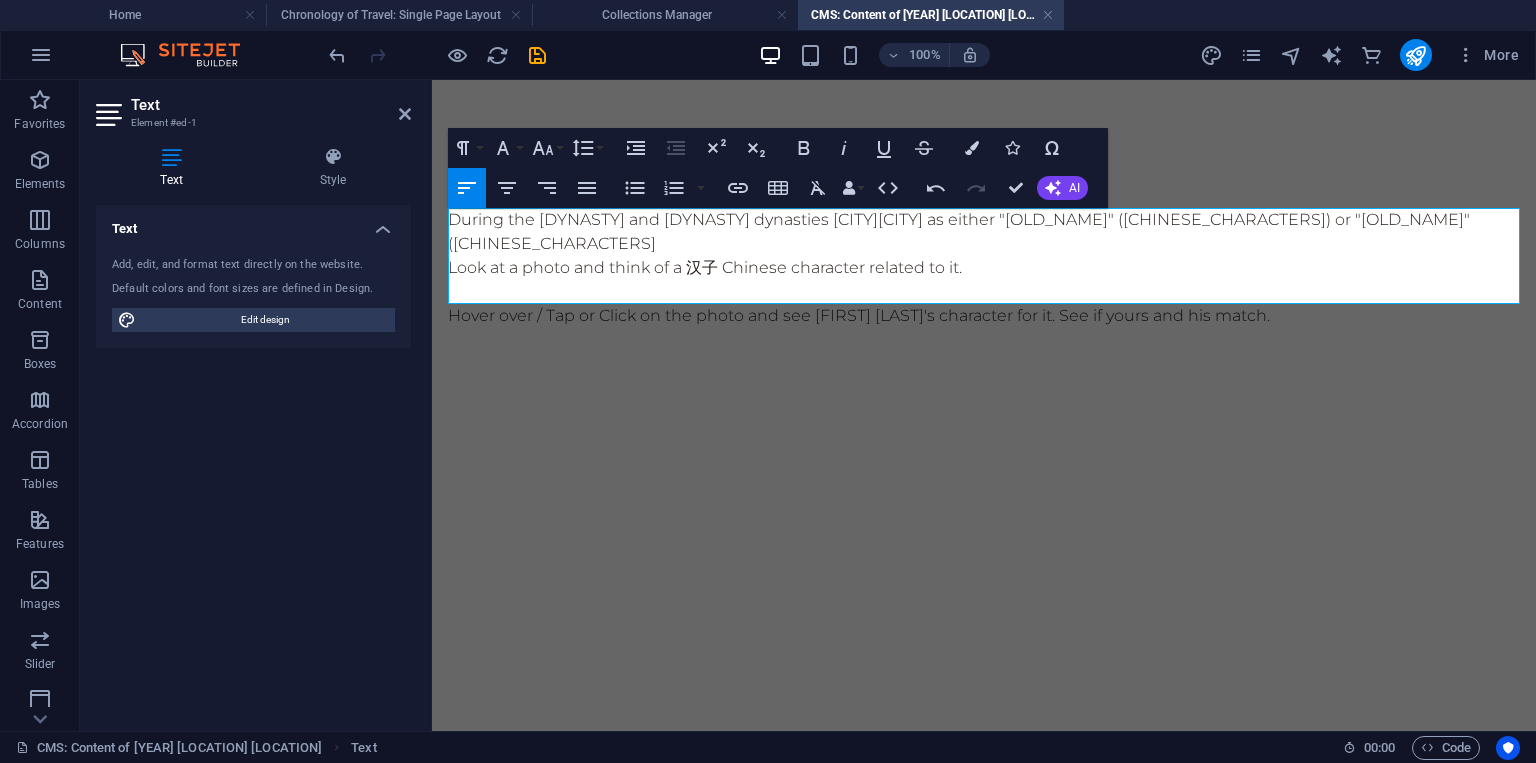 click on "During the [DYNASTY] and [DYNASTY] dynasties [CITY] as either "Ta-kau" (打狗) or "Ta-ku" (打鼓" at bounding box center [984, 232] 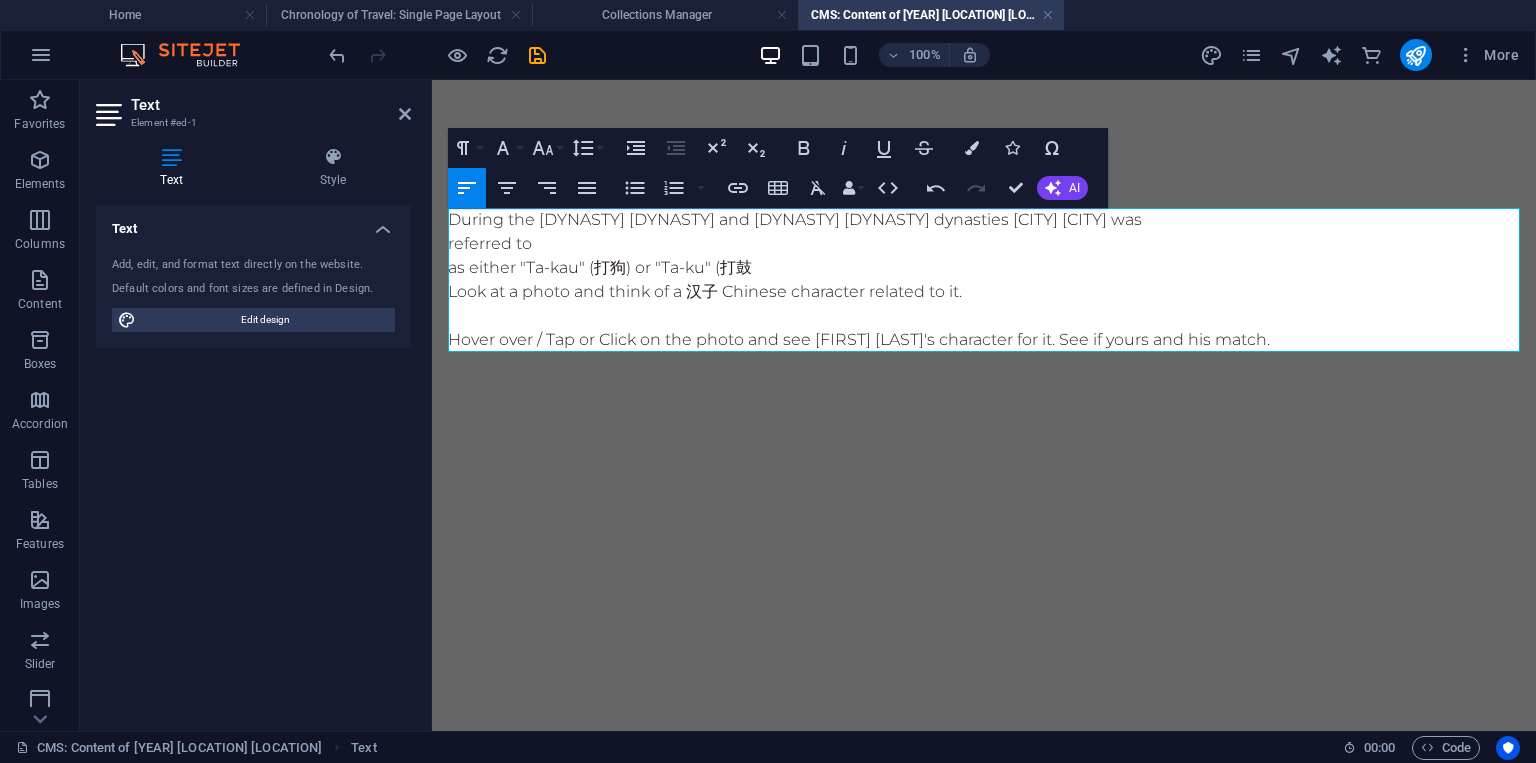 click on "referred to" at bounding box center (984, 244) 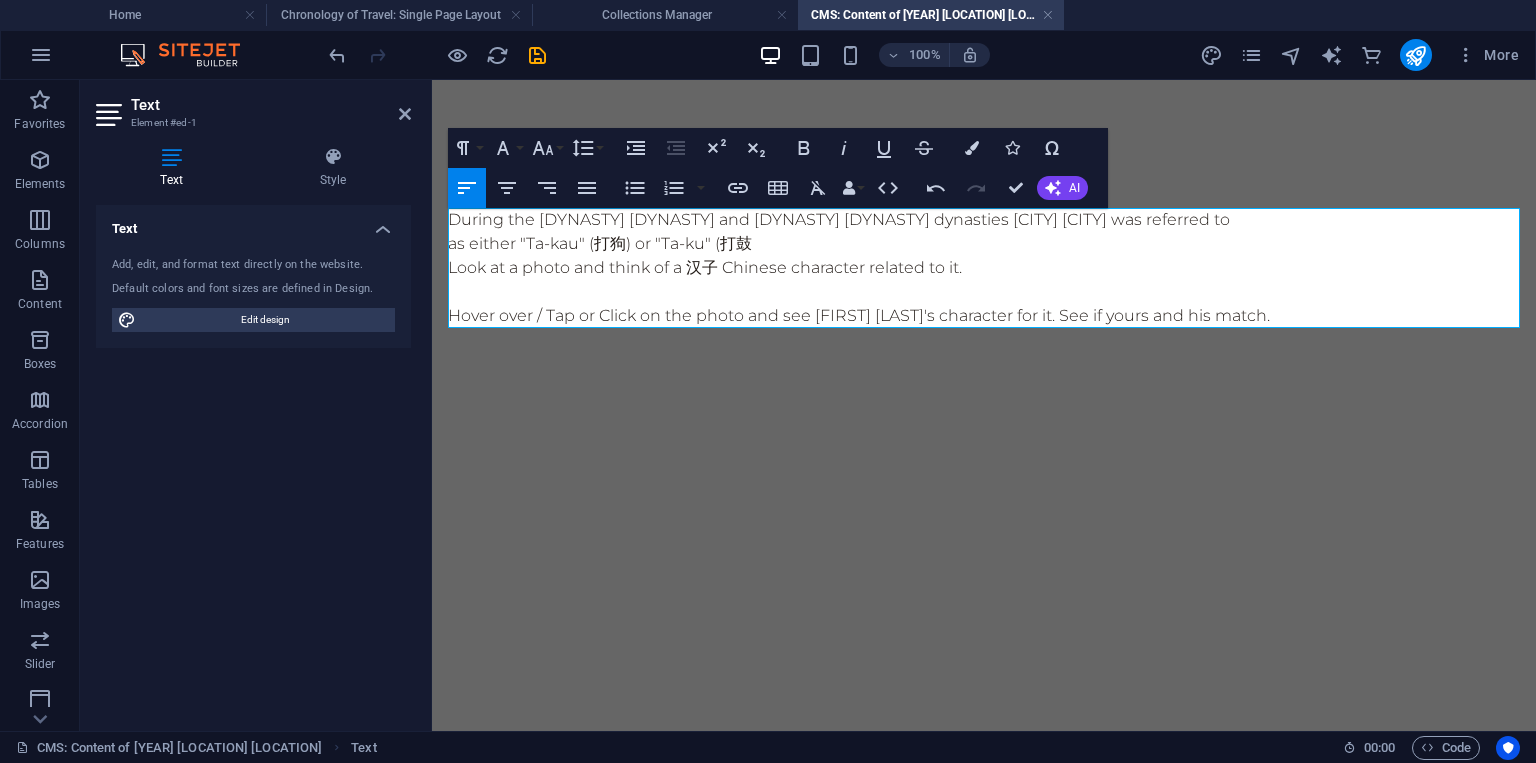 click on "as either "Ta-kau" (打狗) or "Ta-ku" (打鼓" at bounding box center (984, 244) 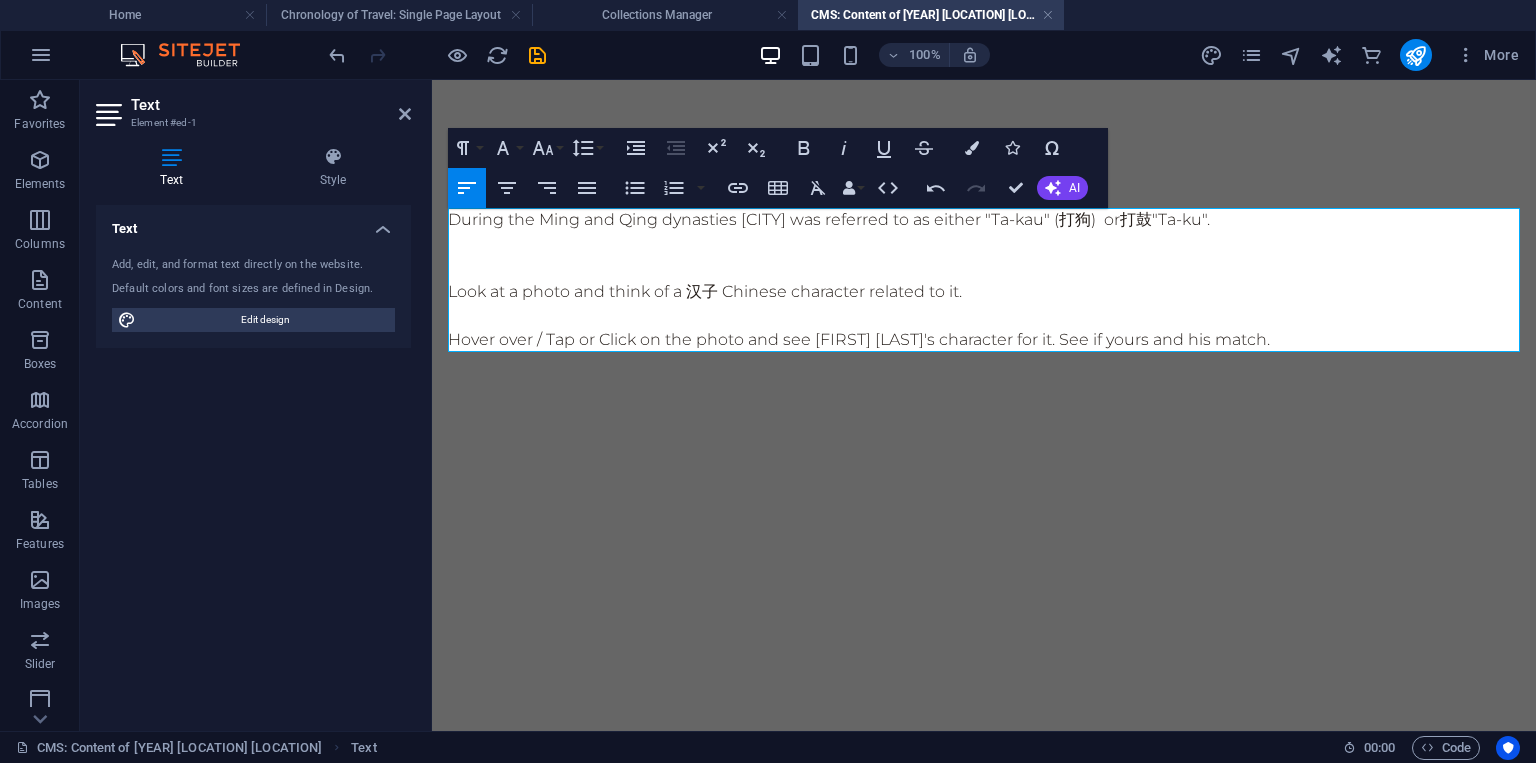 click on "During the [DYNASTY] and [DYNASTY] dynasties [CITY] was referred to as either "[OLD_NAME]" ([CHINESE_CHARACTERS]) or [OLD_NAME] "[CHINESE_CHARACTERS]"." at bounding box center [984, 220] 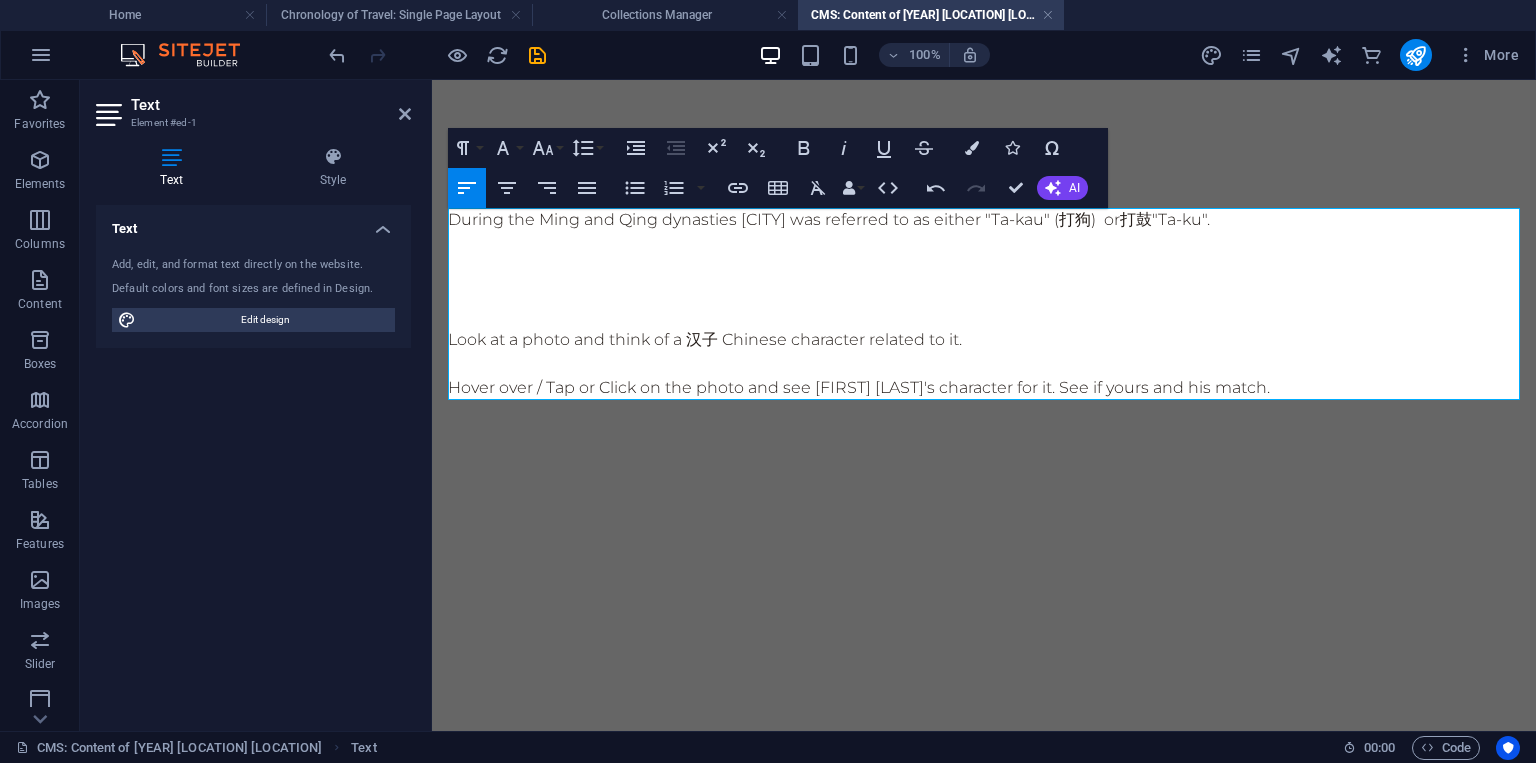 scroll, scrollTop: 1251, scrollLeft: 2, axis: both 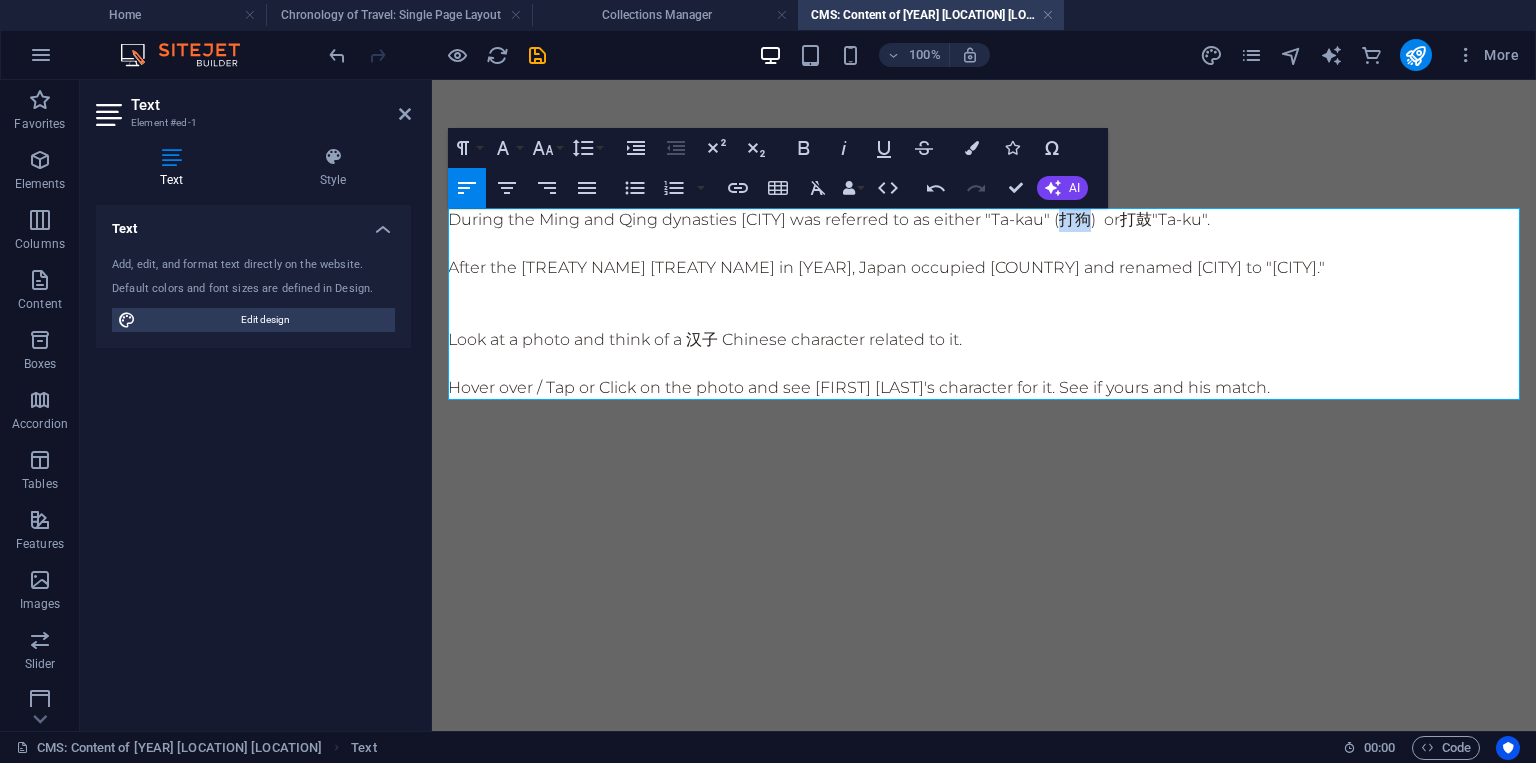drag, startPoint x: 1104, startPoint y: 219, endPoint x: 1127, endPoint y: 219, distance: 23 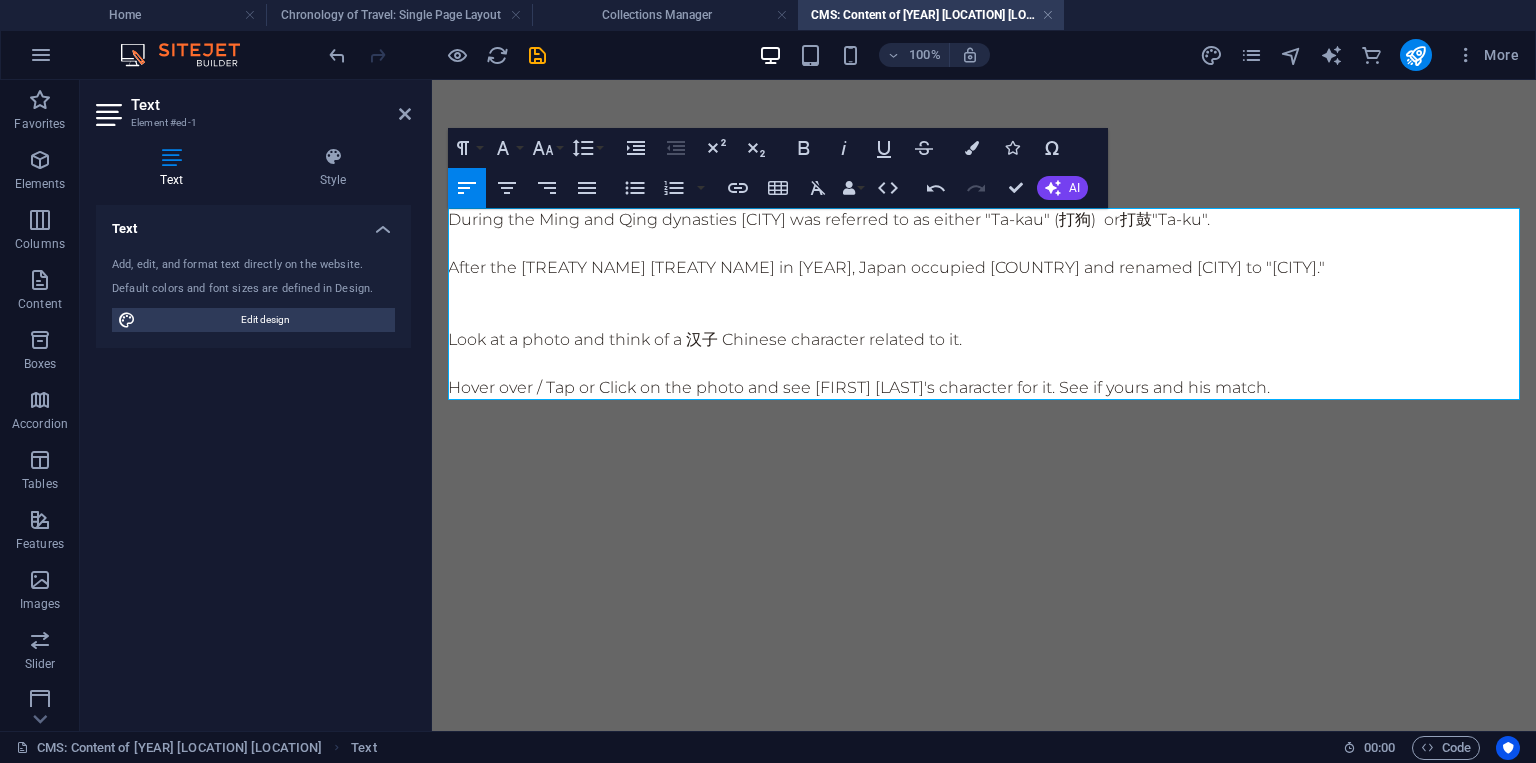click on "After the [TREATY NAME] [TREATY NAME] in [YEAR], Japan occupied [COUNTRY] and renamed [CITY] to "[CITY]."" at bounding box center (984, 268) 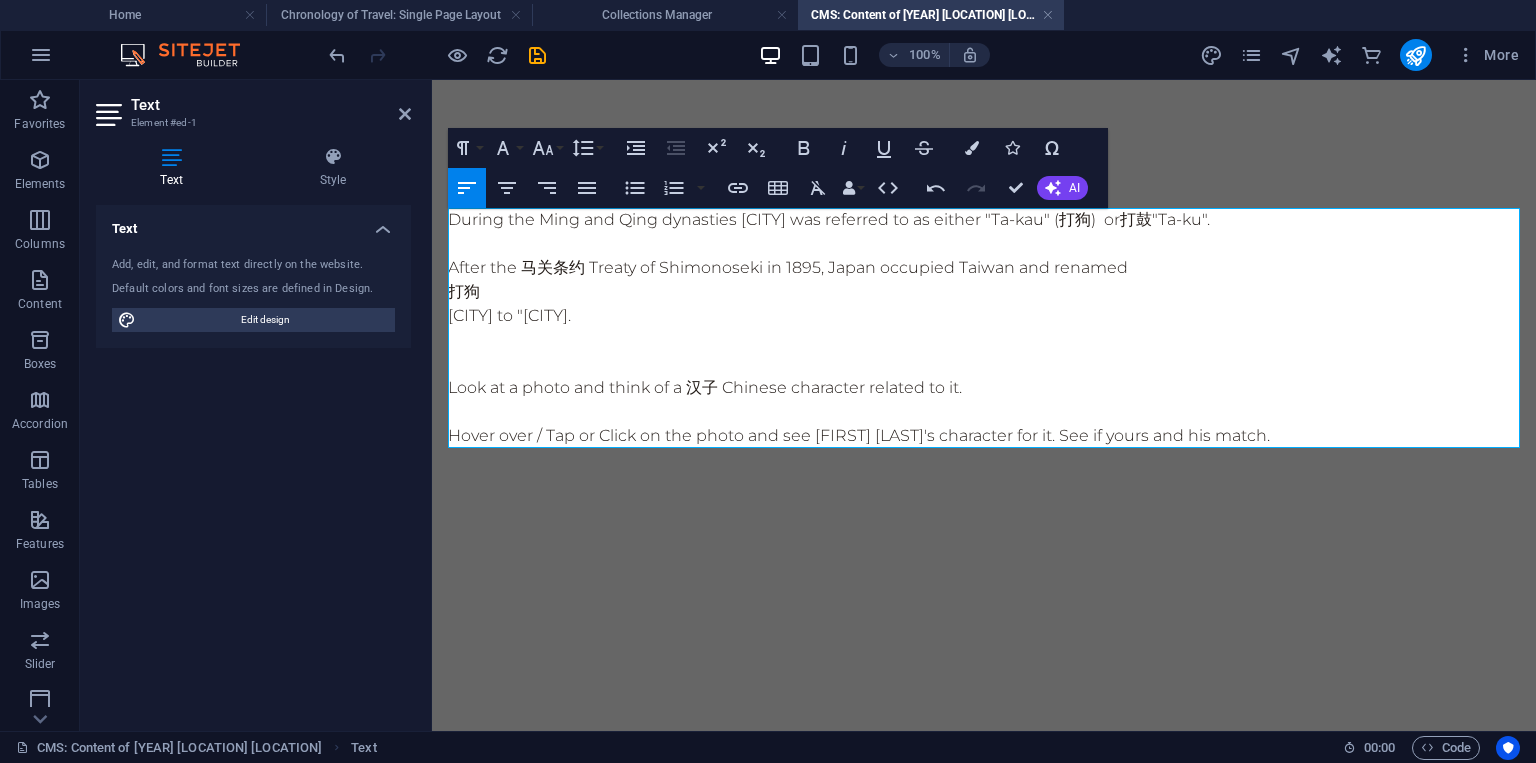 click on "打狗" at bounding box center [984, 292] 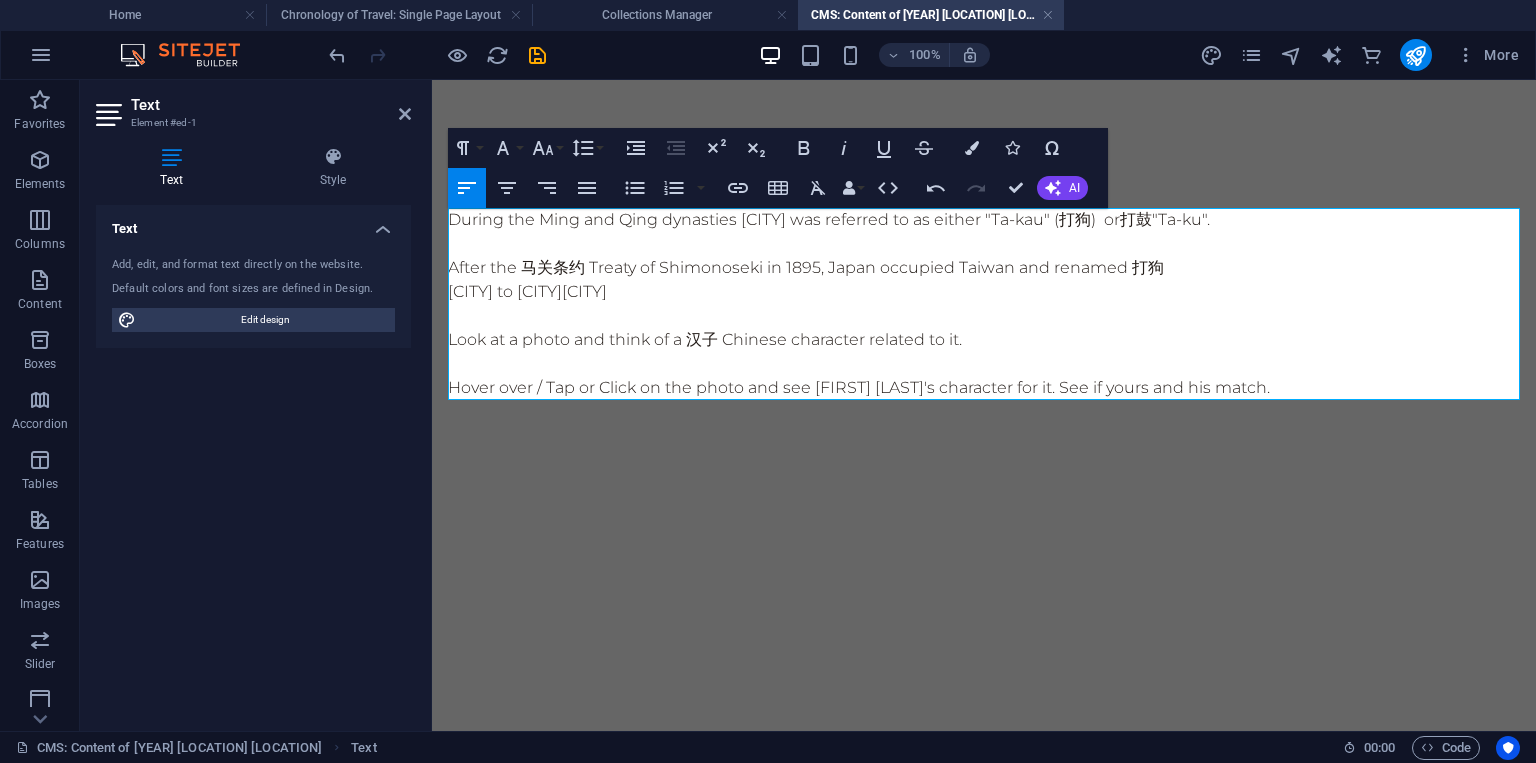 drag, startPoint x: 454, startPoint y: 290, endPoint x: 482, endPoint y: 280, distance: 29.732138 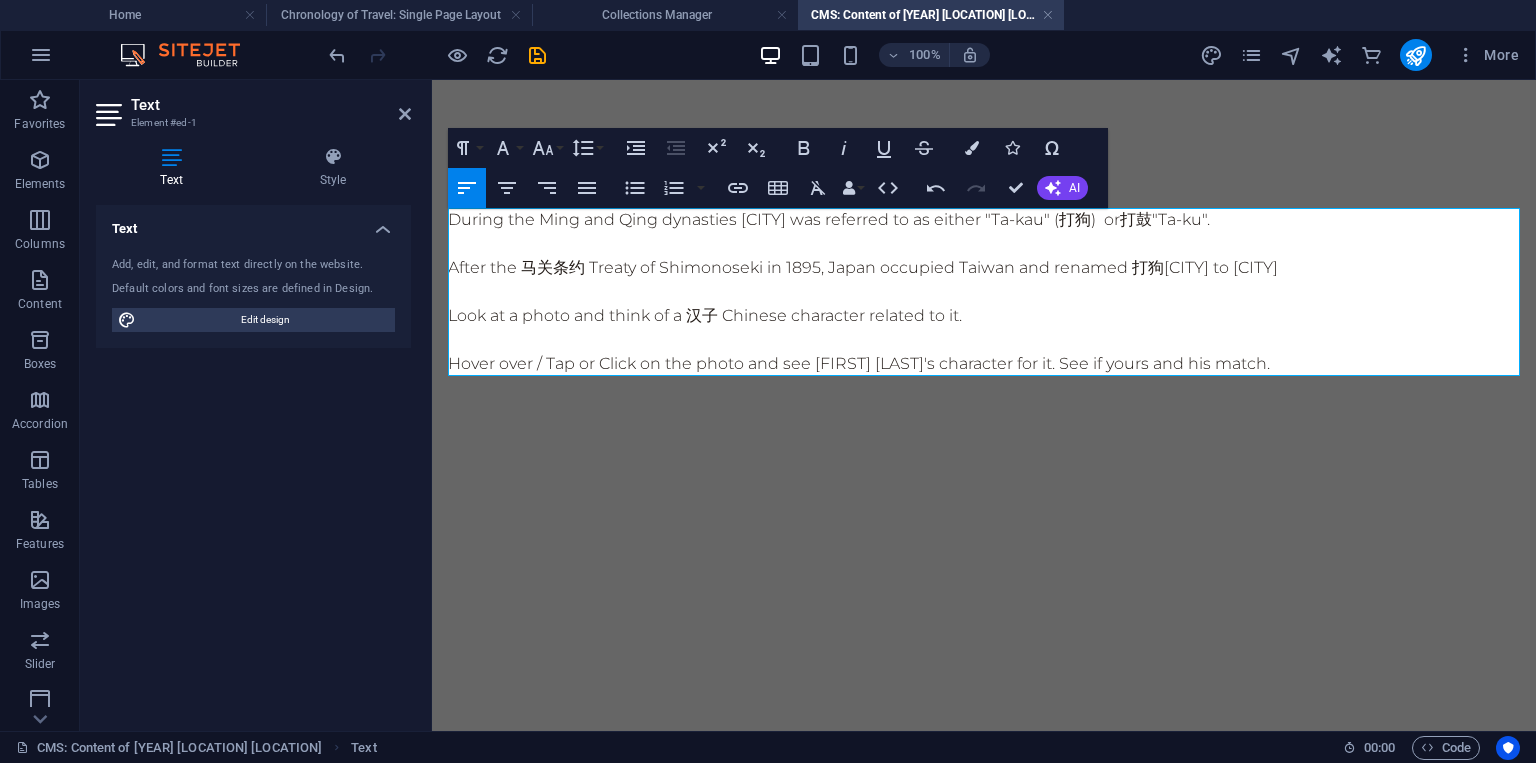 click on "After the Treaty of Shimonoseki in [YEAR], Japan occupied Taiwan and renamed 打狗  Takau to [CITY] Kaohsiung." at bounding box center (984, 268) 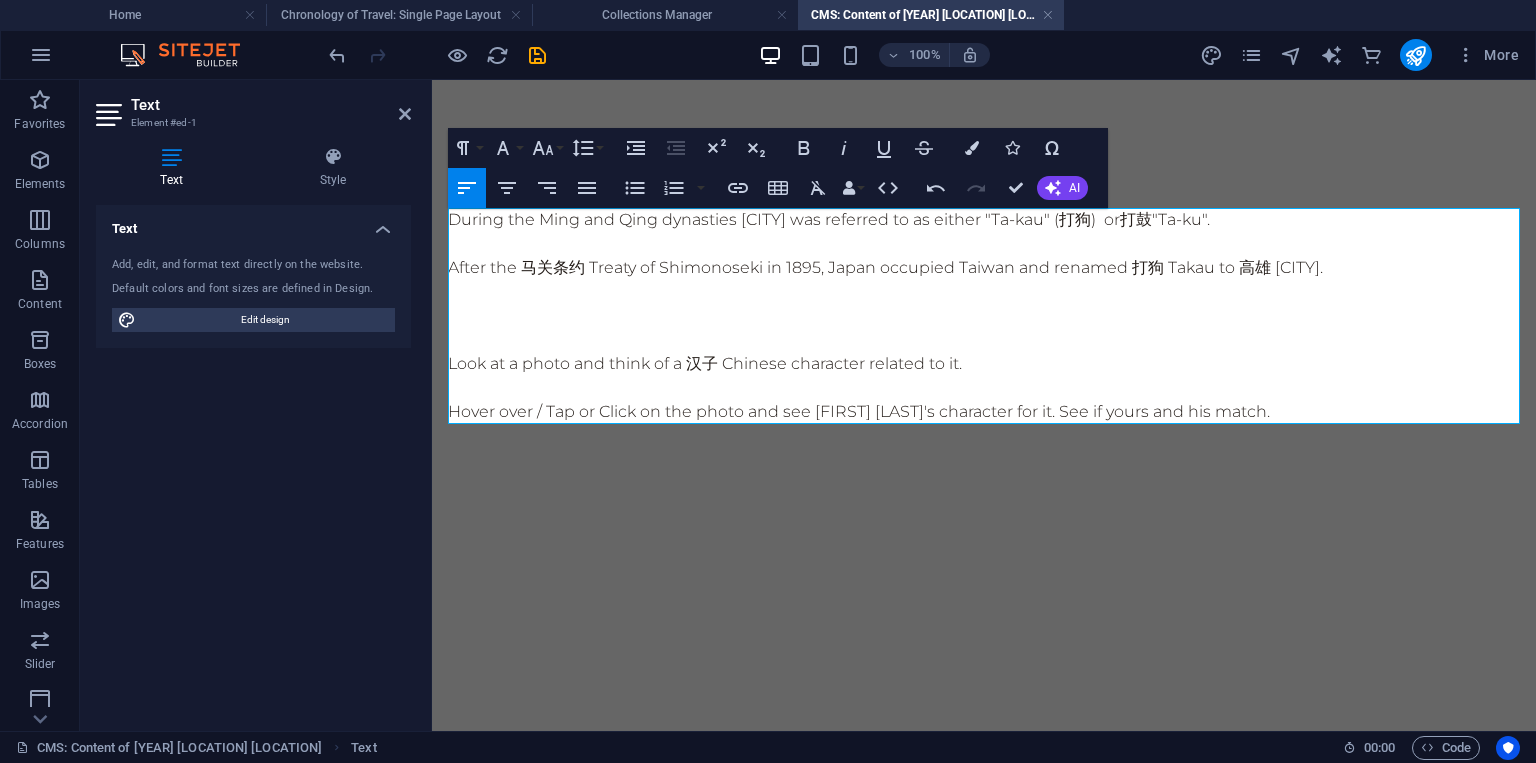 scroll, scrollTop: 758, scrollLeft: 3, axis: both 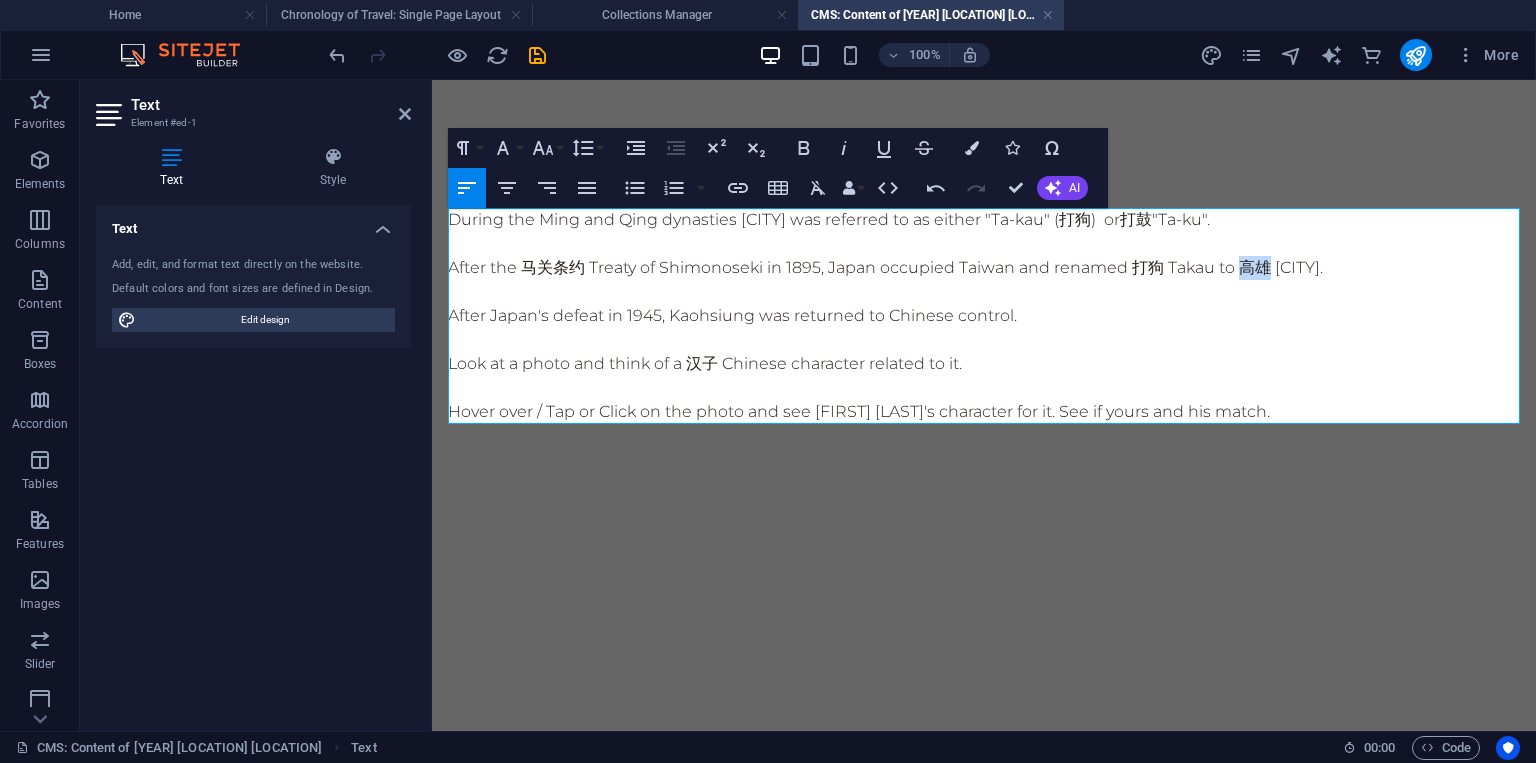 drag, startPoint x: 1240, startPoint y: 269, endPoint x: 1264, endPoint y: 266, distance: 24.186773 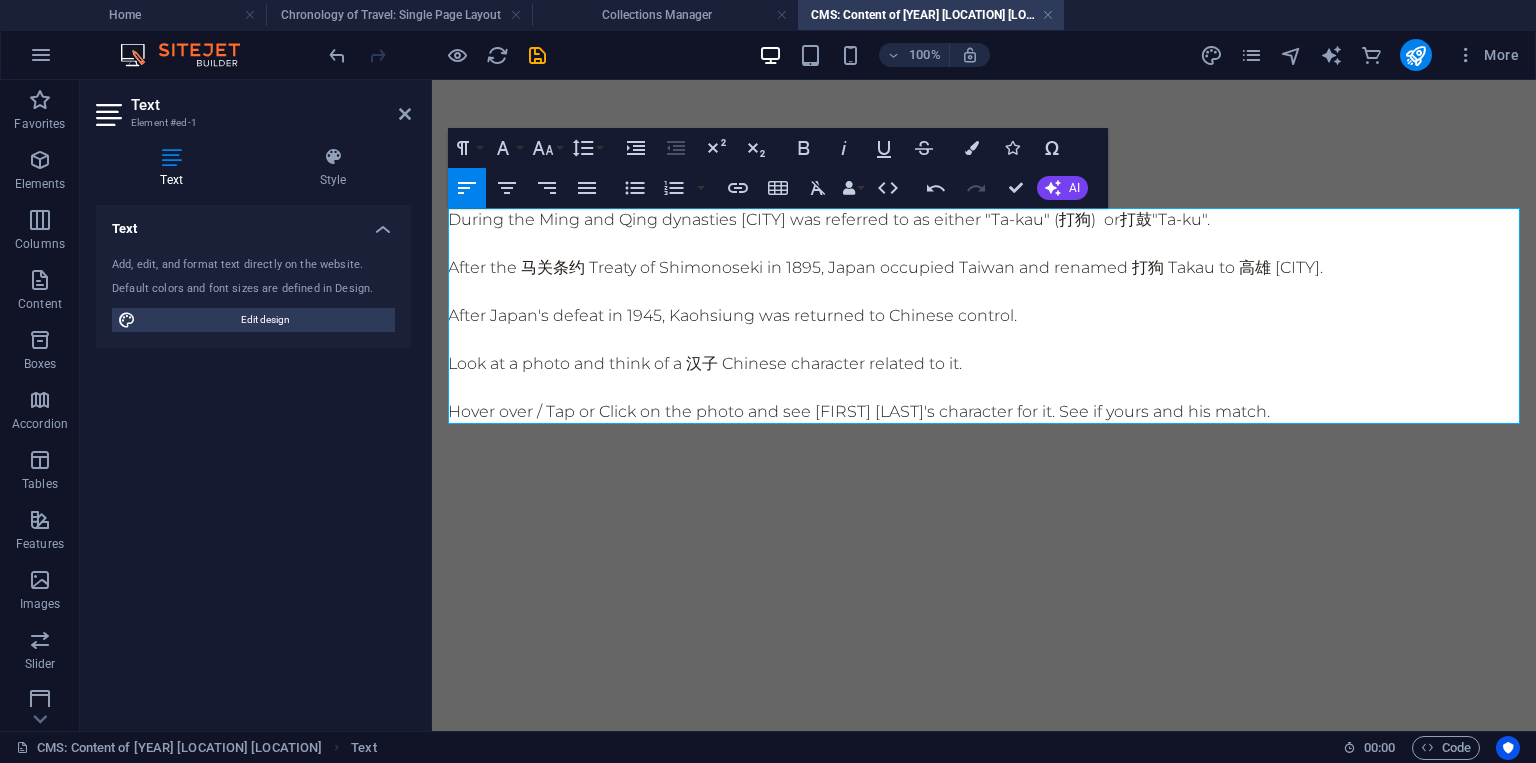 click on "After Japan's defeat in 1945, Kaohsiung was returned to Chinese control." at bounding box center [984, 316] 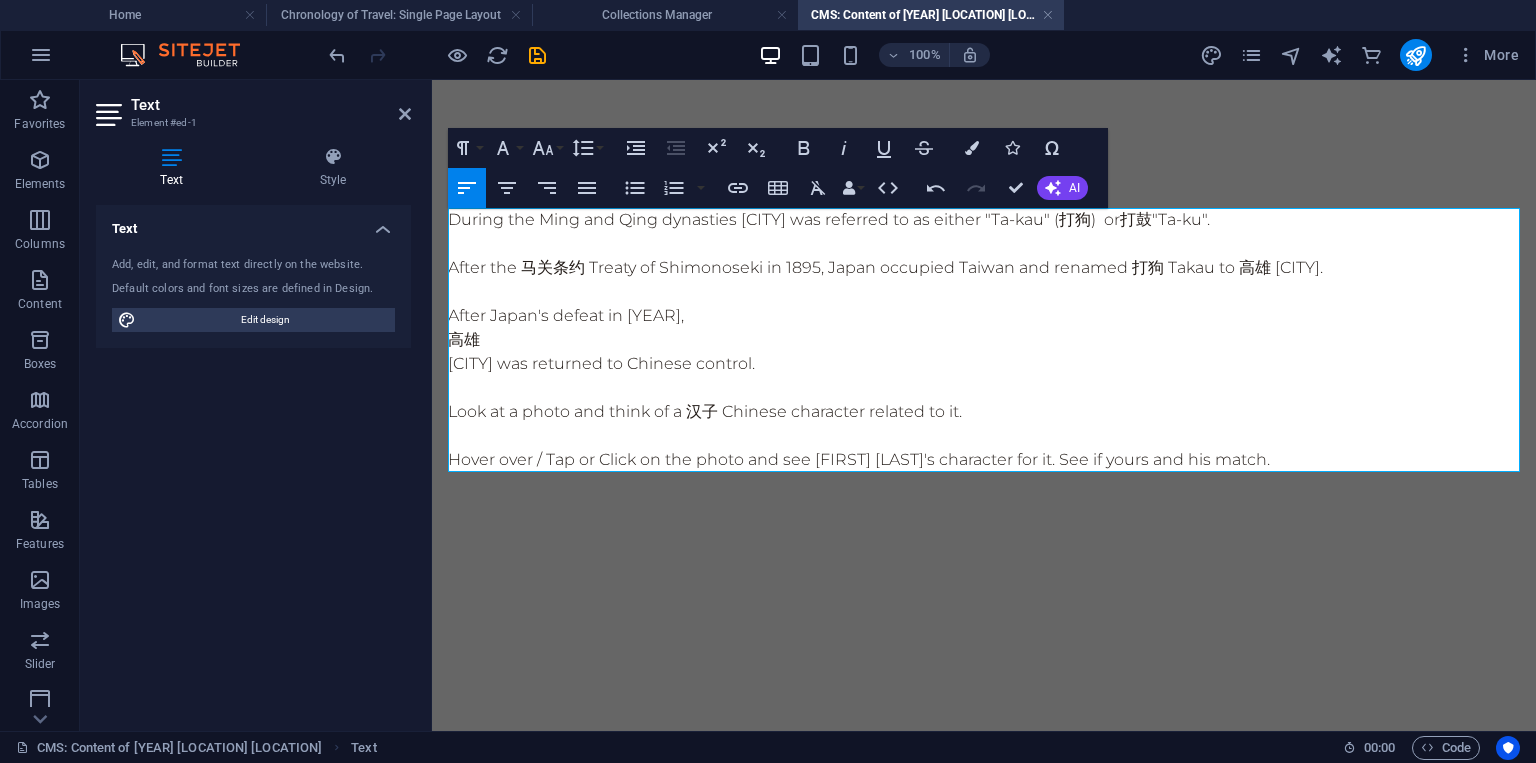click on "After Japan's defeat in [YEAR]," at bounding box center (984, 316) 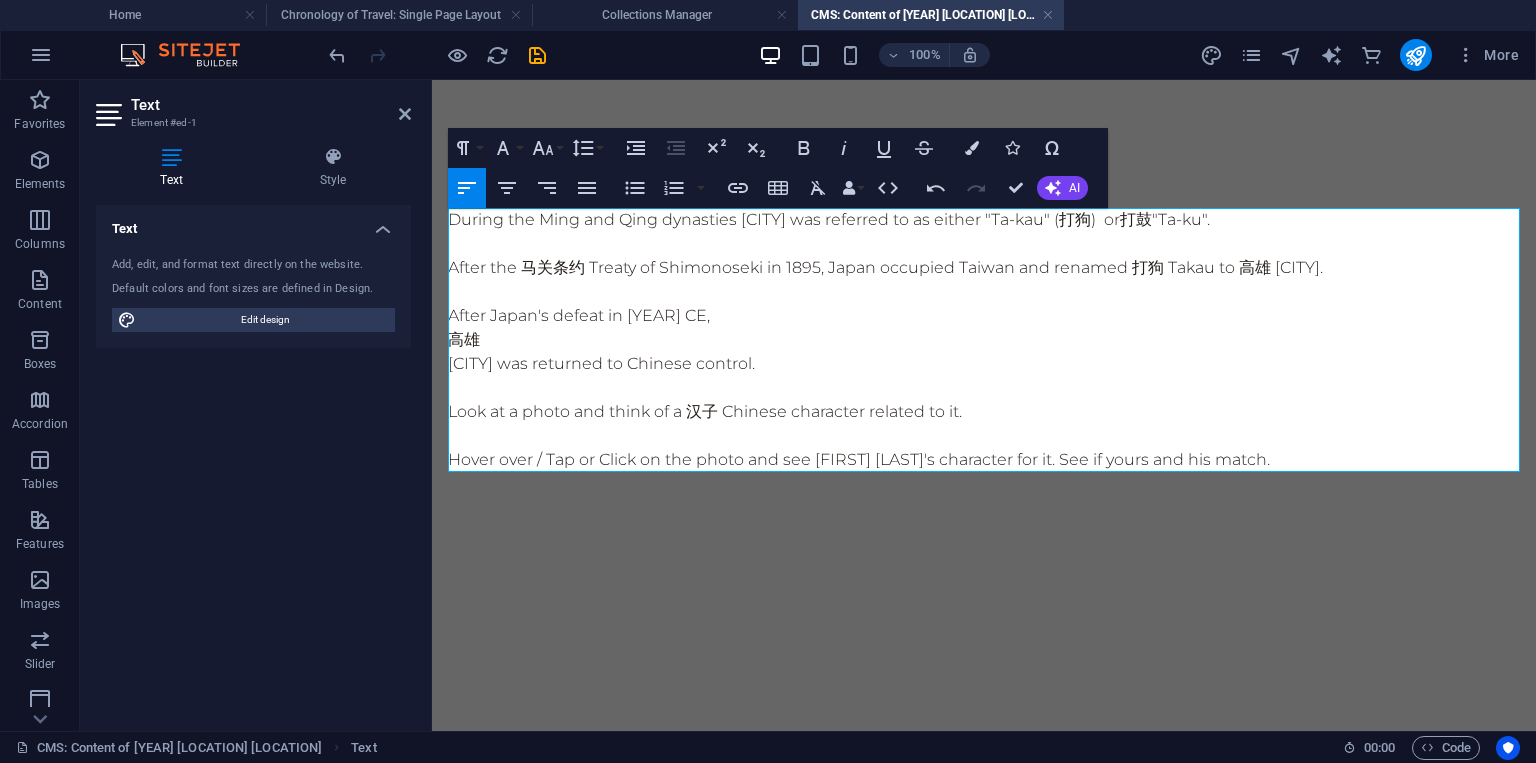 click on "高雄" at bounding box center [984, 340] 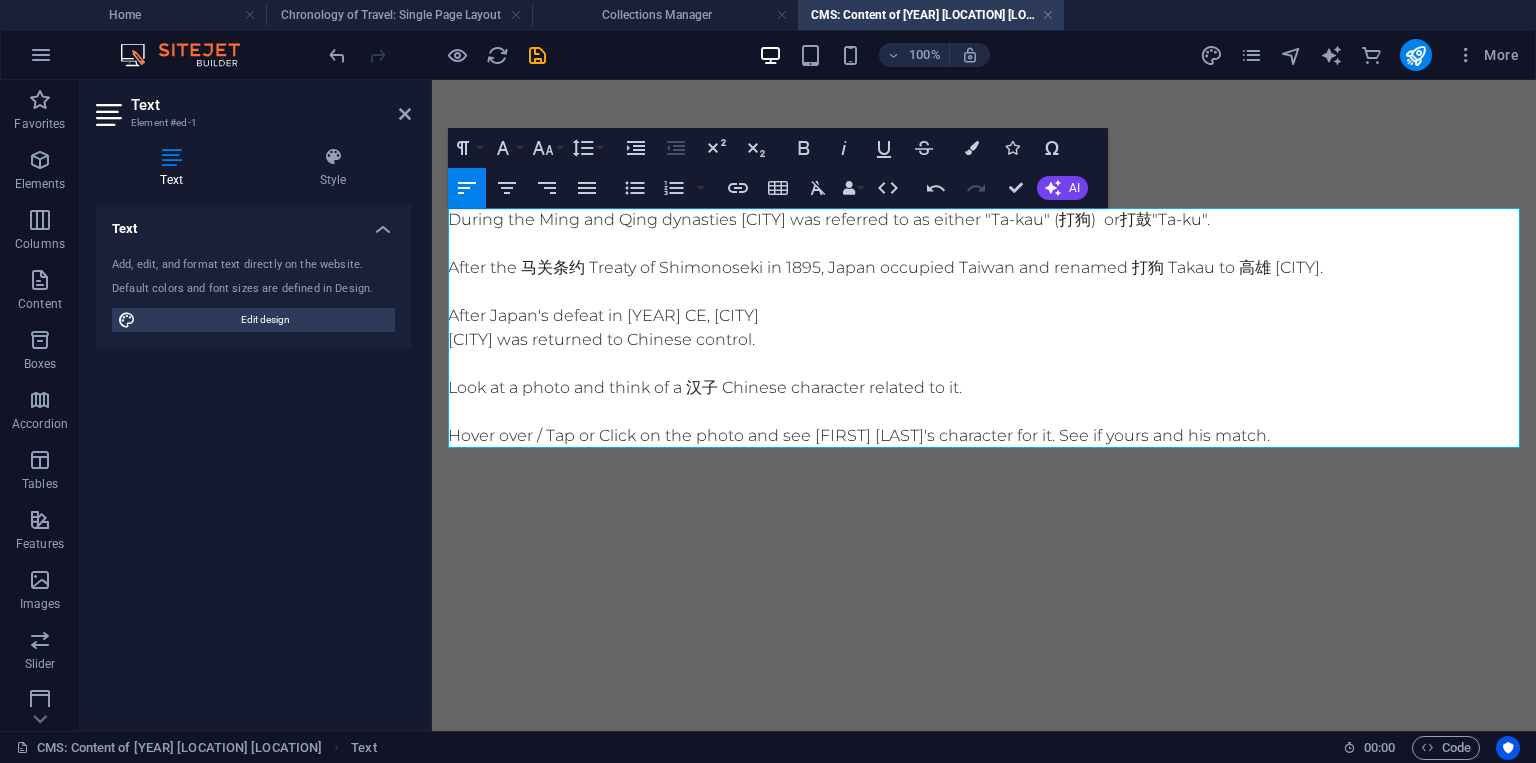 click on "[CITY] was returned to Chinese control." at bounding box center [984, 340] 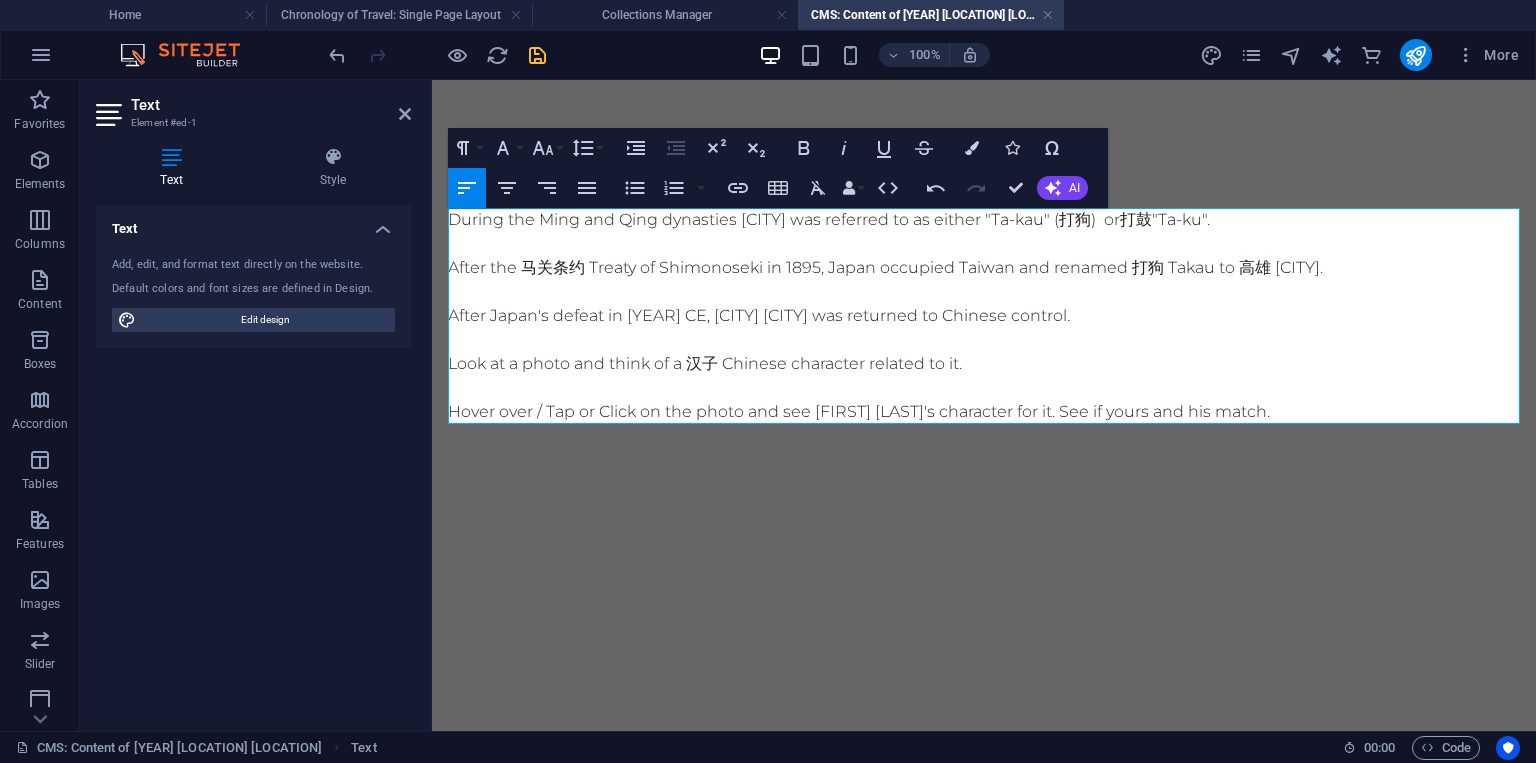 click at bounding box center [537, 55] 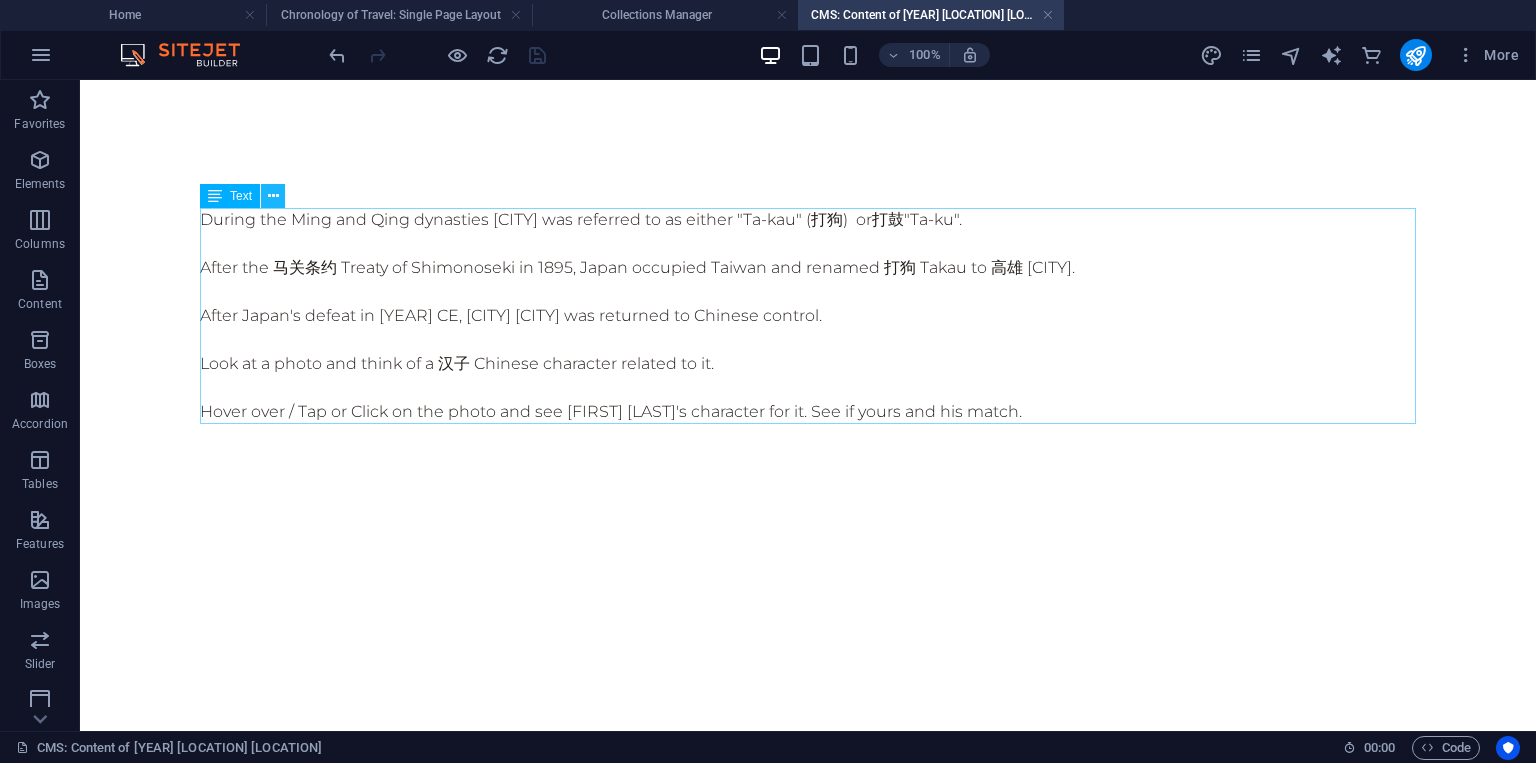 click at bounding box center (273, 196) 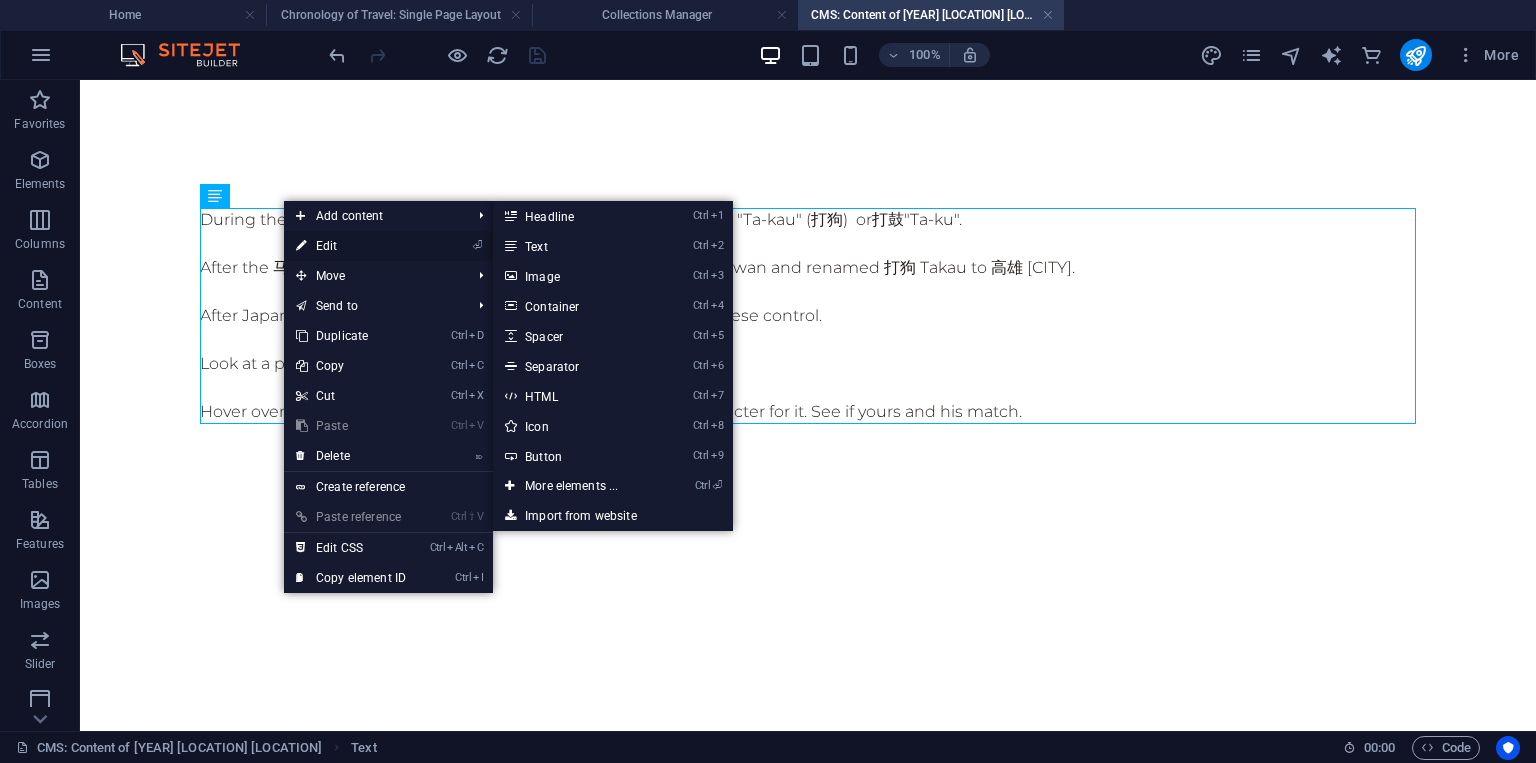 click on "⏎  Edit" at bounding box center [351, 246] 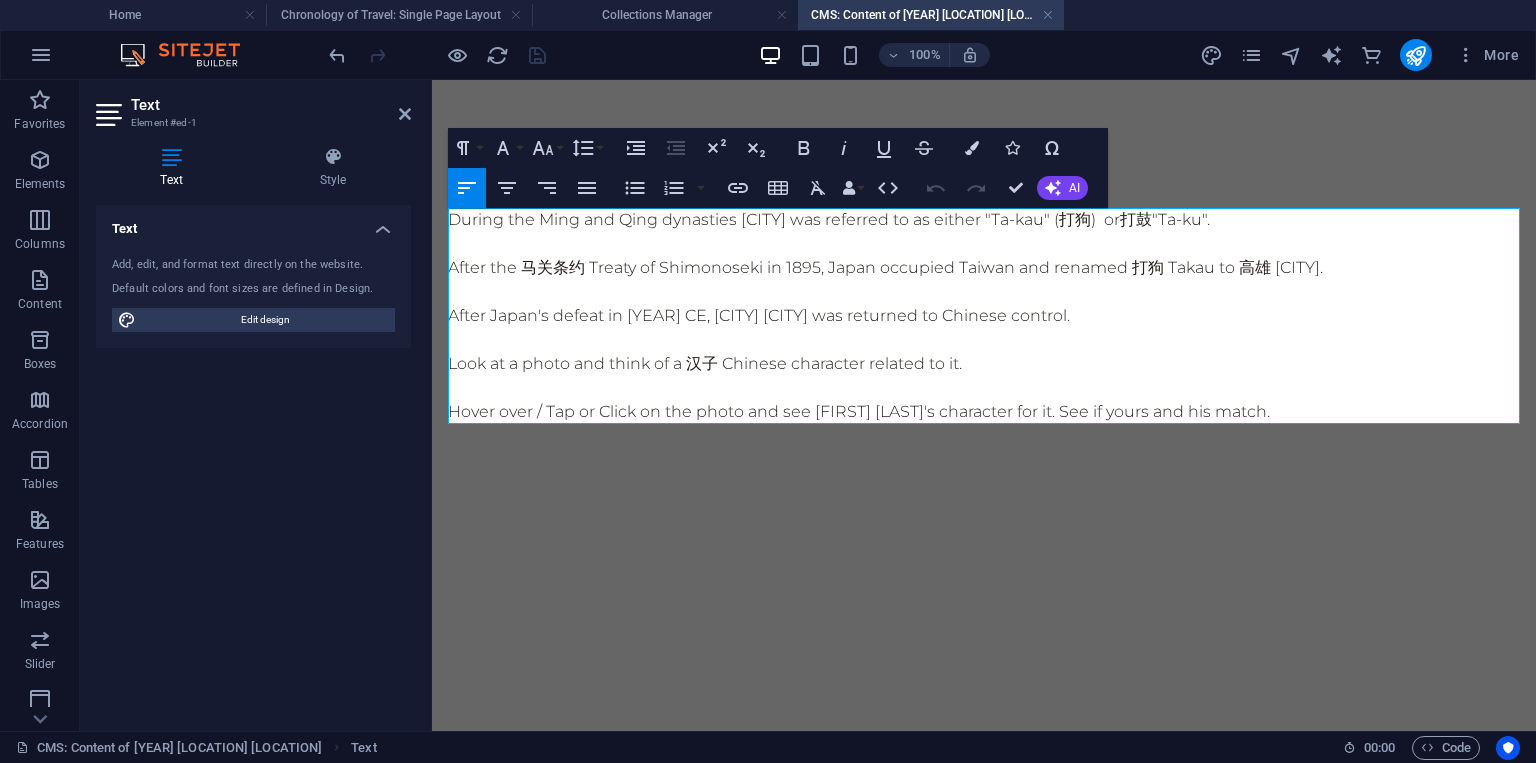 click on "After the 马关条约 Treaty of Shimonoseki in 1895, Japan occupied Taiwan and renamed 打狗 Takau to 高雄 [CITY]." at bounding box center [984, 268] 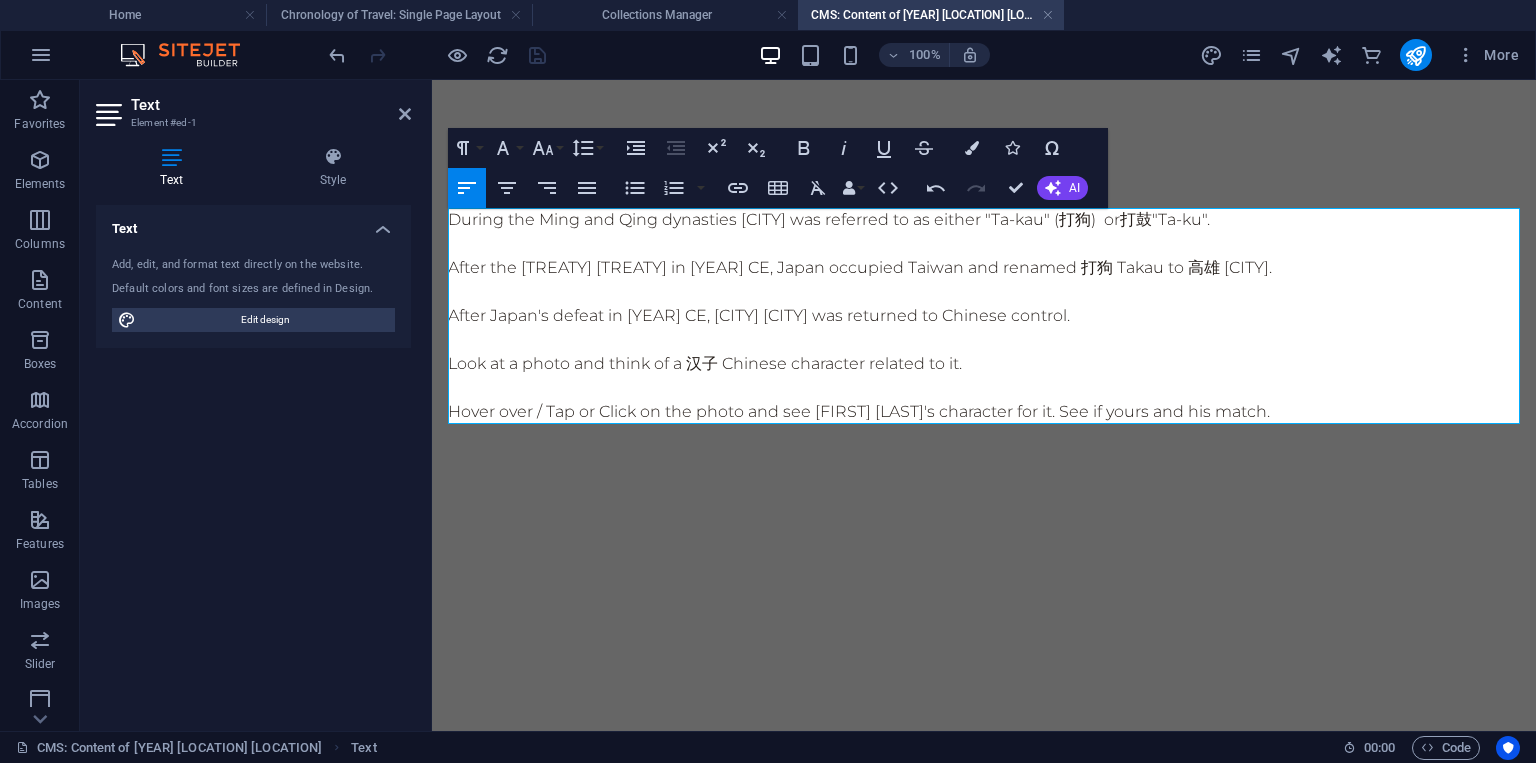 click on "After the Treaty of Shimonoseki in [YEAR] CE , Japan occupied Taiwan and renamed 打狗 Takau to [CITY] Kaohsiung." at bounding box center (984, 268) 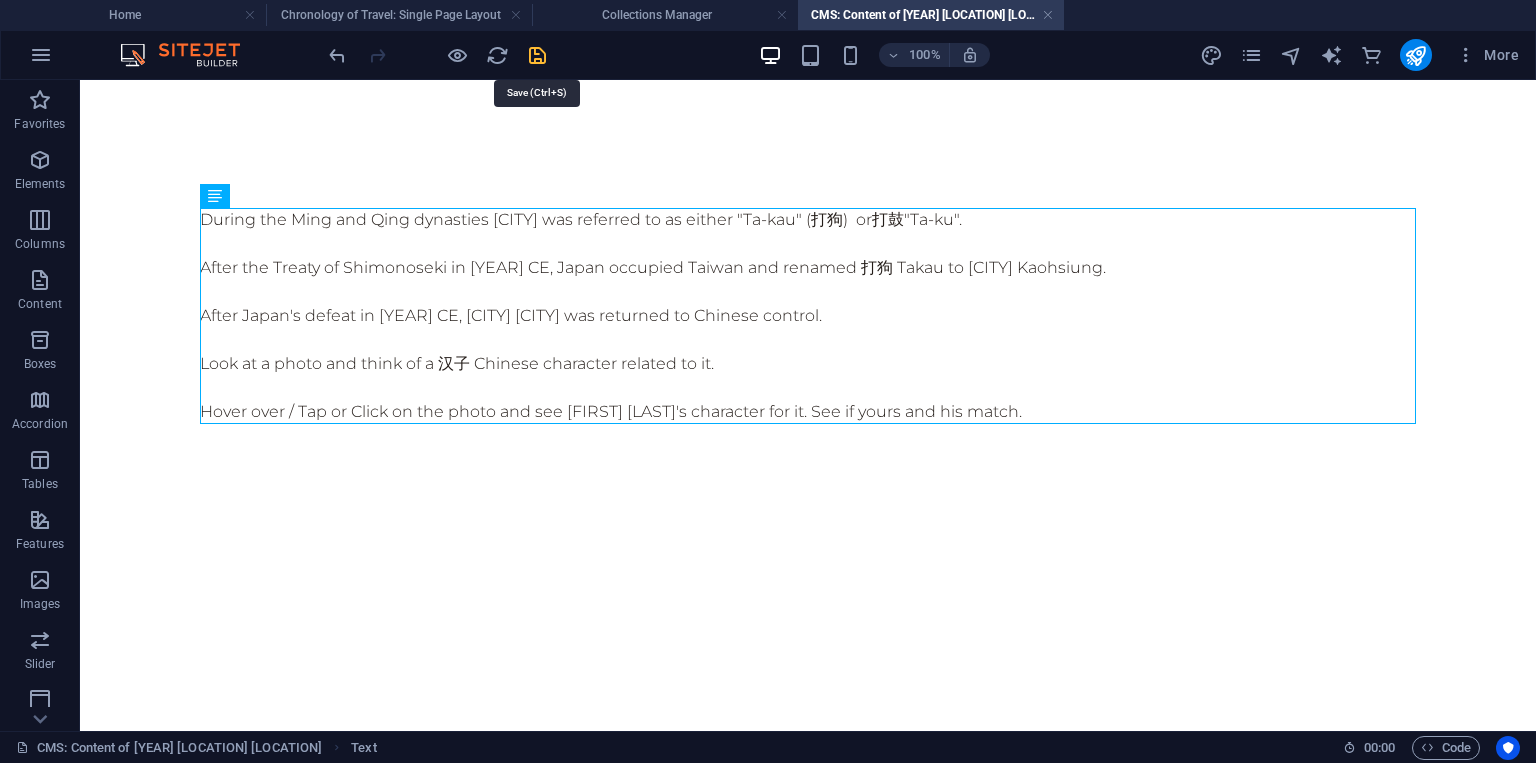 click at bounding box center [537, 55] 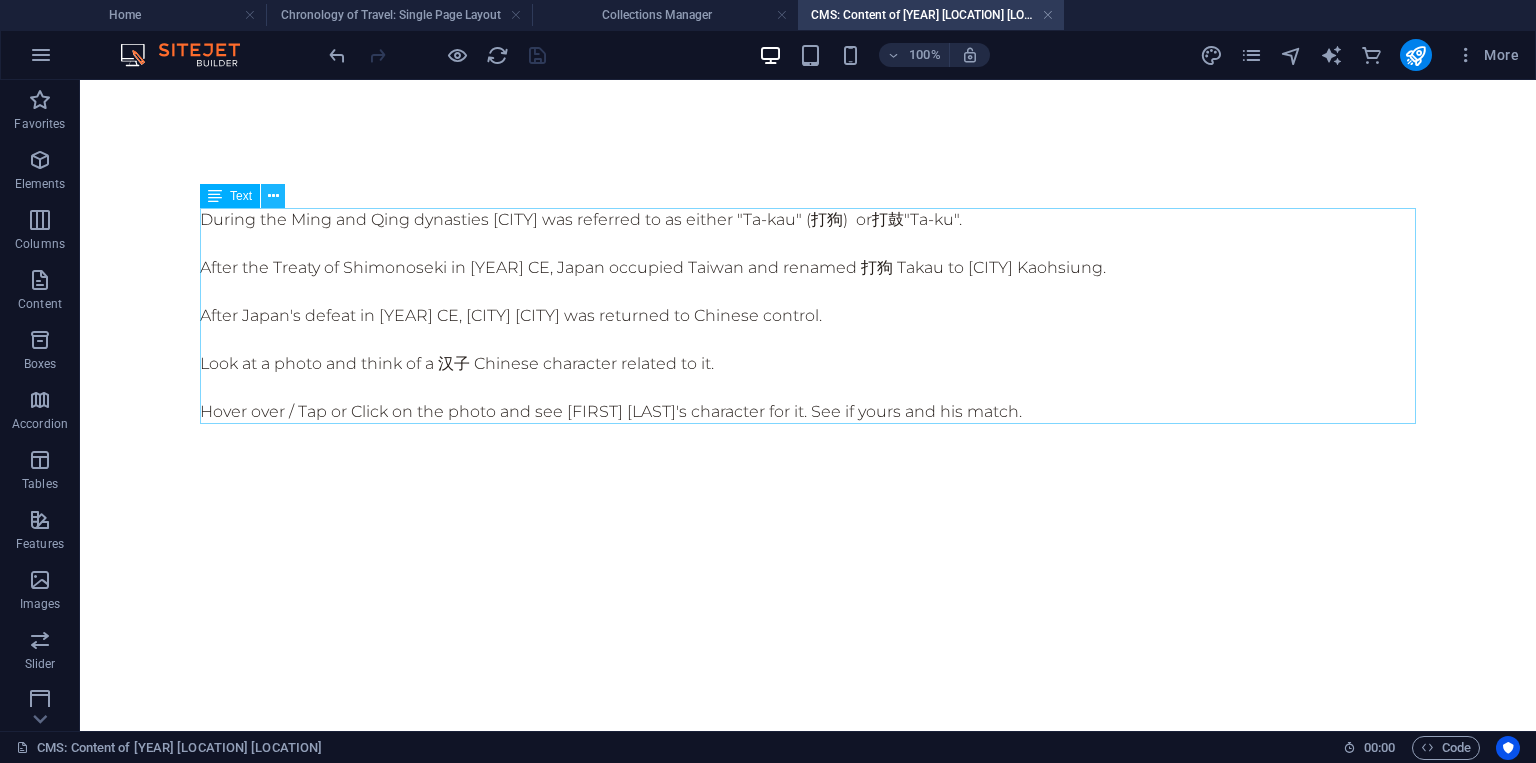 click at bounding box center [273, 196] 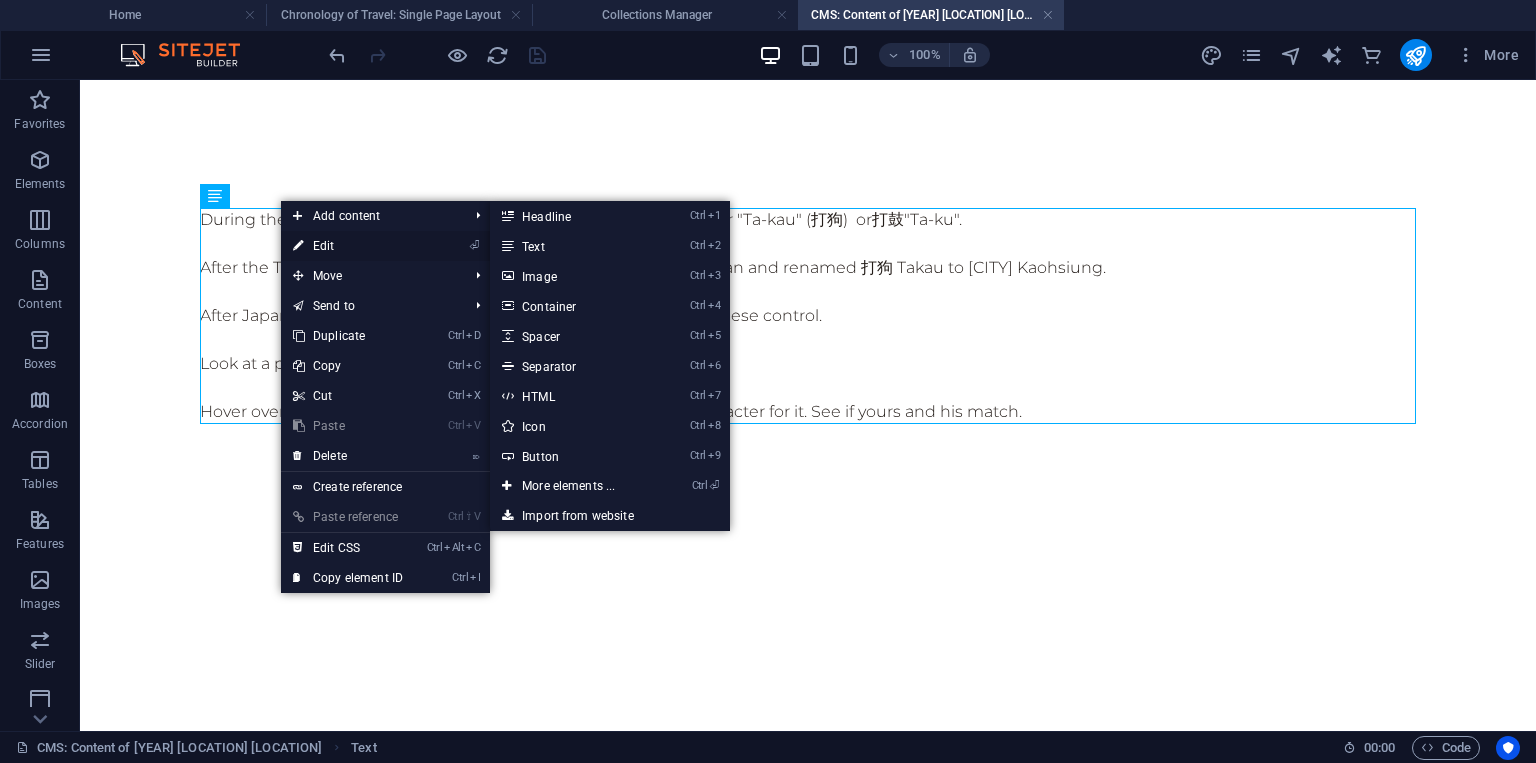 click on "⏎  Edit" at bounding box center [348, 246] 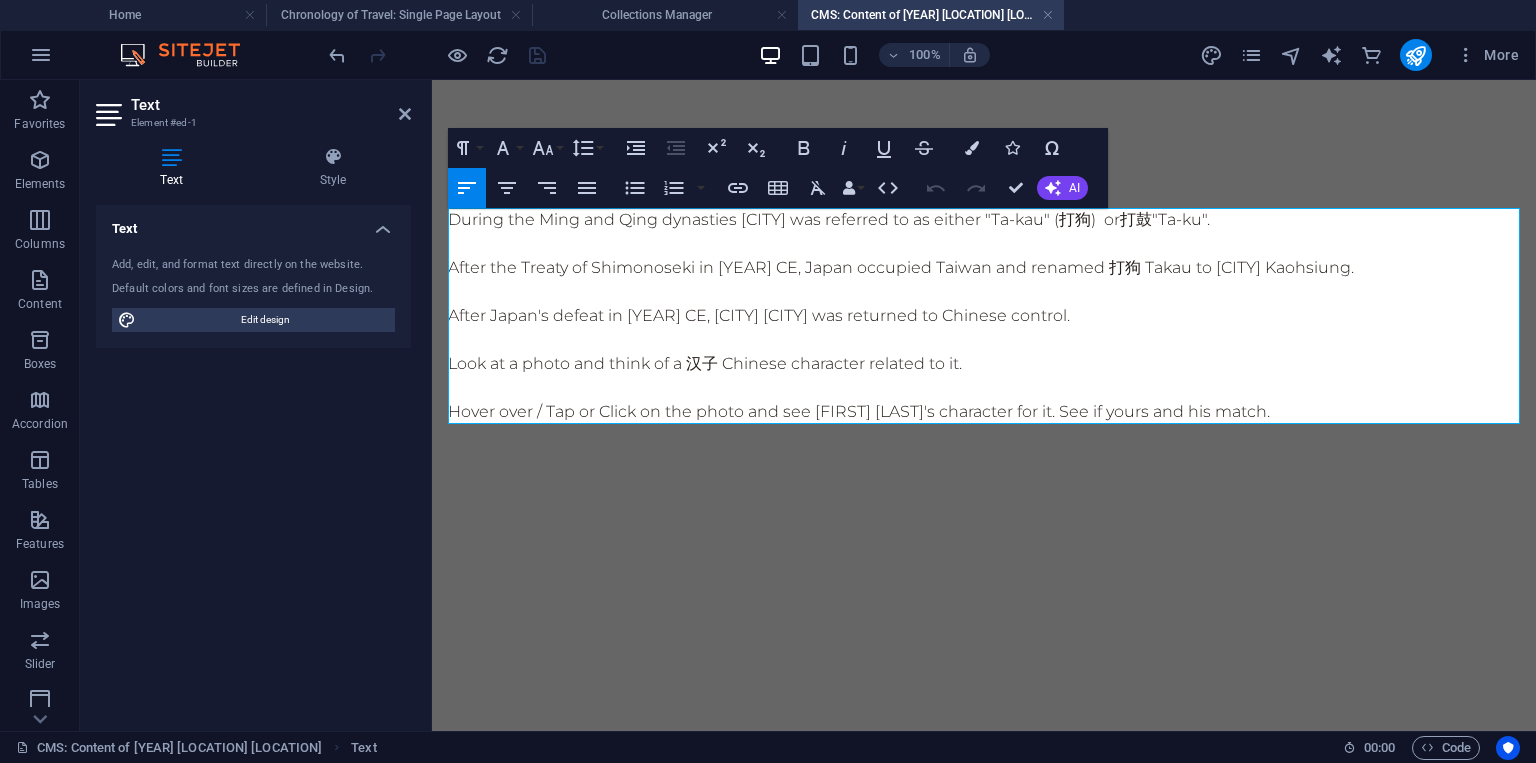 click on "After Japan's defeat in [YEAR] CE, [CITY] [CITY] was returned to Chinese control." at bounding box center [984, 316] 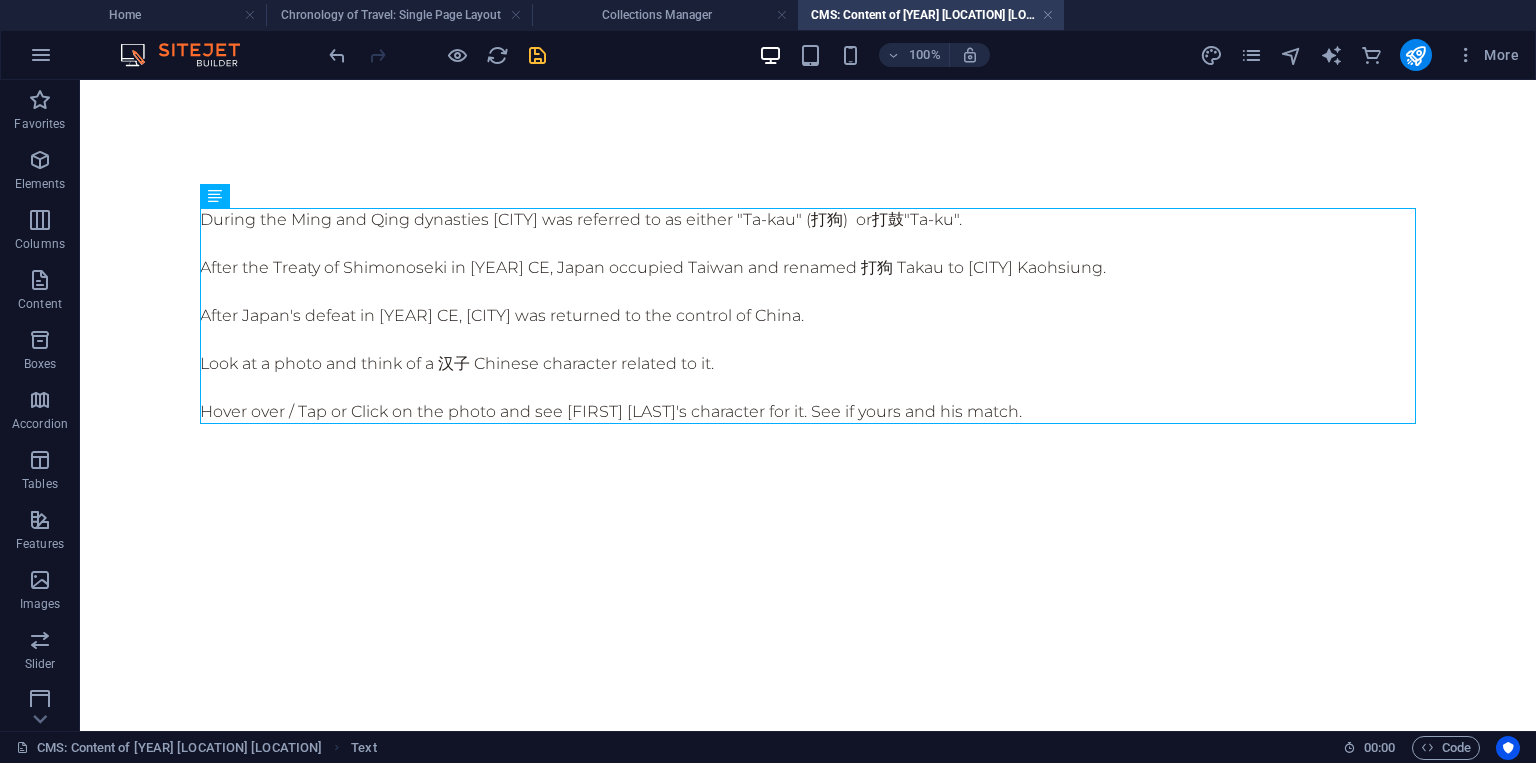 click at bounding box center [437, 55] 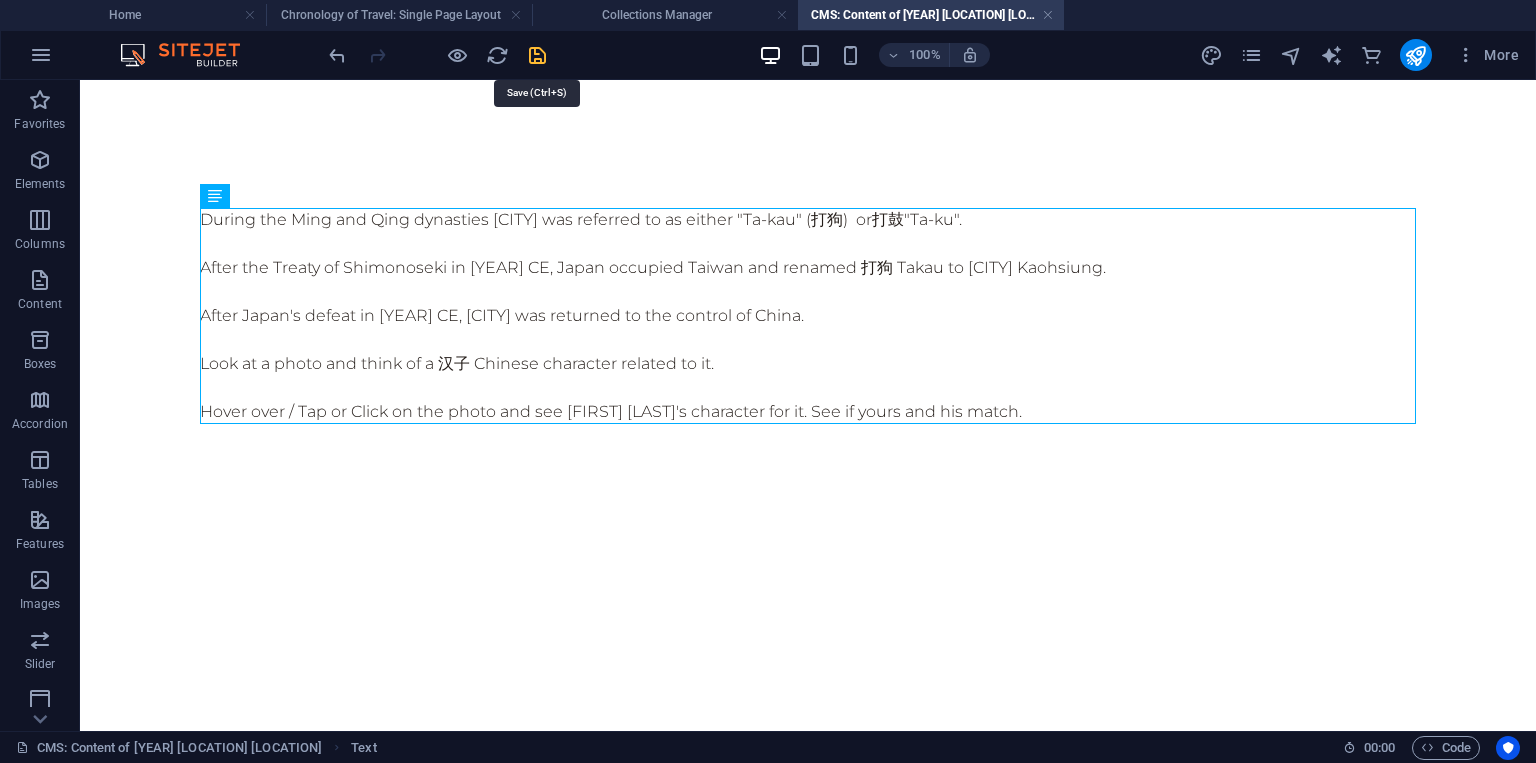 click at bounding box center [537, 55] 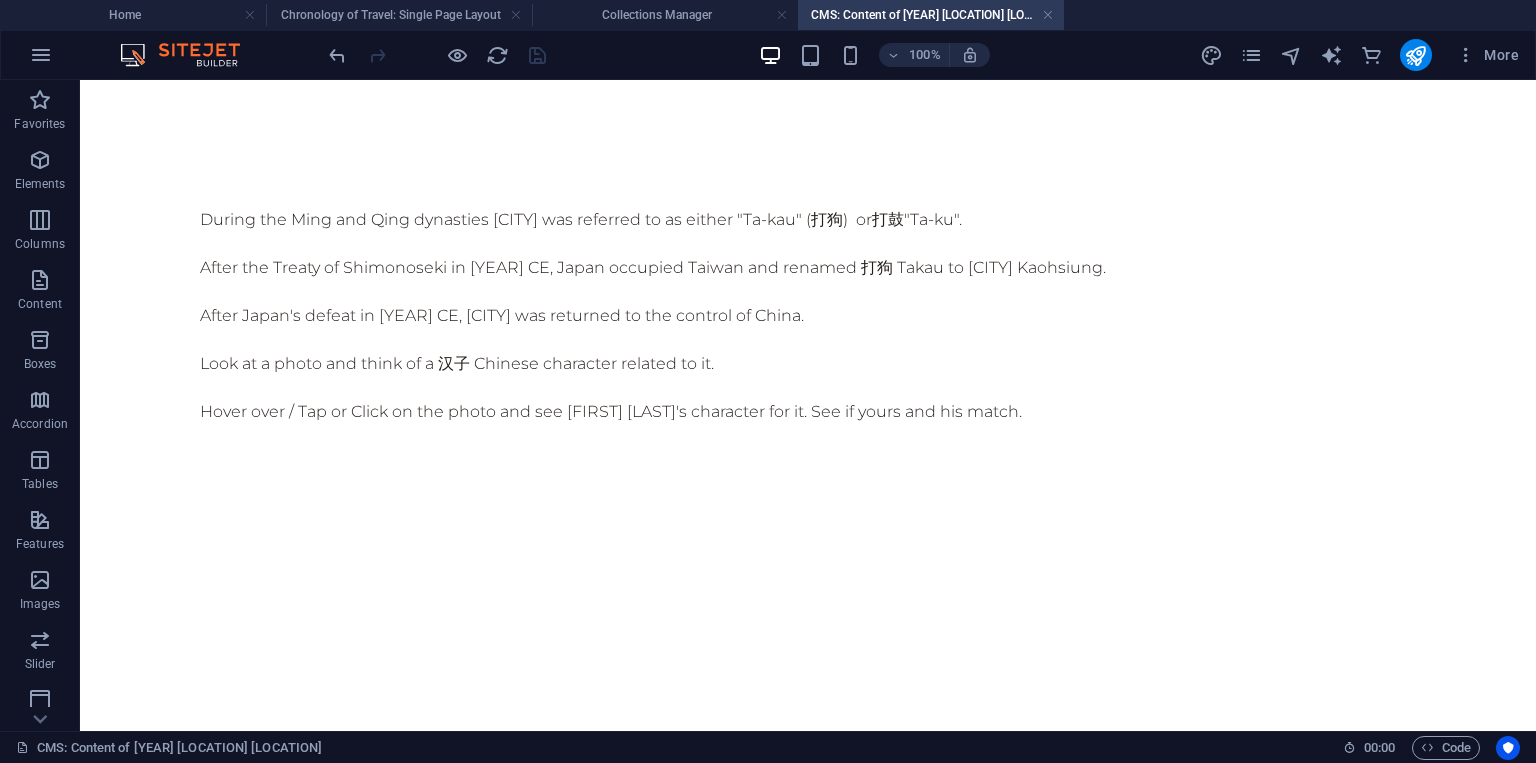 click on "More" at bounding box center [1363, 55] 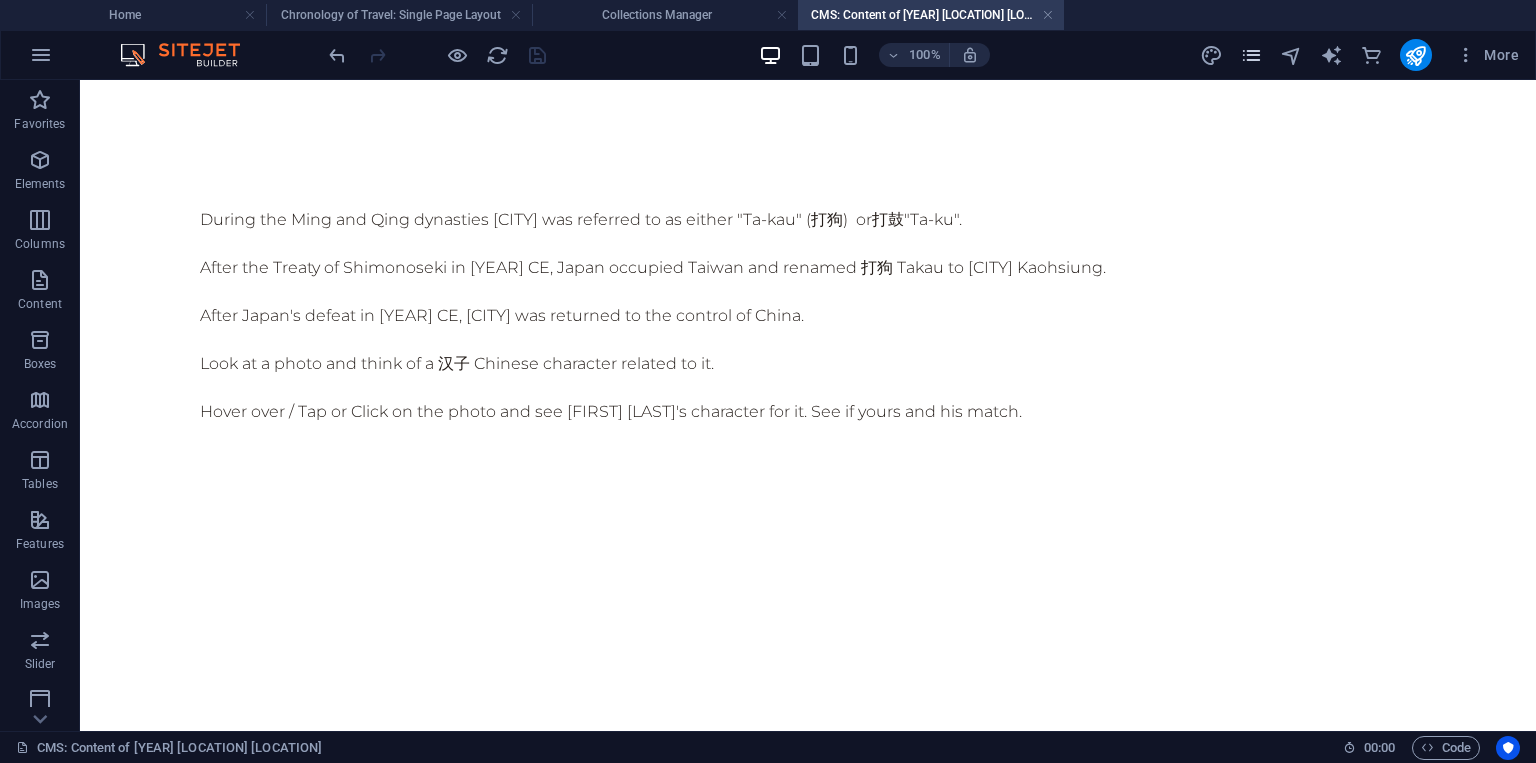click at bounding box center (1251, 55) 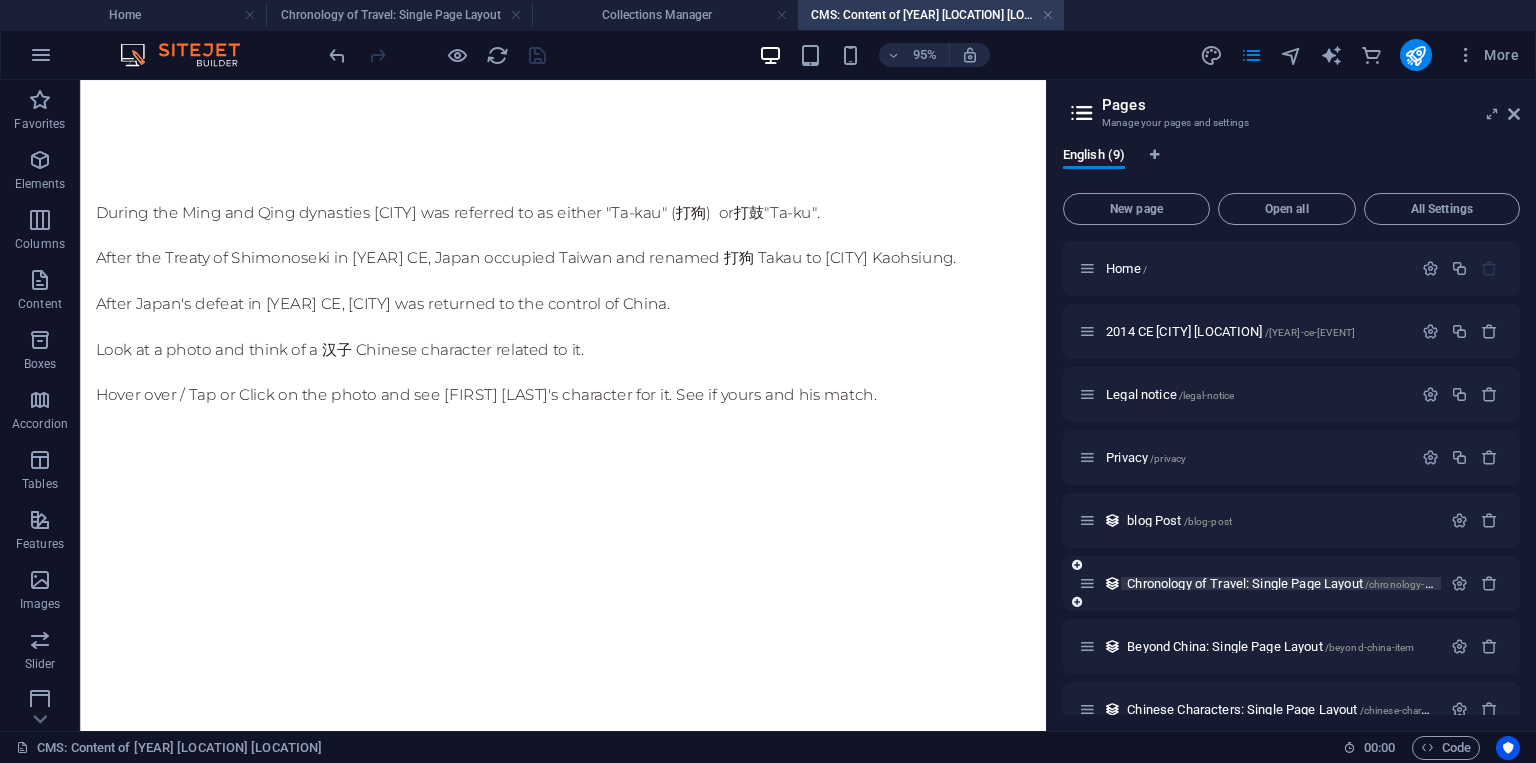 click on "Chronology of Travel: Single Page Layout /chronology-of-travel-item" at bounding box center [1305, 583] 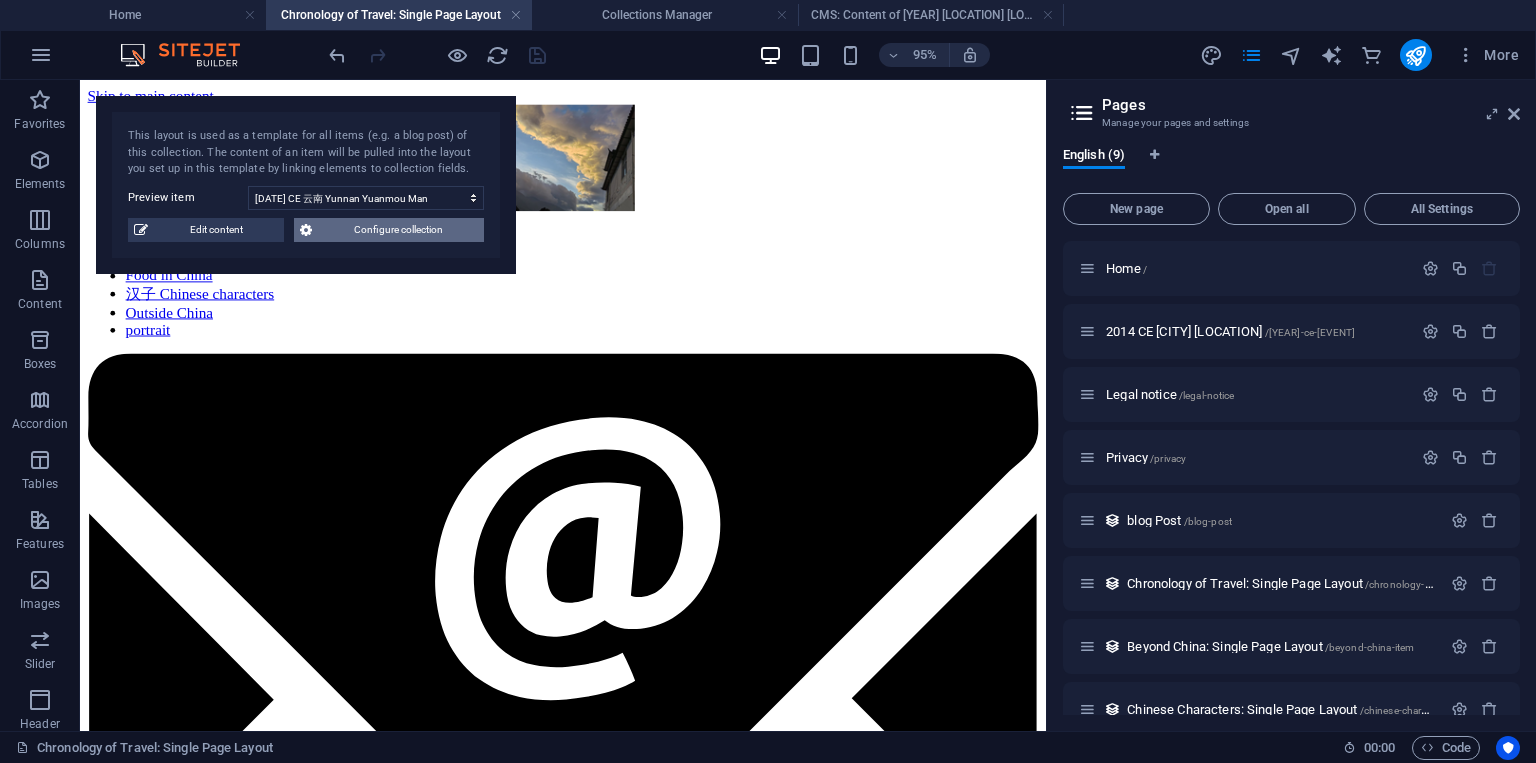 click on "Configure collection" at bounding box center [398, 230] 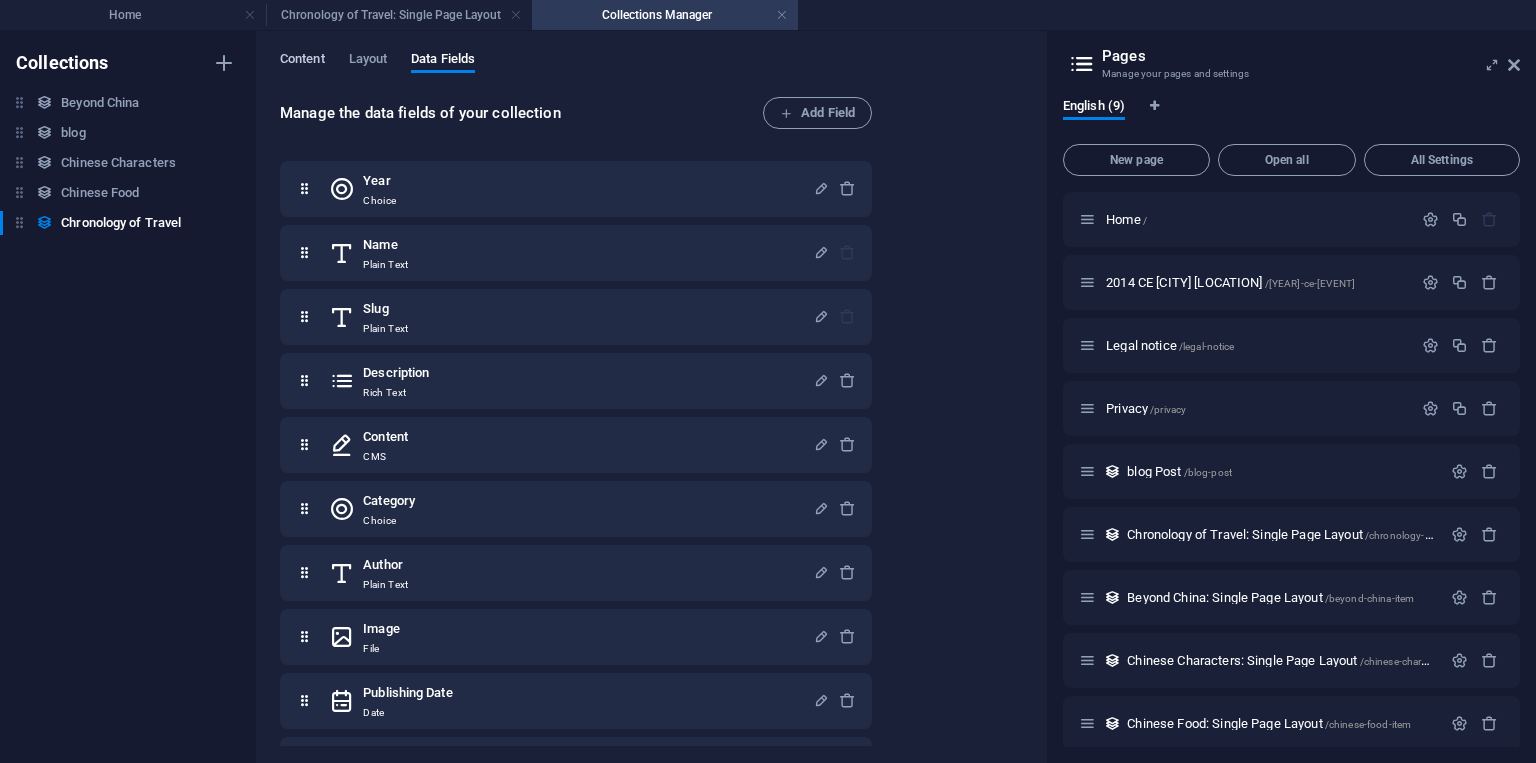 click on "Content" at bounding box center (302, 61) 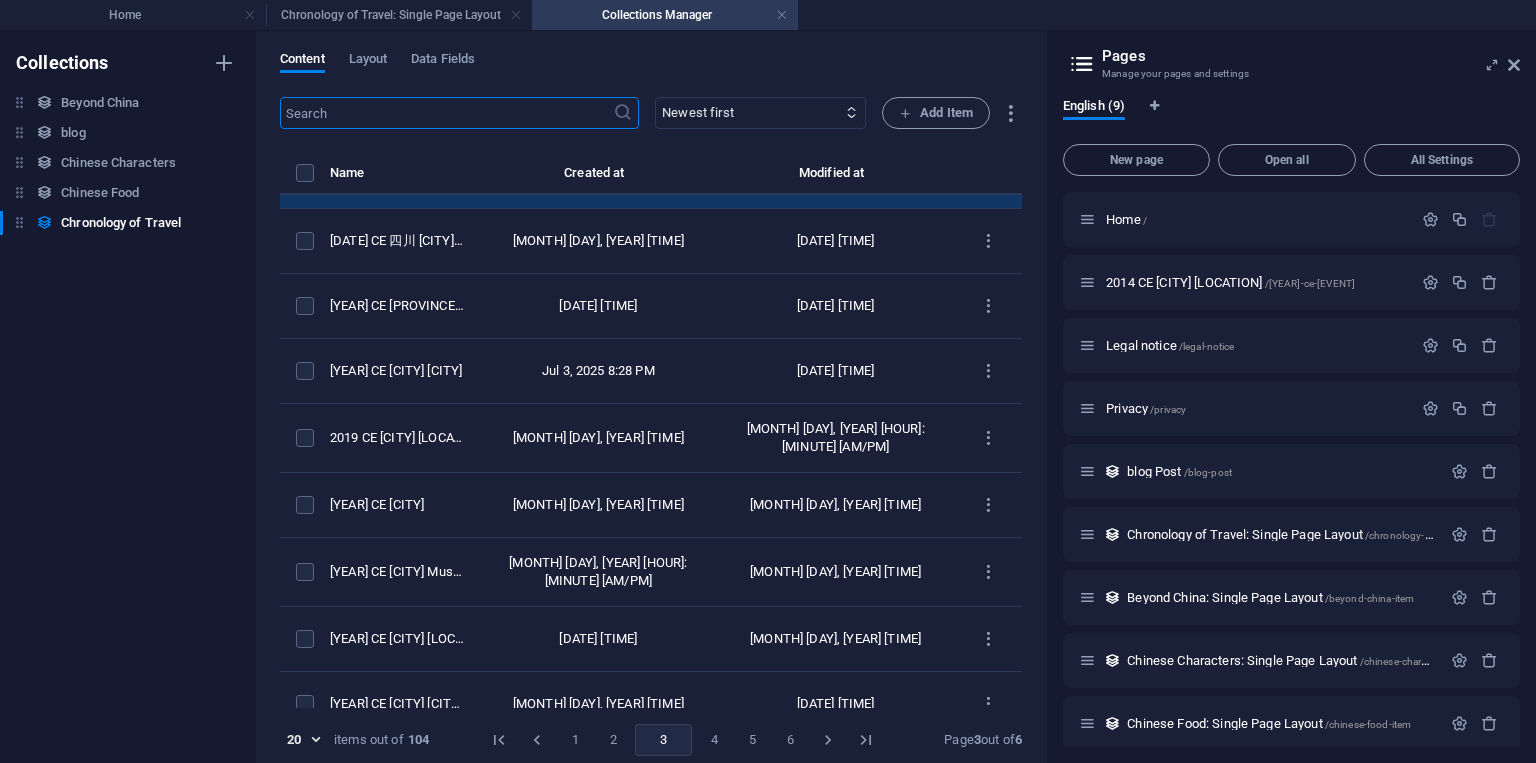 scroll, scrollTop: 360, scrollLeft: 0, axis: vertical 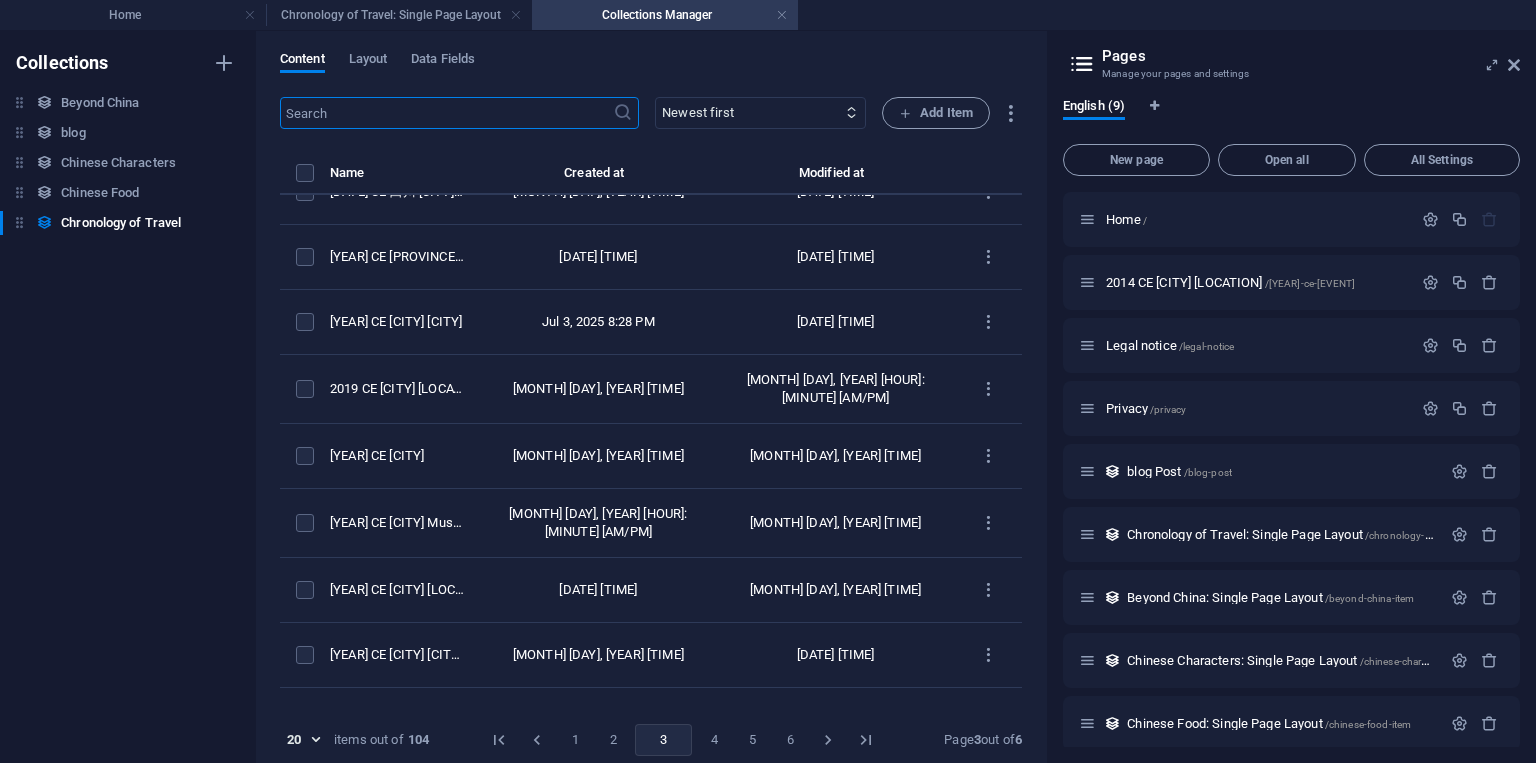 click on "6" at bounding box center [790, 740] 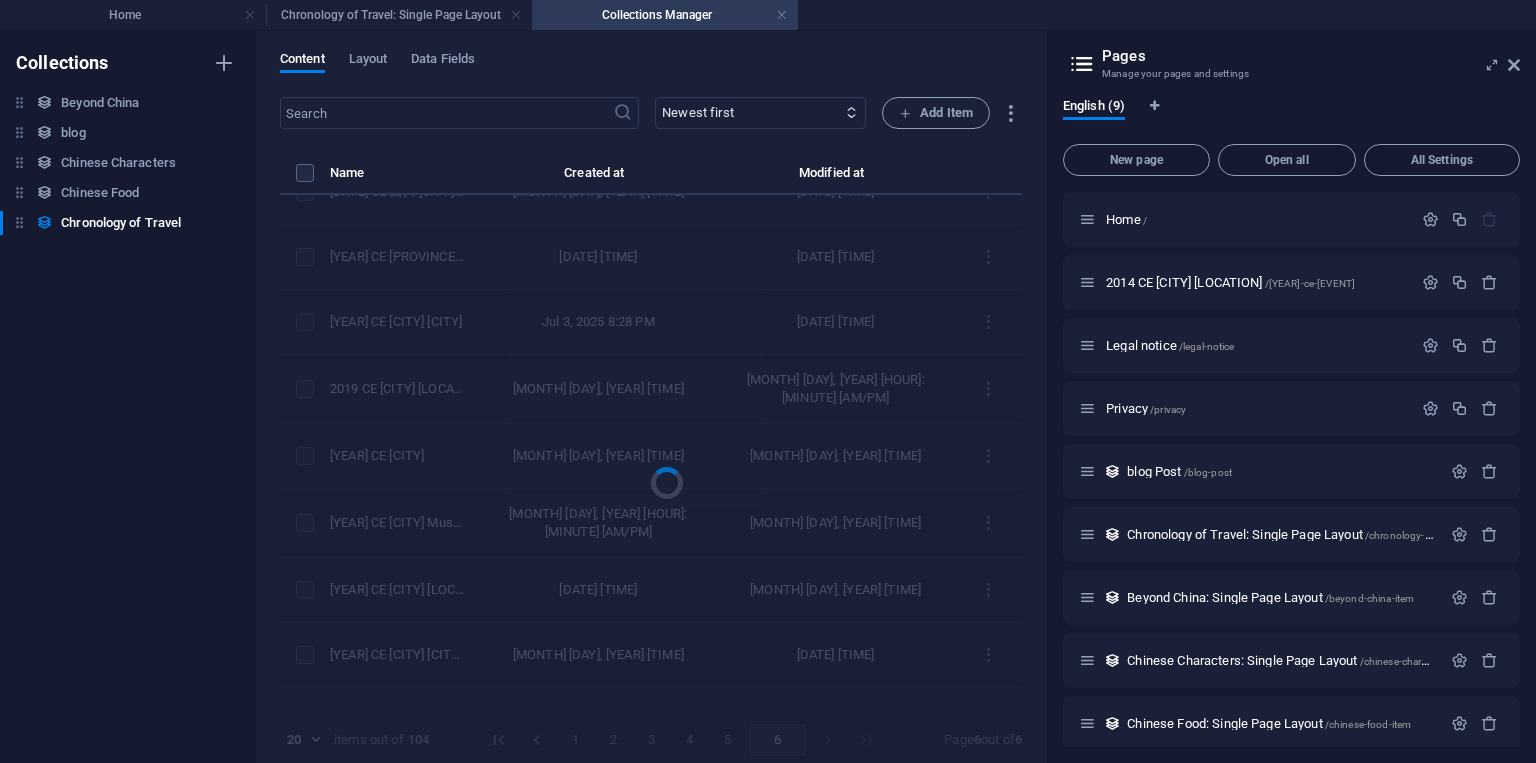 scroll, scrollTop: 0, scrollLeft: 0, axis: both 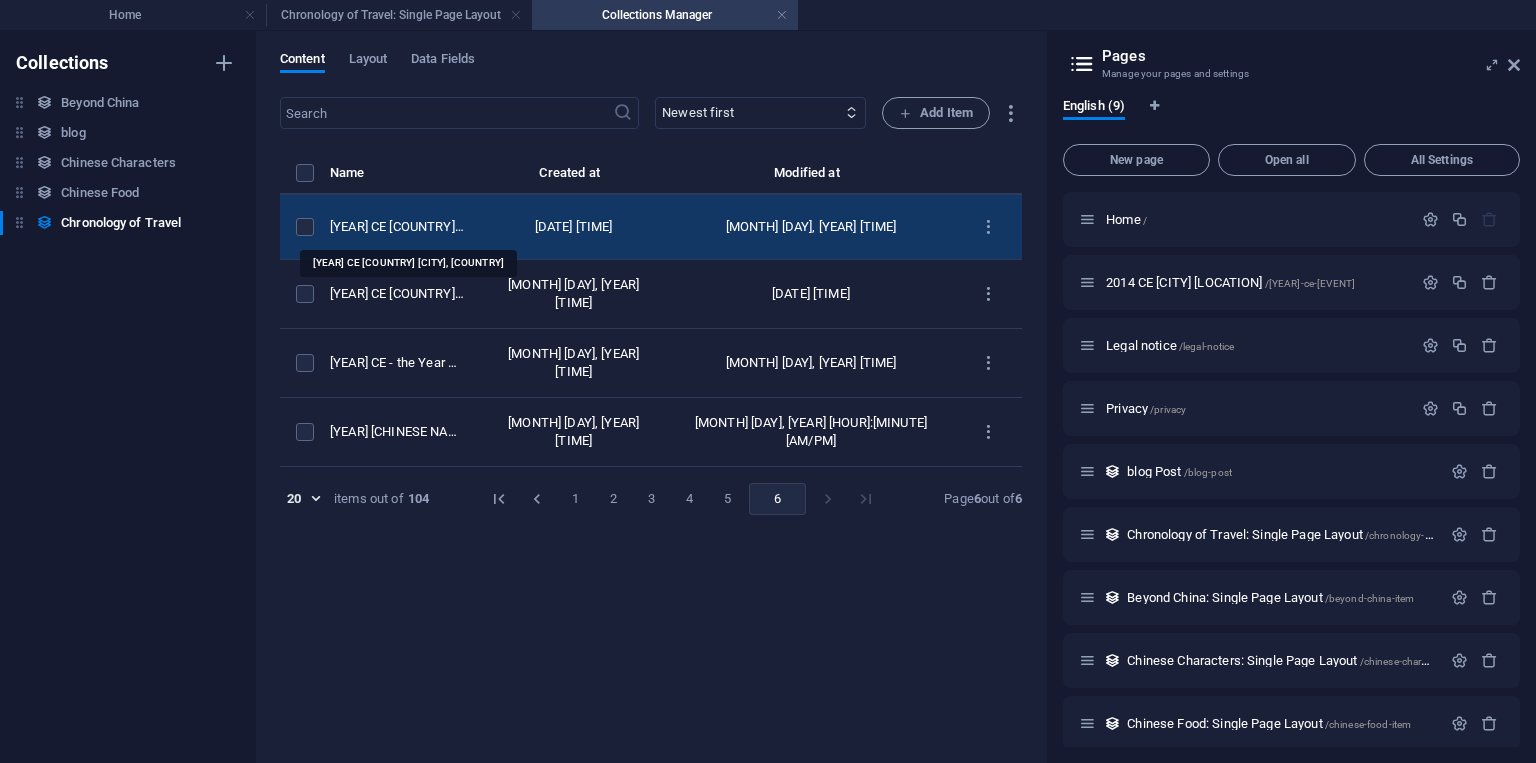 click on "[YEAR] CE [COUNTRY] [CITY], [COUNTRY]" at bounding box center (397, 227) 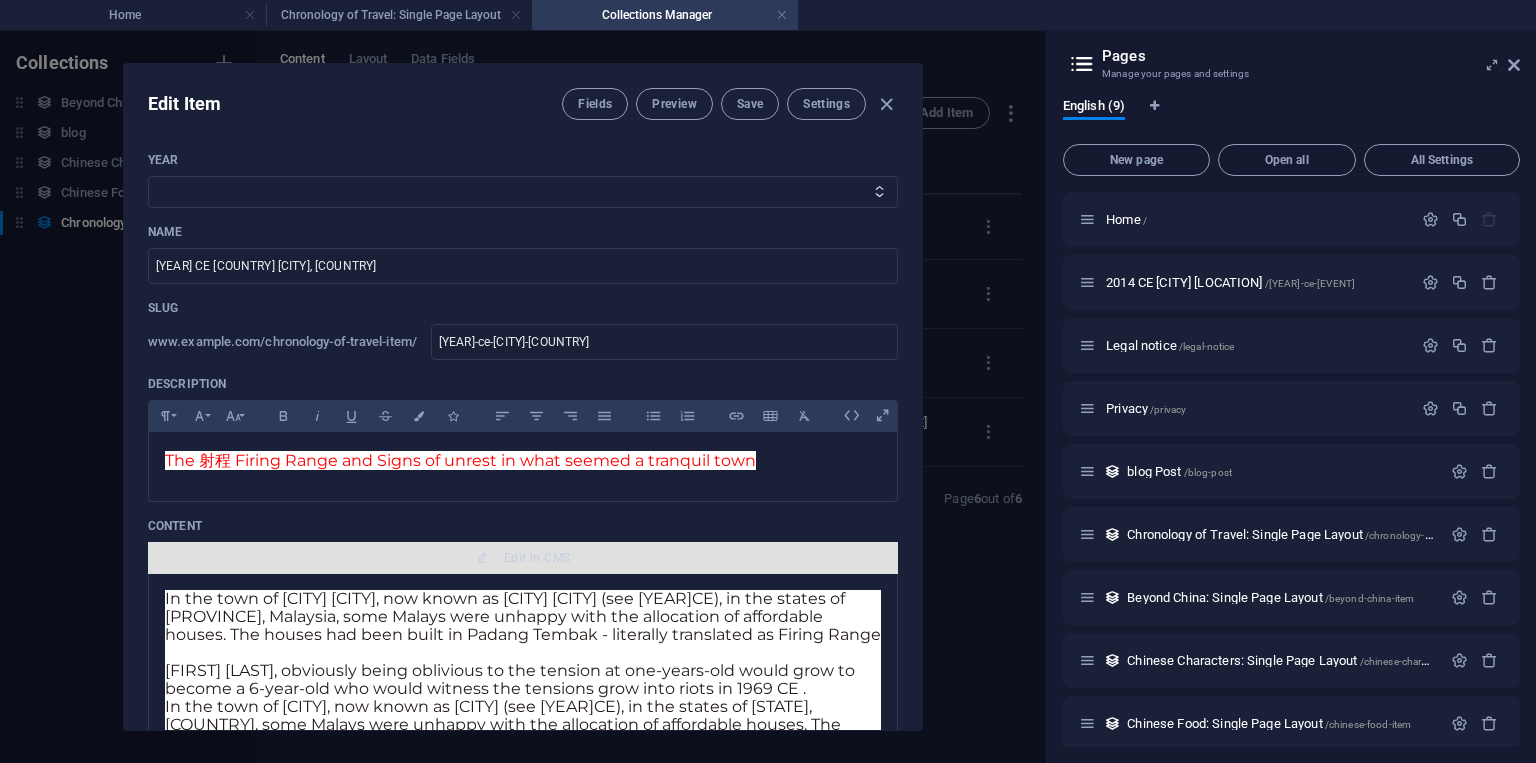 click on "Edit in CMS" at bounding box center [537, 558] 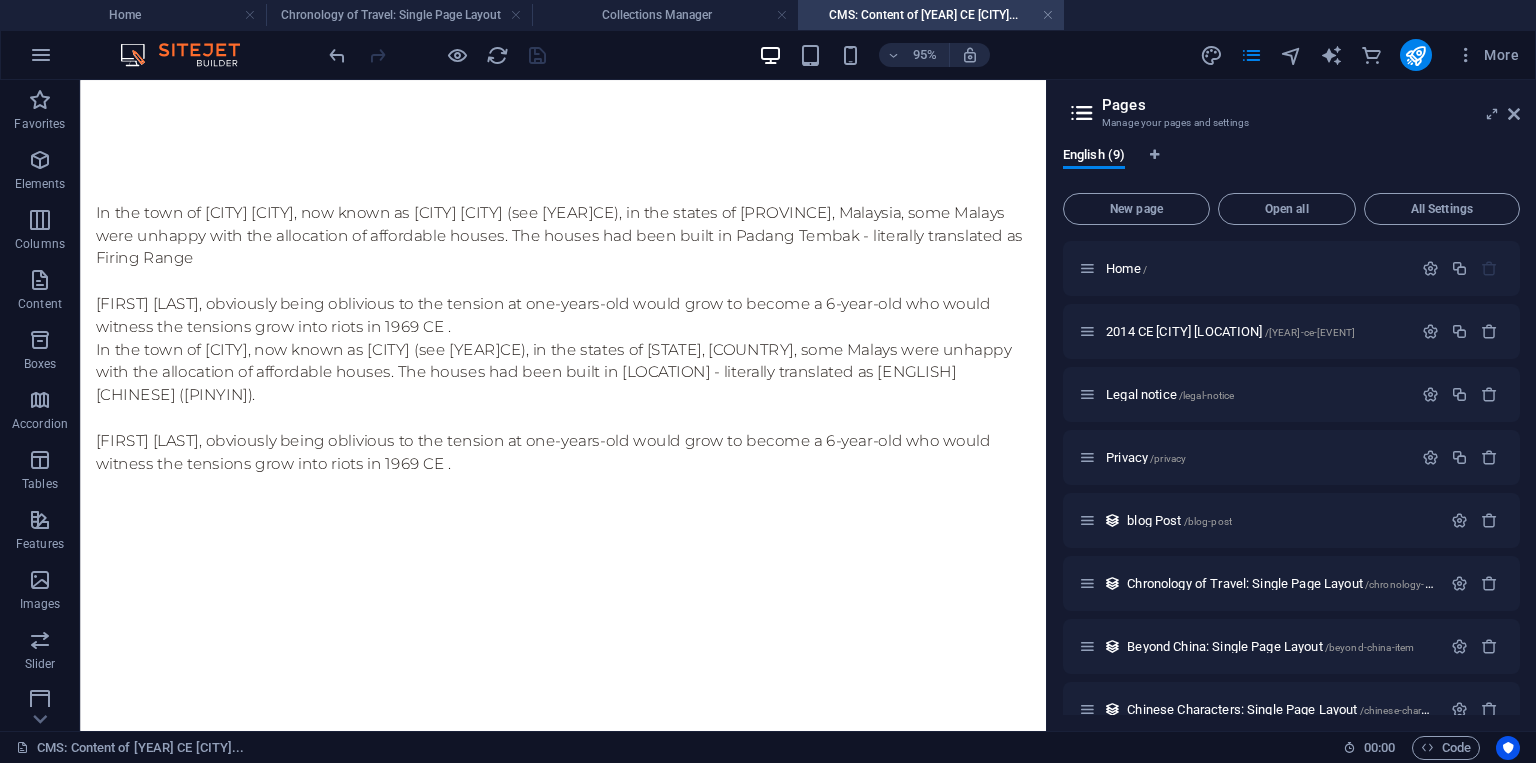 scroll, scrollTop: 0, scrollLeft: 0, axis: both 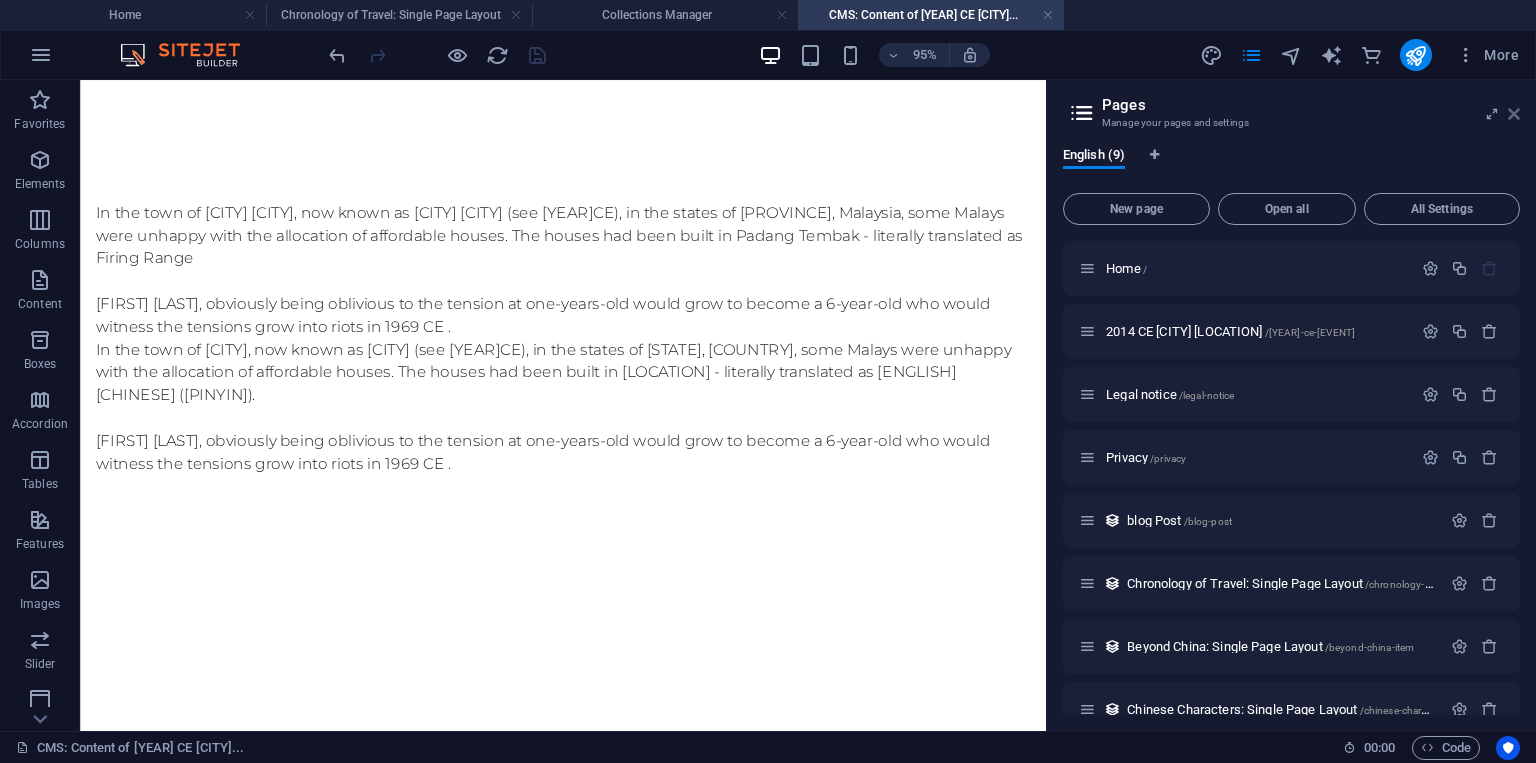 click at bounding box center (1514, 114) 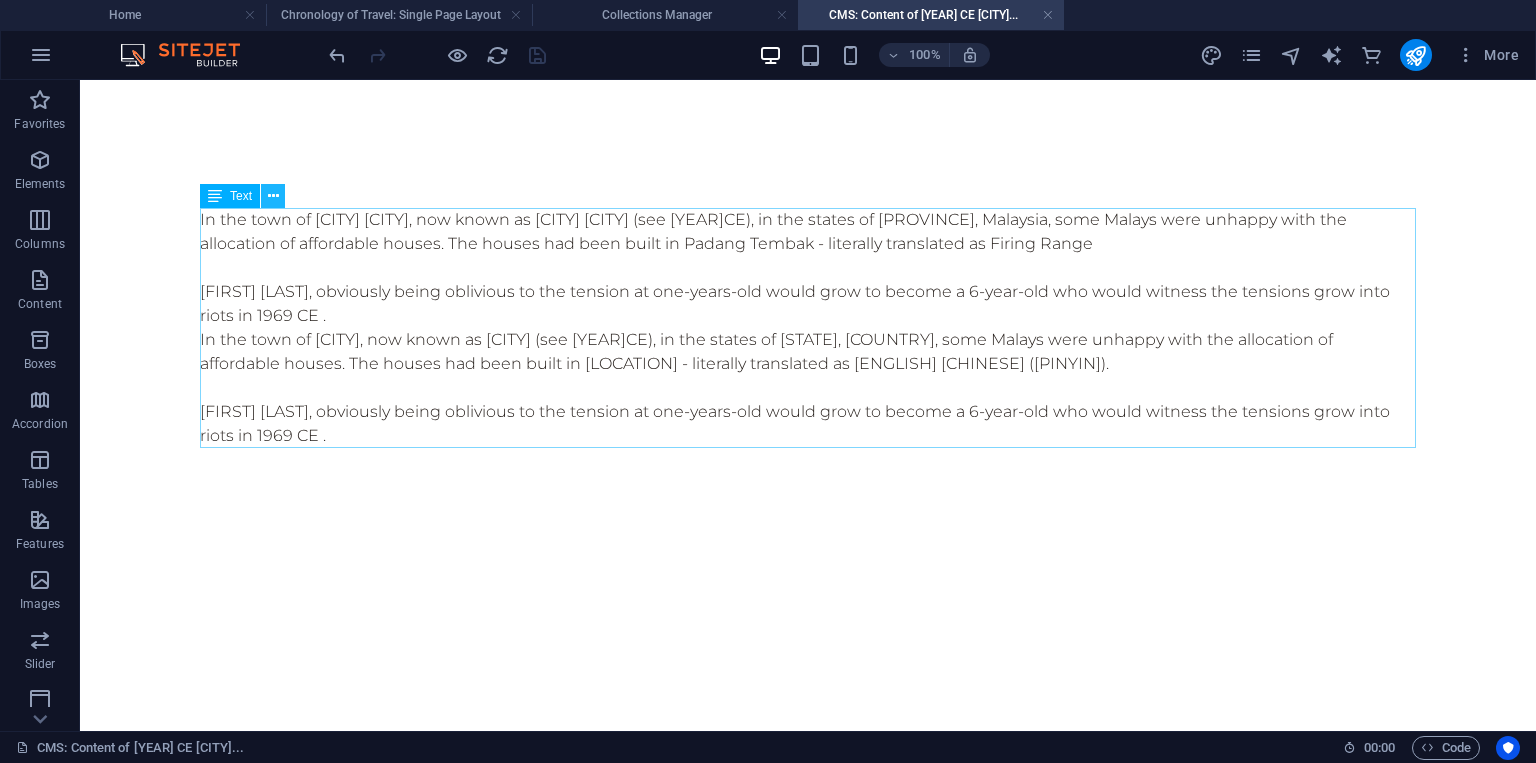 click at bounding box center (273, 196) 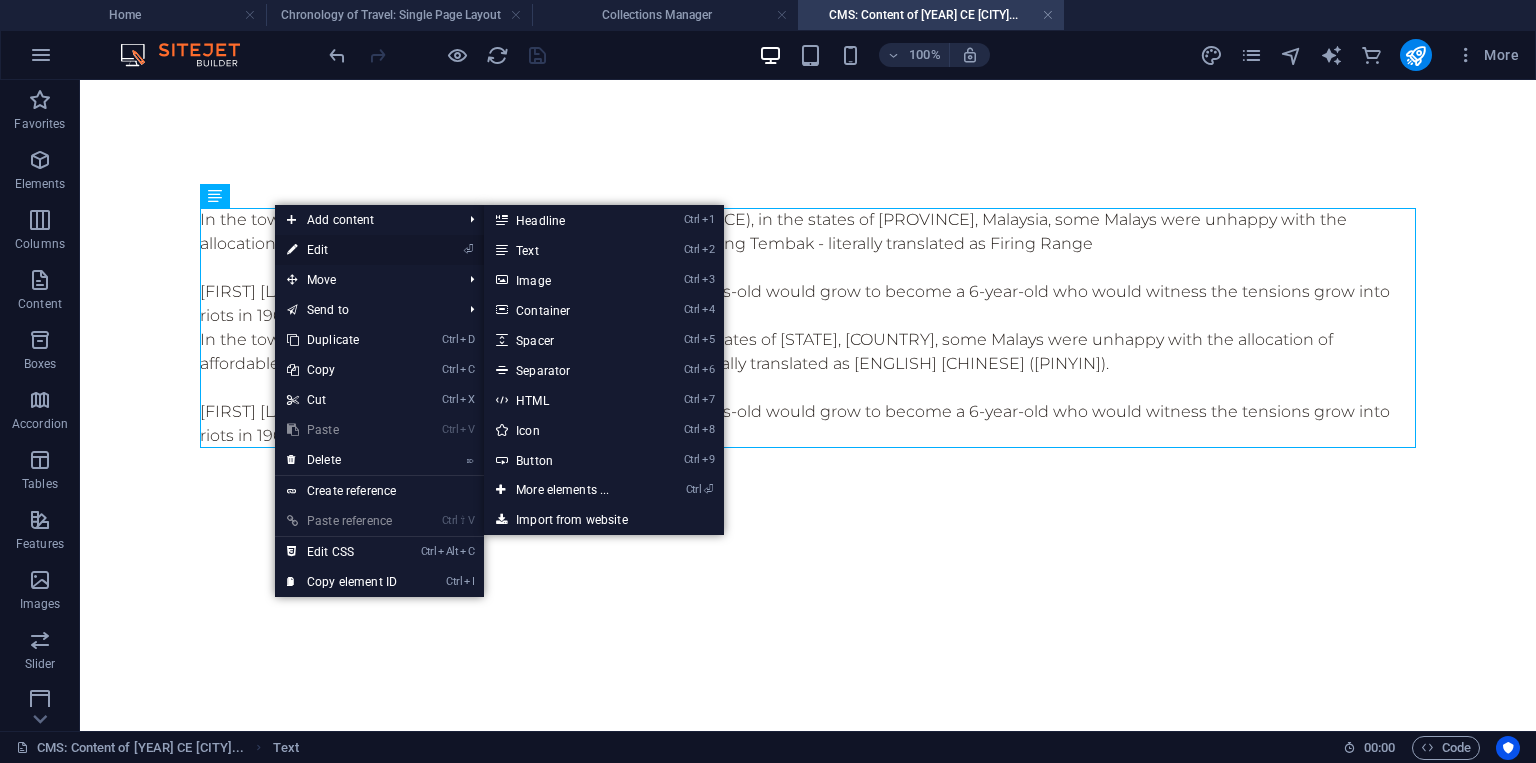 click on "⏎  Edit" at bounding box center [342, 250] 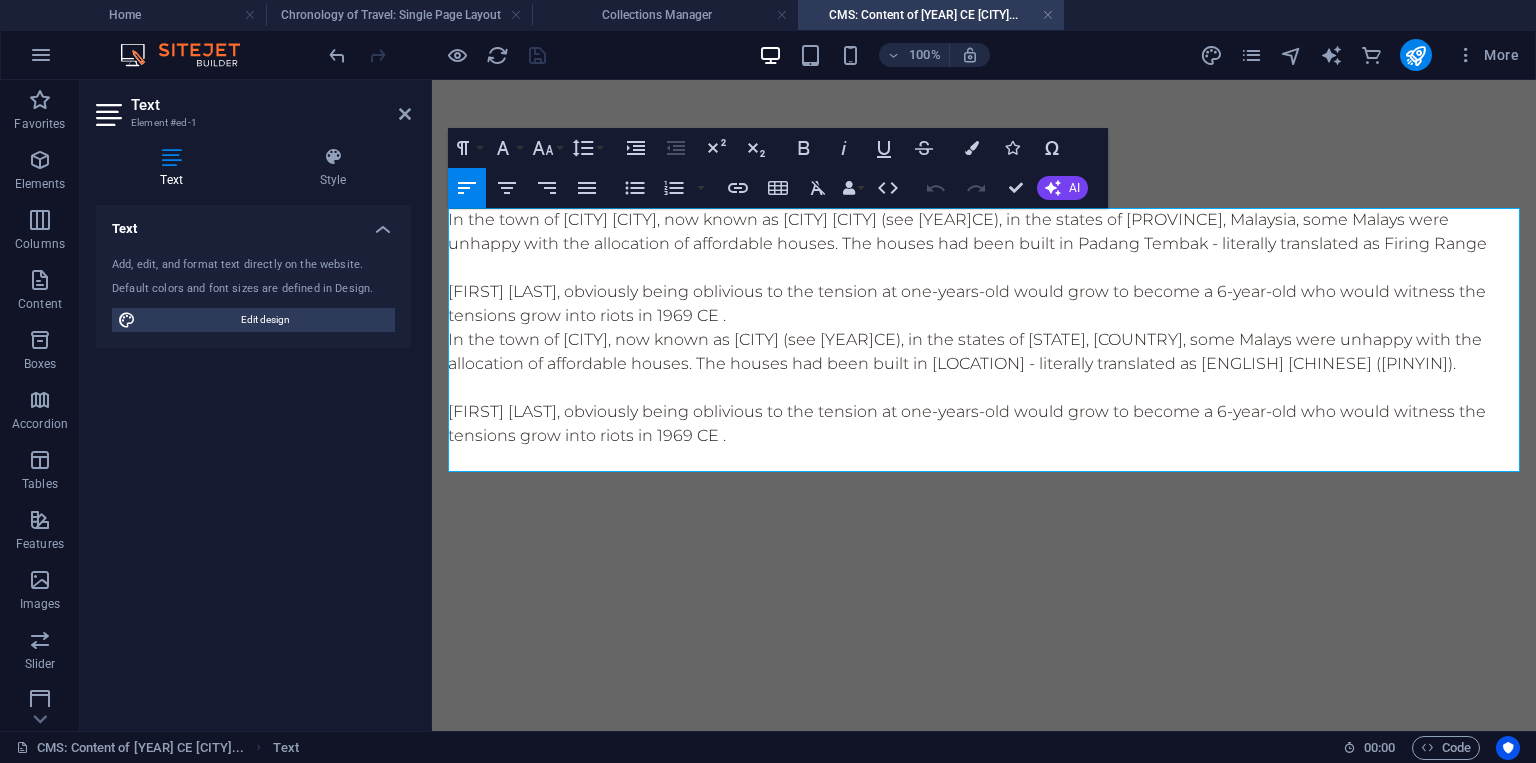 drag, startPoint x: 771, startPoint y: 339, endPoint x: 793, endPoint y: 463, distance: 125.93649 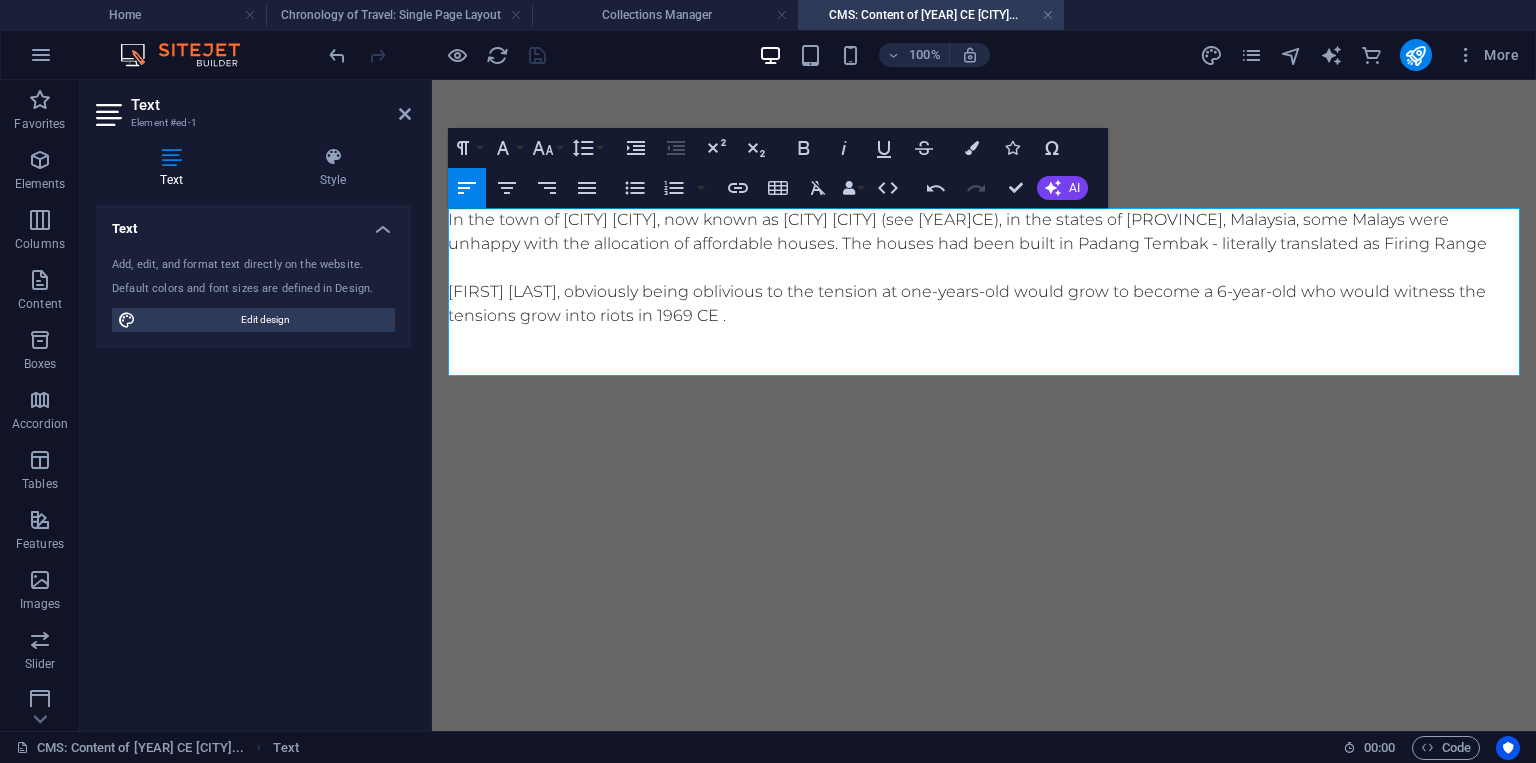click on "[FIRST] [LAST], obviously being oblivious to the tension at one-years-old would grow to become a 6-year-old who would witness the tensions grow into riots in 1969 CE ." at bounding box center (984, 304) 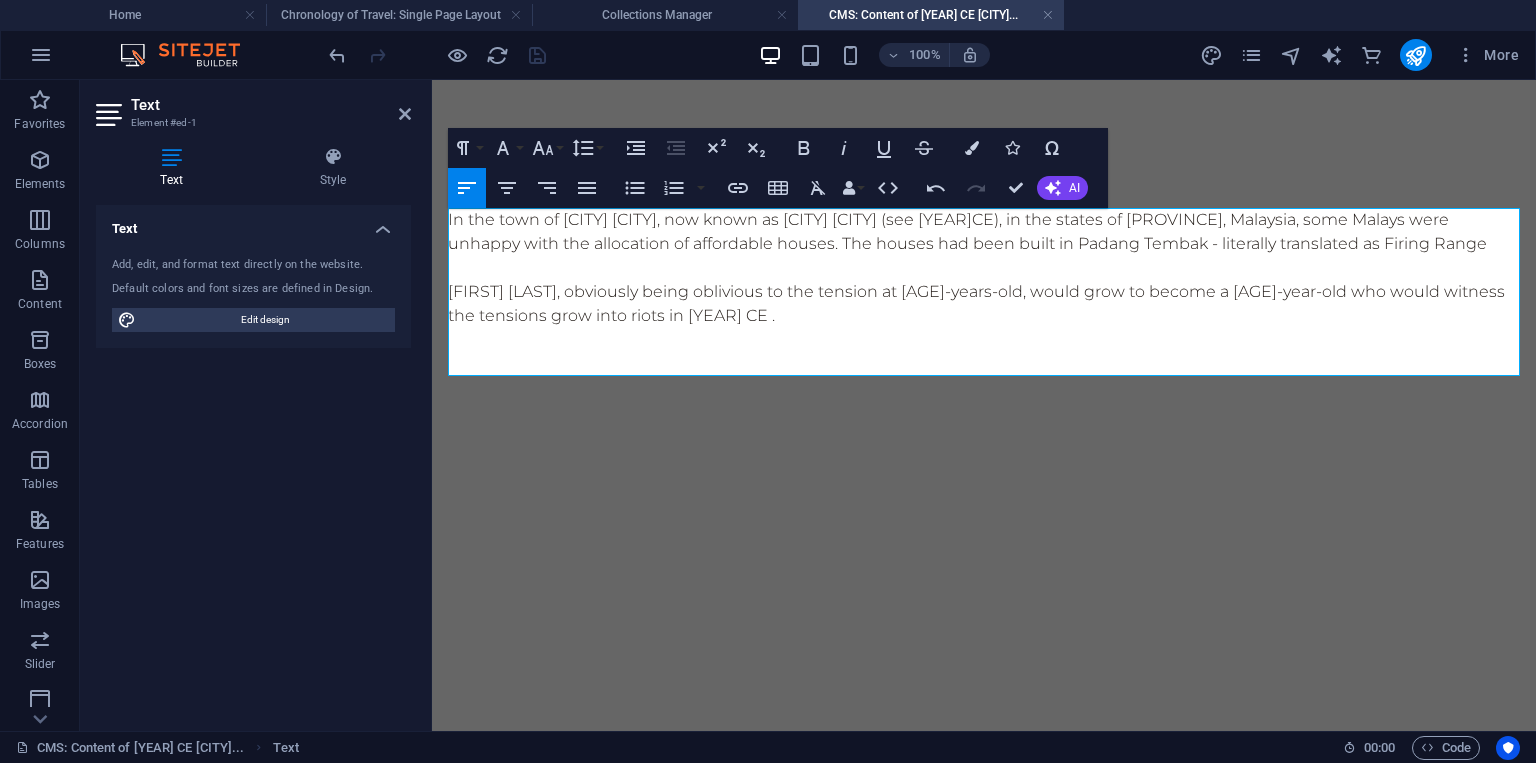 click on "[FIRST] [LAST], obviously being oblivious to the tension at [AGE]-years-old, would grow to become a [AGE]-year-old who would witness the tensions grow into riots in [YEAR] CE ." at bounding box center [984, 304] 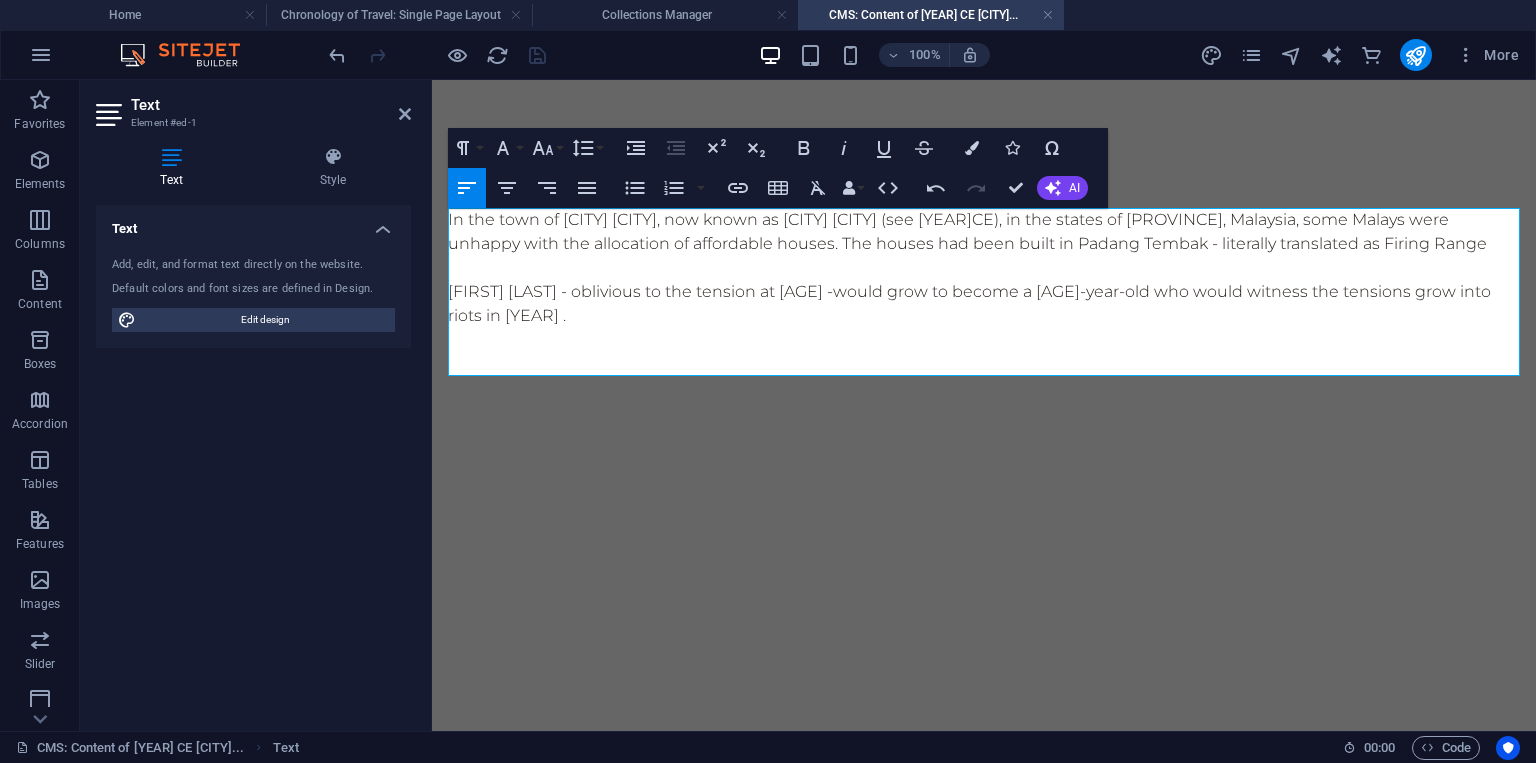 click on "[FIRST] [LAST] - oblivious to the tension at one-years-old - would grow to become a [AGE]-year-old who would witness the tensions grow into riots in [YEAR] CE ." at bounding box center [984, 304] 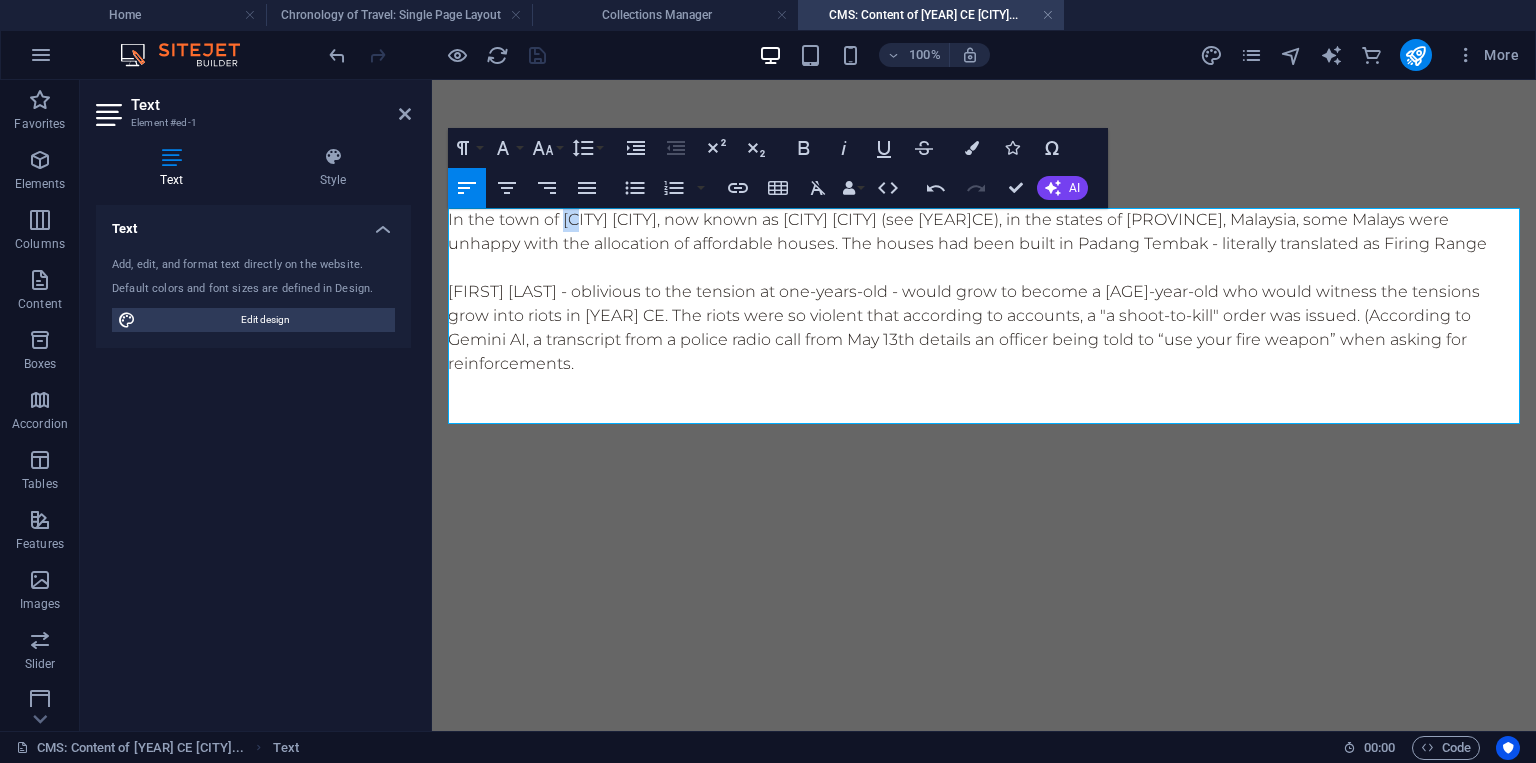 drag, startPoint x: 564, startPoint y: 218, endPoint x: 592, endPoint y: 219, distance: 28.01785 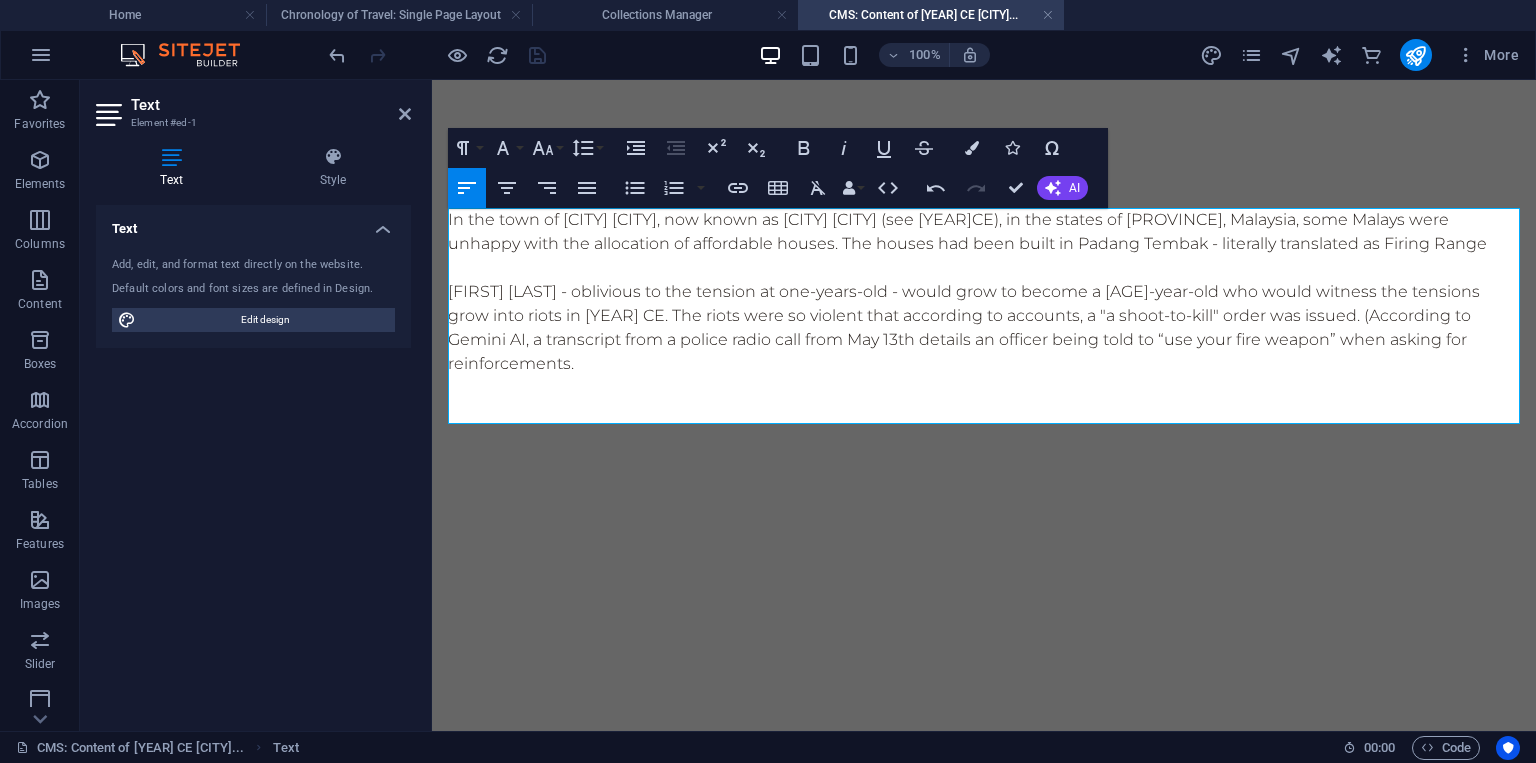 click on "In the town of [CITY] [CITY], now known as [CITY] [CITY] (see [YEAR]CE), in the states of [PROVINCE], Malaysia, some Malays were unhappy with the allocation of affordable houses. The houses had been built in Padang Tembak - literally translated as Firing Range" at bounding box center (984, 232) 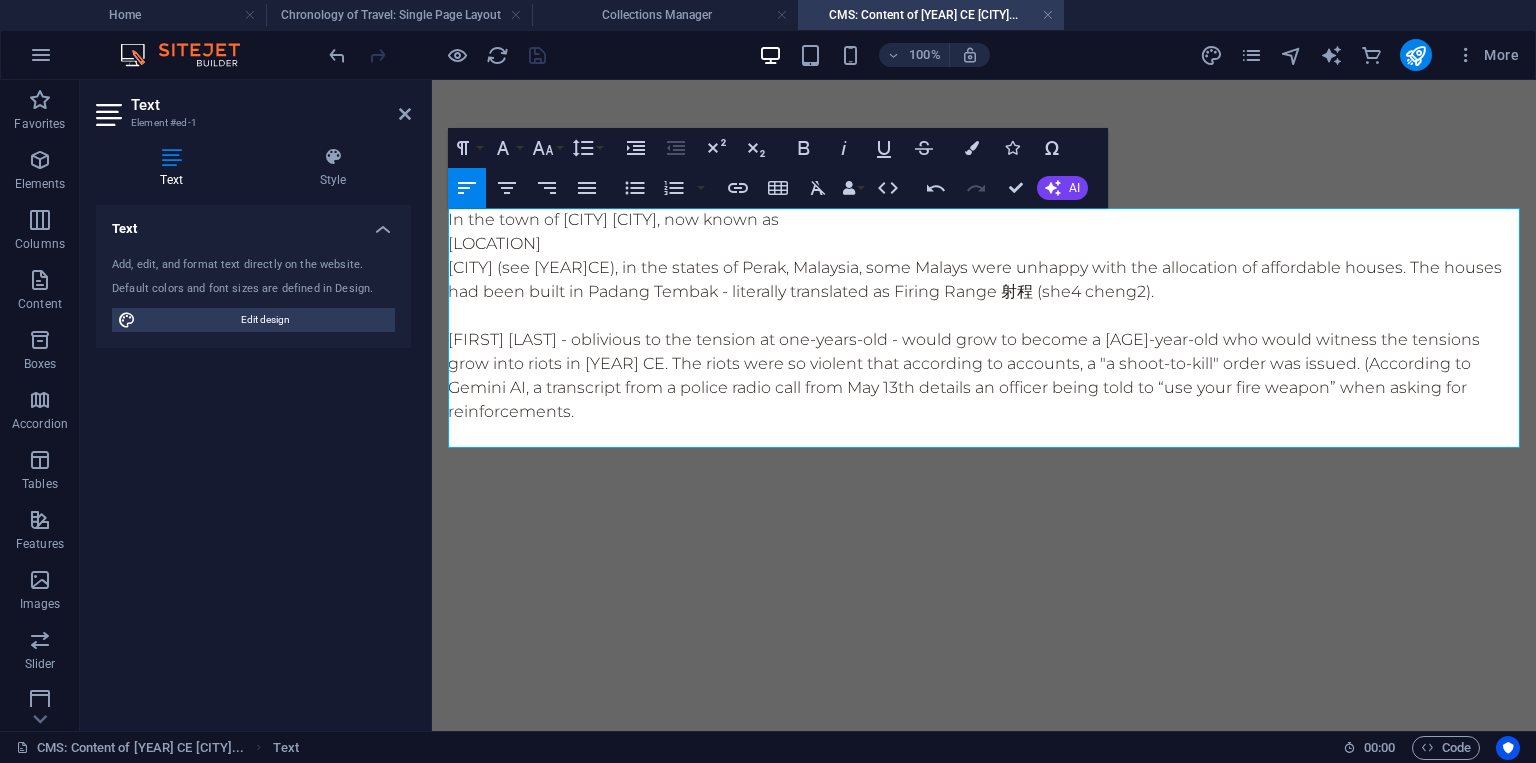 click on "[LOCATION]" at bounding box center (984, 244) 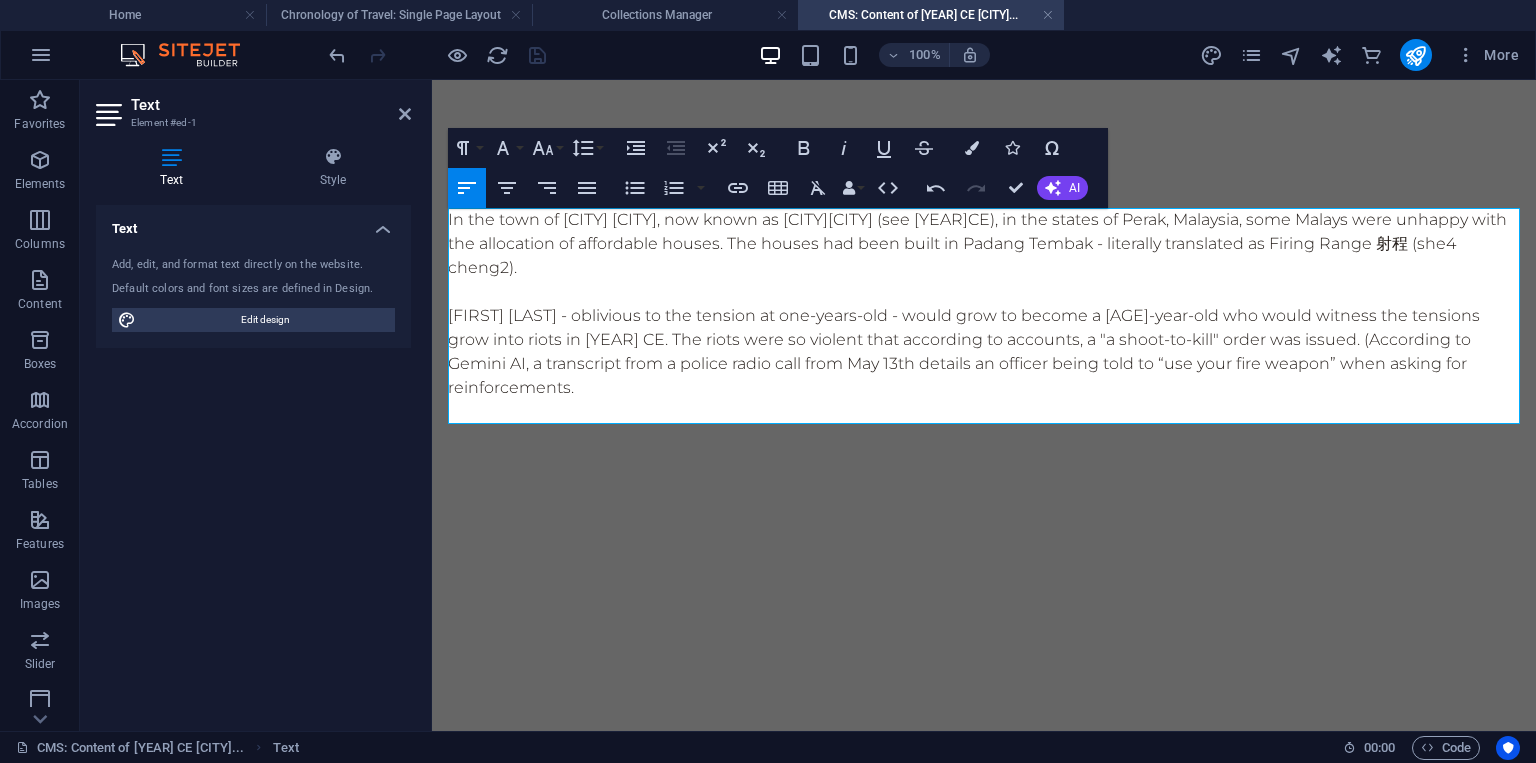 click on "In the town of [LOCATION] [LOCATION], now known as [LOCATION] [LOCATION] (see 1982CE), in the states of Perak, Malaysia, some Malays were unhappy with the allocation of affordable houses. The houses had been built in [LOCATION] - literally translated as 射程 (she4 cheng2)." at bounding box center (984, 244) 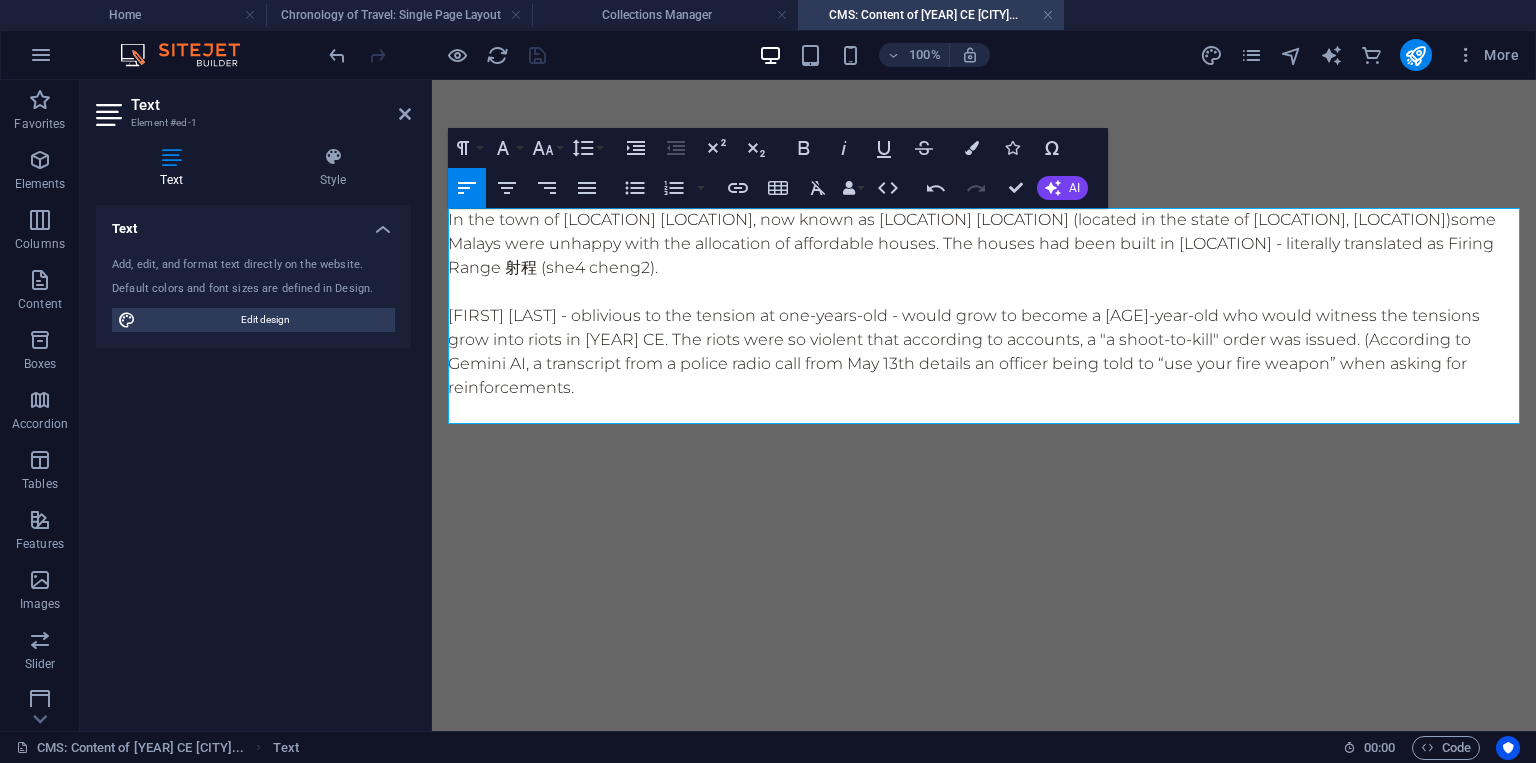 drag, startPoint x: 1379, startPoint y: 247, endPoint x: 1427, endPoint y: 263, distance: 50.596443 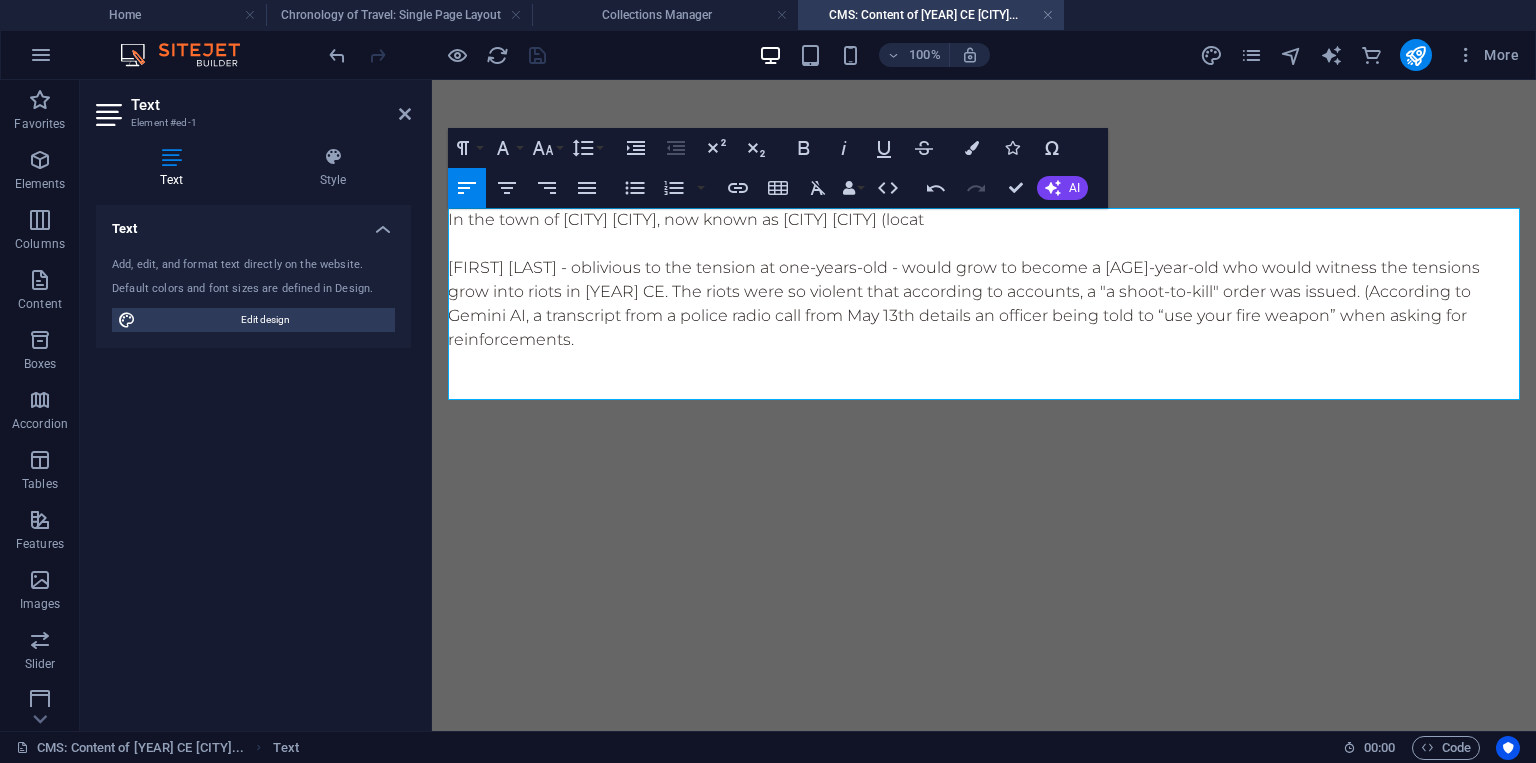 click on "In the town of [CITY] [CITY], now known as [CITY] [CITY] (locat" at bounding box center [984, 220] 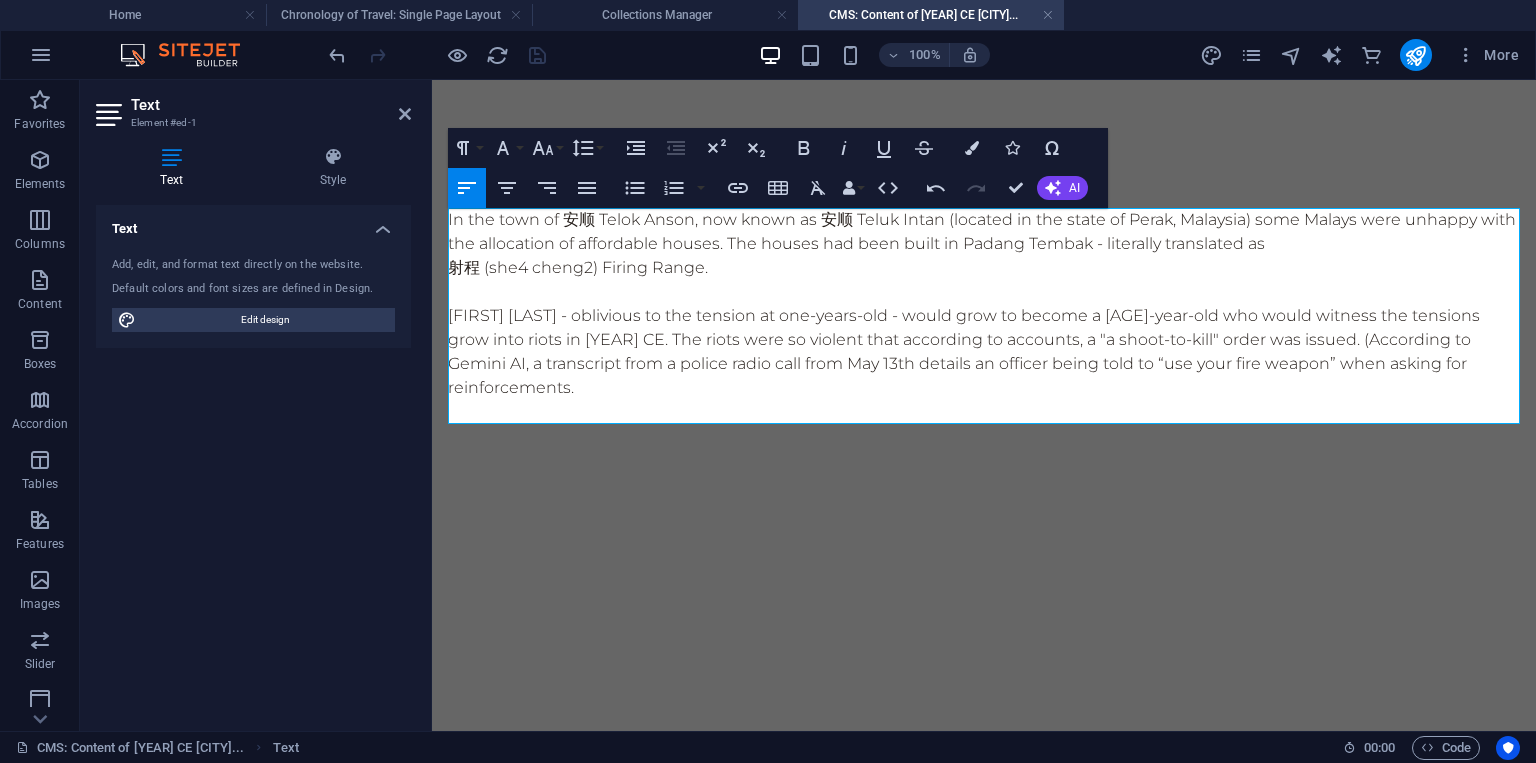 click on "射程 (she4 cheng2) Firing Range." at bounding box center [984, 268] 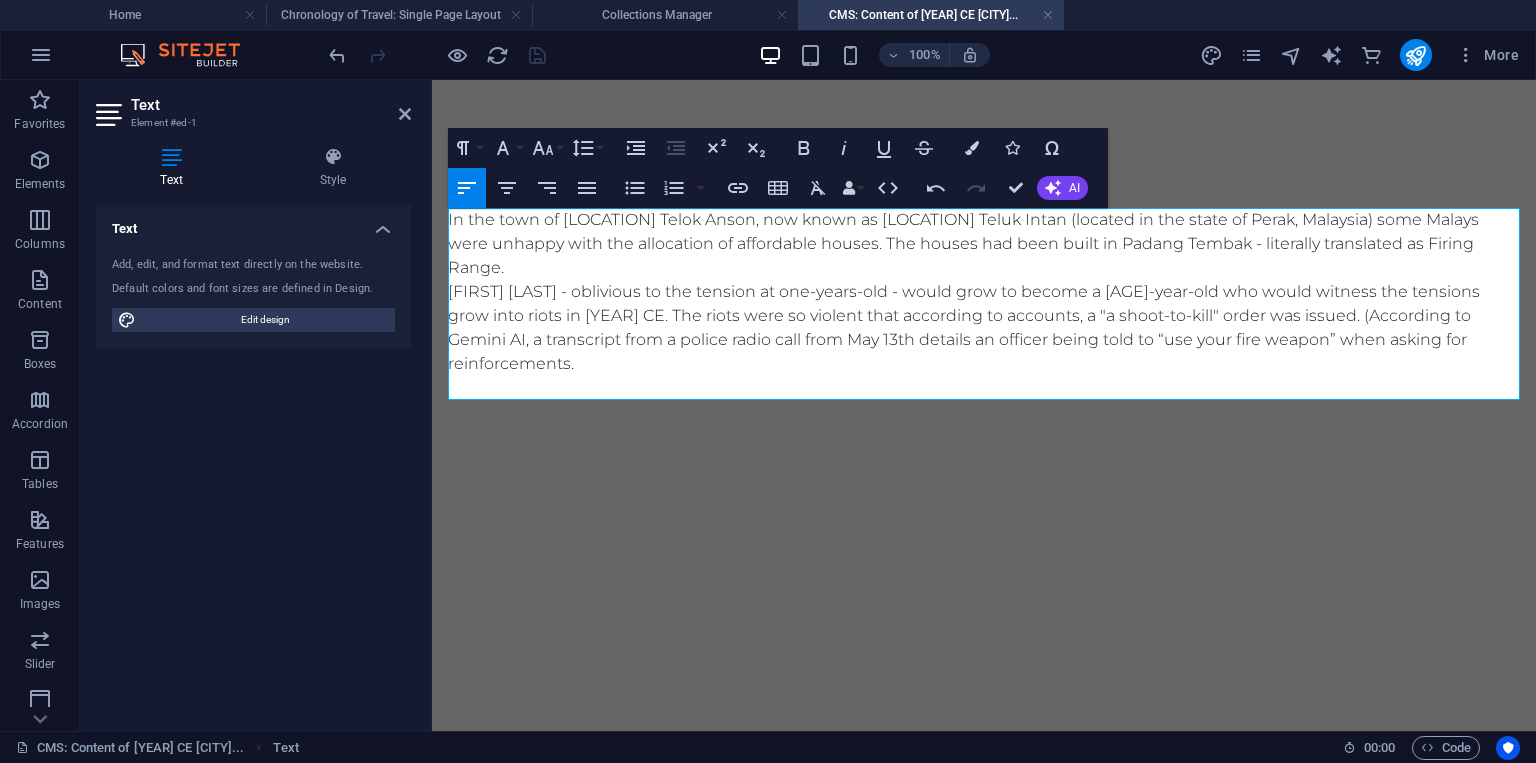 click on "In the town of [LOCATION] Telok Anson, now known as [LOCATION] Teluk Intan (located in the state of Perak, Malaysia) some Malays were unhappy with the allocation of affordable houses. The houses had been built in Padang Tembak - literally translated as  Firing Range." at bounding box center [984, 244] 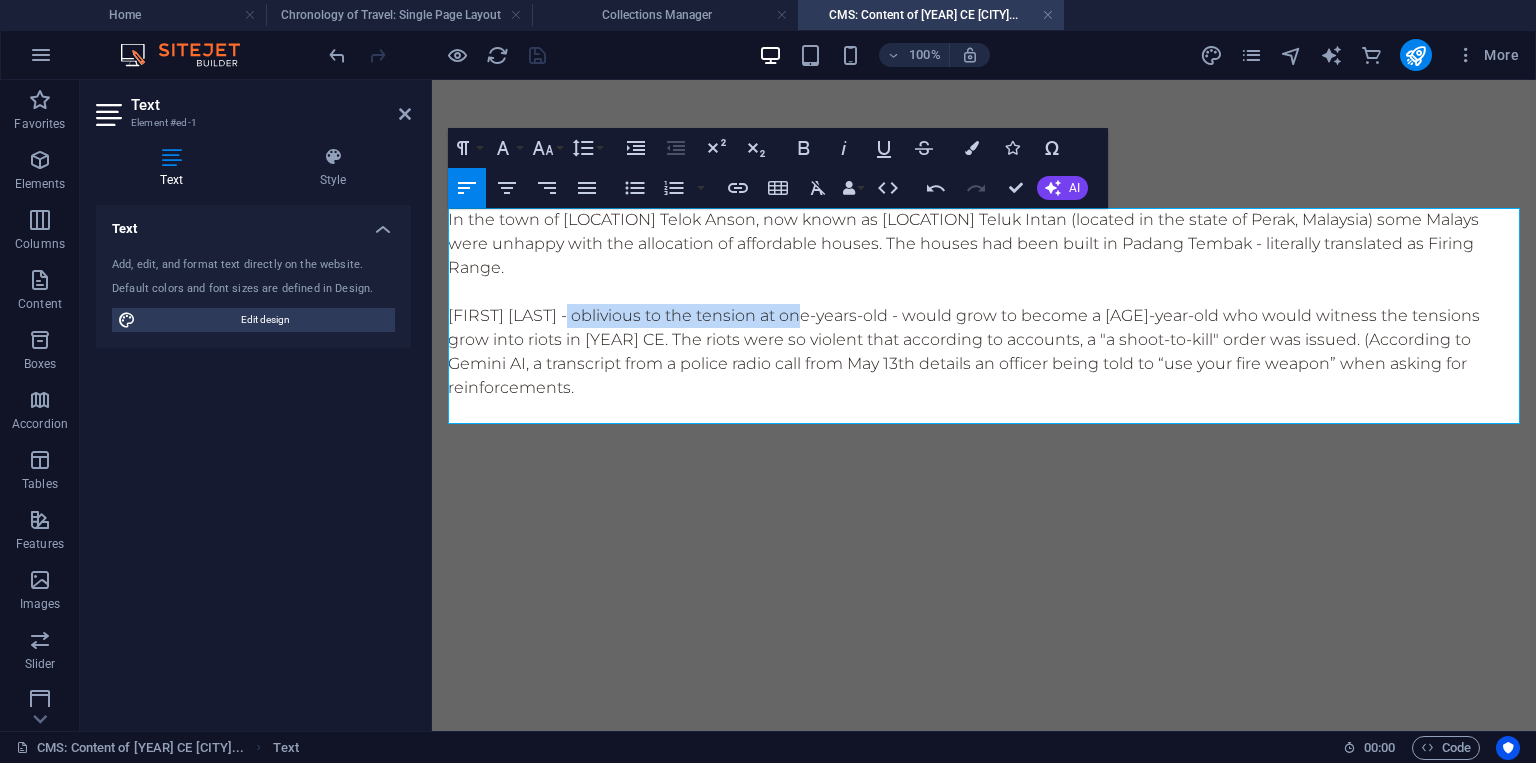 drag, startPoint x: 825, startPoint y: 318, endPoint x: 601, endPoint y: 309, distance: 224.18073 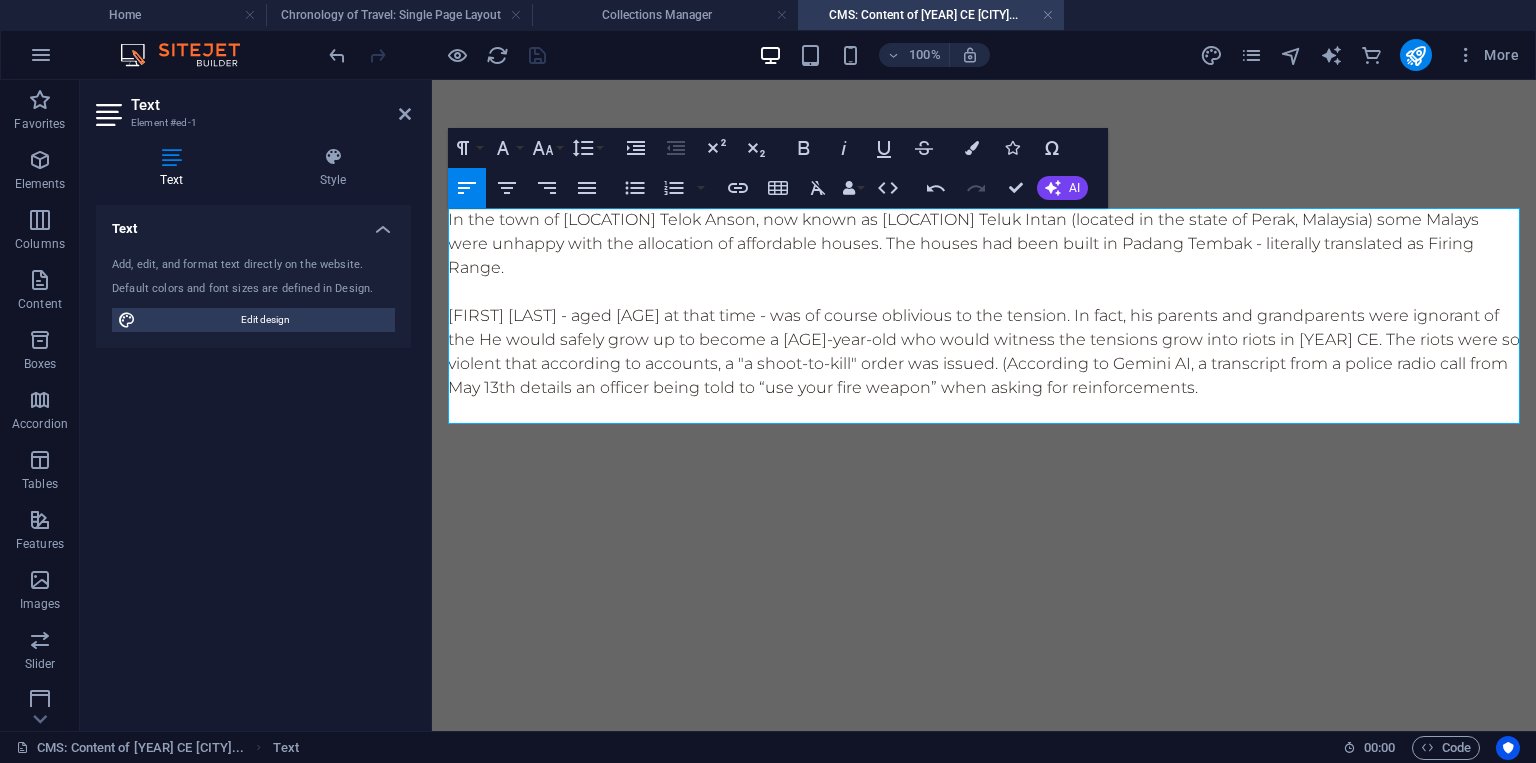 click on "[FIRST] [LAST] - aged [AGE] at that time - was of course oblivious to the tension. In fact, his parents and grandparents were ignorant of the He would safely grow up to become a [AGE]-year-old who would witness the tensions grow into riots in [YEAR] CE. The riots were so violent that according to accounts, a "a shoot-to-kill" order was issued. (According to Gemini AI, a transcript from a police radio call from May 13th details an officer being told to “use your fire weapon” when asking for reinforcements." at bounding box center [984, 352] 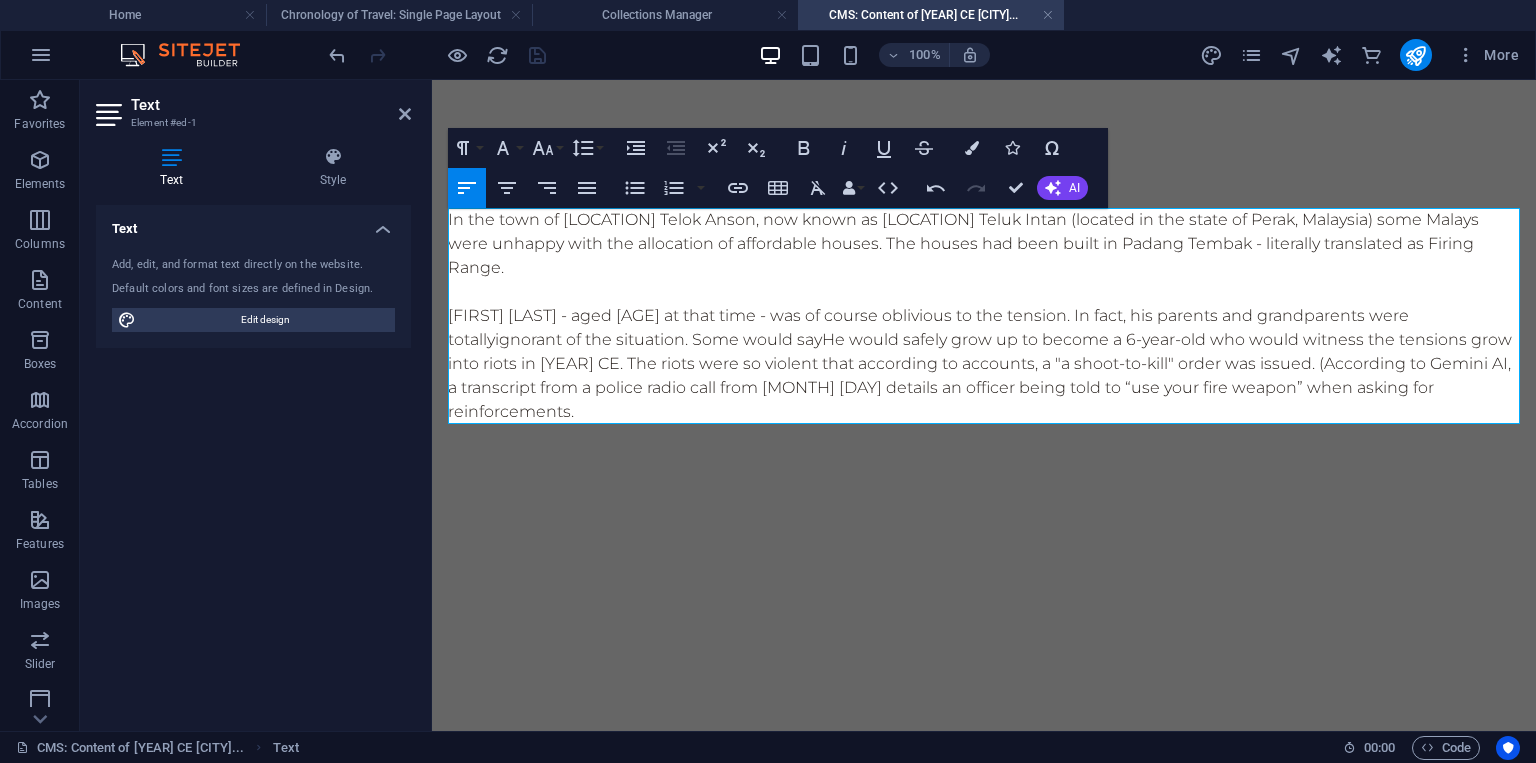 click on "In the town of [LOCATION] Telok Anson, now known as [LOCATION] Teluk Intan (located in the state of Perak, Malaysia) some Malays were unhappy with the allocation of affordable houses. The houses had been built in Padang Tembak - literally translated as  Firing Range." at bounding box center [984, 244] 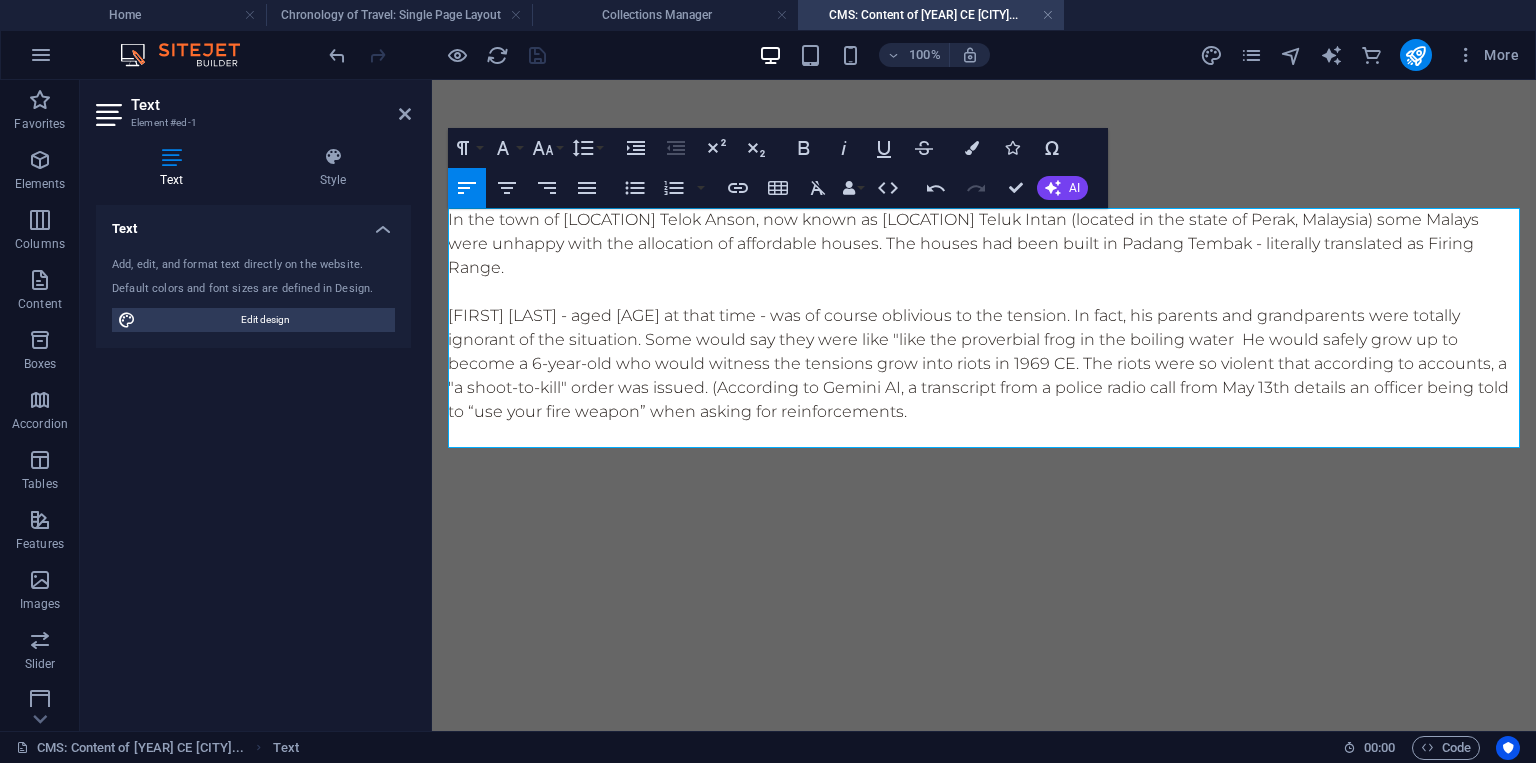 scroll, scrollTop: 198, scrollLeft: 5, axis: both 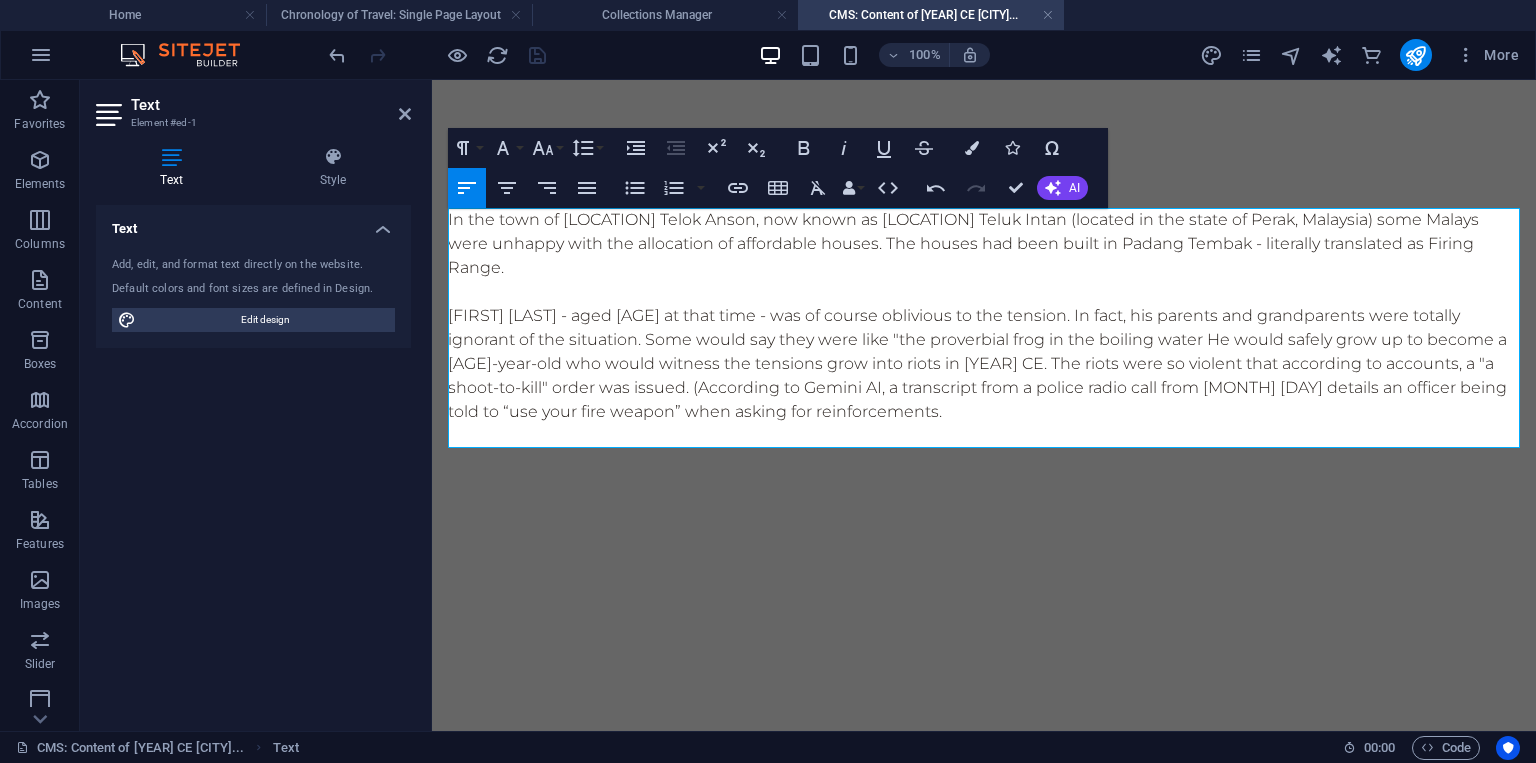 click on "[FIRST] [LAST] - aged [AGE] at that time - was of course oblivious to the tension. In fact, his parents and grandparents were totally ignorant of the situation. Some would say they were like "the proverbial frog in the boiling water  He would safely grow up to become a [AGE]-year-old who would witness the tensions grow into riots in [YEAR] CE. The riots were so violent that according to accounts, a "a shoot-to-kill" order was issued. (According to Gemini AI, a transcript from a police radio call from [MONTH] [DAY] details an officer being told to “use your fire weapon” when asking for reinforcements." at bounding box center [984, 364] 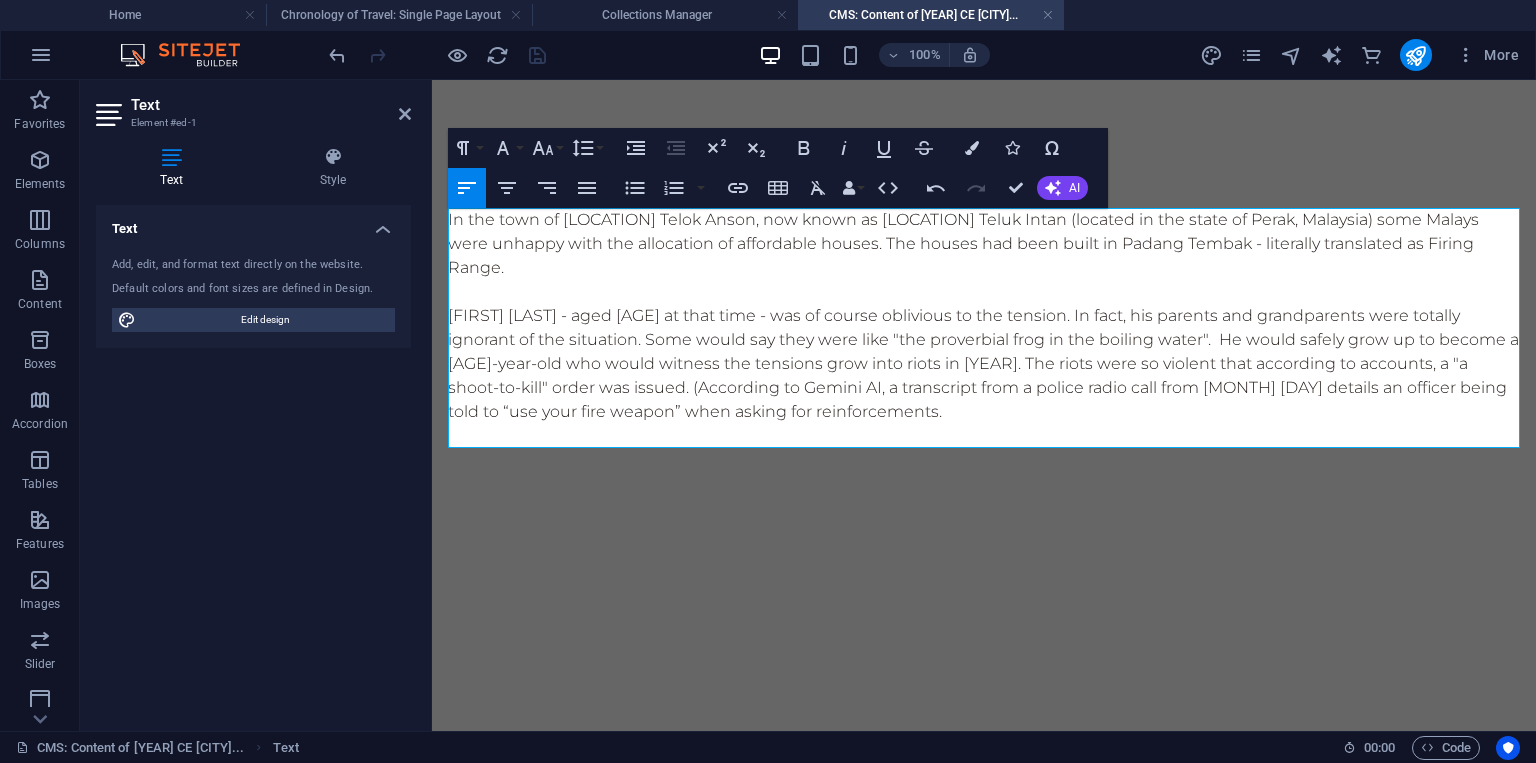 click on "[FIRST] [LAST] - aged [AGE] at that time - was of course oblivious to the tension. In fact, his parents and grandparents were totally ignorant of the situation. Some would say they were like "the proverbial frog in the boiling water".  He would safely grow up to become a [AGE]-year-old who would witness the tensions grow into riots in [YEAR]. The riots were so violent that according to accounts, a "a shoot-to-kill" order was issued. (According to Gemini AI, a transcript from a police radio call from [MONTH] [DAY] details an officer being told to “use your fire weapon” when asking for reinforcements." at bounding box center (984, 364) 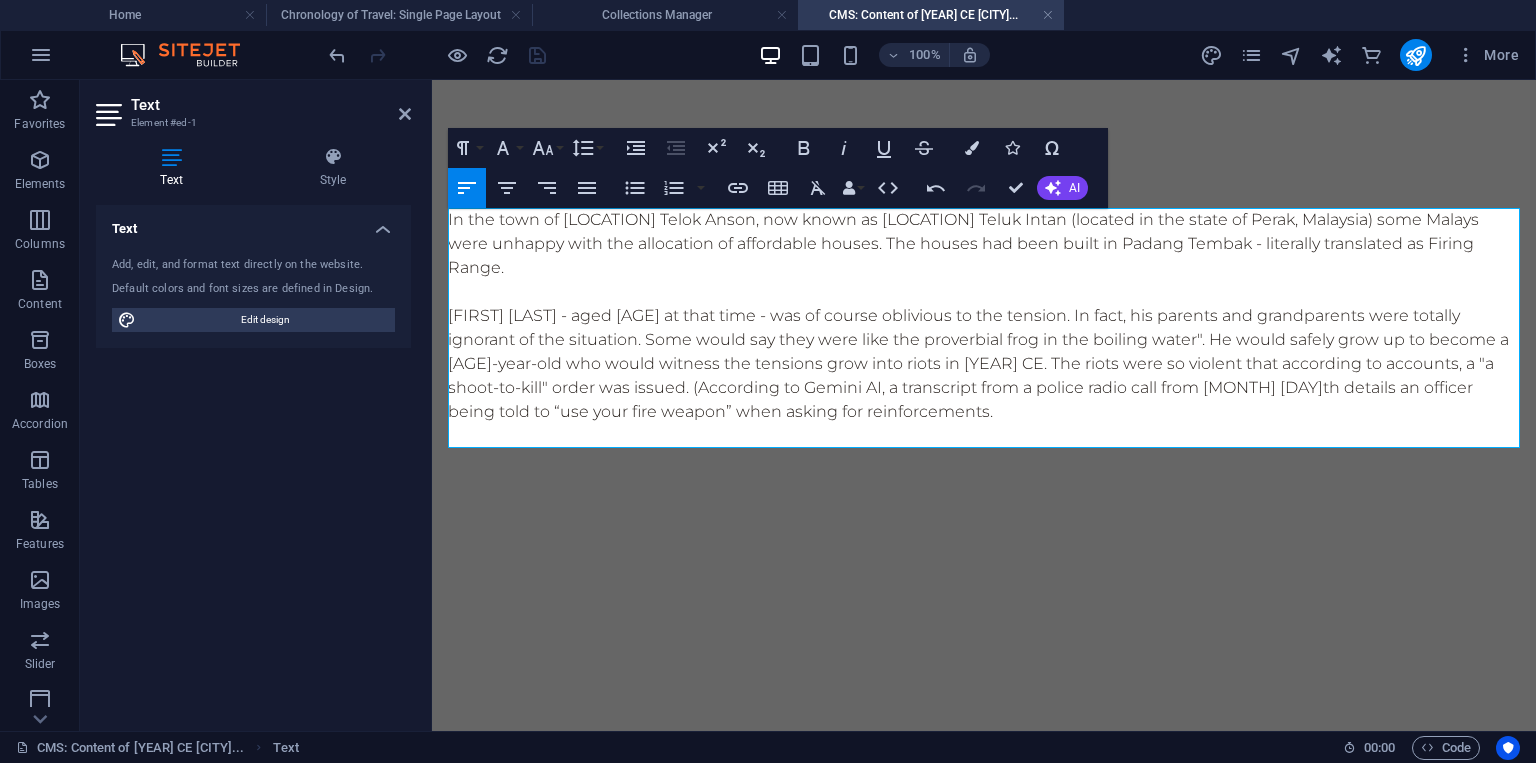 click on "[FIRST] [LAST] - aged [AGE] at that time - was of course oblivious to the tension. In fact, his parents and grandparents were totally ignorant of the situation. Some would say they were like the proverbial frog in the boiling water".  He would safely grow up to become a [AGE]-year-old who would witness the tensions grow into riots in [YEAR] CE. The riots were so violent that according to accounts, a "a shoot-to-kill" order was issued. (According to Gemini AI, a transcript from a police radio call from [MONTH] [DAY]th details an officer being told to “use your fire weapon” when asking for reinforcements." at bounding box center [984, 364] 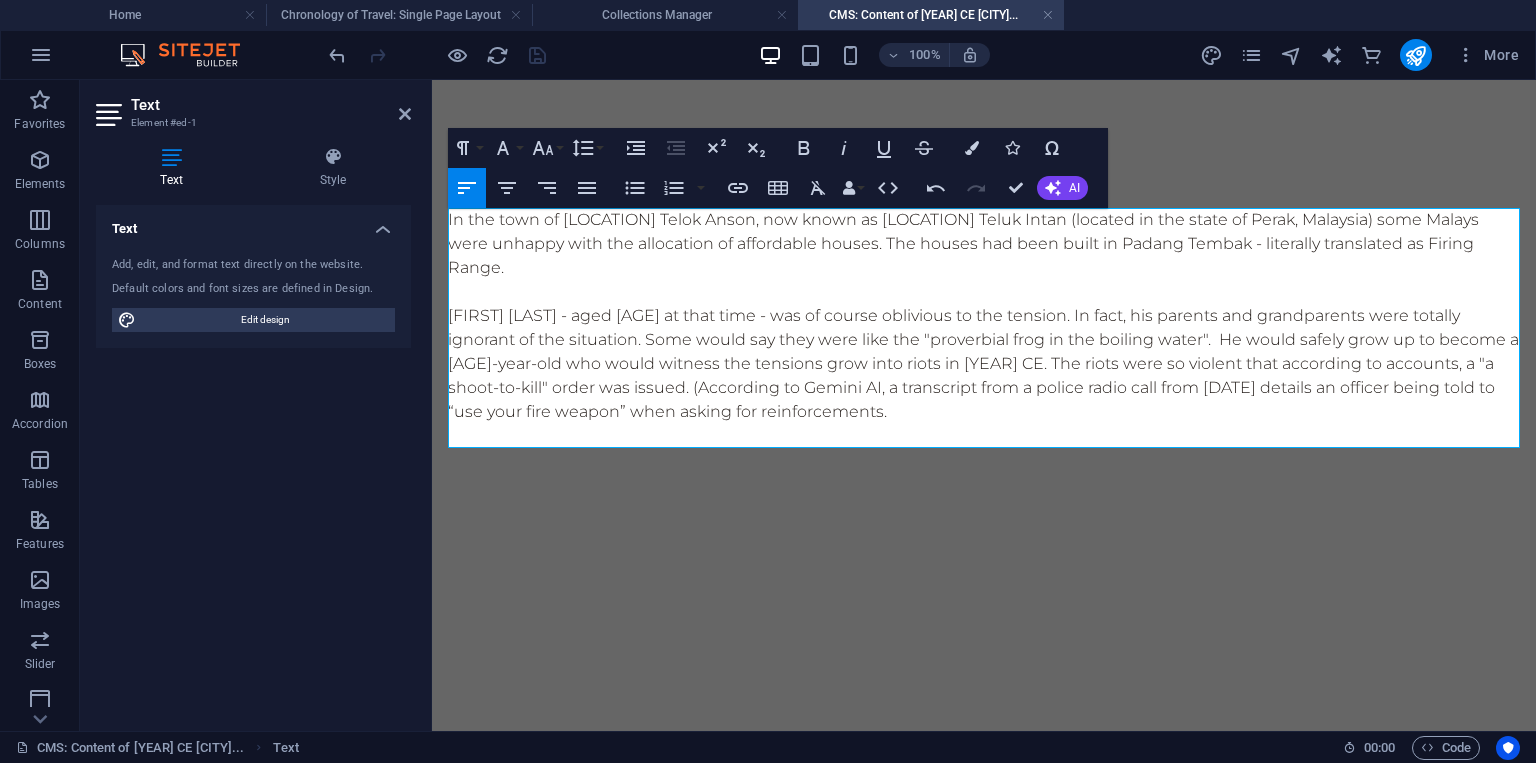 click on "[FIRST] [LAST] - aged [AGE] at that time - was of course oblivious to the tension. In fact, his parents and grandparents were totally ignorant of the situation. Some would say they were like the "proverbial frog in the boiling water".  He would safely grow up to become a [AGE]-year-old who would witness the tensions grow into riots in [YEAR] CE. The riots were so violent that according to accounts, a "a shoot-to-kill" order was issued. (According to Gemini AI, a transcript from a police radio call from [DATE] details an officer being told to “use your fire weapon” when asking for reinforcements." at bounding box center (984, 364) 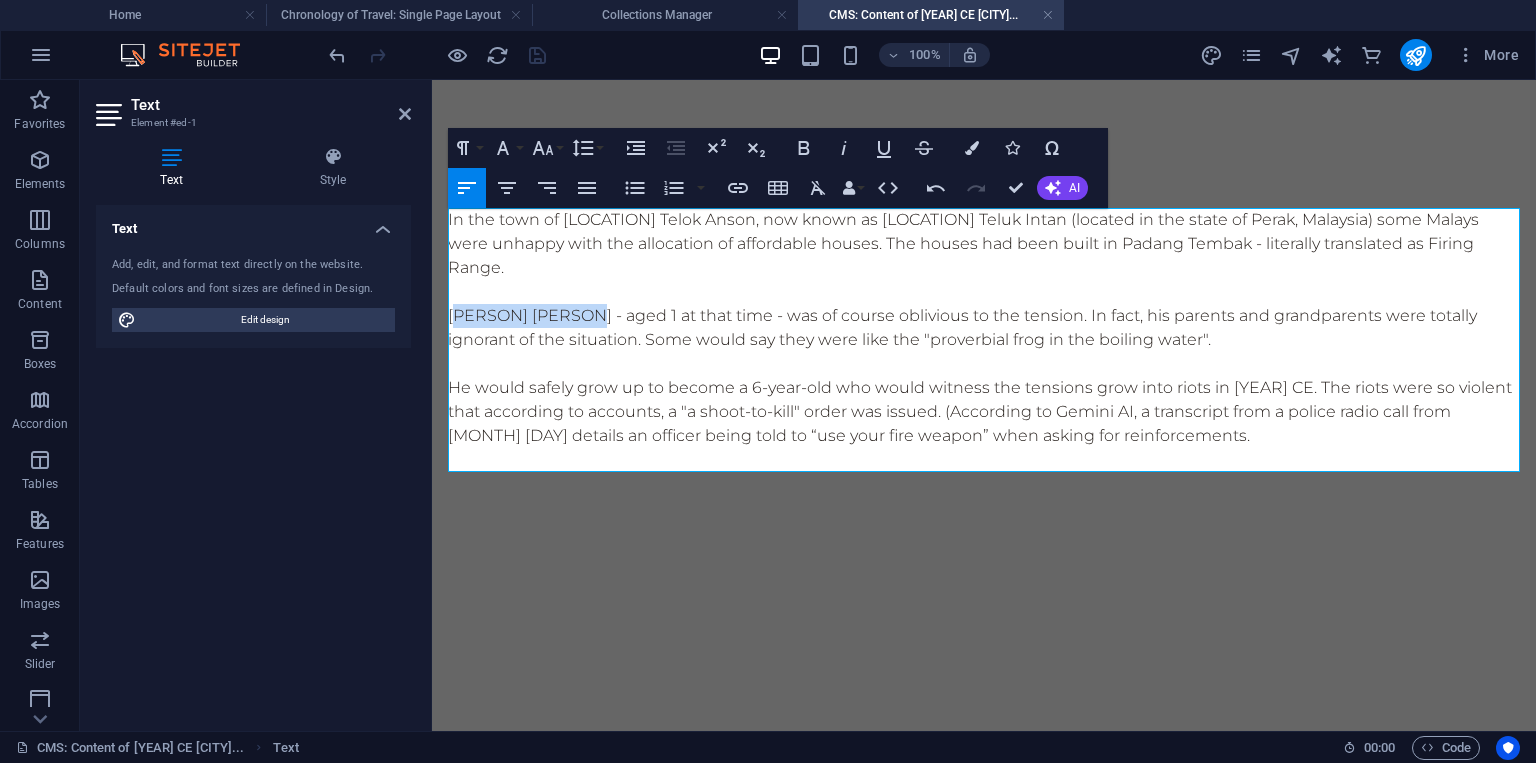 drag, startPoint x: 454, startPoint y: 315, endPoint x: 602, endPoint y: 307, distance: 148.21606 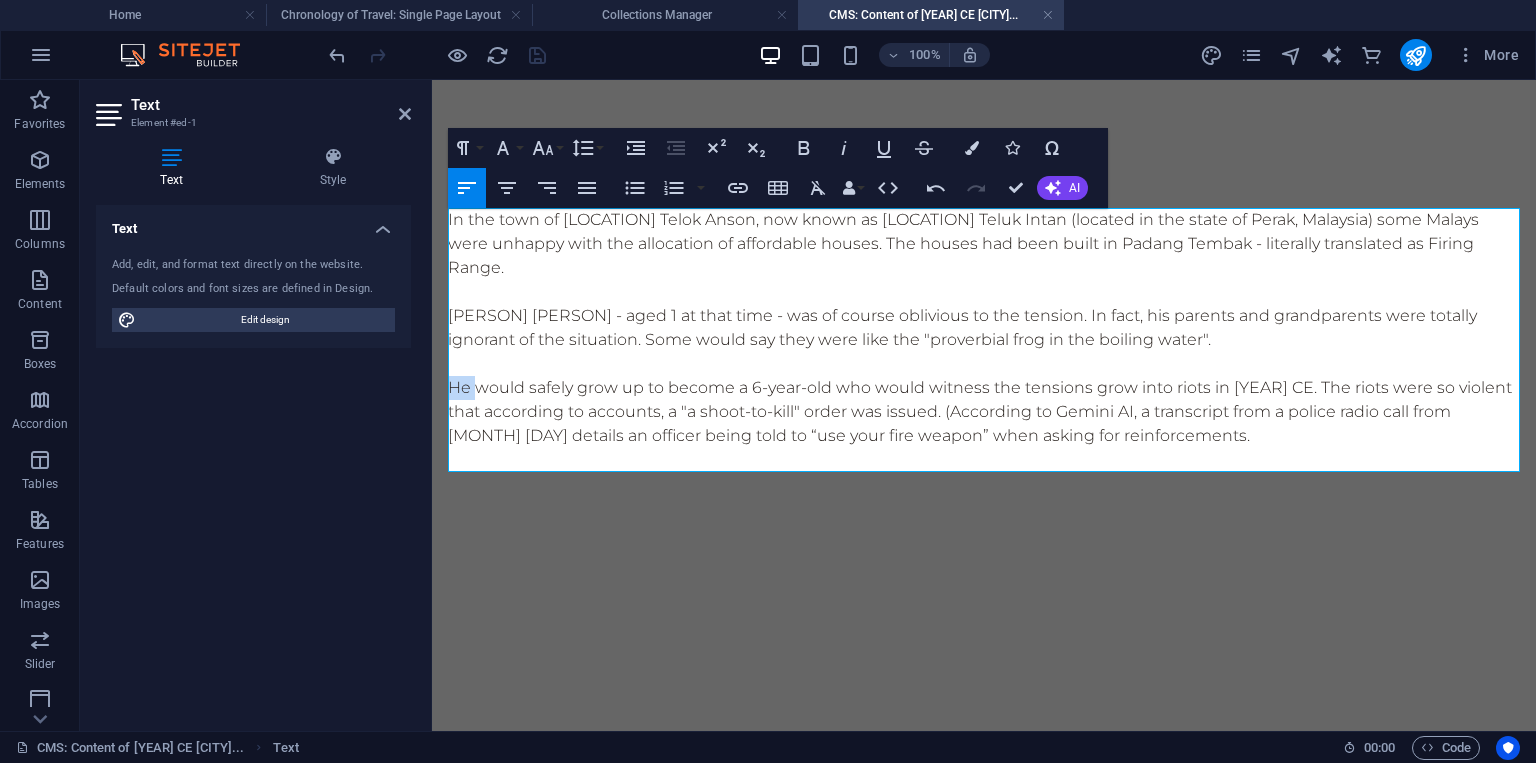 drag, startPoint x: 473, startPoint y: 389, endPoint x: 442, endPoint y: 388, distance: 31.016125 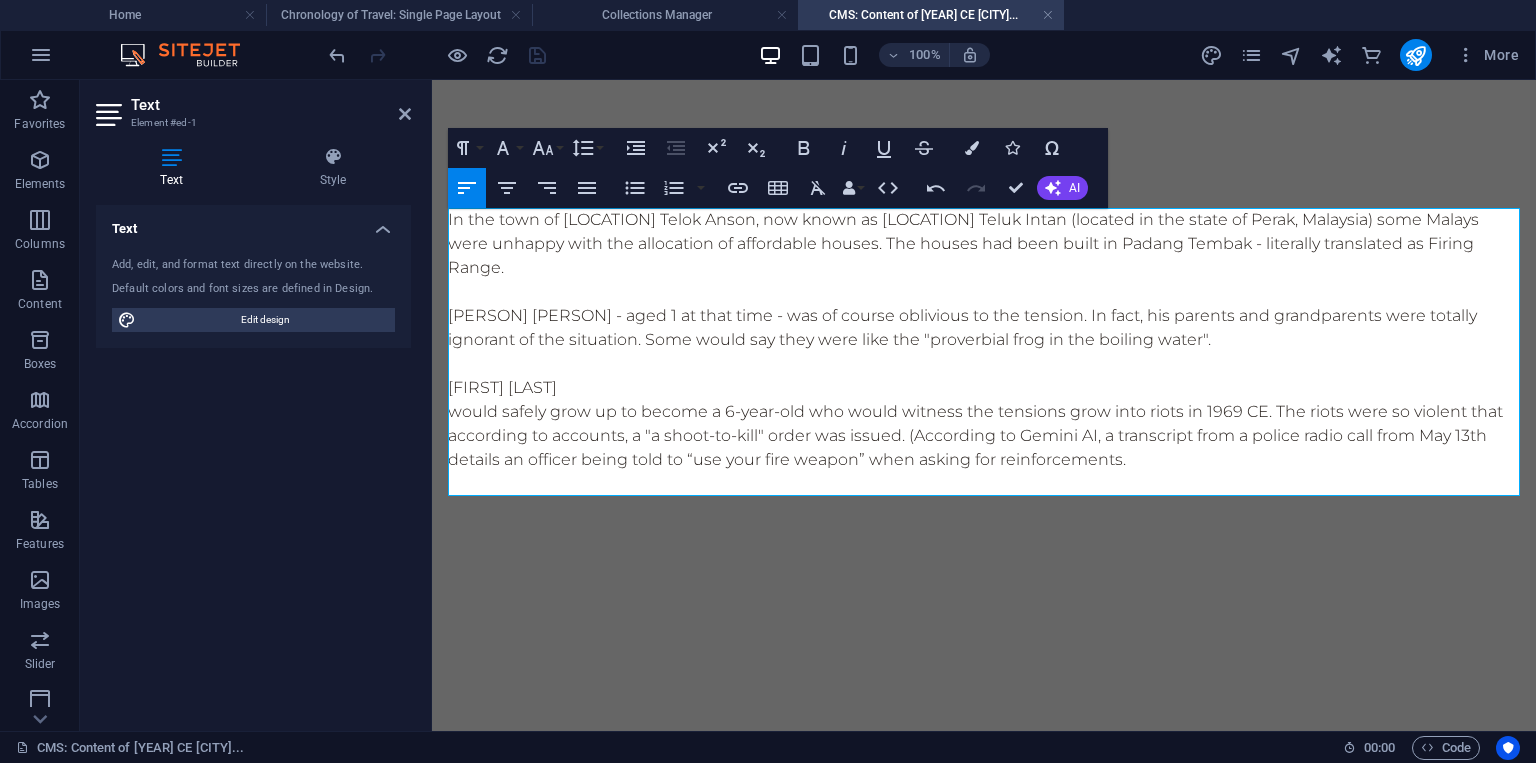 click on "would safely grow up to become a 6-year-old who would witness the tensions grow into riots in 1969 CE. The riots were so violent that according to accounts, a "a shoot-to-kill" order was issued. (According to Gemini AI, a transcript from a police radio call from May 13th details an officer being told to “use your fire weapon” when asking for reinforcements." at bounding box center [984, 436] 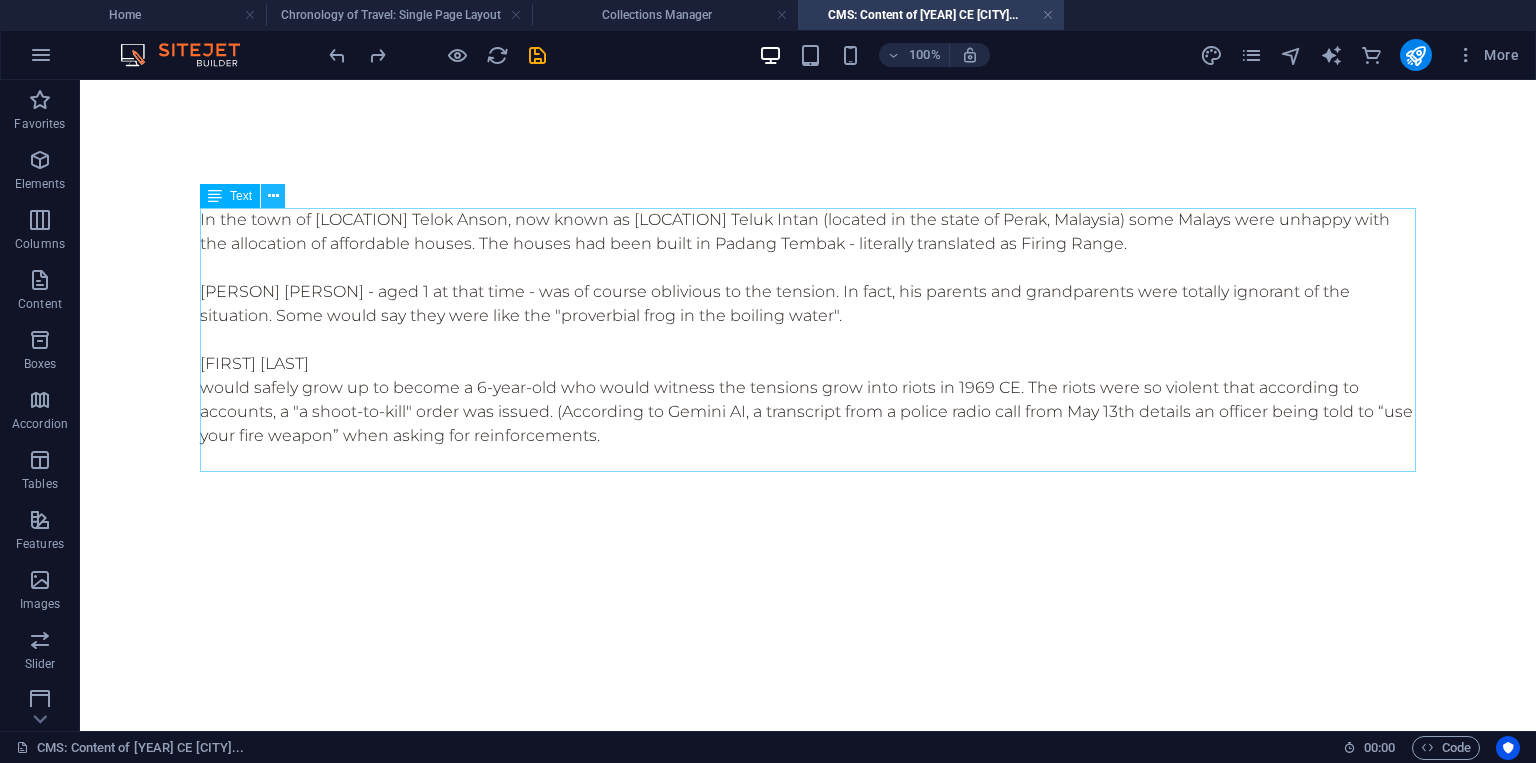 click at bounding box center (273, 196) 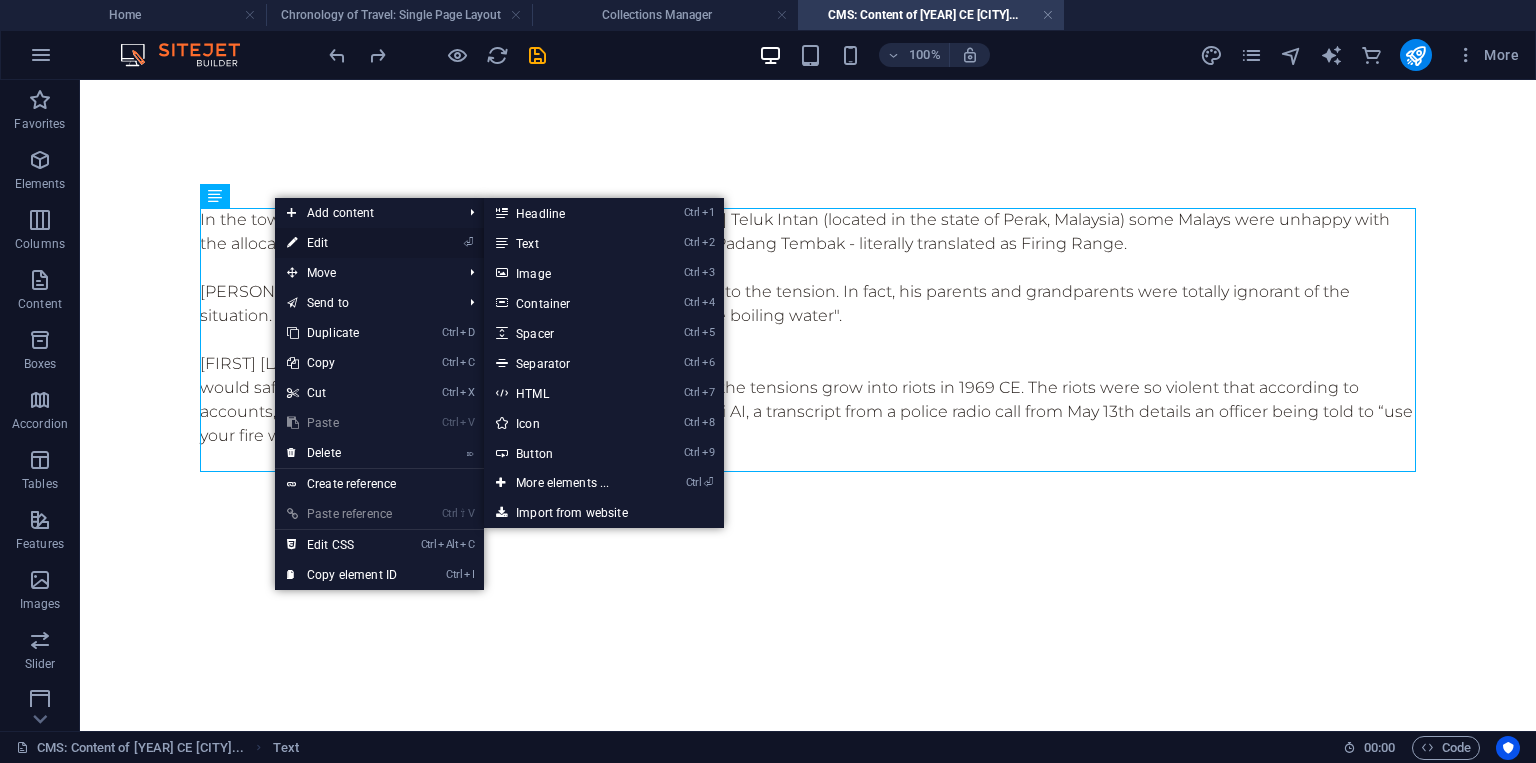 click on "⏎  Edit" at bounding box center [342, 243] 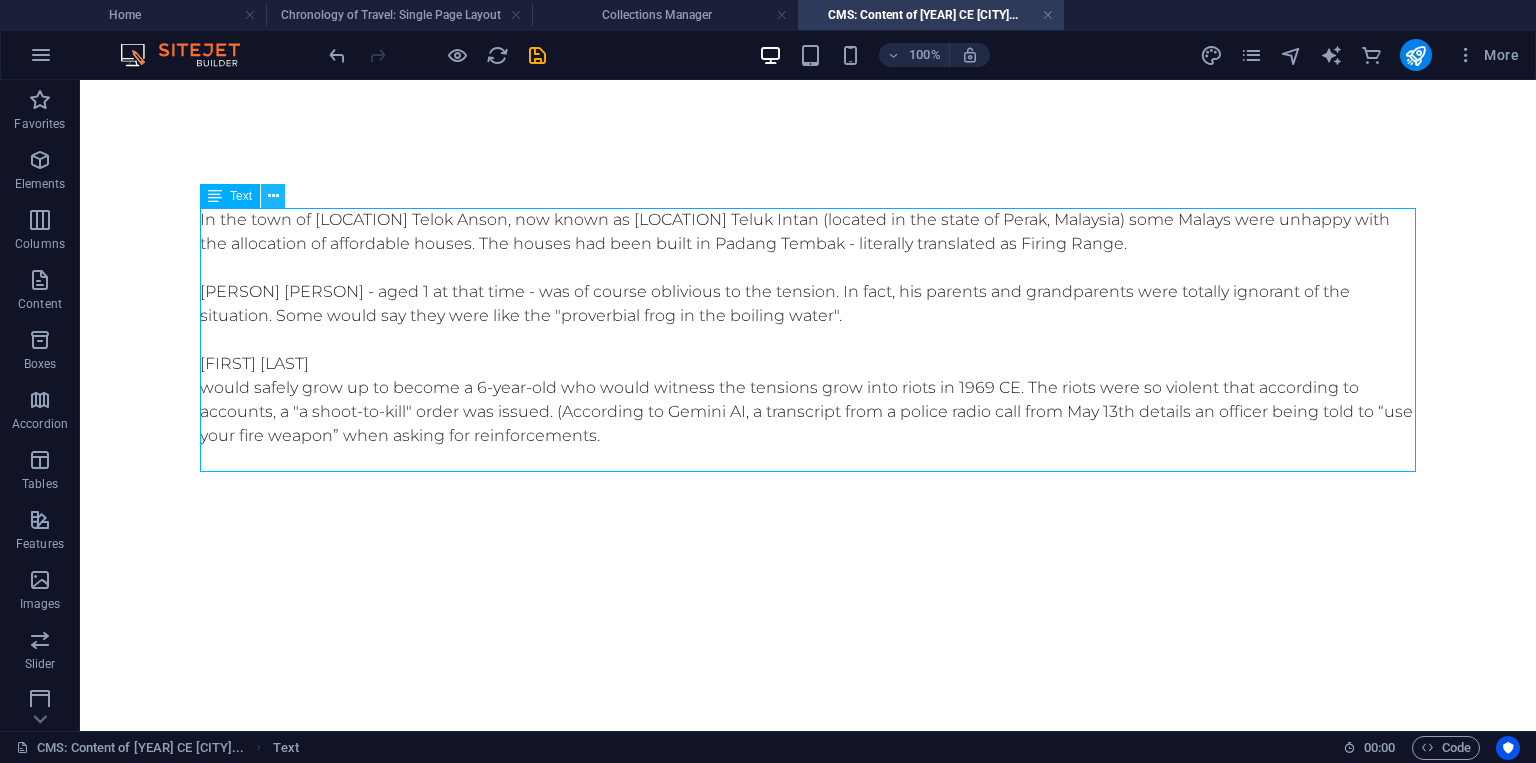 click at bounding box center (273, 196) 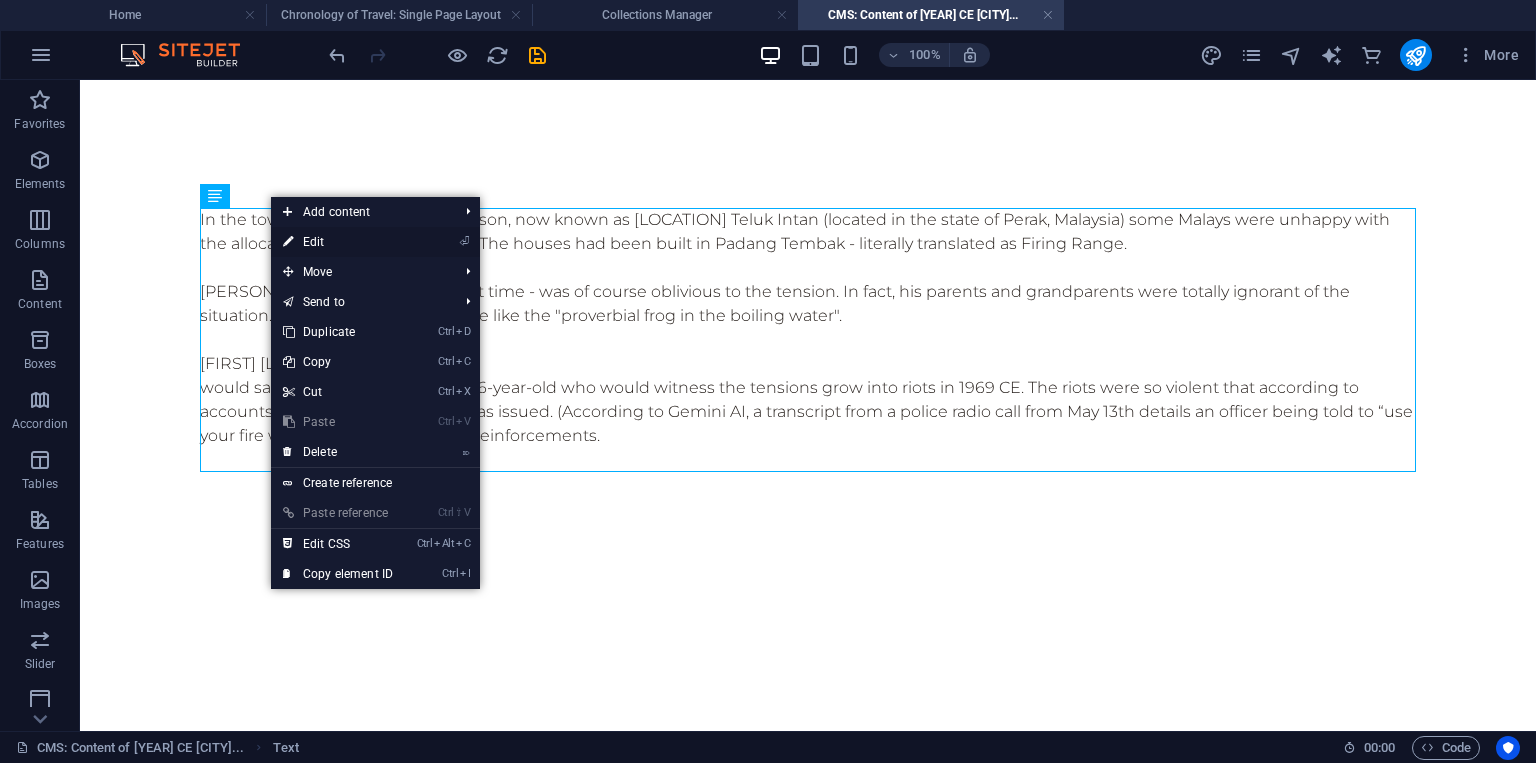 click on "⏎  Edit" at bounding box center [338, 242] 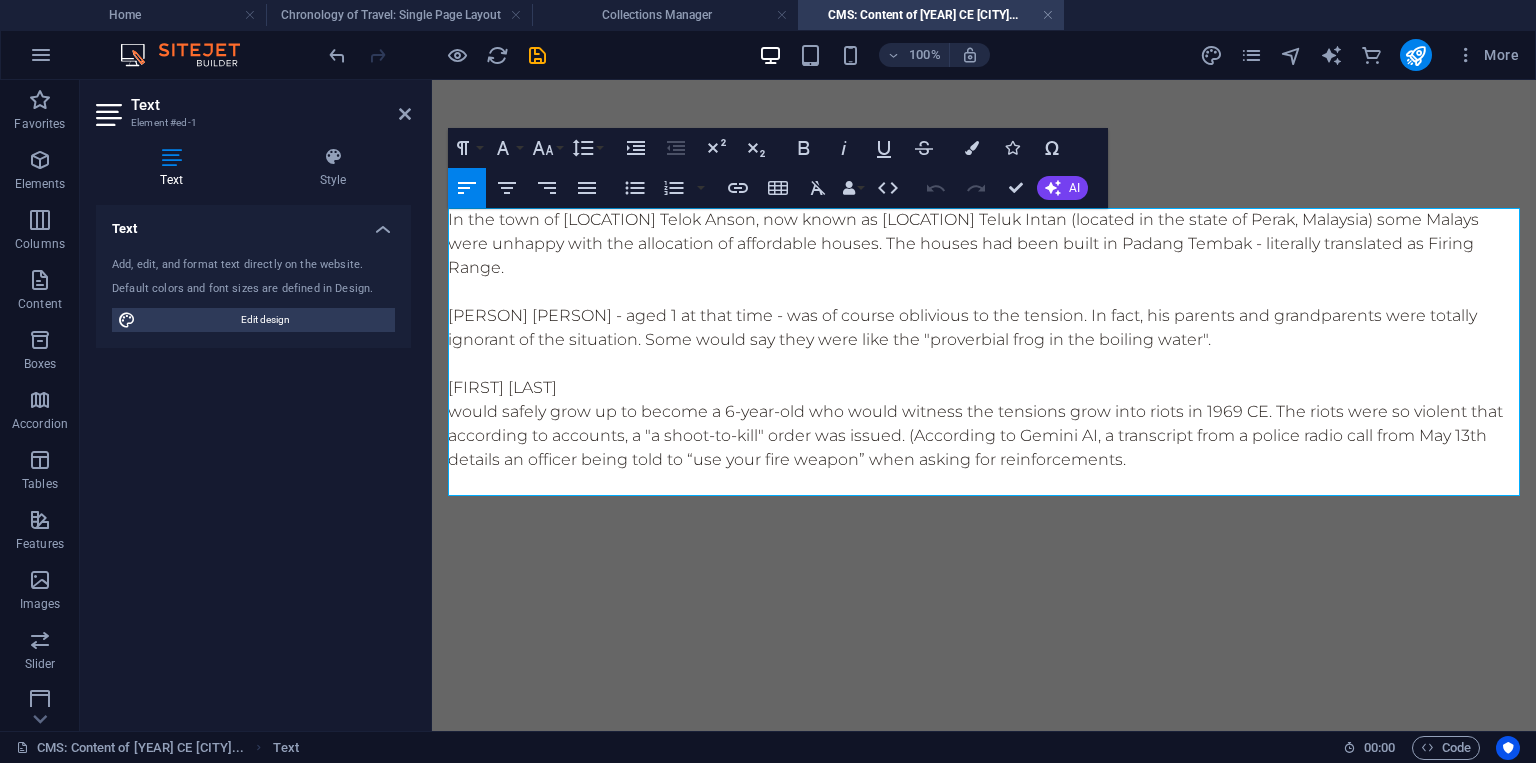 click on "would safely grow up to become a 6-year-old who would witness the tensions grow into riots in 1969 CE. The riots were so violent that according to accounts, a "a shoot-to-kill" order was issued. (According to Gemini AI, a transcript from a police radio call from May 13th details an officer being told to “use your fire weapon” when asking for reinforcements." at bounding box center (984, 436) 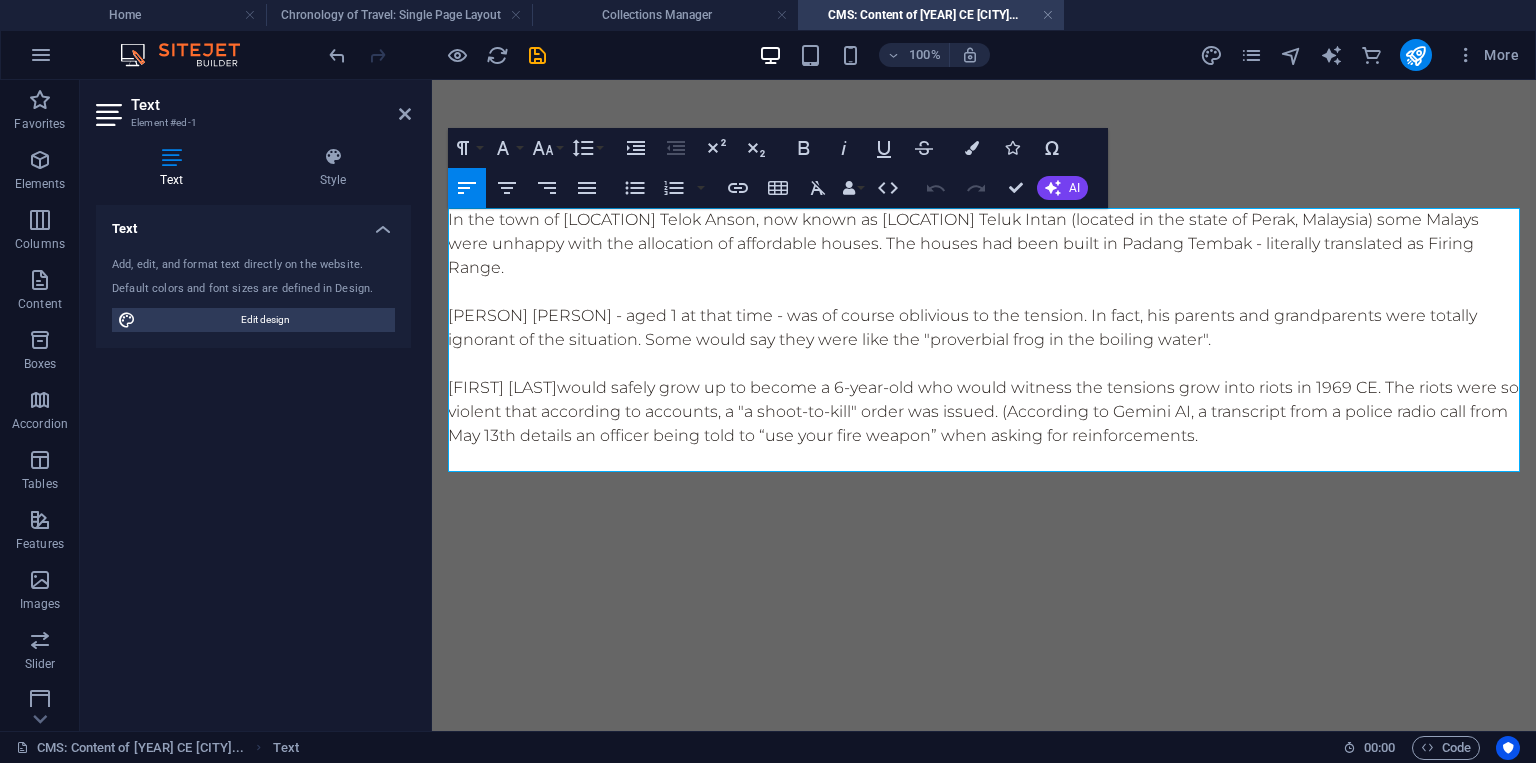 type 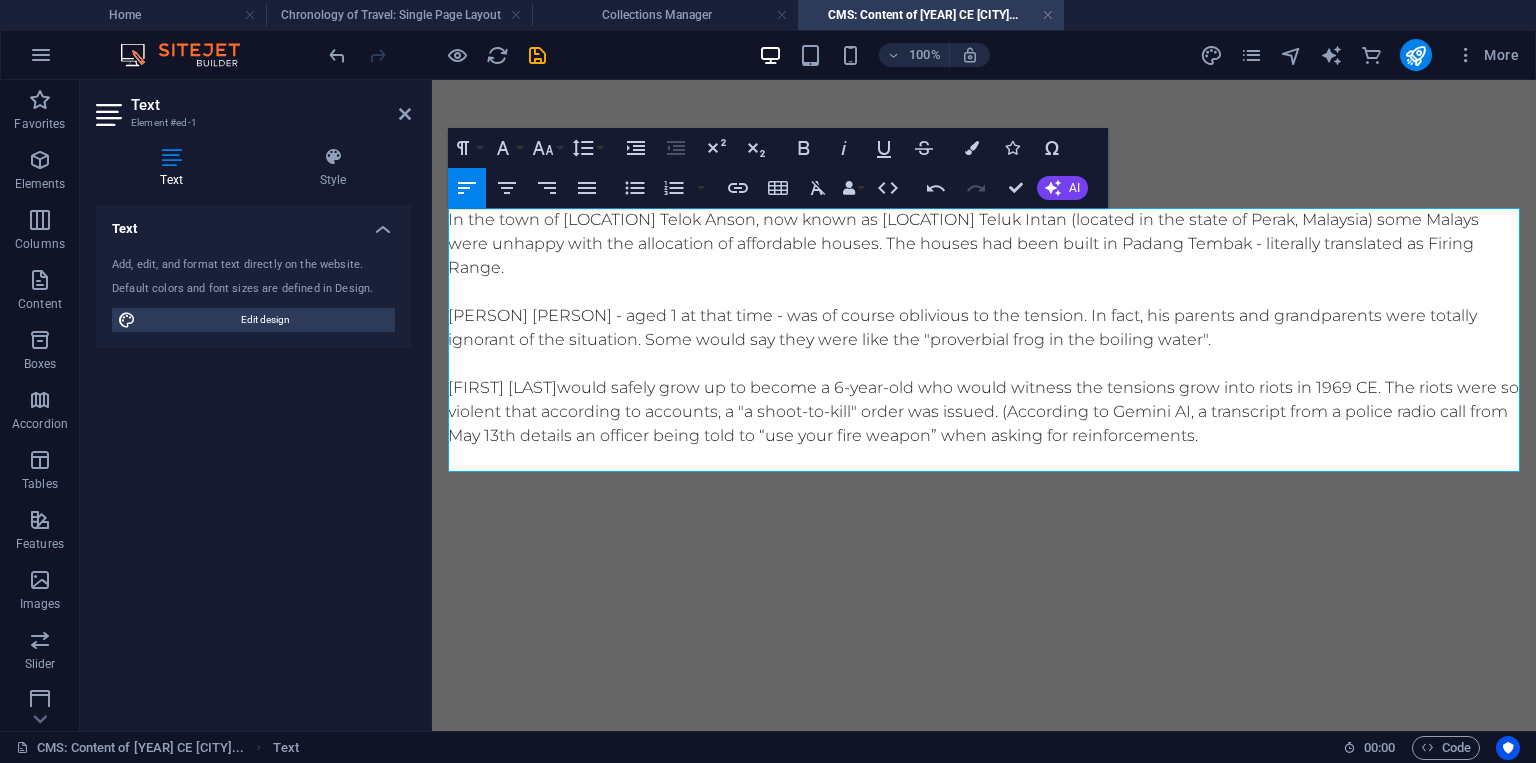 click on "[FIRST] [LAST] would safely grow up to become a [AGE]-year-old who would witness the tensions grow into riots in [YEAR]. The riots were so violent that according to accounts, a "a shoot-to-kill" order was issued. (According to Gemini AI, a transcript from a police radio call from [MONTH] [DAY] details an officer being told to “use your fire weapon” when asking for reinforcements." at bounding box center (984, 412) 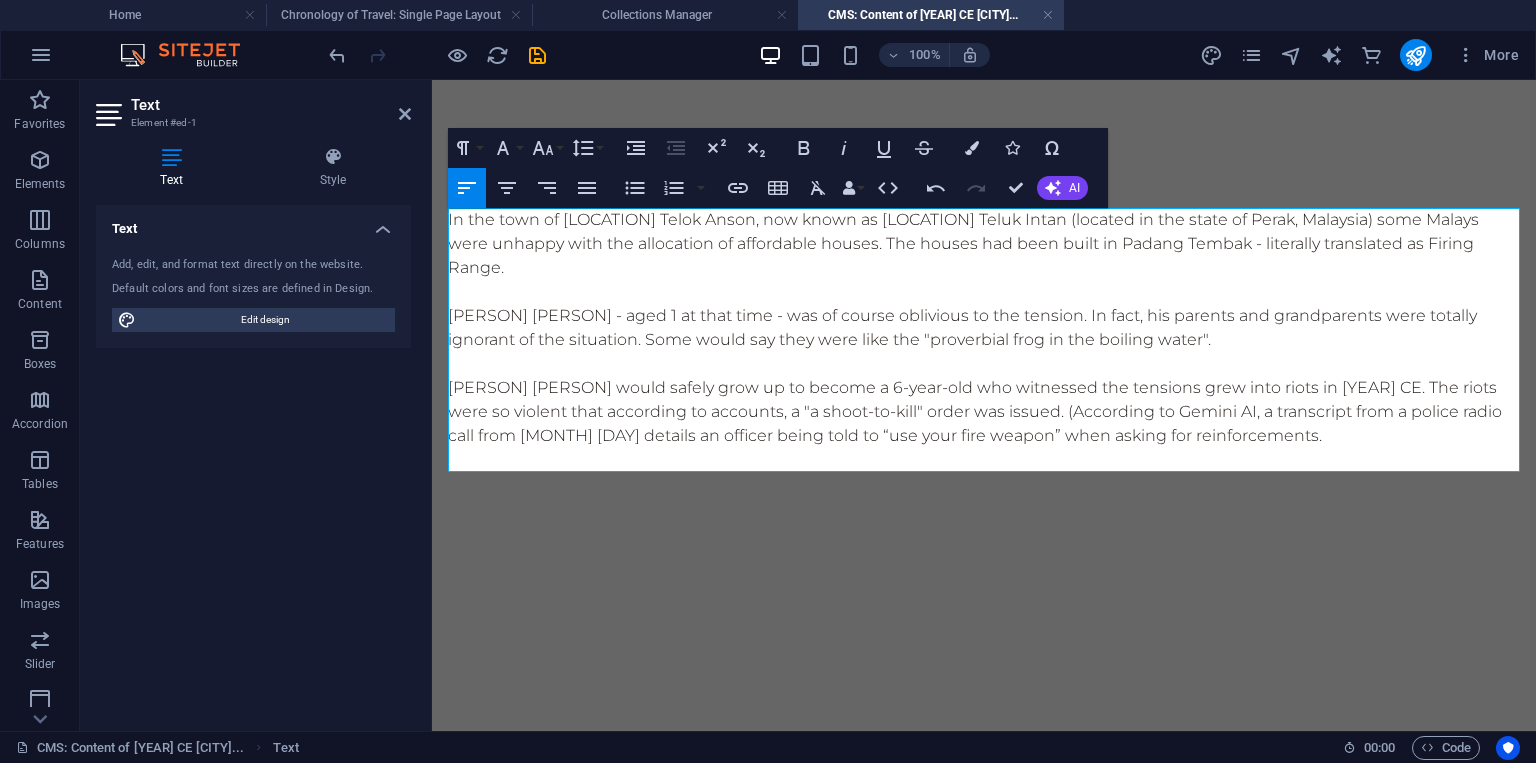click on "[PERSON] [PERSON] would safely grow up to become a 6-year-old who witnessed the tensions grew into riots in [YEAR] CE. The riots were so violent that according to accounts, a "a shoot-to-kill" order was issued. (According to Gemini AI, a transcript from a police radio call from [MONTH] [DAY] details an officer being told to “use your fire weapon” when asking for reinforcements." at bounding box center (984, 412) 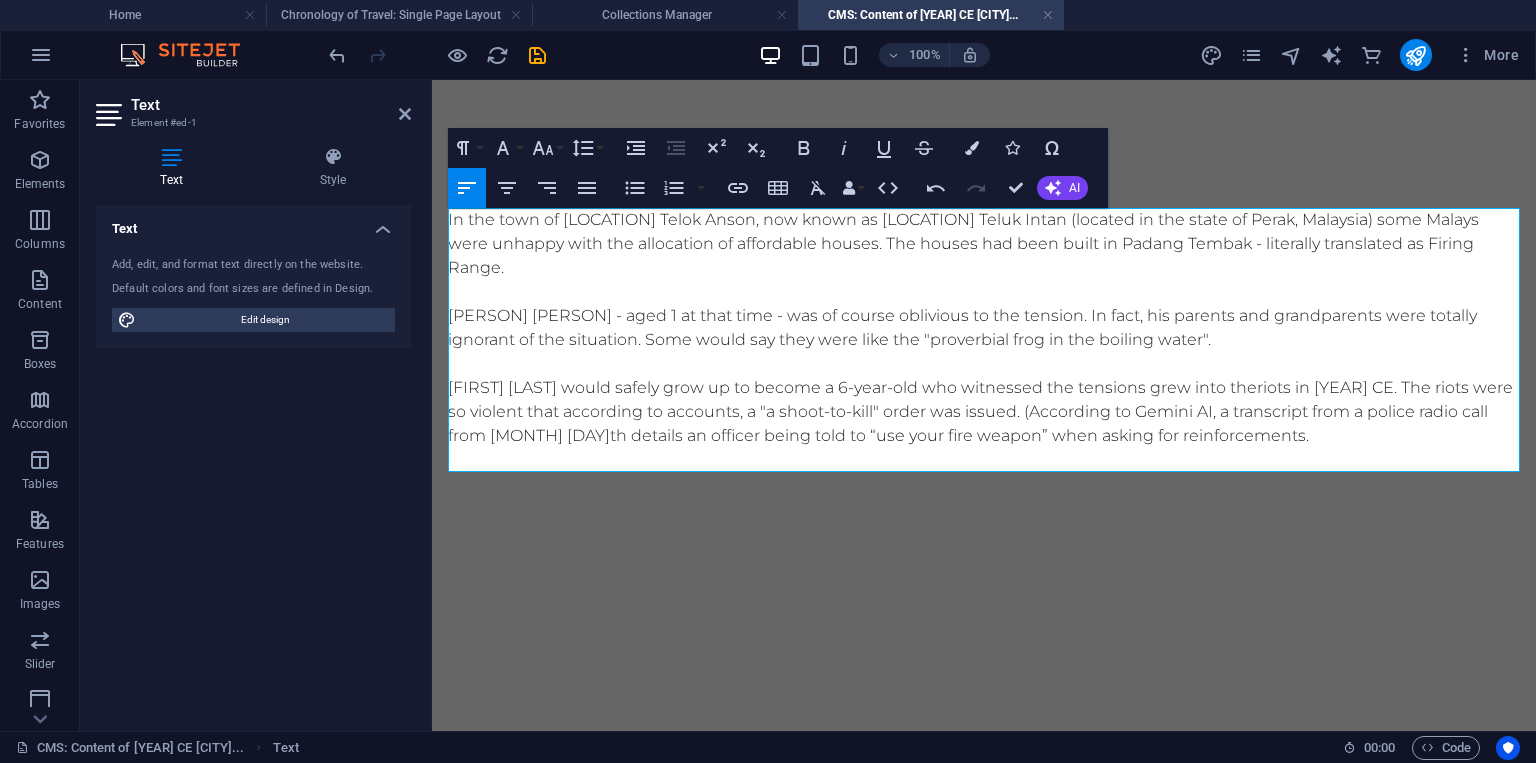 click on "[FIRST] [LAST] would safely grow up to become a 6-year-old who witnessed the tensions grew into the  riots in 1969 CE. The riots were so violent that according to accounts, a "a shoot-to-kill" order was issued. (According to Gemini AI, a transcript from a police radio call from May 13th details an officer being told to “use your fire weapon” when asking for reinforcements." at bounding box center [984, 412] 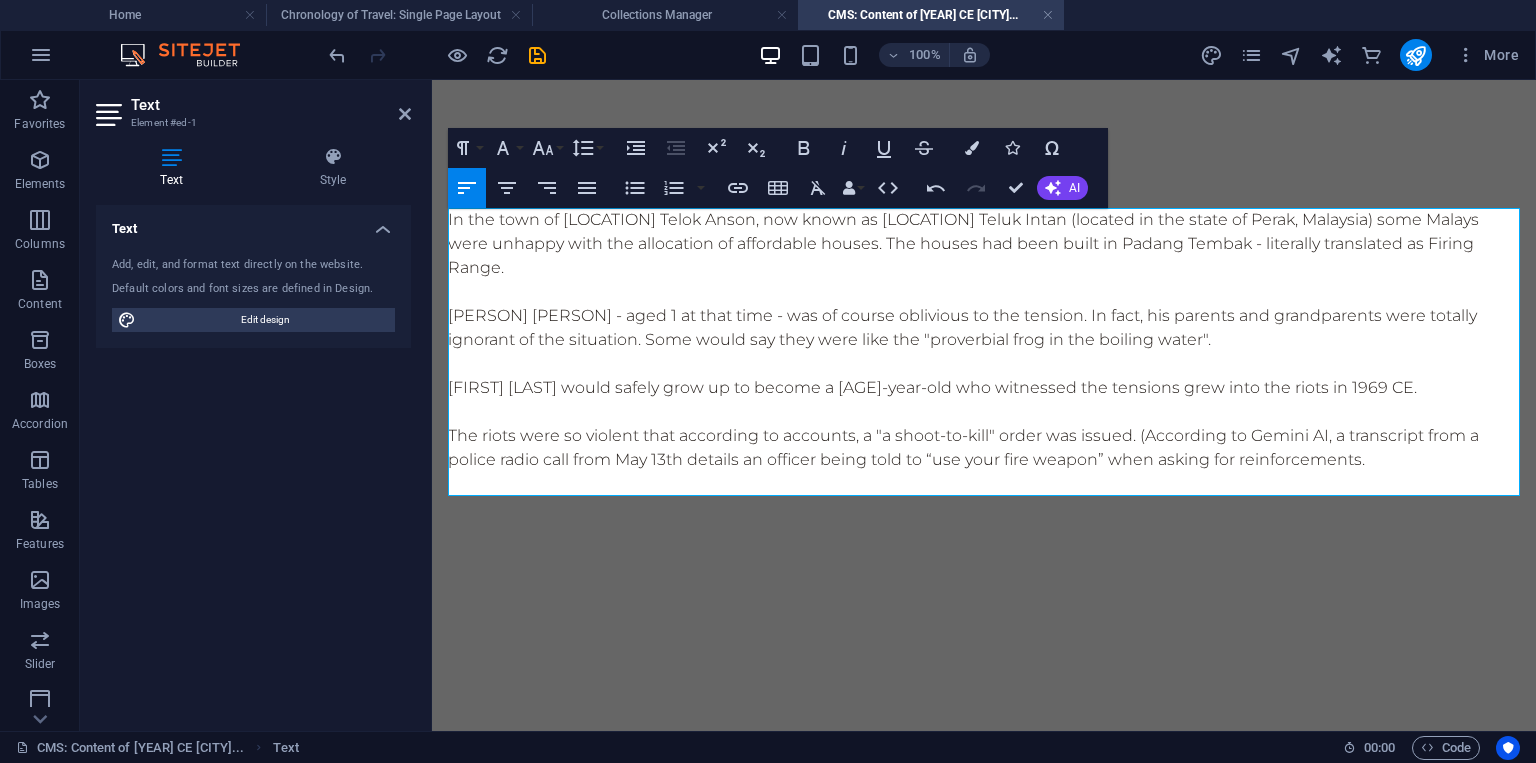 click on "The riots were so violent that according to accounts, a "a shoot-to-kill" order was issued. (According to Gemini AI, a transcript from a police radio call from May 13th details an officer being told to “use your fire weapon” when asking for reinforcements." at bounding box center [984, 448] 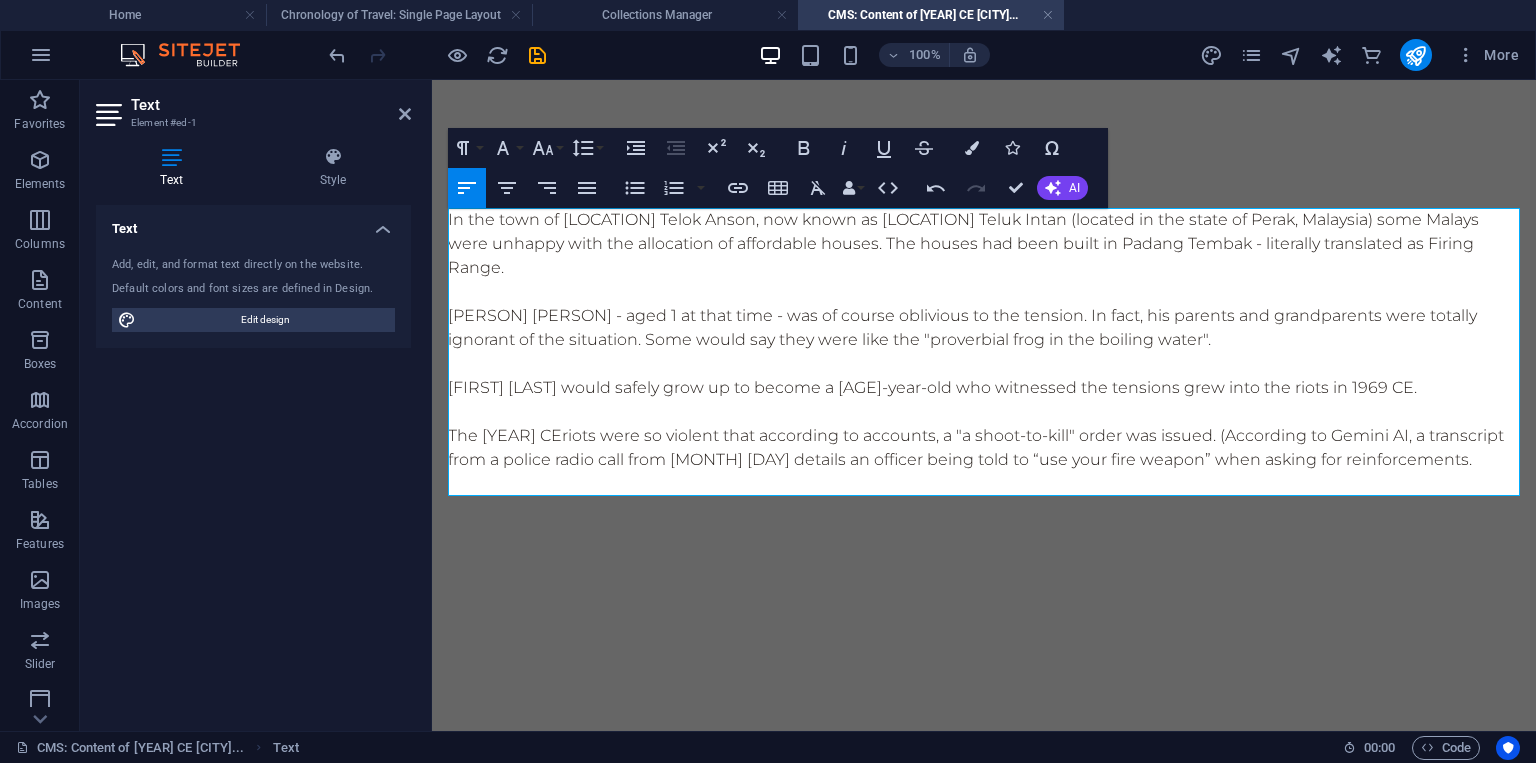 click on "[FIRST] [LAST] would safely grow up to become a [AGE]-year-old who witnessed the tensions grew into the riots in 1969 CE." at bounding box center (984, 388) 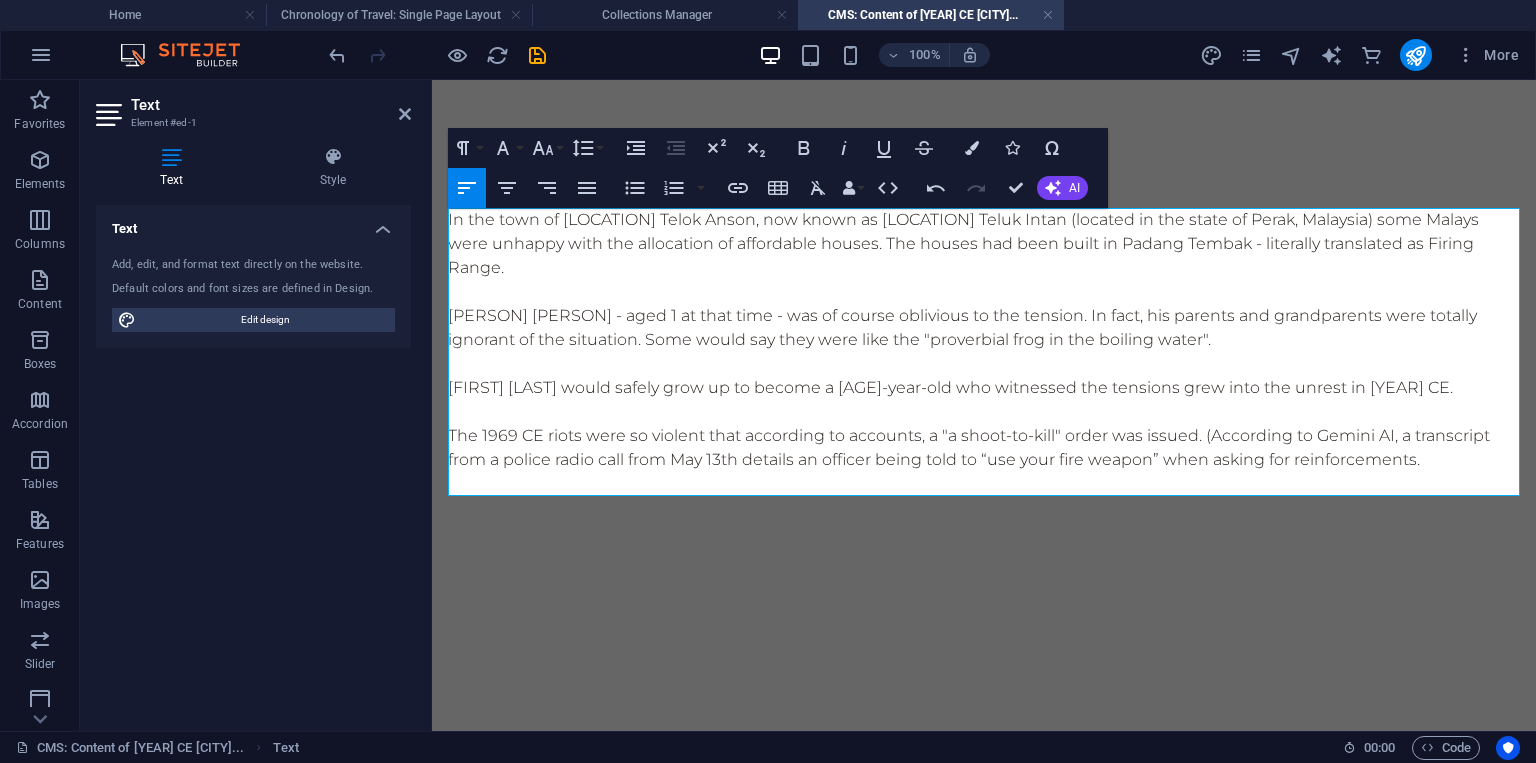 click on "The 1969 CE riots were so violent that according to accounts, a "a shoot-to-kill" order was issued. (According to Gemini AI, a transcript from a police radio call from May 13th details an officer being told to “use your fire weapon” when asking for reinforcements." at bounding box center [984, 448] 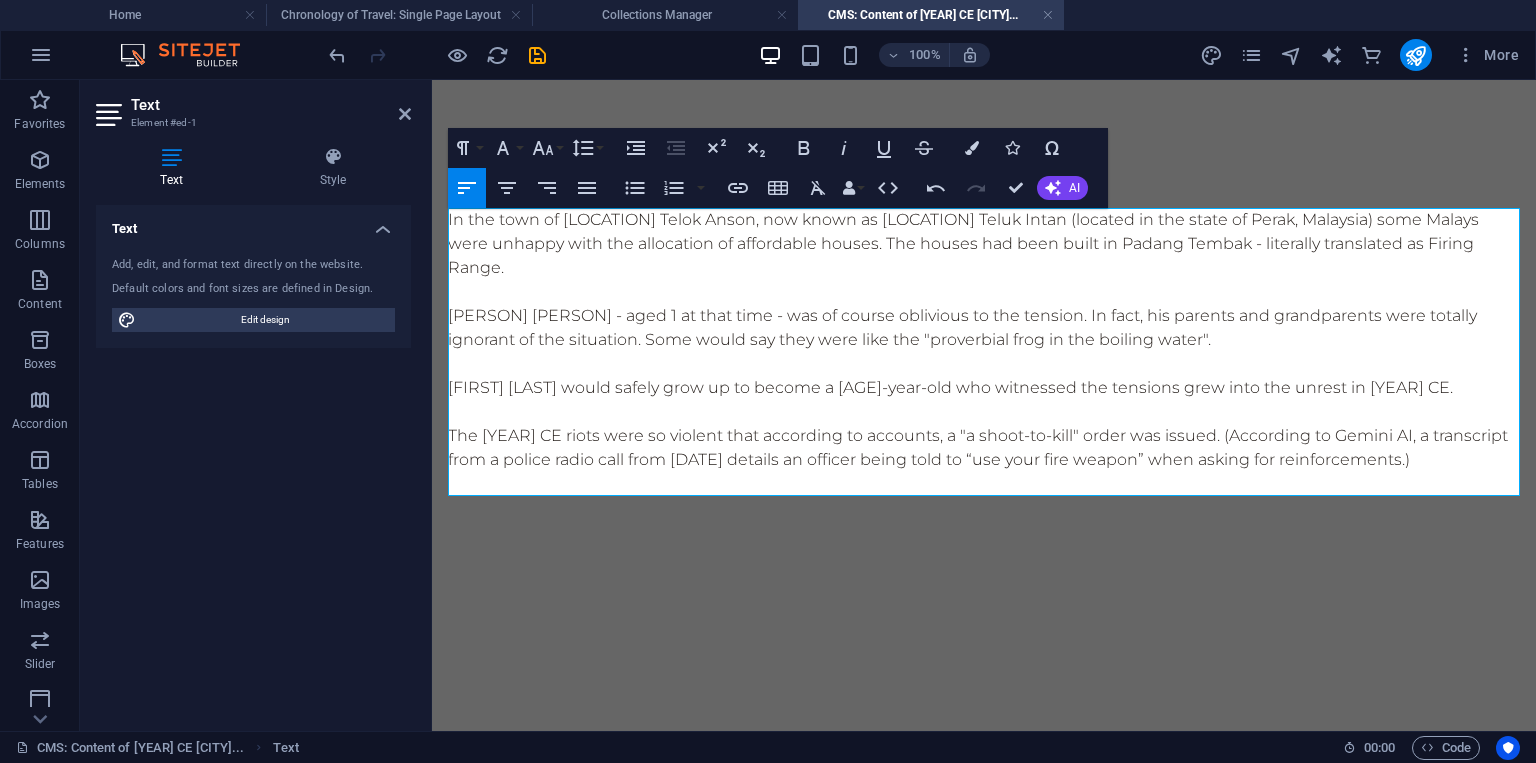 click on "The [YEAR] CE riots were so violent that according to accounts, a "a shoot-to-kill" order was issued. (According to Gemini AI, a transcript from a police radio call from [DATE] details an officer being told to “use your fire weapon” when asking for reinforcements.)" at bounding box center [984, 448] 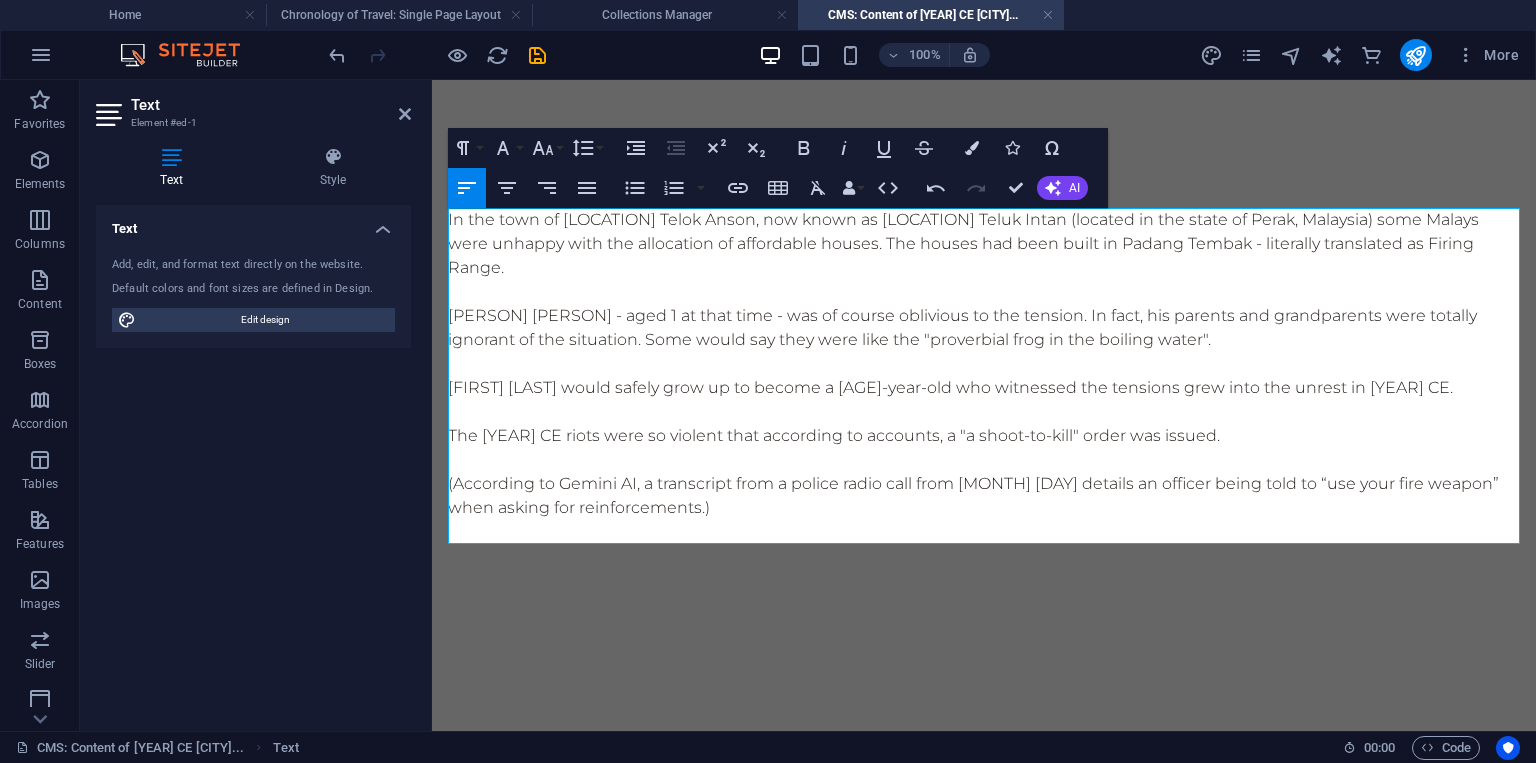 click on "(According to Gemini AI, a transcript from a police radio call from [MONTH] [DAY] details an officer being told to “use your fire weapon” when asking for reinforcements.)" at bounding box center [984, 496] 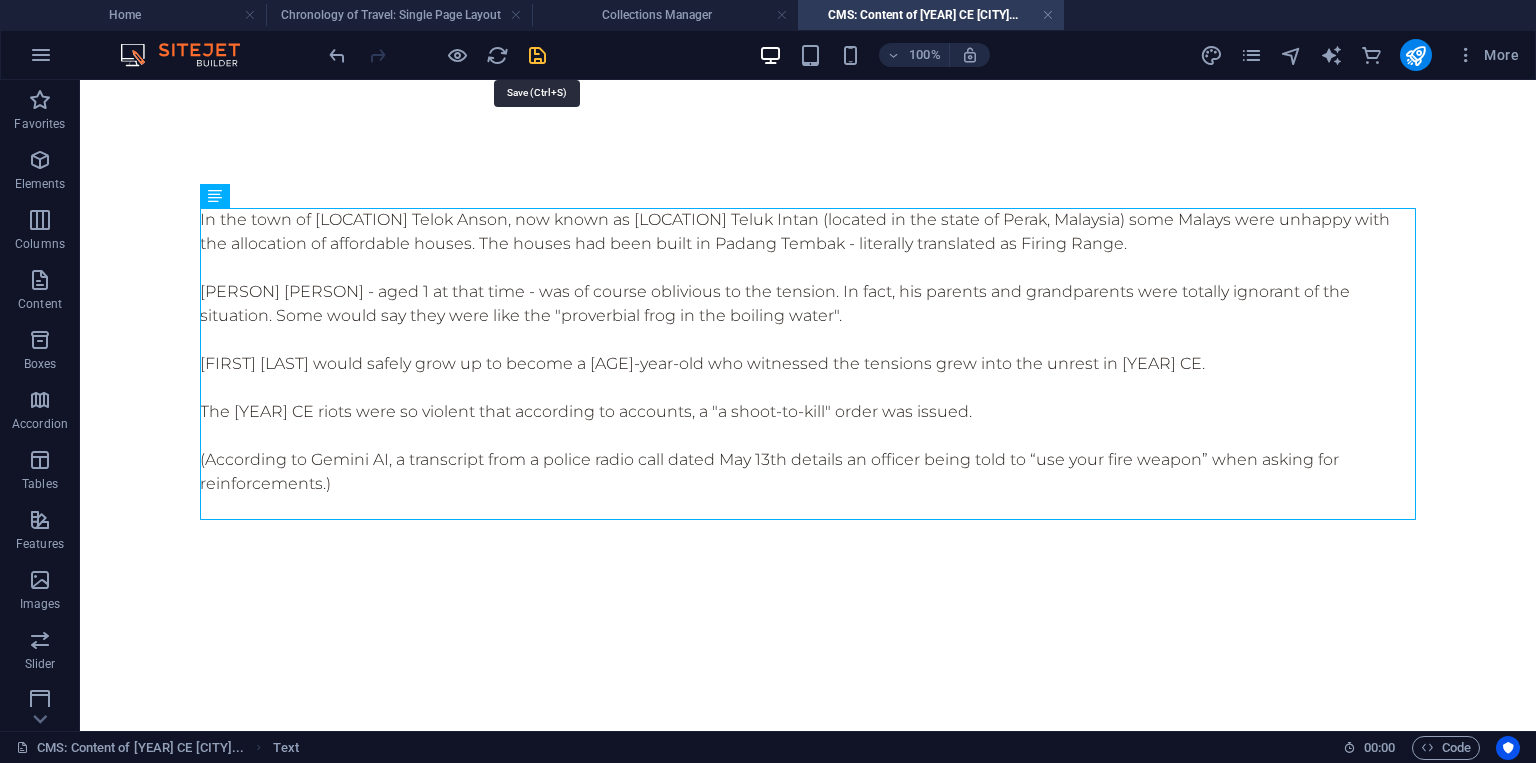 click at bounding box center (537, 55) 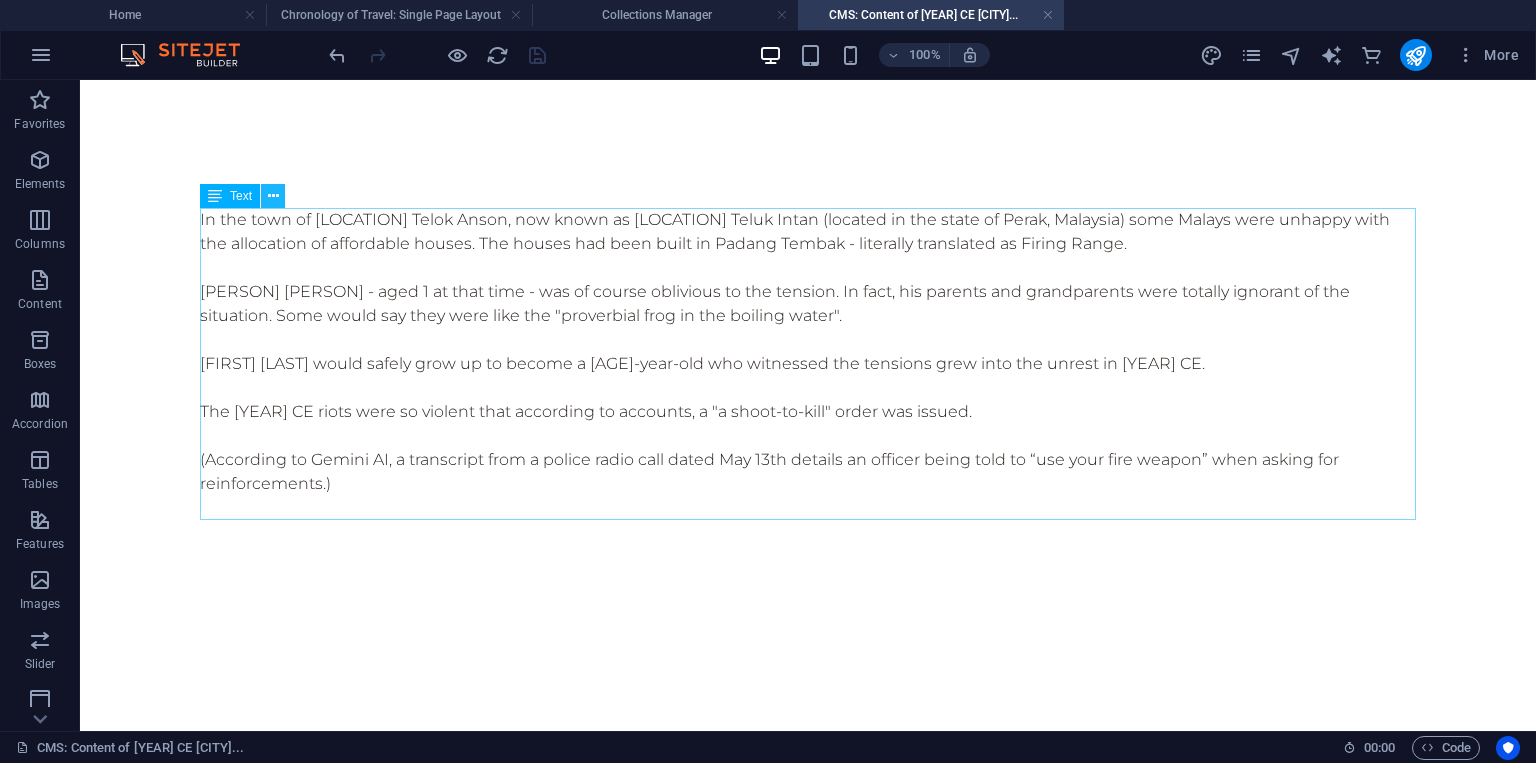 click at bounding box center [273, 196] 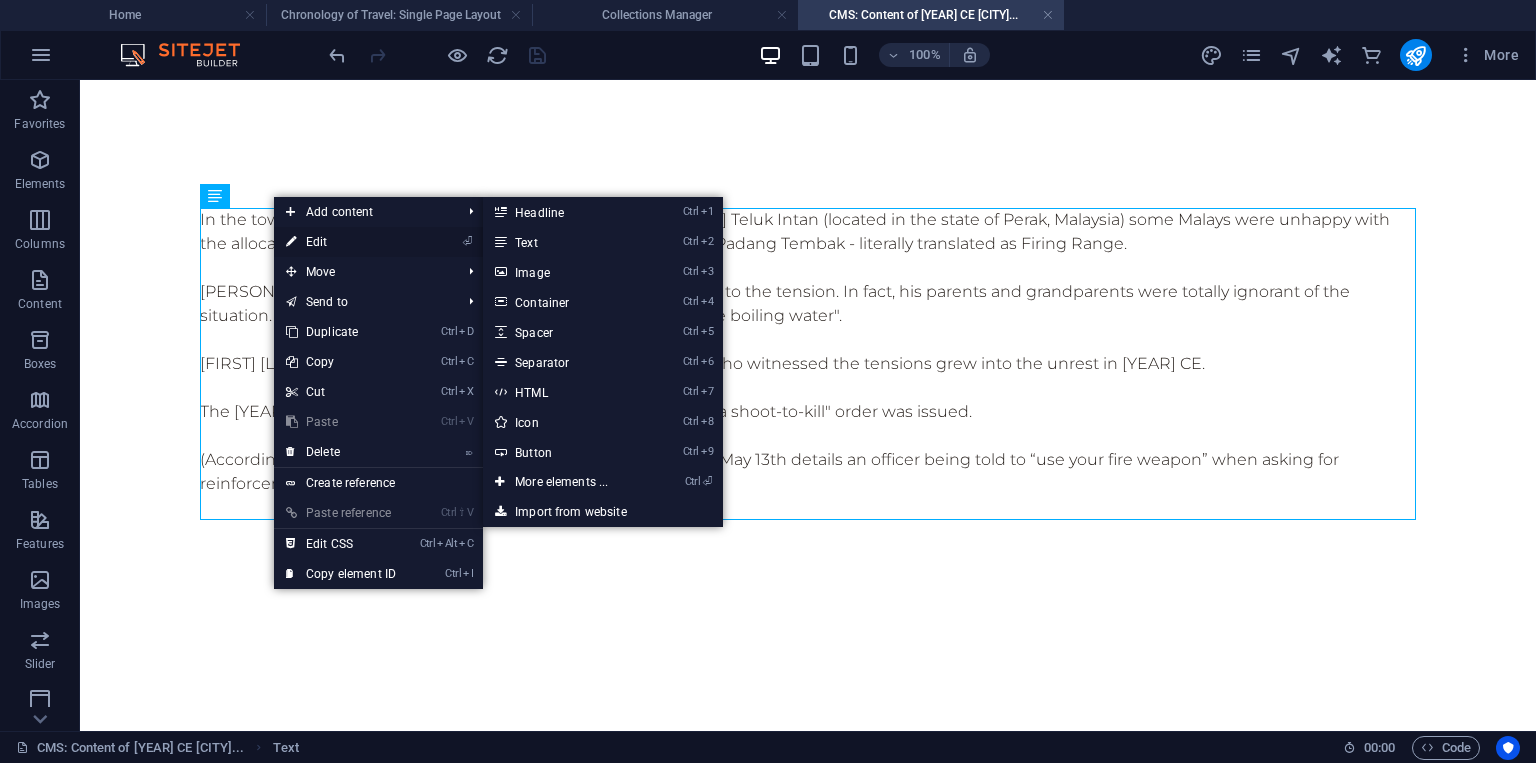 click on "⏎  Edit" at bounding box center (341, 242) 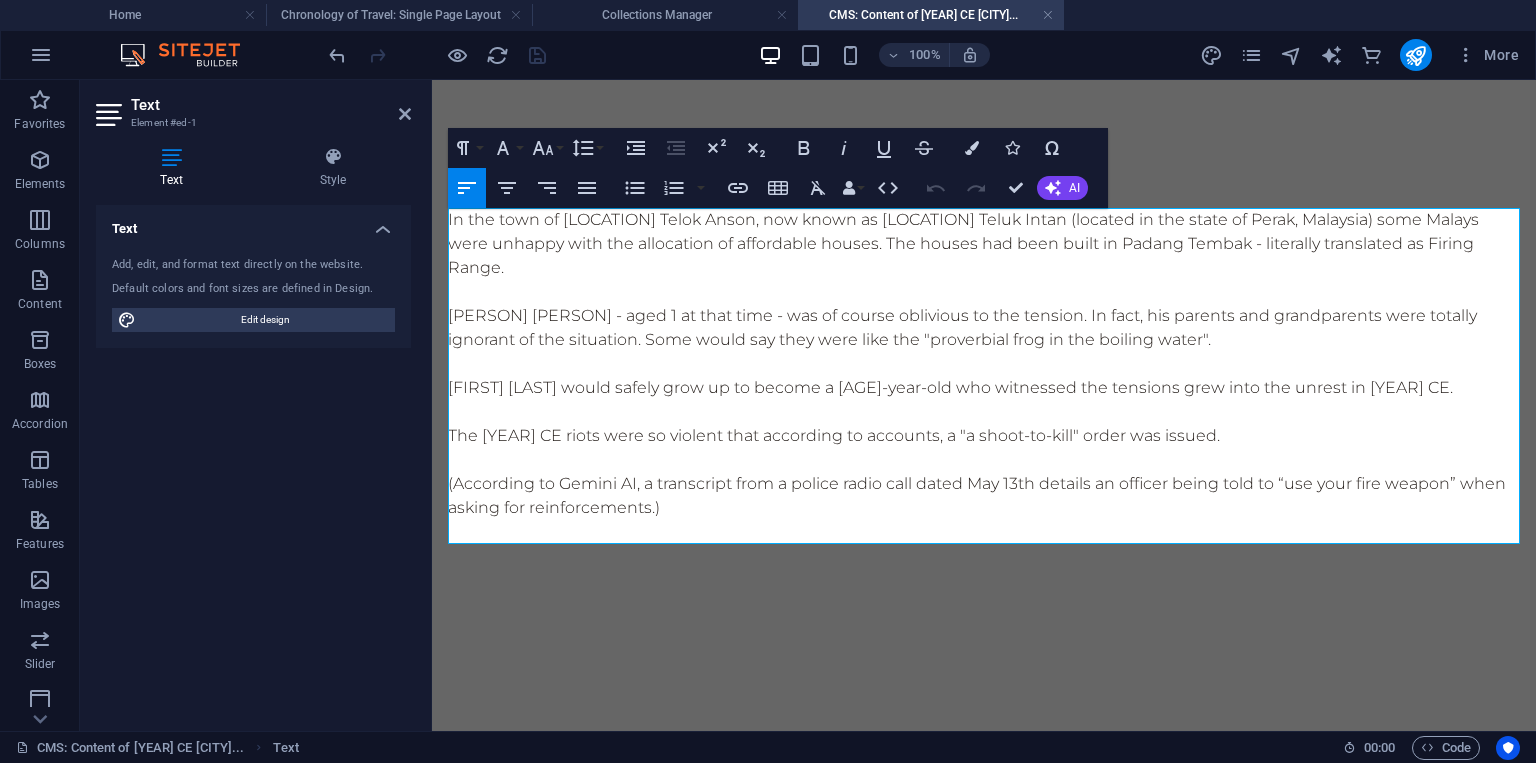 click on "In the town of [LOCATION] Telok Anson, now known as [LOCATION] Teluk Intan (located in the state of Perak, Malaysia) some Malays were unhappy with the allocation of affordable houses. The houses had been built in Padang Tembak - literally translated as  Firing Range." at bounding box center (984, 244) 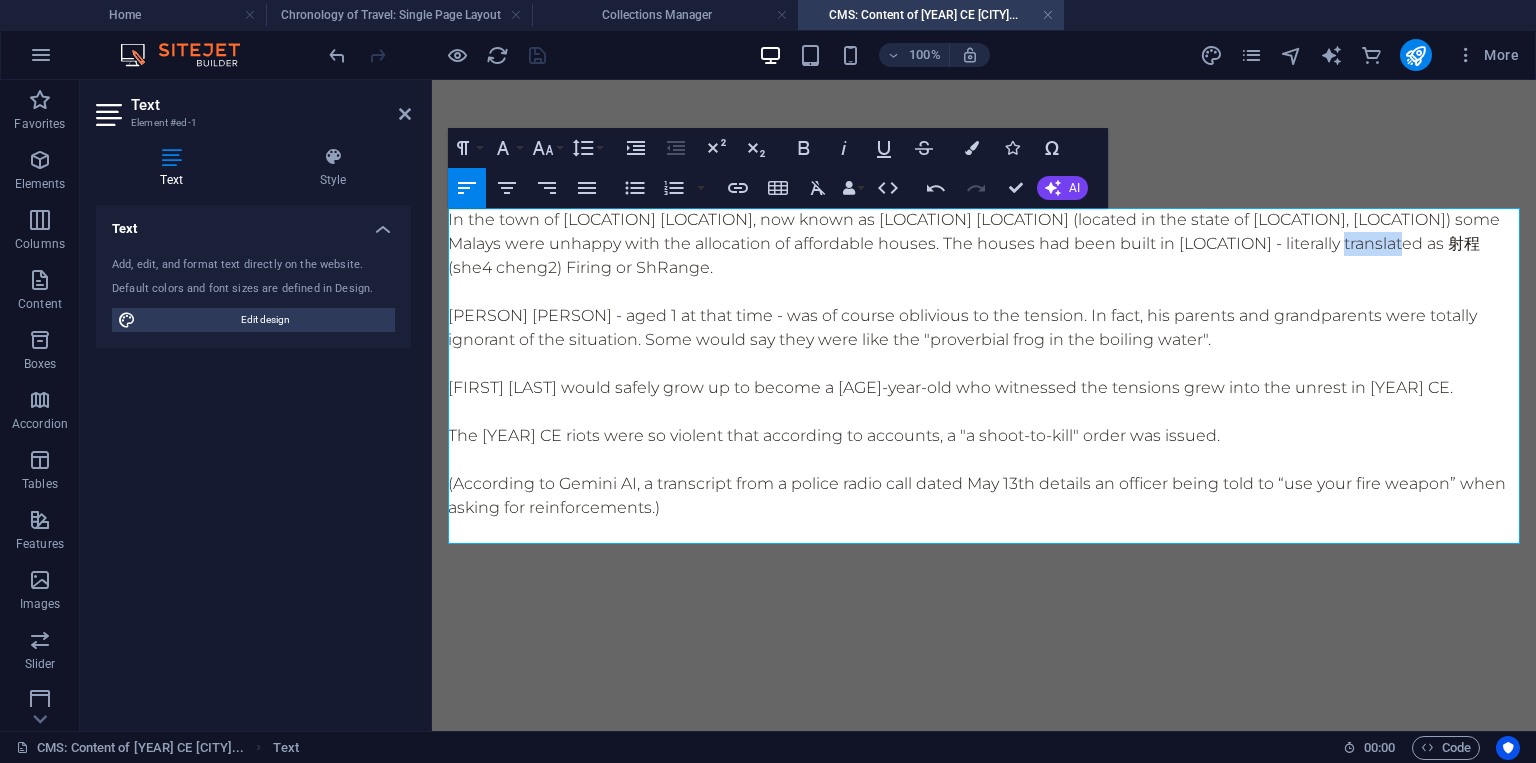 drag, startPoint x: 1308, startPoint y: 246, endPoint x: 1382, endPoint y: 241, distance: 74.168724 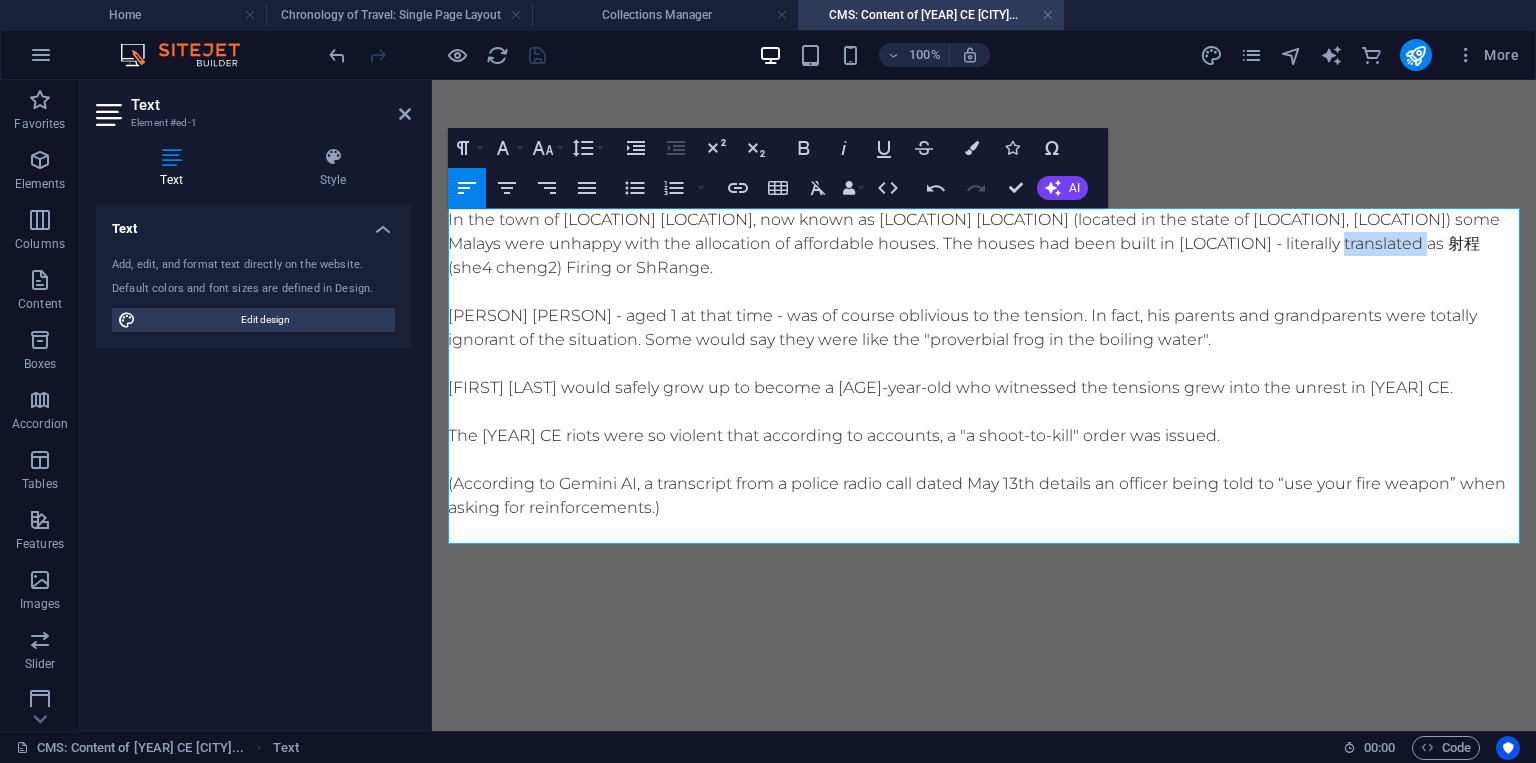 click on "In the town of [CITY] [CITY], now known as [CITY] [CITY] (located in the state of [STATE], [COUNTRY]) some Malays were unhappy with the allocation of affordable houses. The houses had been built in [LOCATION] - literally translated as [CHINESE] ([PINYIN]) [ENGLISH] or [ENGLISH] Range." at bounding box center (984, 244) 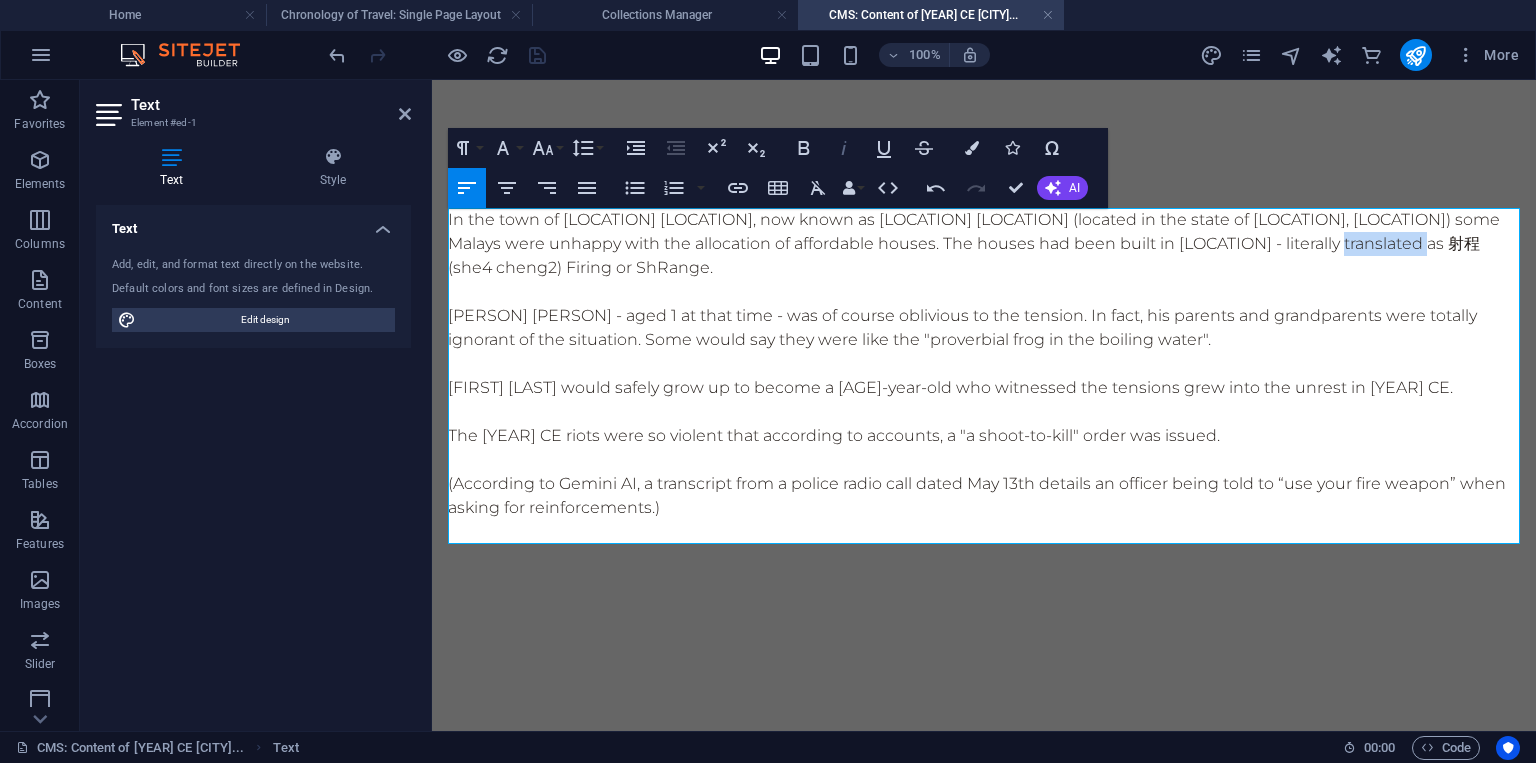 click 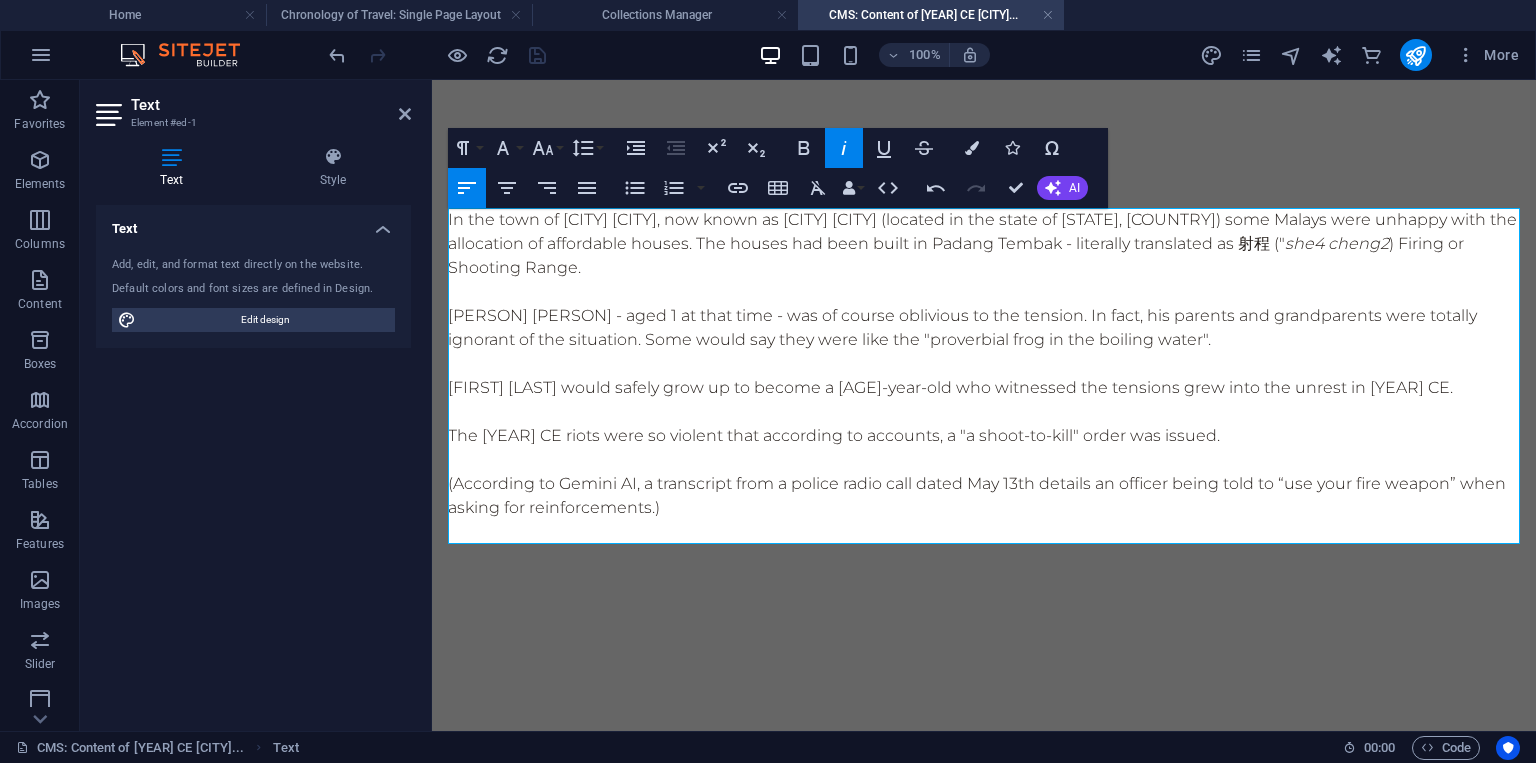 click on "[FIRST] [LAST] would safely grow up to become a [AGE]-year-old who witnessed the tensions grew into the unrest in [YEAR] CE." at bounding box center [984, 388] 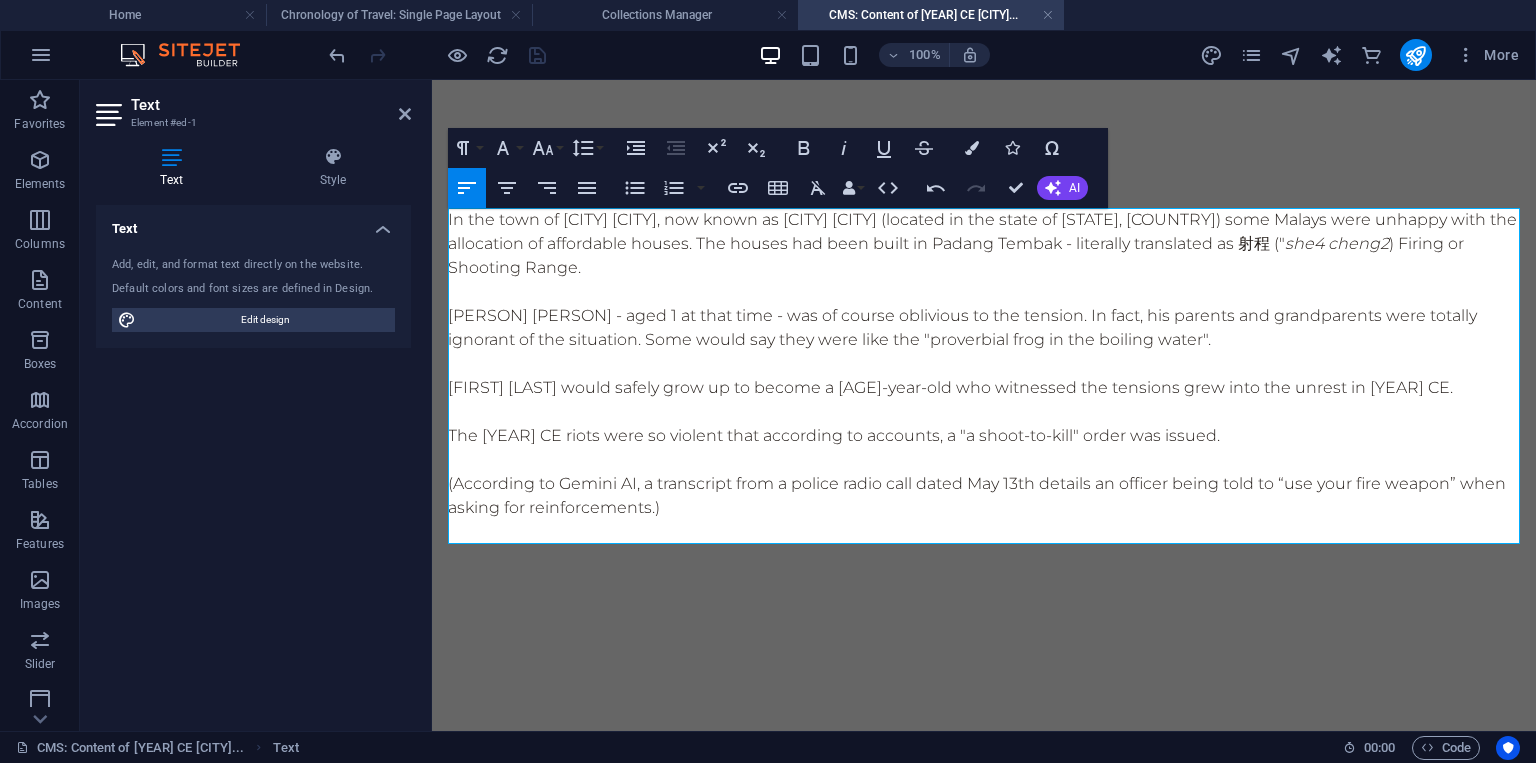 click on "[PERSON] [PERSON] - aged 1 at that time - was of course oblivious to the tension. In fact, his parents and grandparents were totally ignorant of the situation. Some would say they were like the "proverbial frog in the boiling water"." at bounding box center [984, 328] 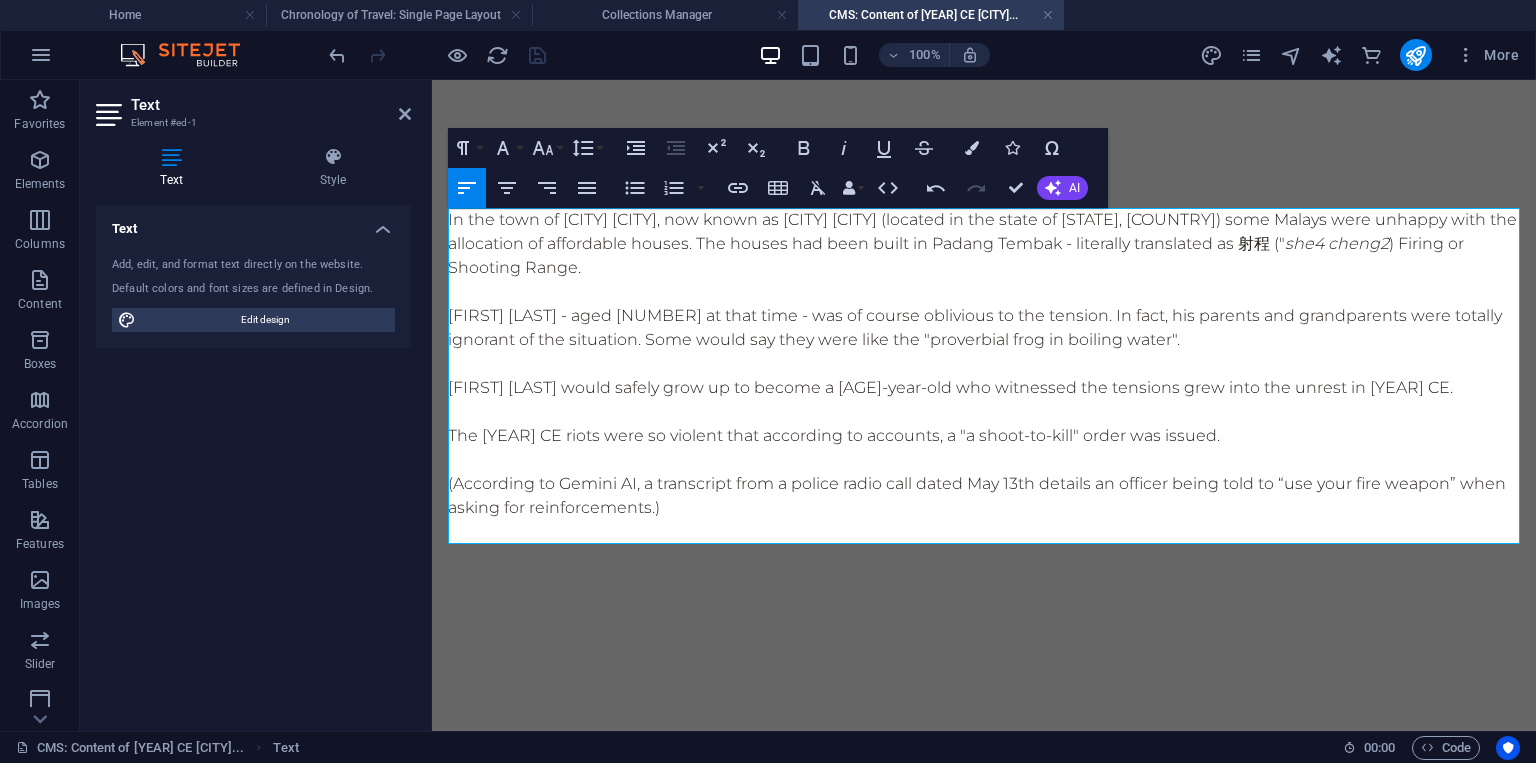 click on "[FIRST] [LAST] would safely grow up to become a [AGE]-year-old who witnessed the tensions grew into the unrest in [YEAR] CE." at bounding box center (984, 388) 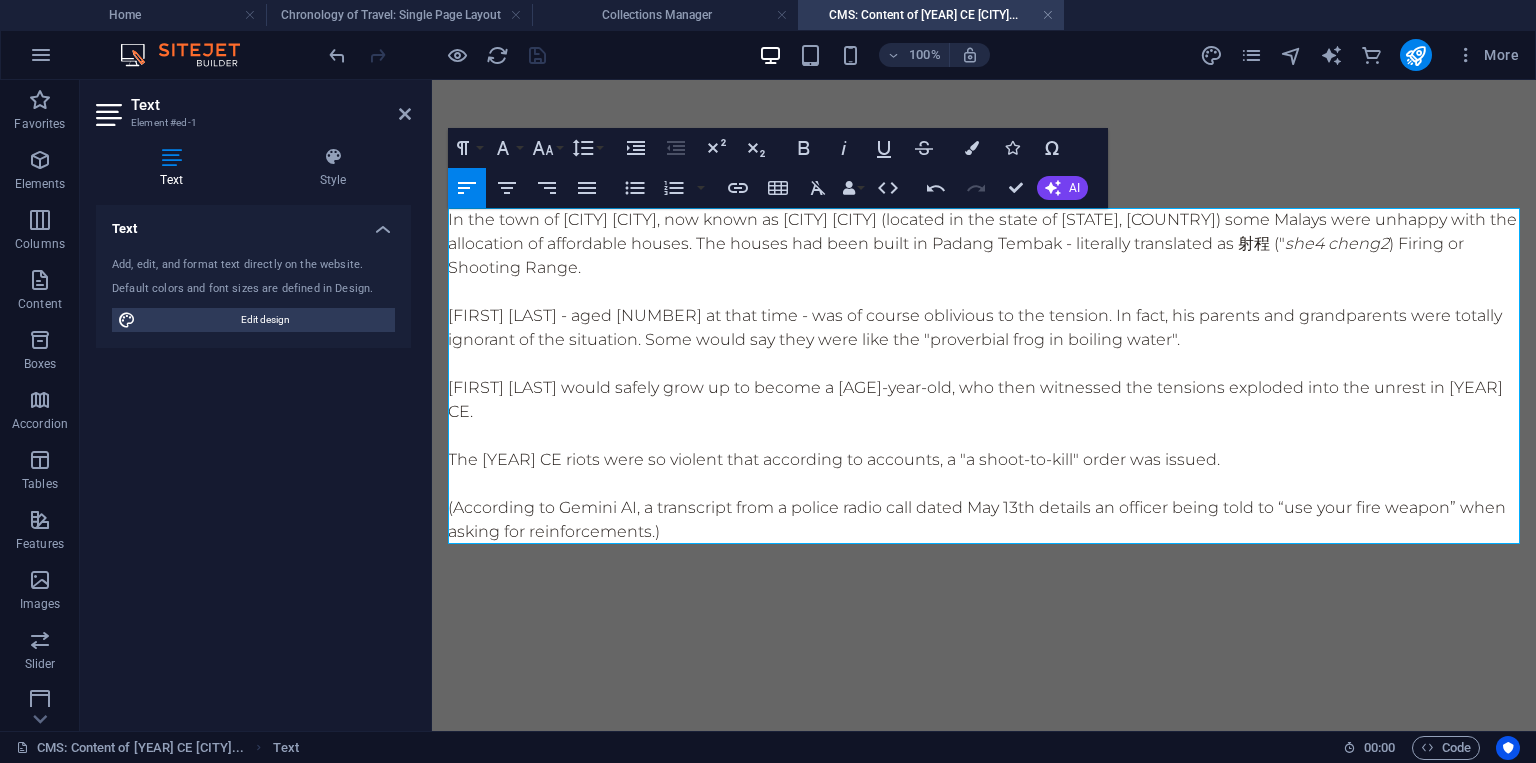 click on "[FIRST] [LAST] would safely grow up to become a [AGE]-year-old, who then witnessed the tensions exploded into the unrest in [YEAR] CE." at bounding box center (984, 400) 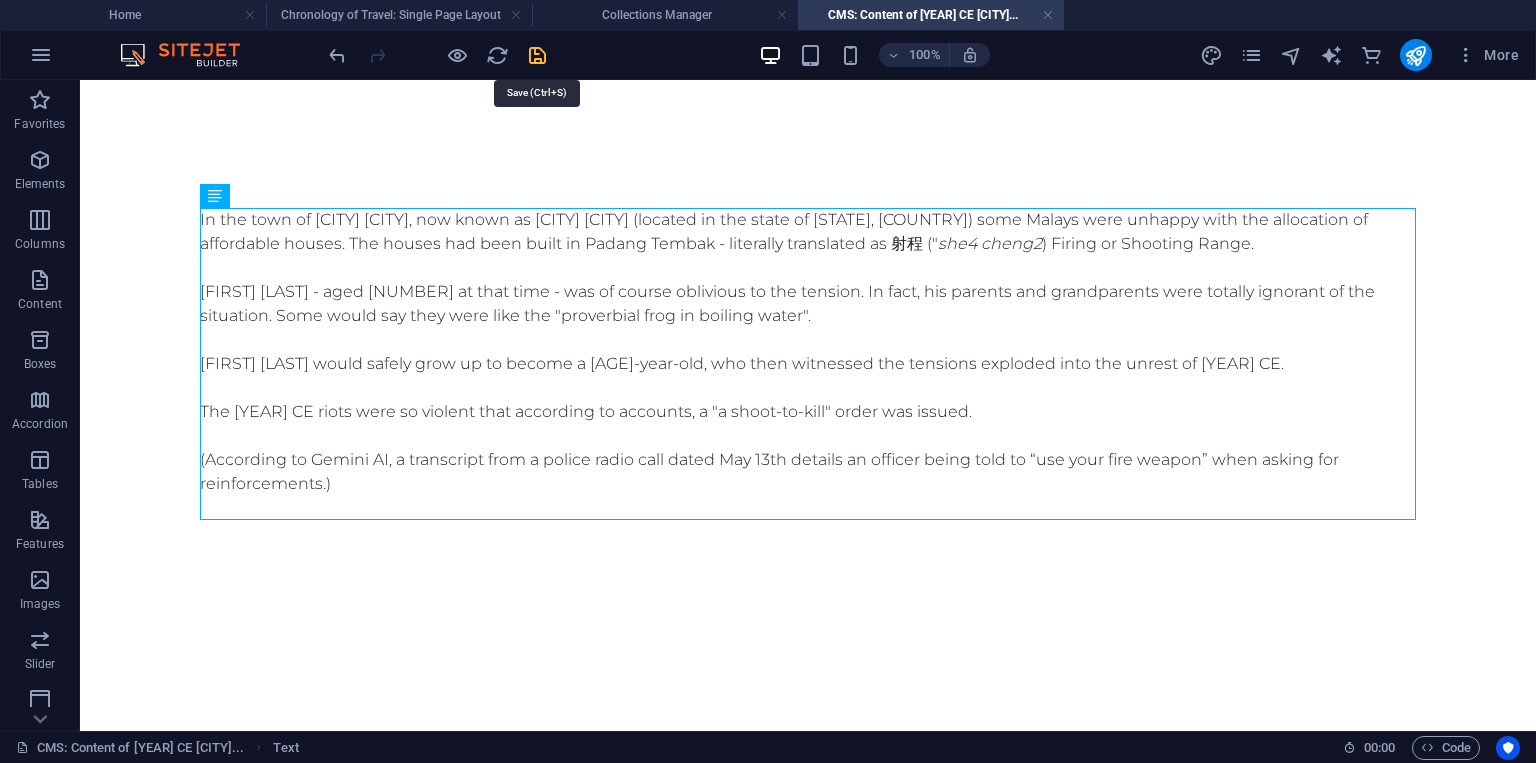 click at bounding box center [537, 55] 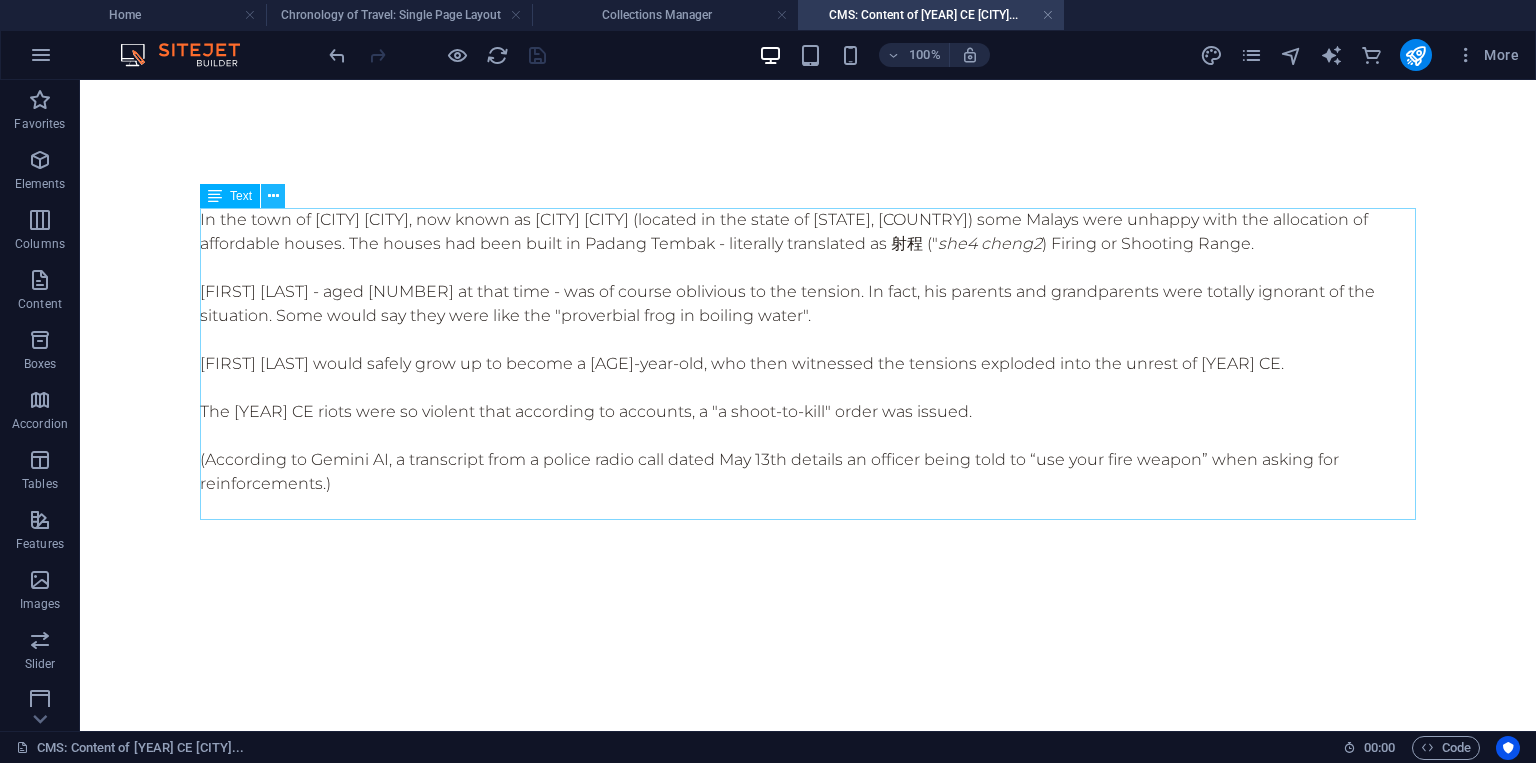 click at bounding box center (273, 196) 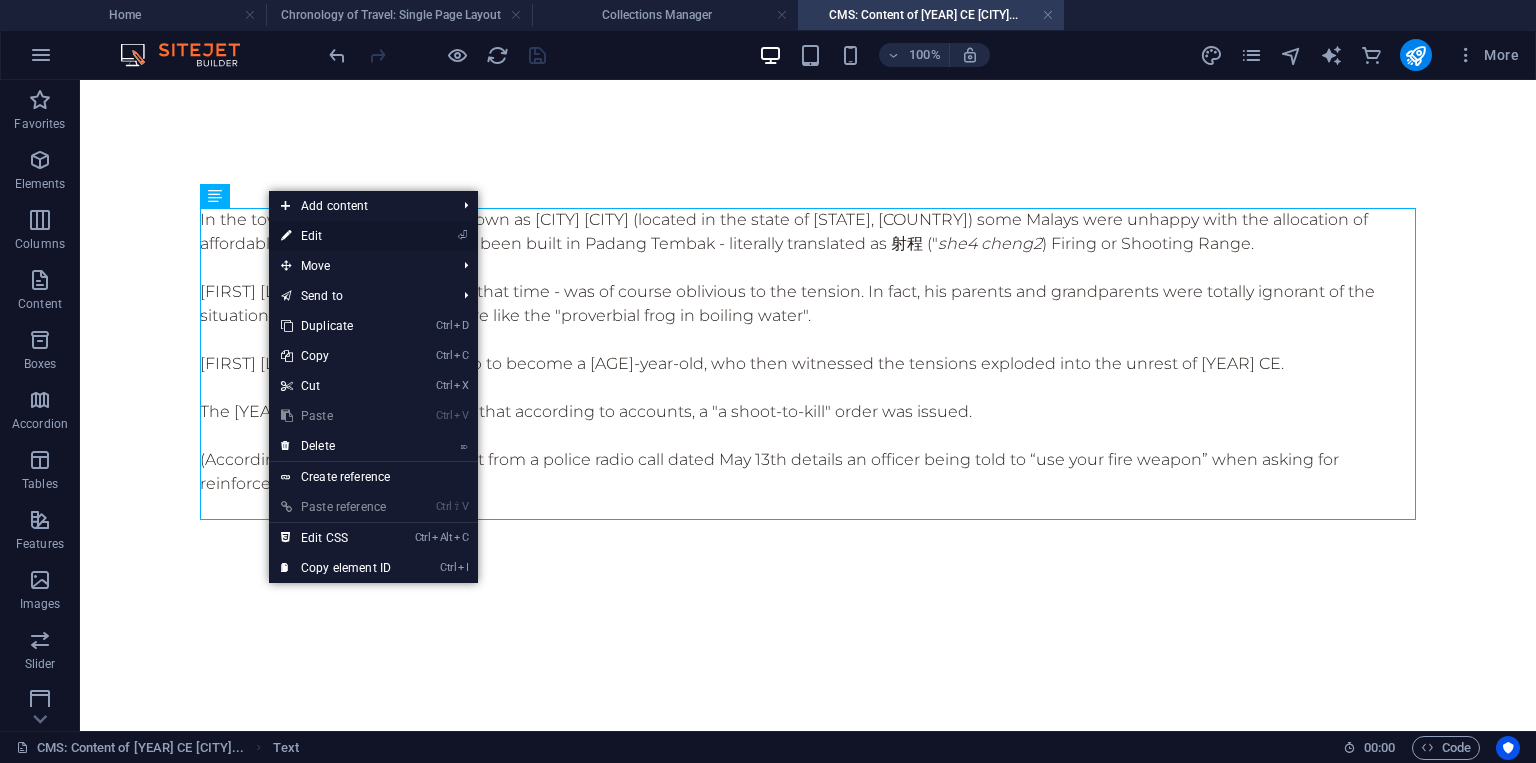 click on "⏎  Edit" at bounding box center [336, 236] 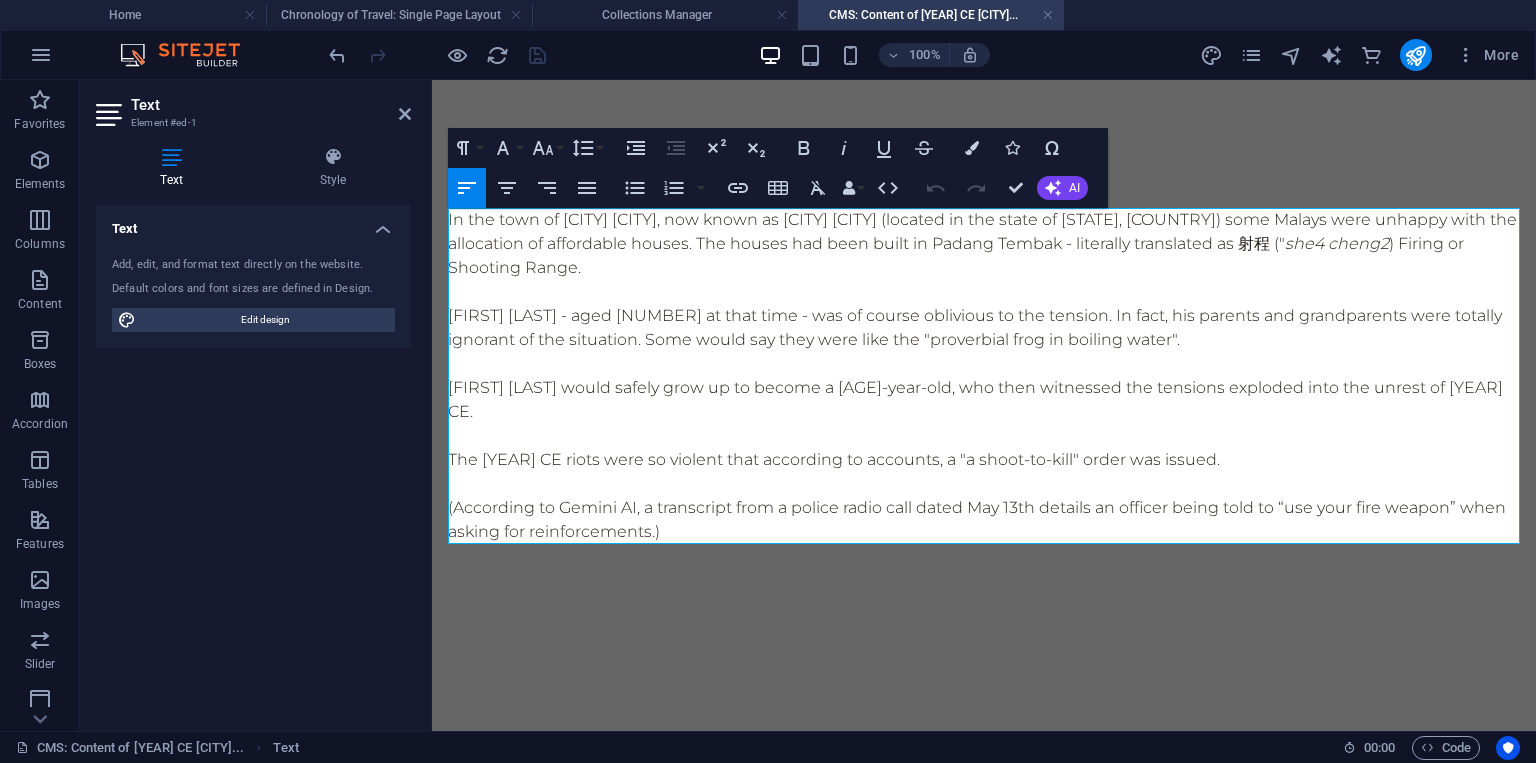 click on "In the town of [CITY] [CITY], now known as [CITY] [CITY] (located in the state of [STATE], [COUNTRY]) some Malays were unhappy with the allocation of affordable houses. The houses had been built in Padang Tembak - literally translated as 射程 ( she4 cheng2 ) Firing or Shooting Range." at bounding box center [984, 244] 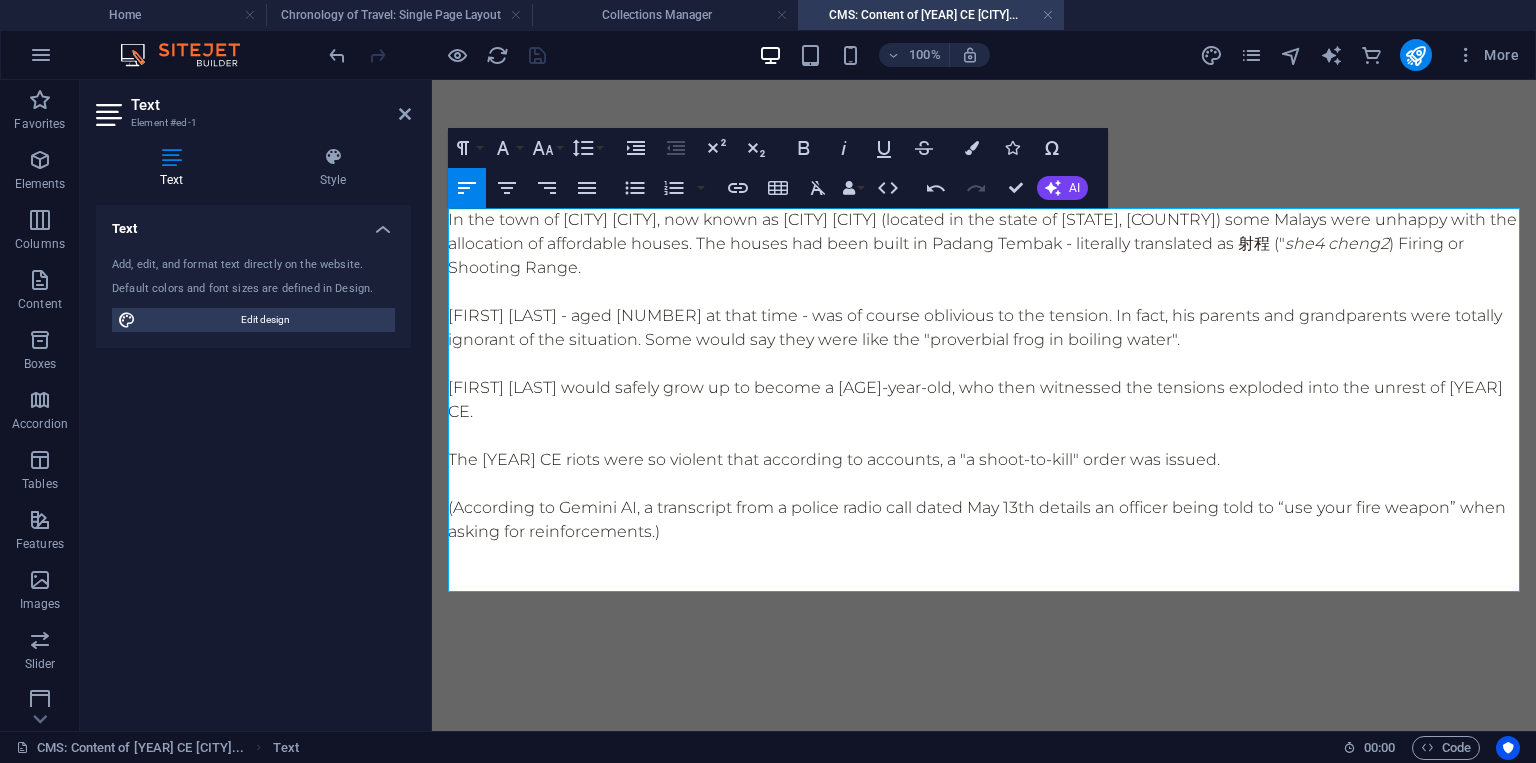 type 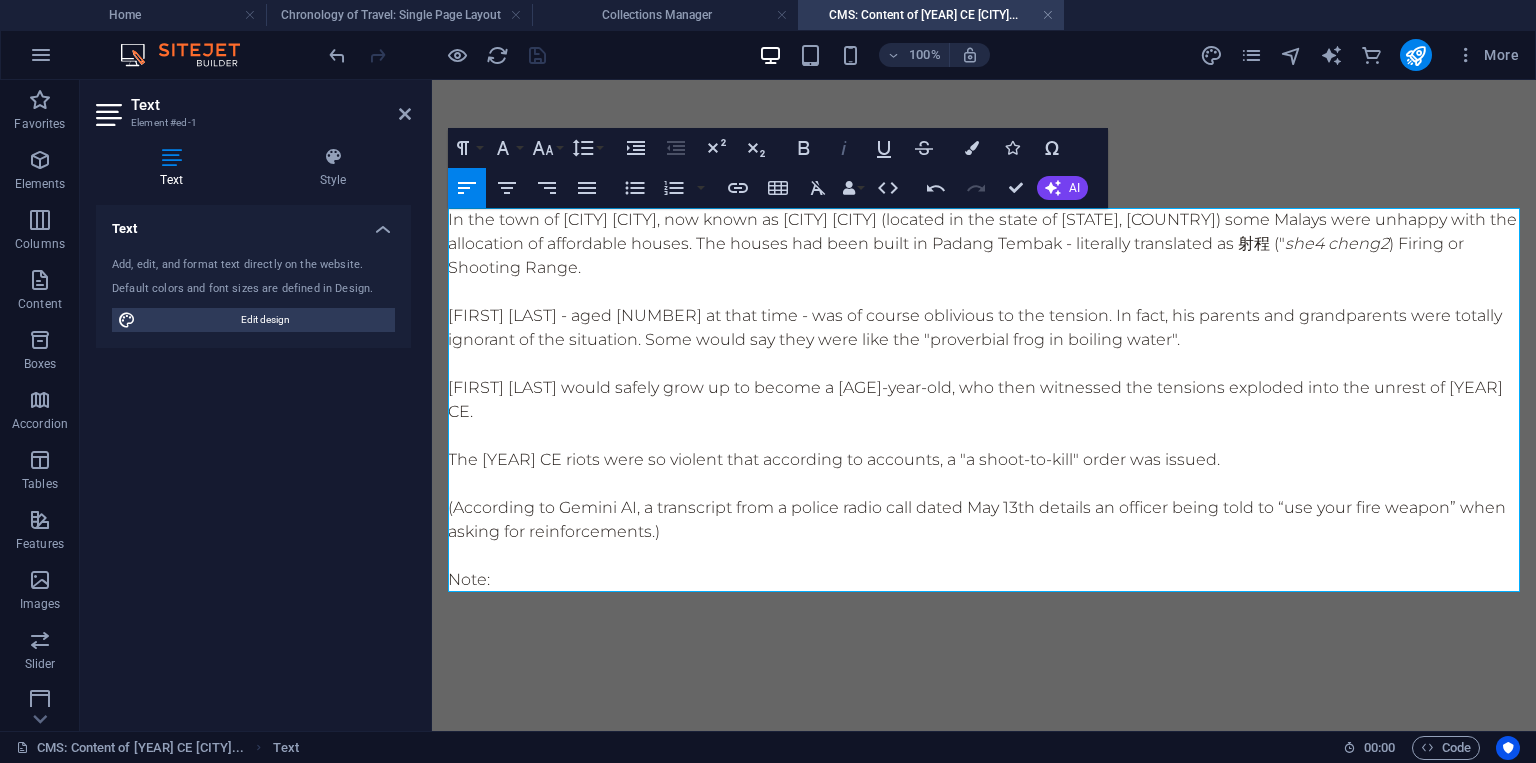 click 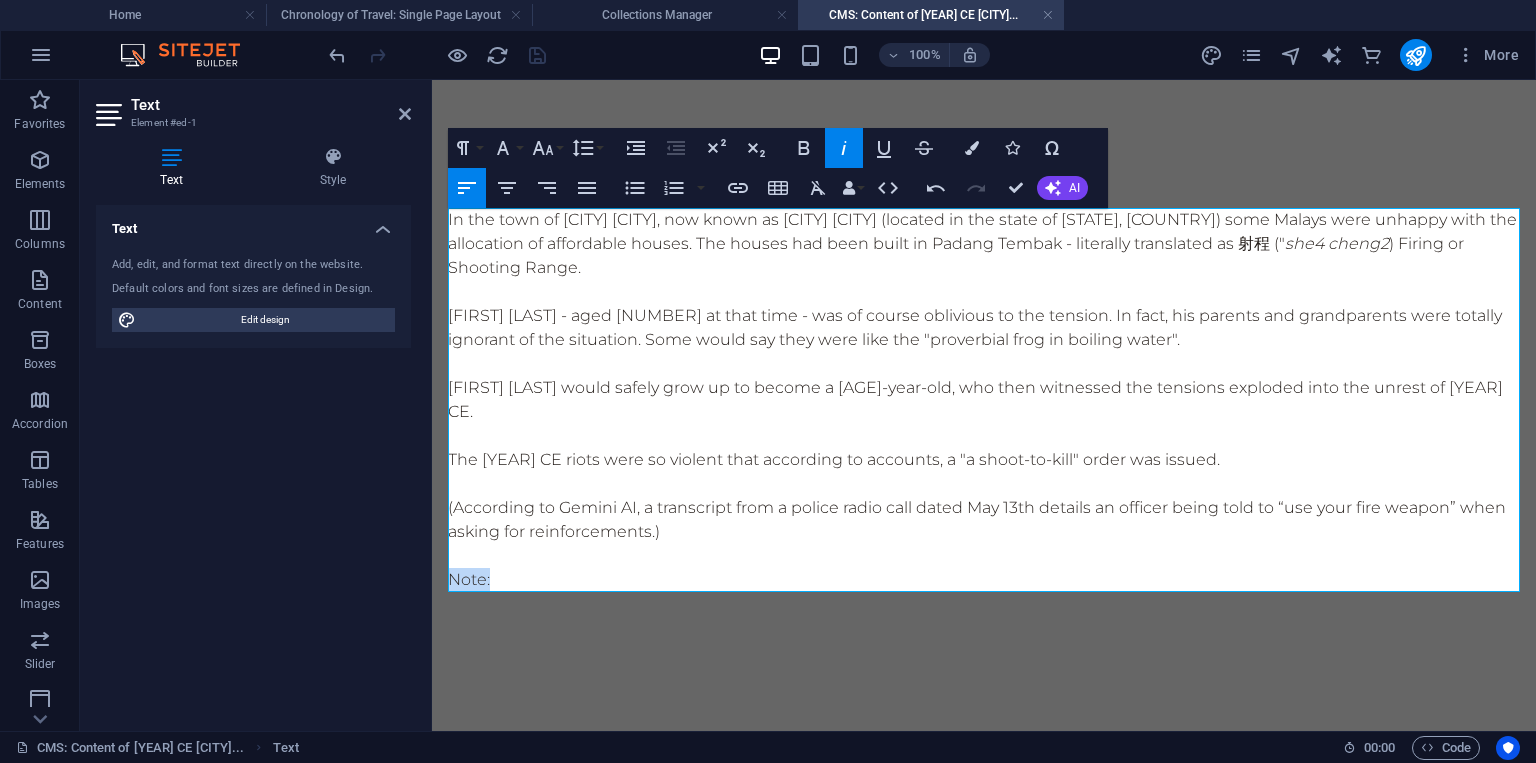 drag, startPoint x: 452, startPoint y: 555, endPoint x: 513, endPoint y: 556, distance: 61.008198 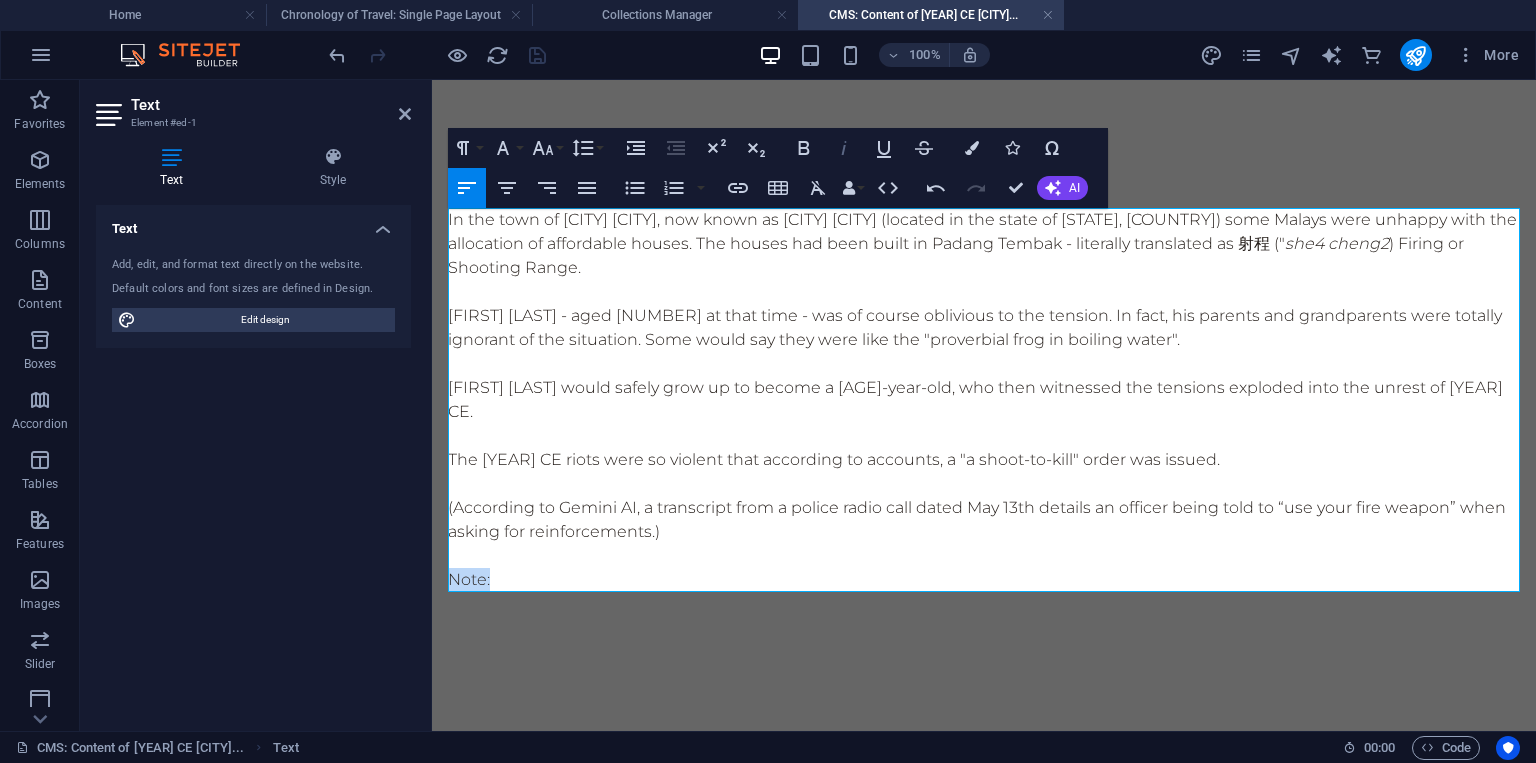 click 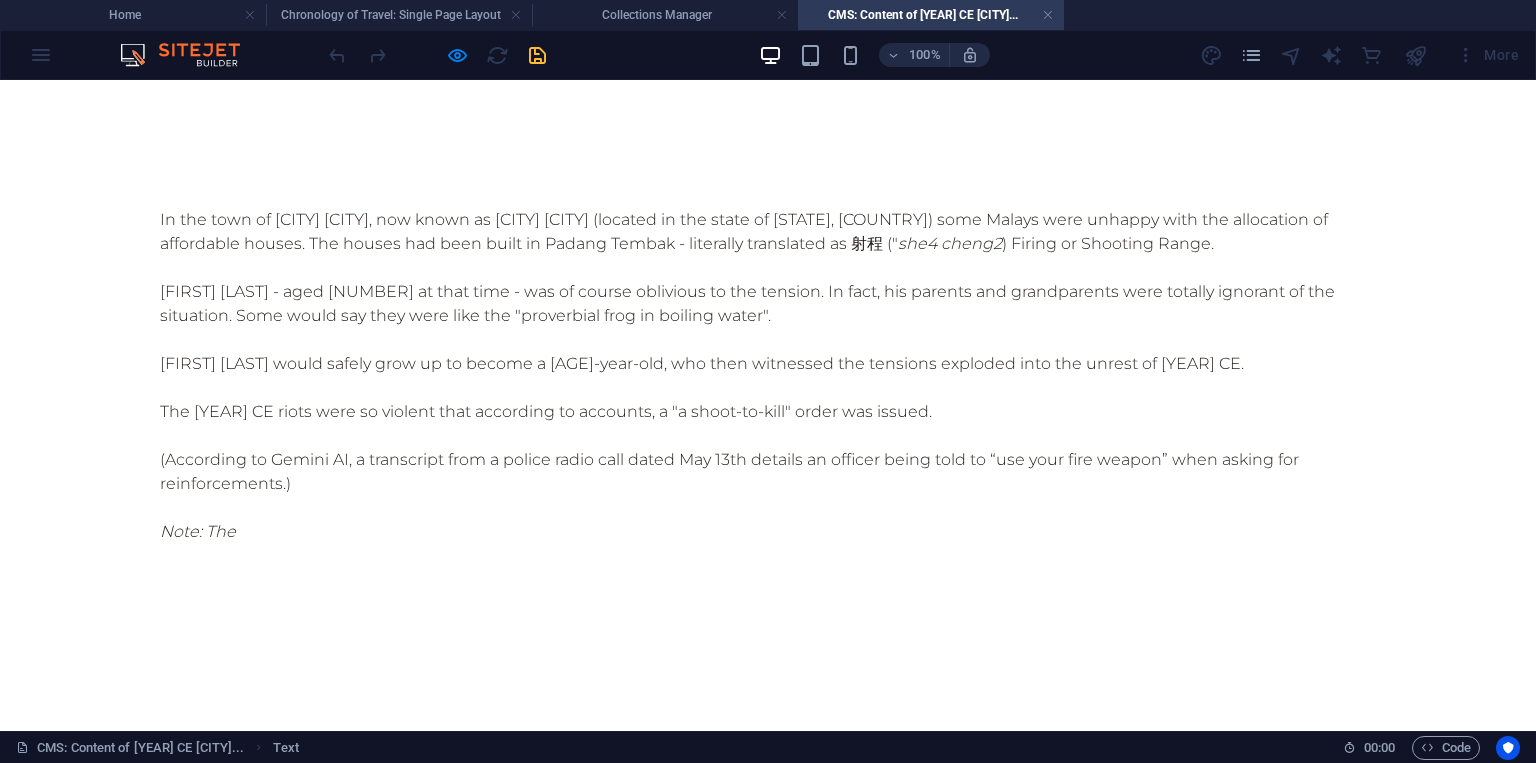 click on "In the town of [CITY], now known as [CITY] (located in the state of [STATE], [COUNTRY]) some Malays were unhappy with the allocation of affordable houses. The houses had been built in Padang Tembak - literally translated as Firing Range 射程 (she4 cheng2).  [FIRST] [LAST] - aged [AGE] at that time - was of course oblivious to the tension. In fact, his parents and grandparents were totally ignorant of the situation. Some would say they were like the "proverbial frog in boiling water".   [FIRST] [LAST] would safely grow up to become a [AGE]-year-old, who then witnessed the tensions exploded into the unrest of [YEAR] CE.  The [YEAR] CE riots were so violent that according to accounts, a "a shoot-to-kill" order was issued.  (According to Gemini AI, a transcript from a police radio call dated [DATE] details an officer being told to “use your fire weapon” when asking for reinforcements.) Note: The" at bounding box center (768, 388) 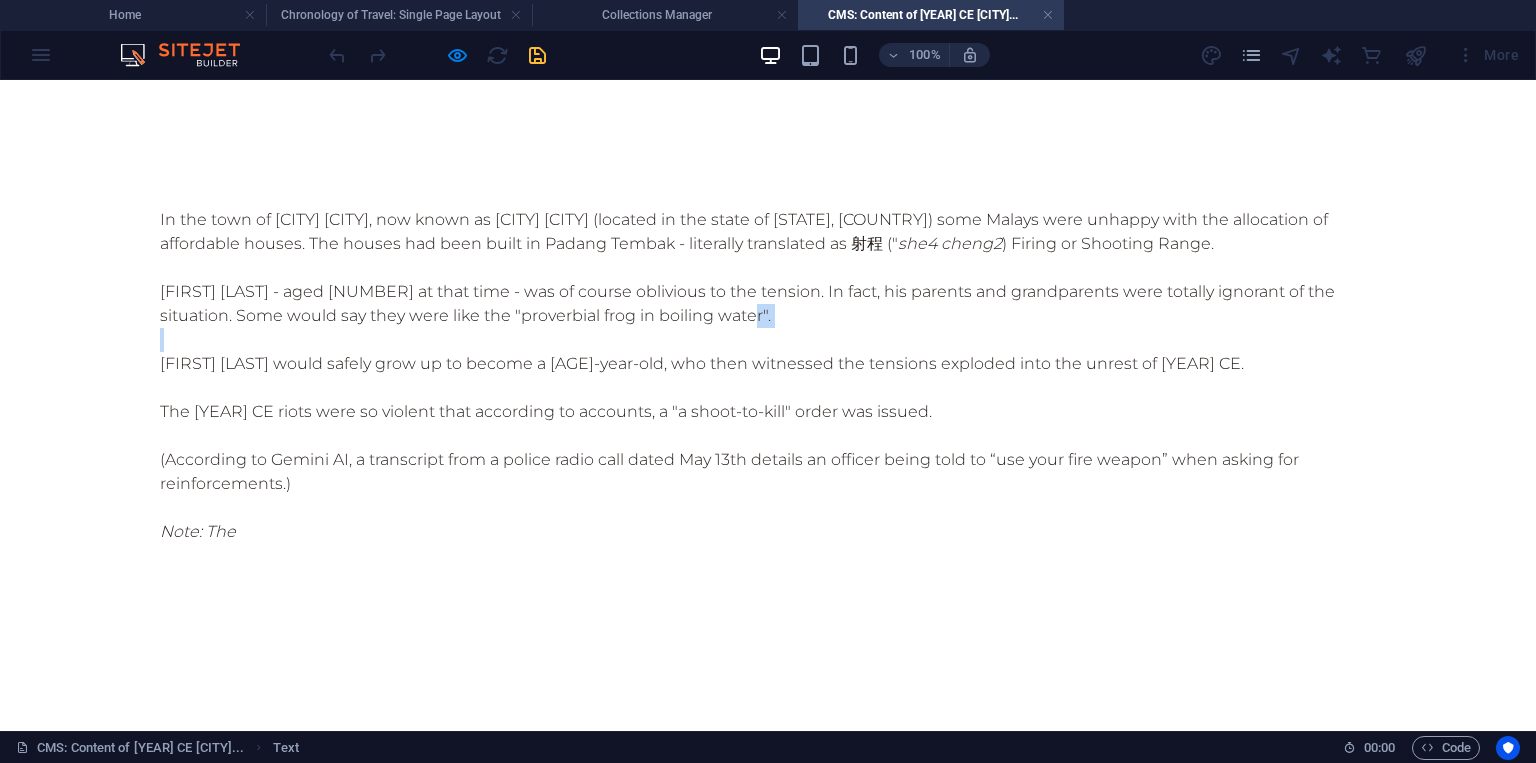 click on "[FIRST] [LAST] - aged [NUMBER] at that time - was of course oblivious to the tension. In fact, his parents and grandparents were totally ignorant of the situation. Some would say they were like the "proverbial frog in boiling water"." at bounding box center [768, 304] 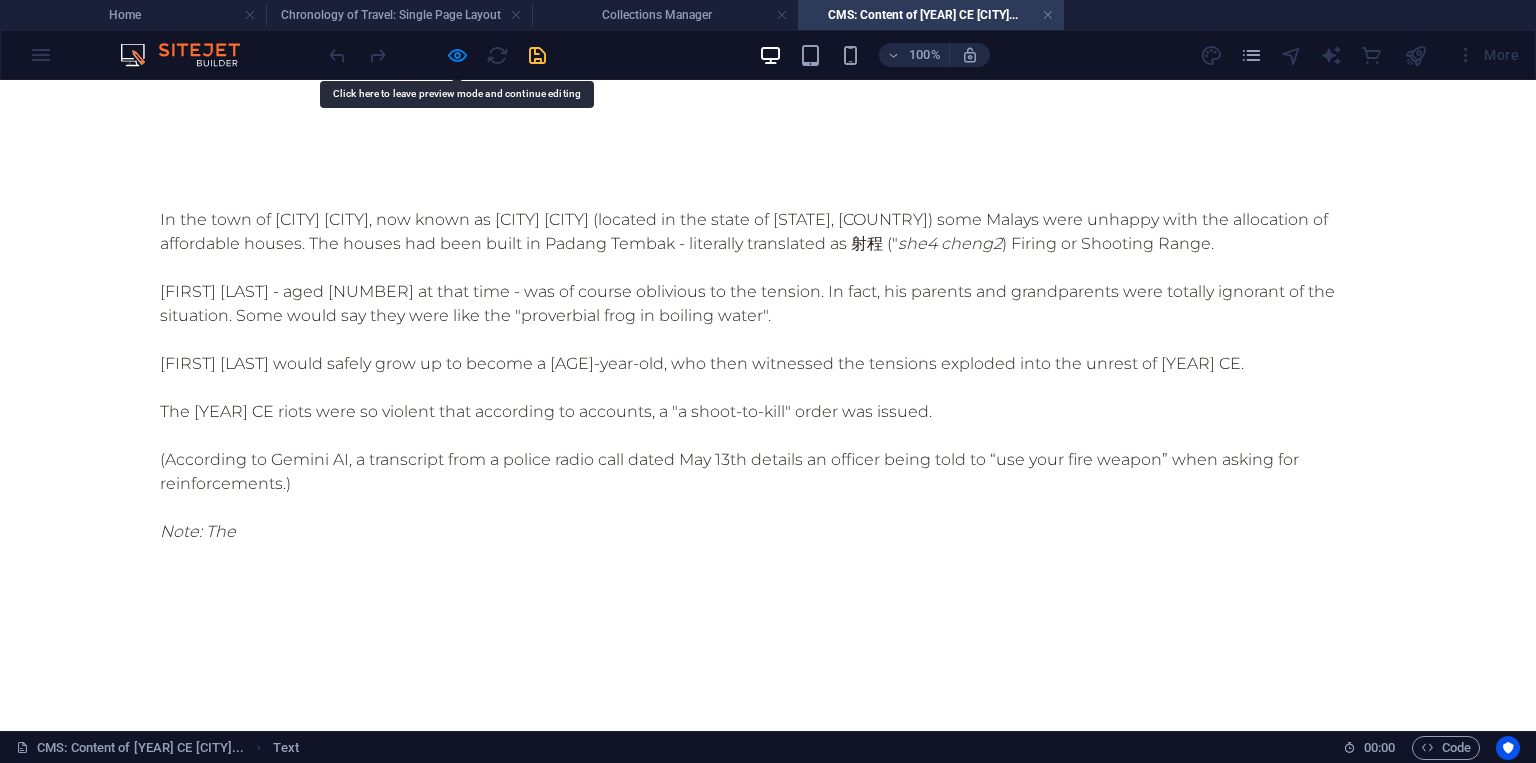click on "[FIRST] [LAST] - aged [NUMBER] at that time - was of course oblivious to the tension. In fact, his parents and grandparents were totally ignorant of the situation. Some would say they were like the "proverbial frog in boiling water"." at bounding box center [768, 304] 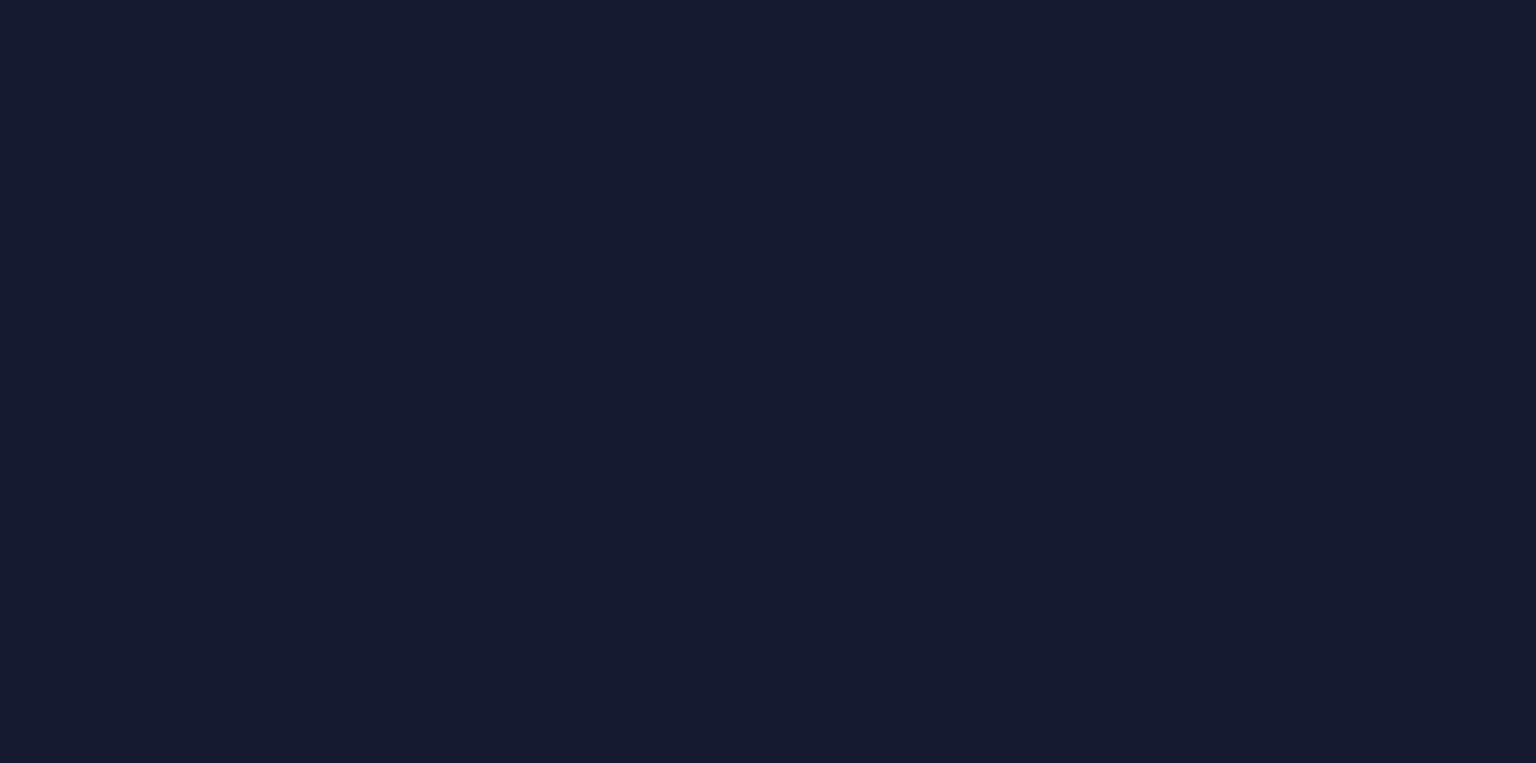 scroll, scrollTop: 0, scrollLeft: 0, axis: both 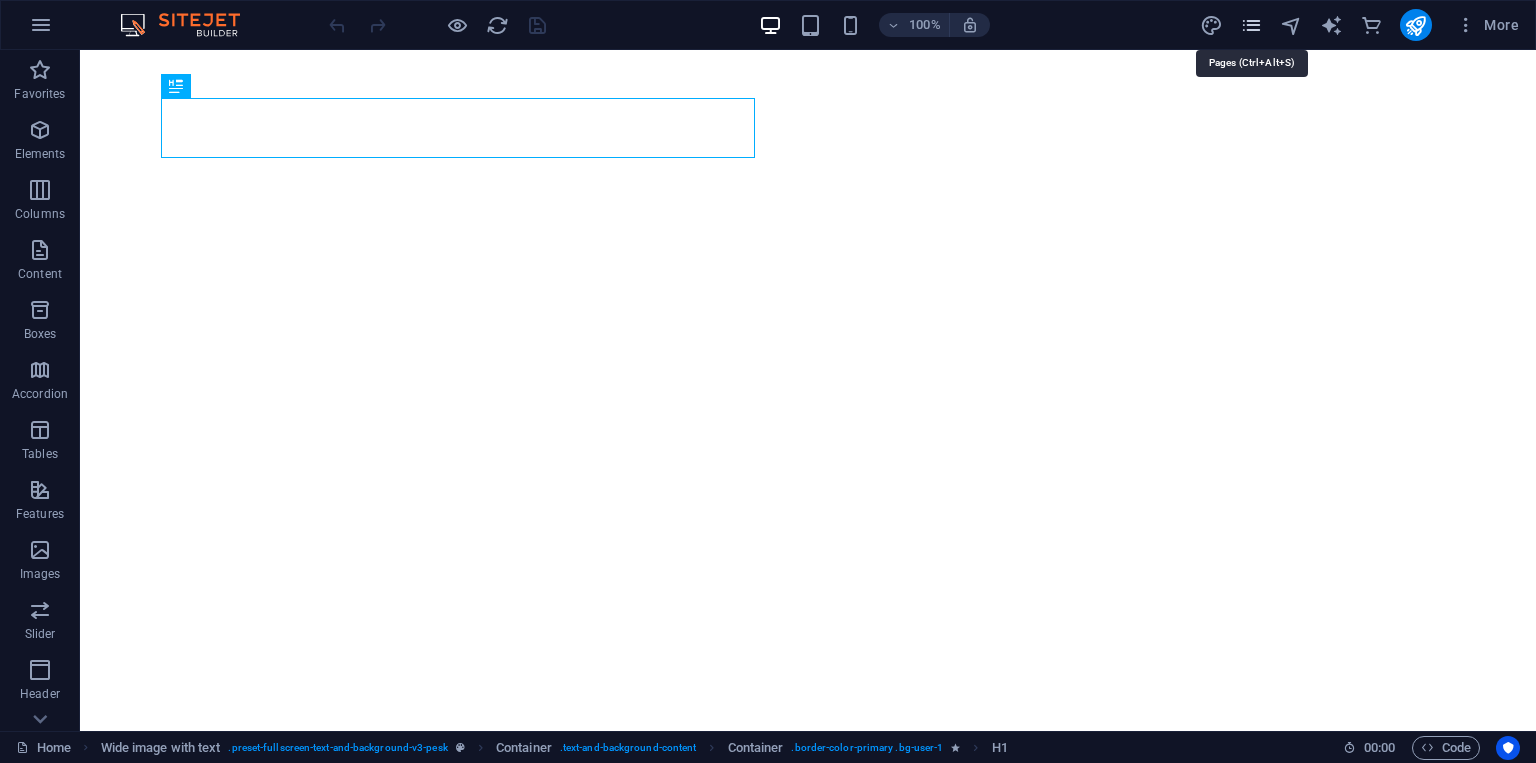 click at bounding box center [1251, 25] 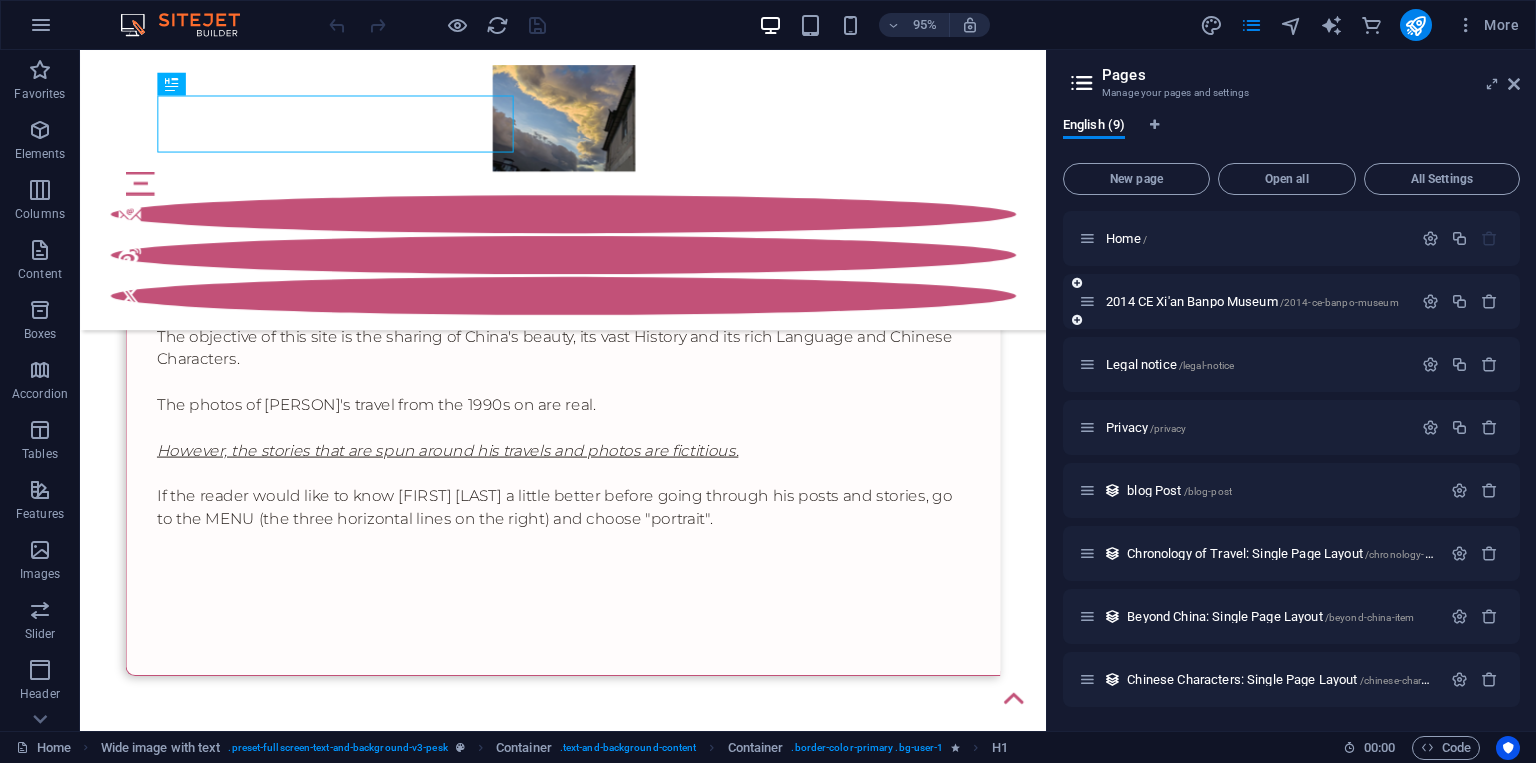 scroll, scrollTop: 0, scrollLeft: 0, axis: both 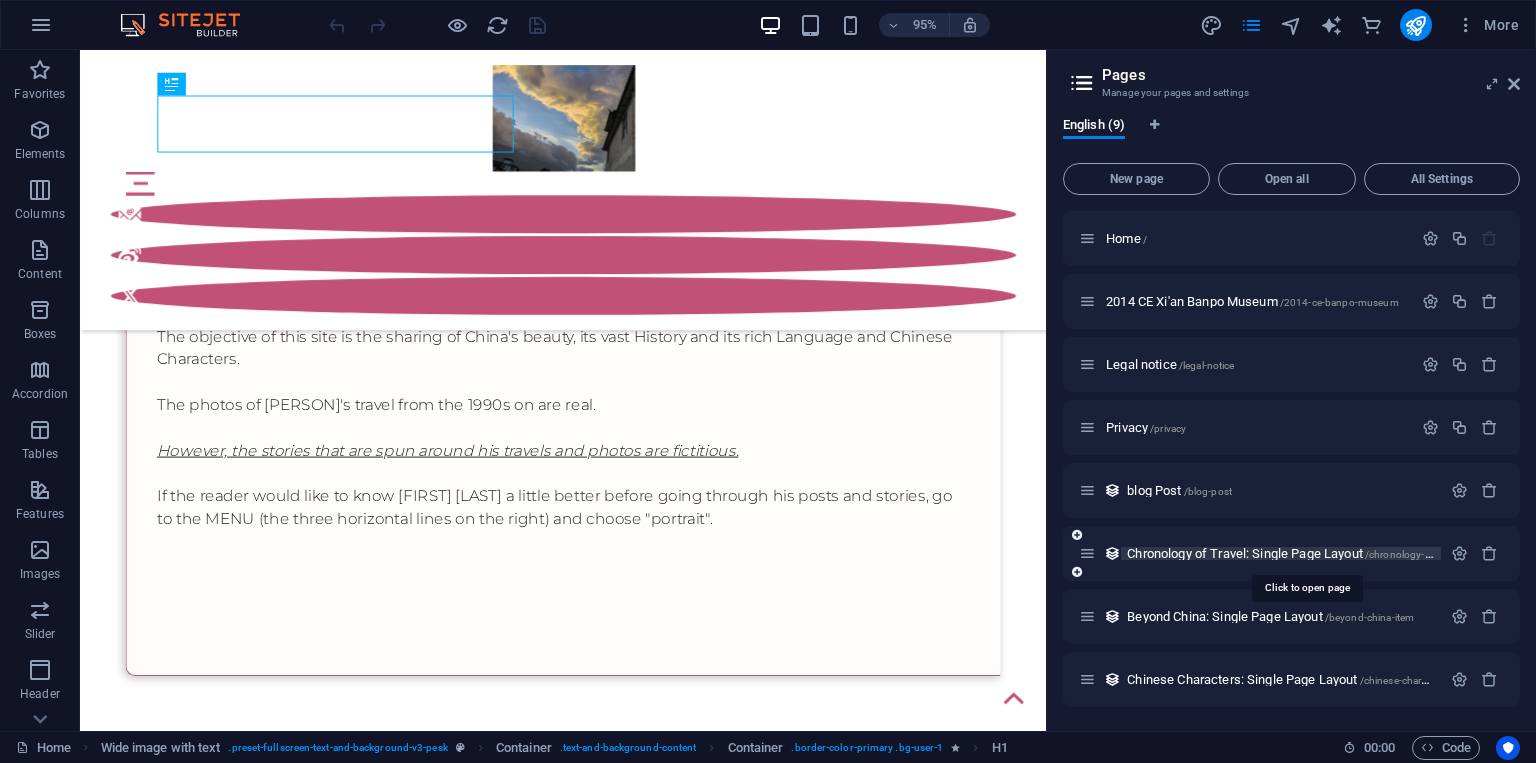 click on "Chronology of Travel: Single Page Layout /chronology-of-travel-item" at bounding box center (1305, 553) 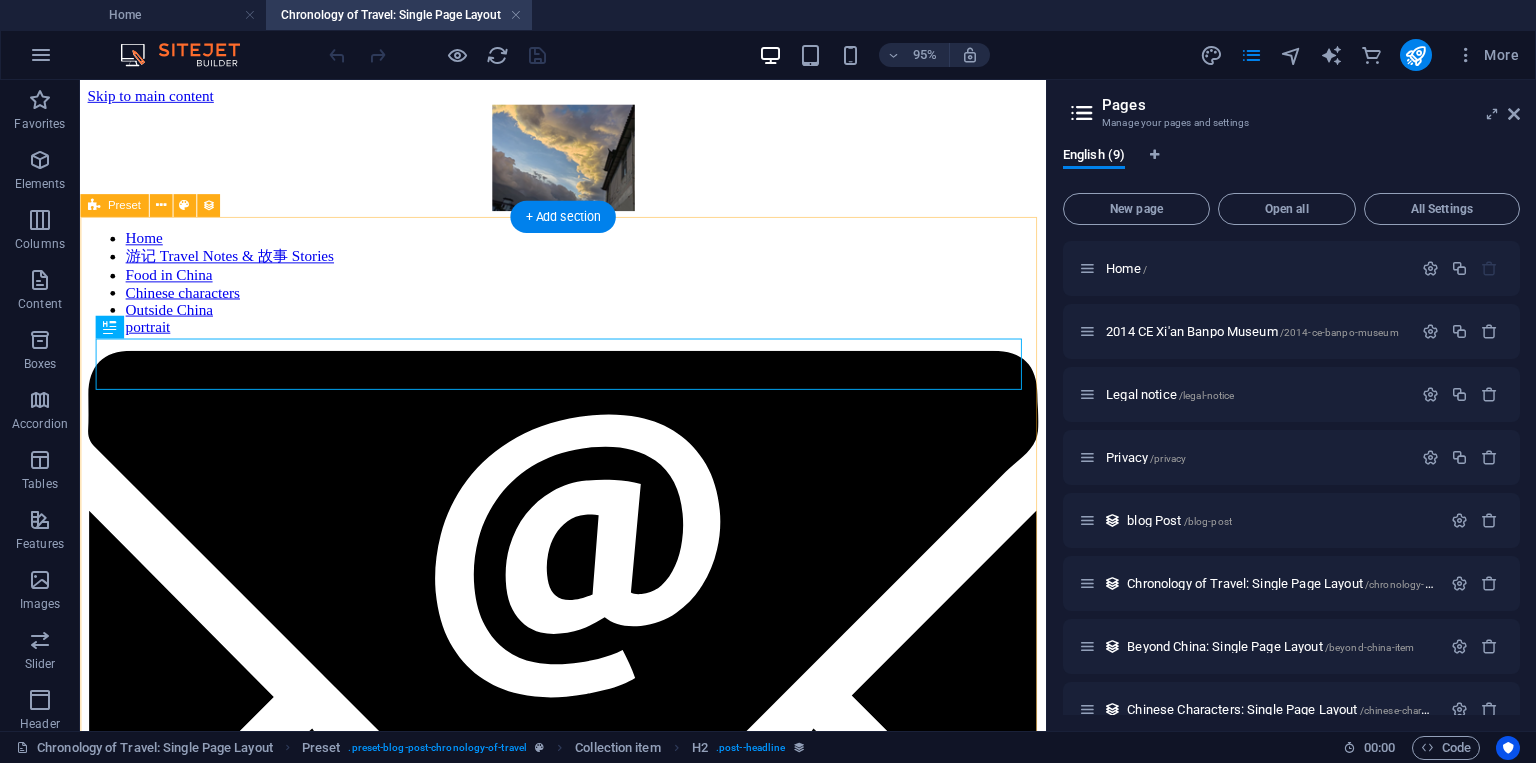 scroll, scrollTop: 0, scrollLeft: 0, axis: both 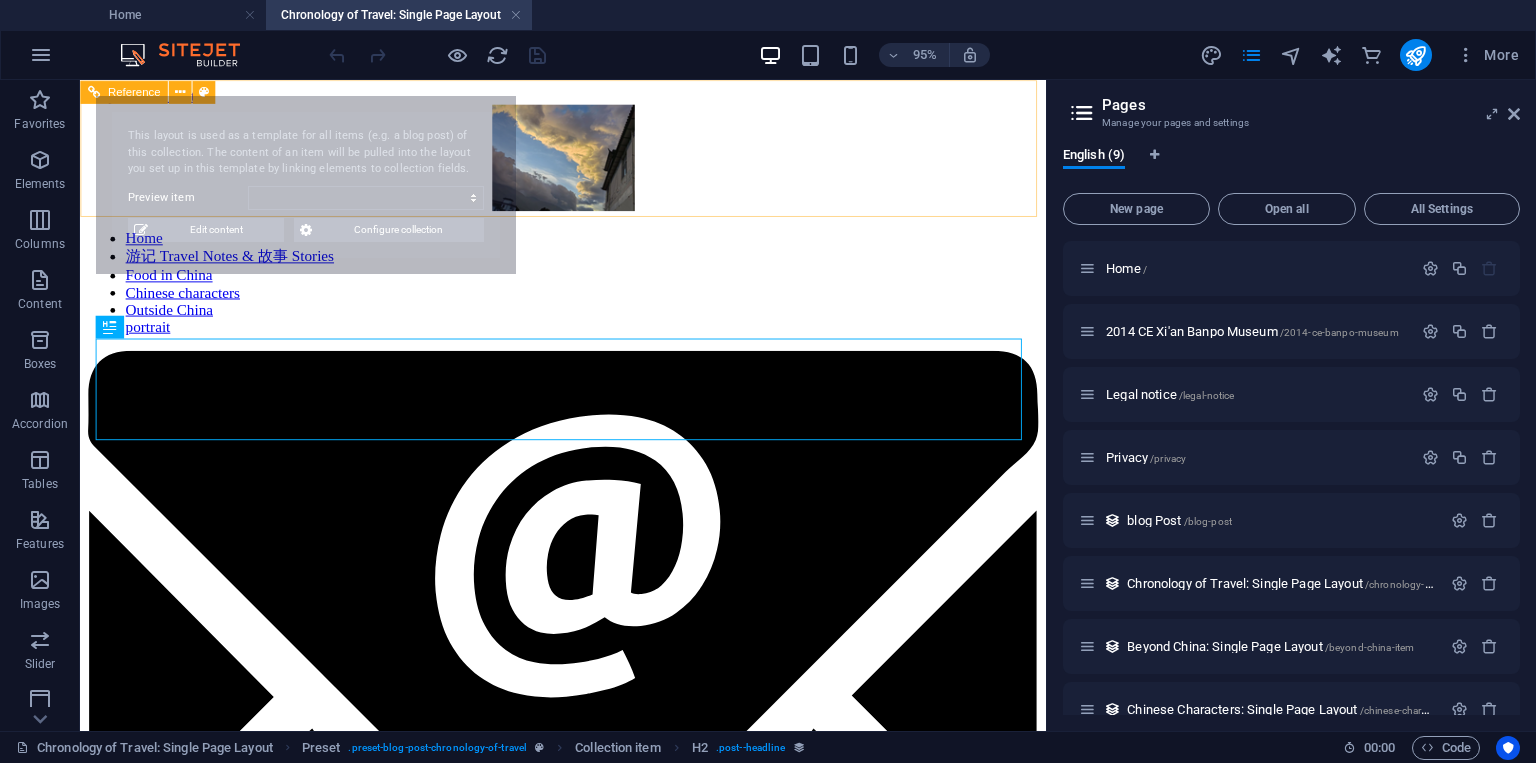 select on "[CREDIT_CARD]" 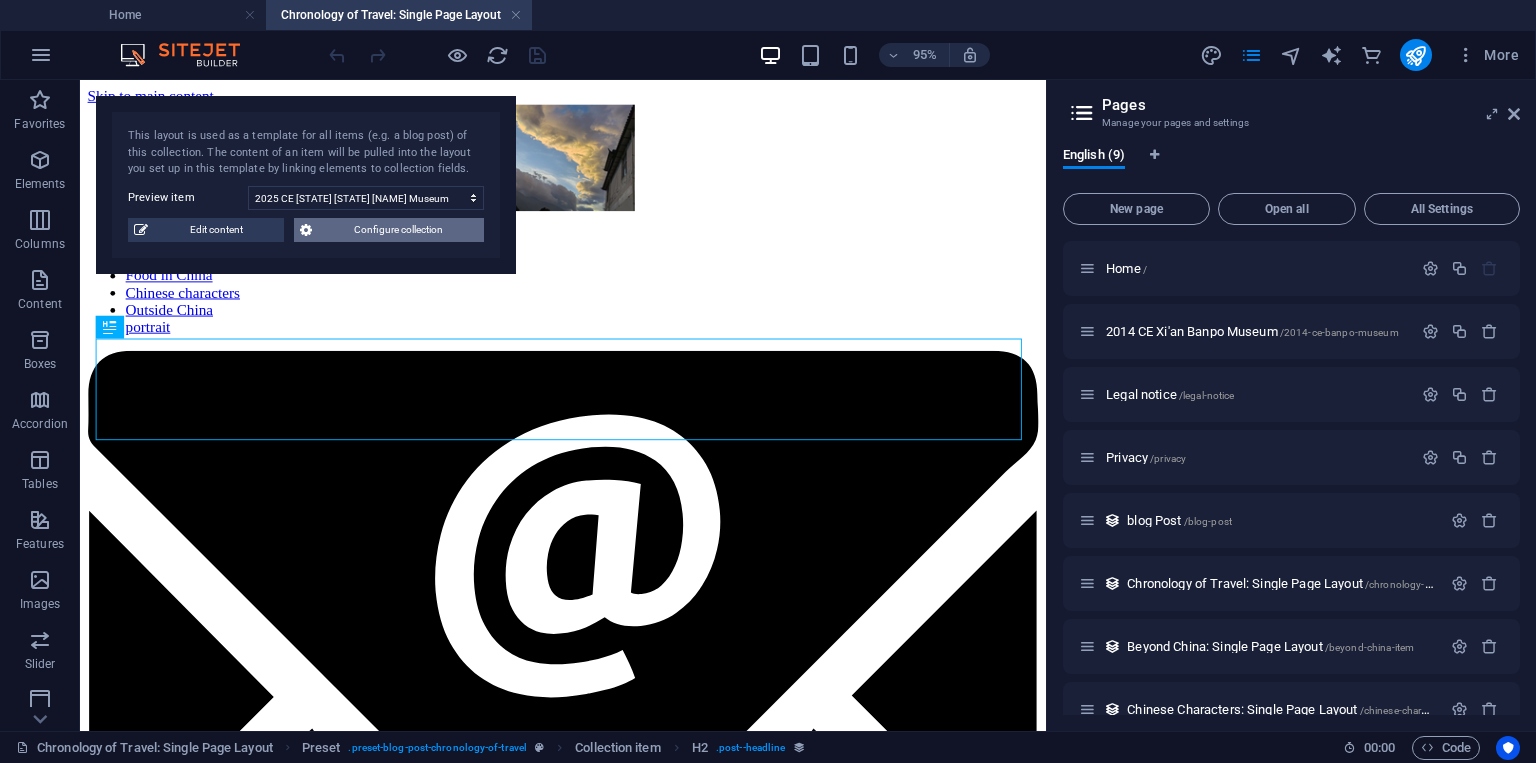 click on "Configure collection" at bounding box center (398, 230) 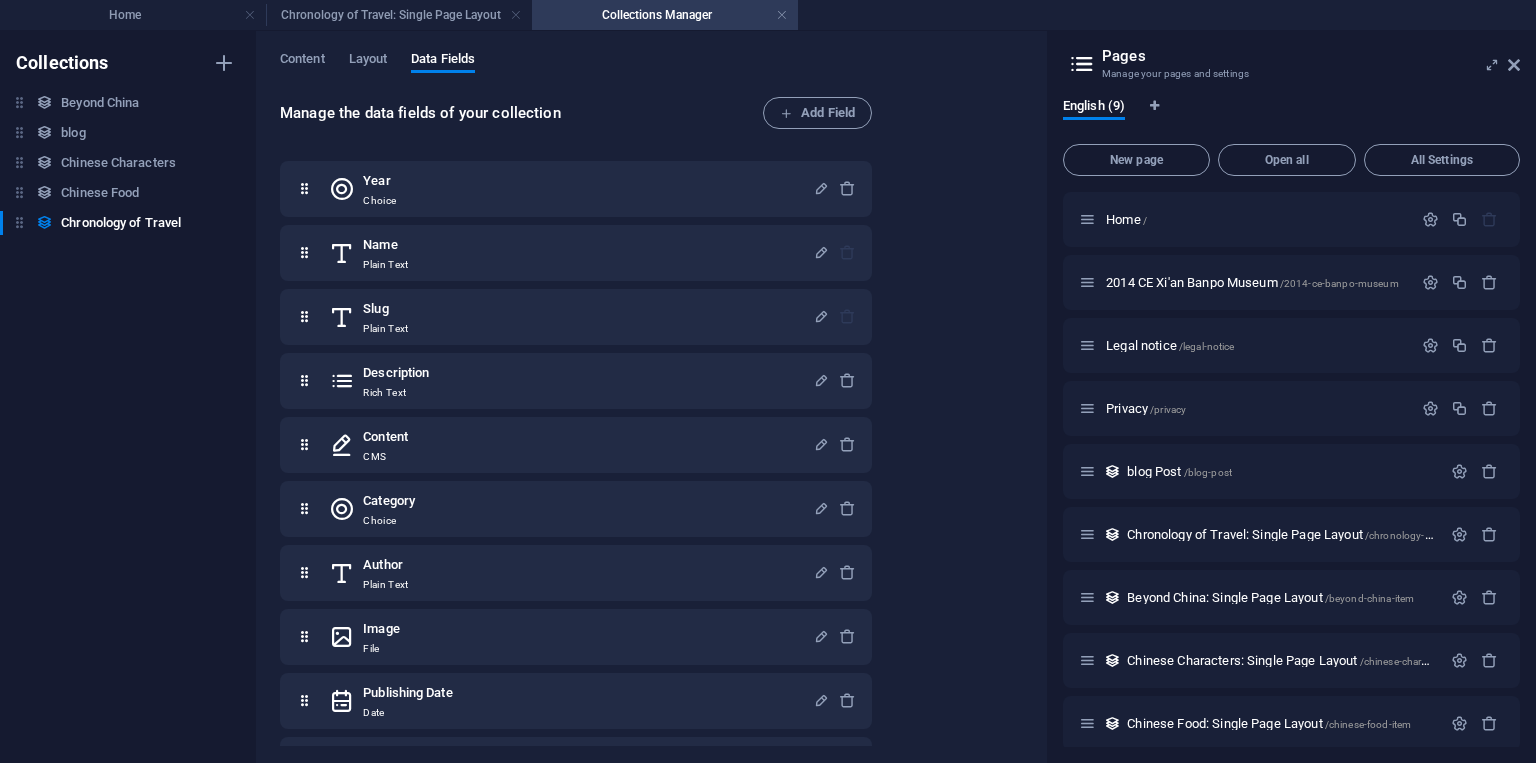 click on "Content Layout Data Fields" at bounding box center [651, 70] 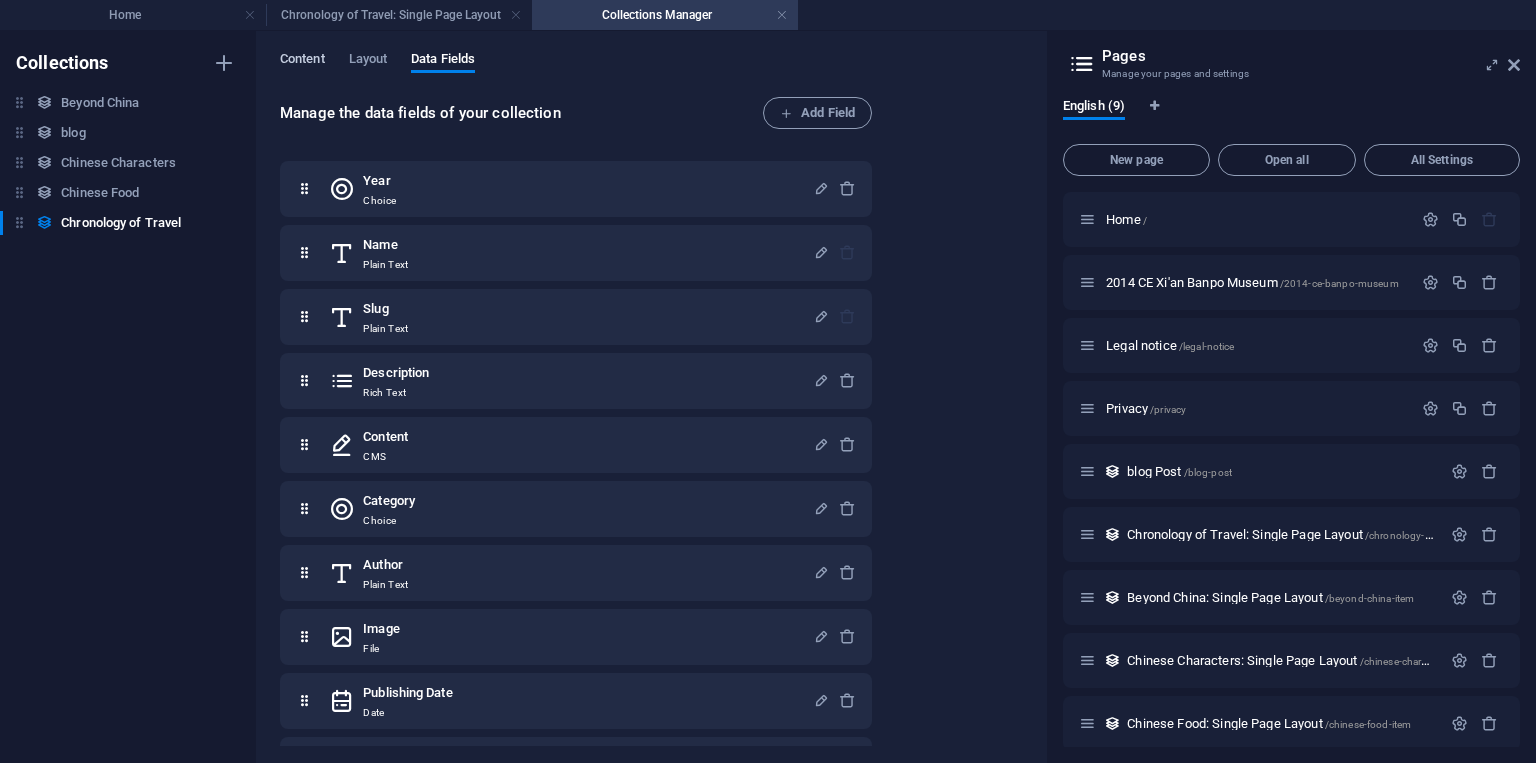 click on "Content" at bounding box center [302, 61] 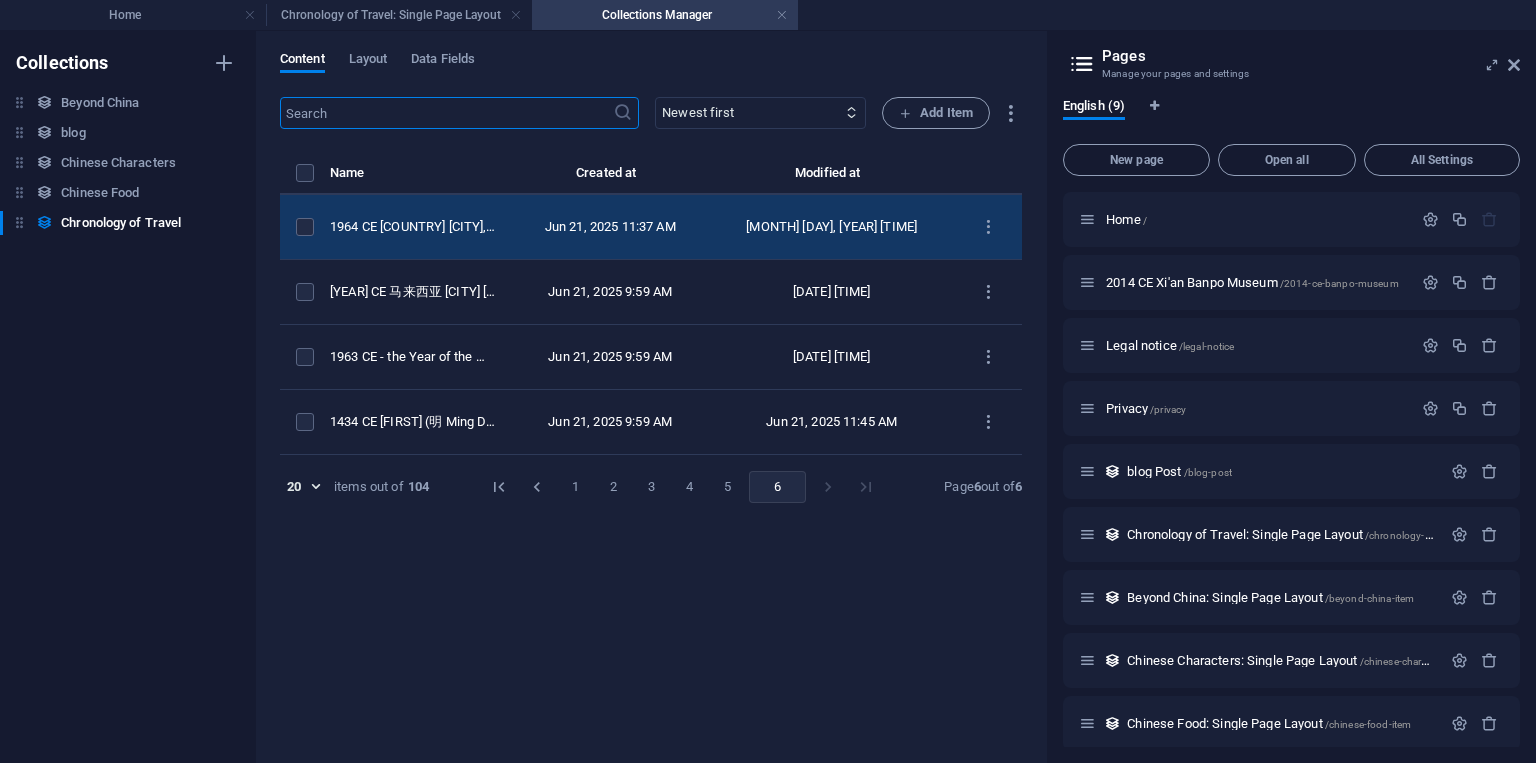 click on "1964 CE [COUNTRY] [CITY], [COUNTRY]" at bounding box center [413, 227] 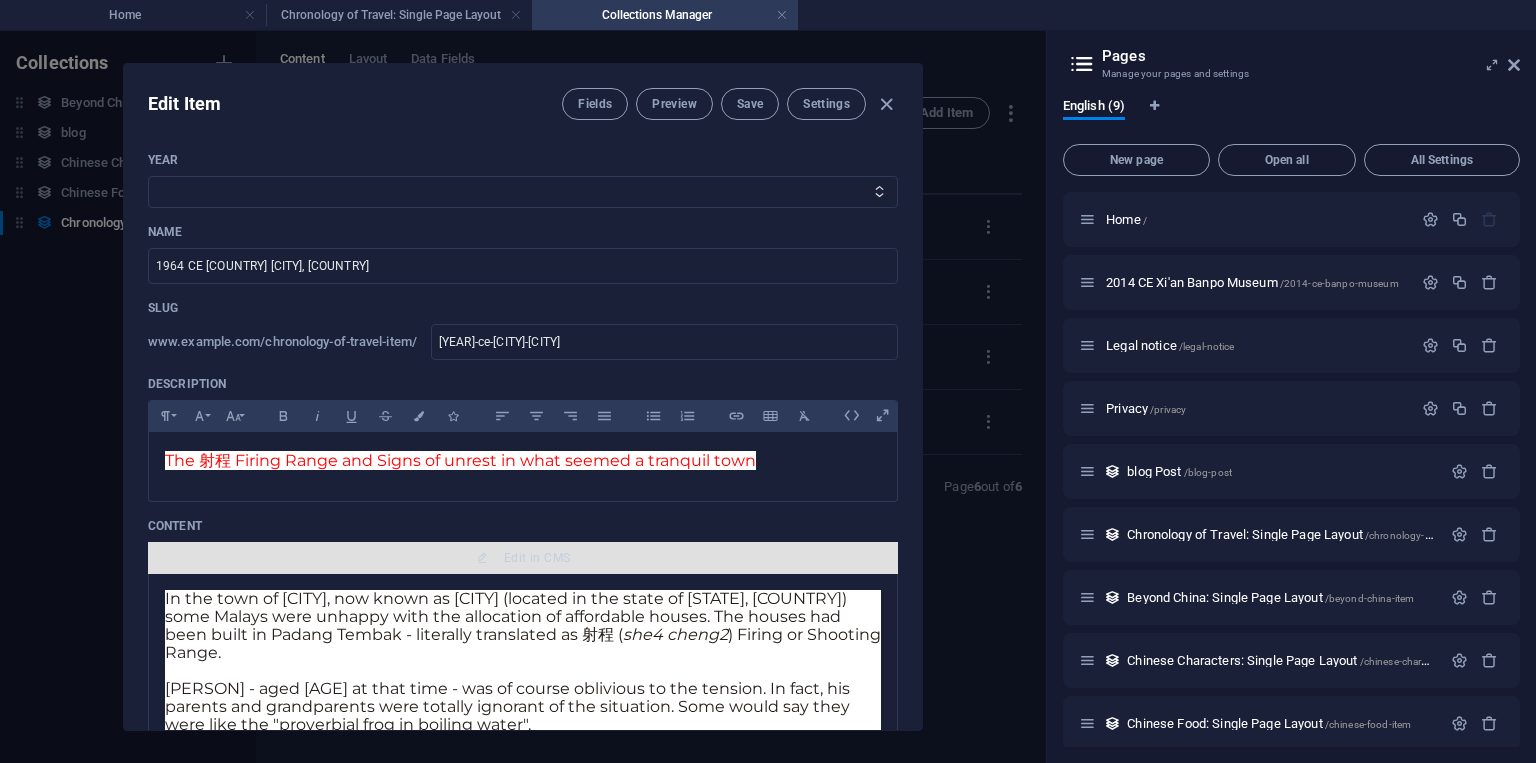 click on "Edit in CMS" at bounding box center (537, 558) 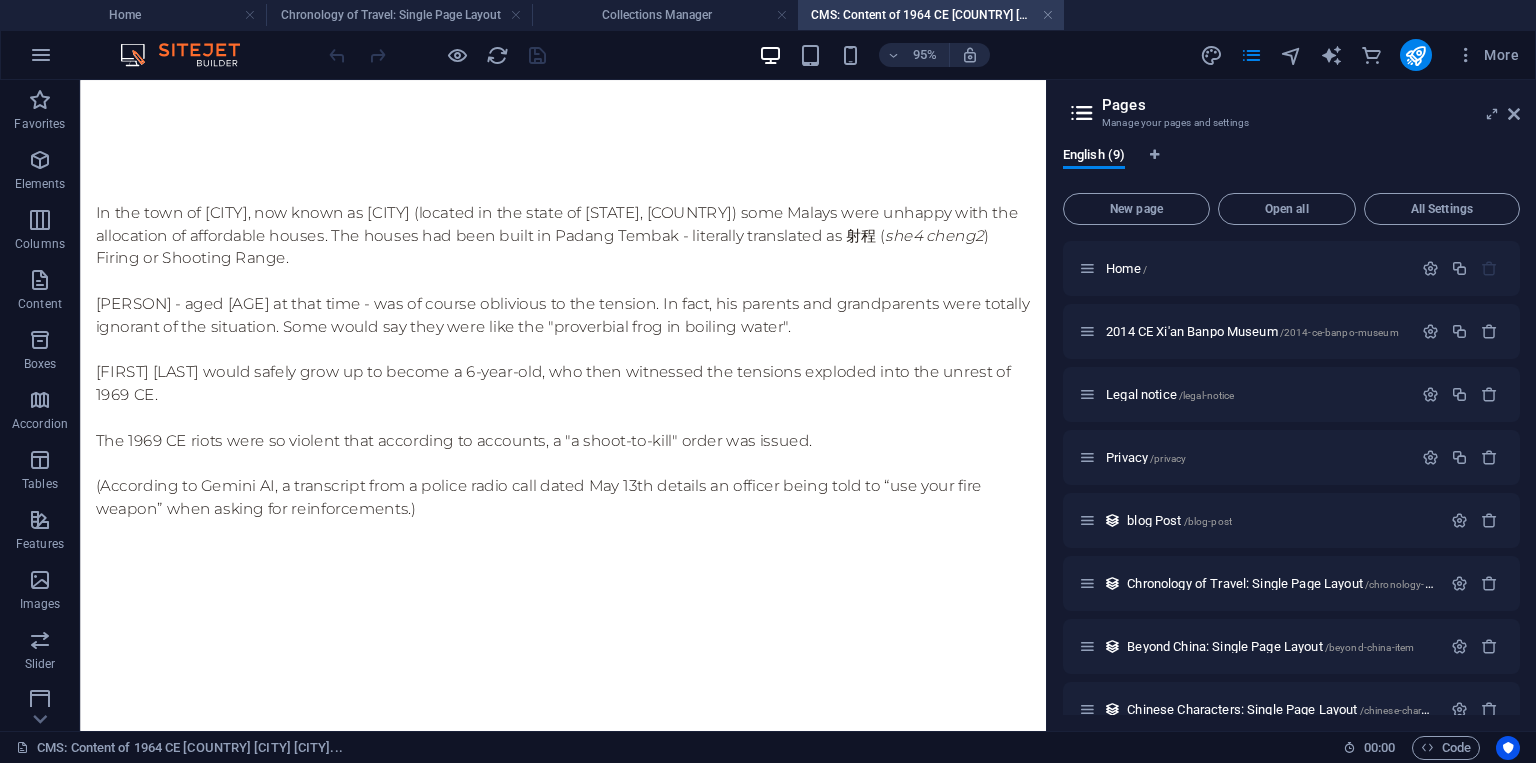 scroll, scrollTop: 0, scrollLeft: 0, axis: both 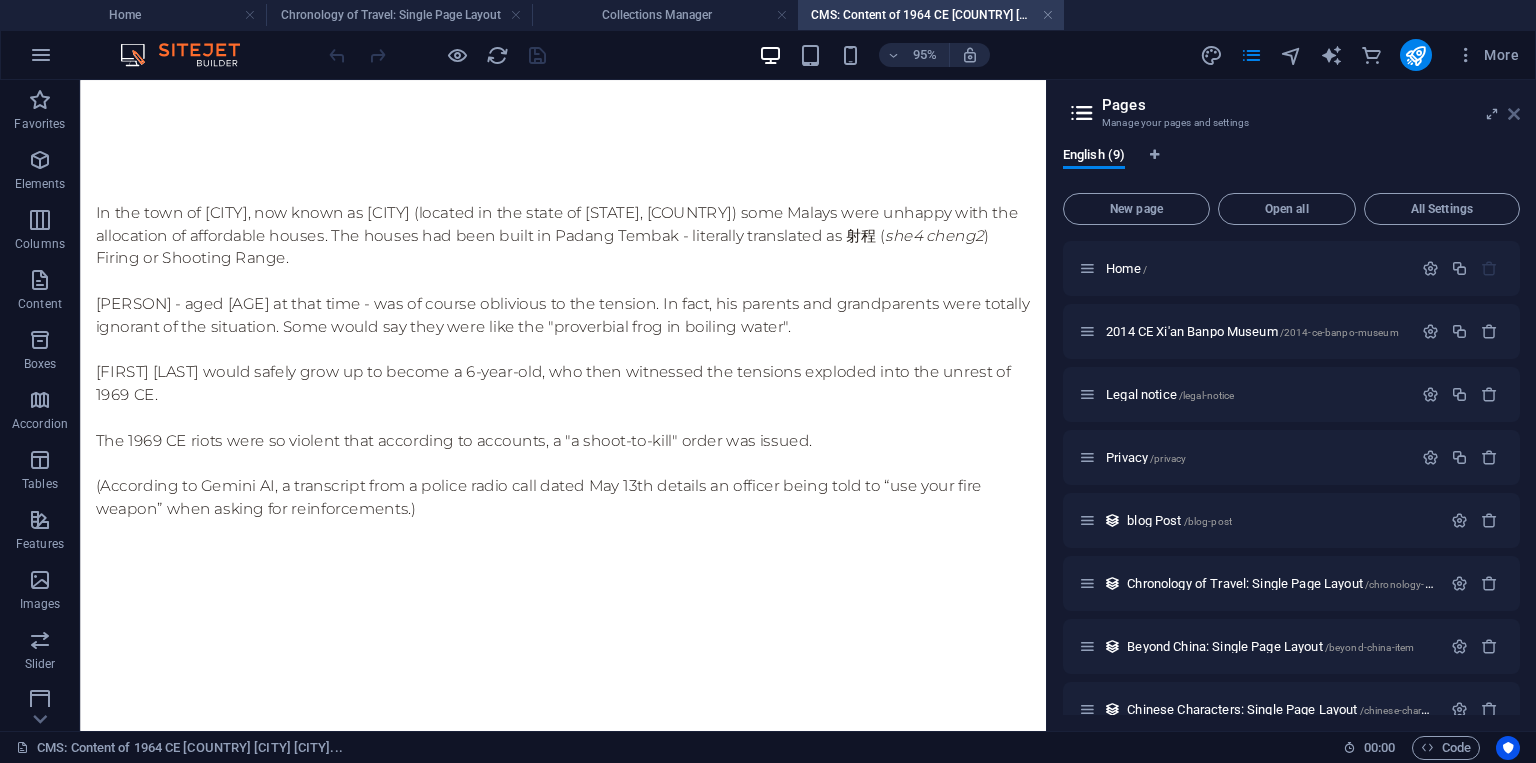 click at bounding box center (1514, 114) 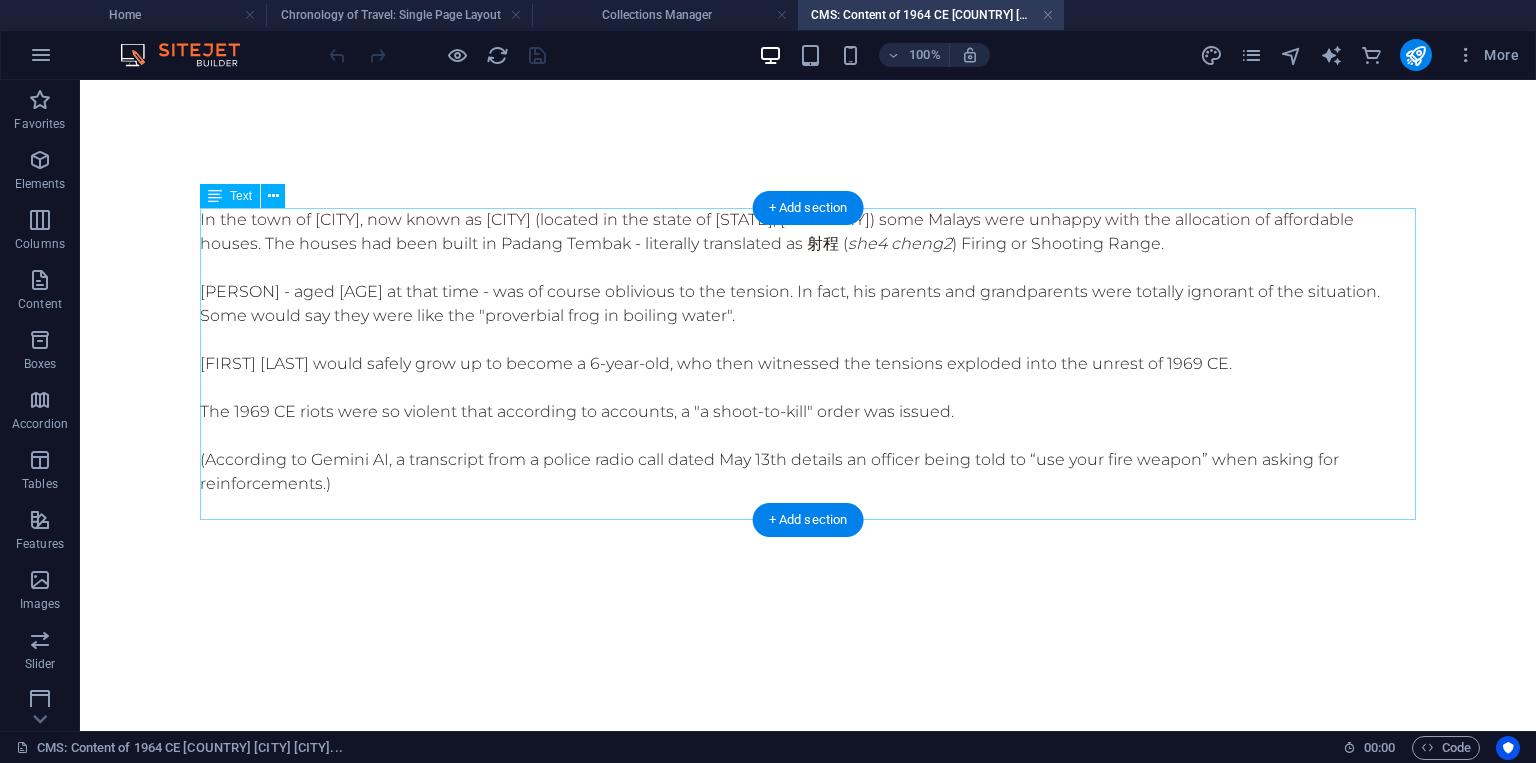 click at bounding box center [808, 268] 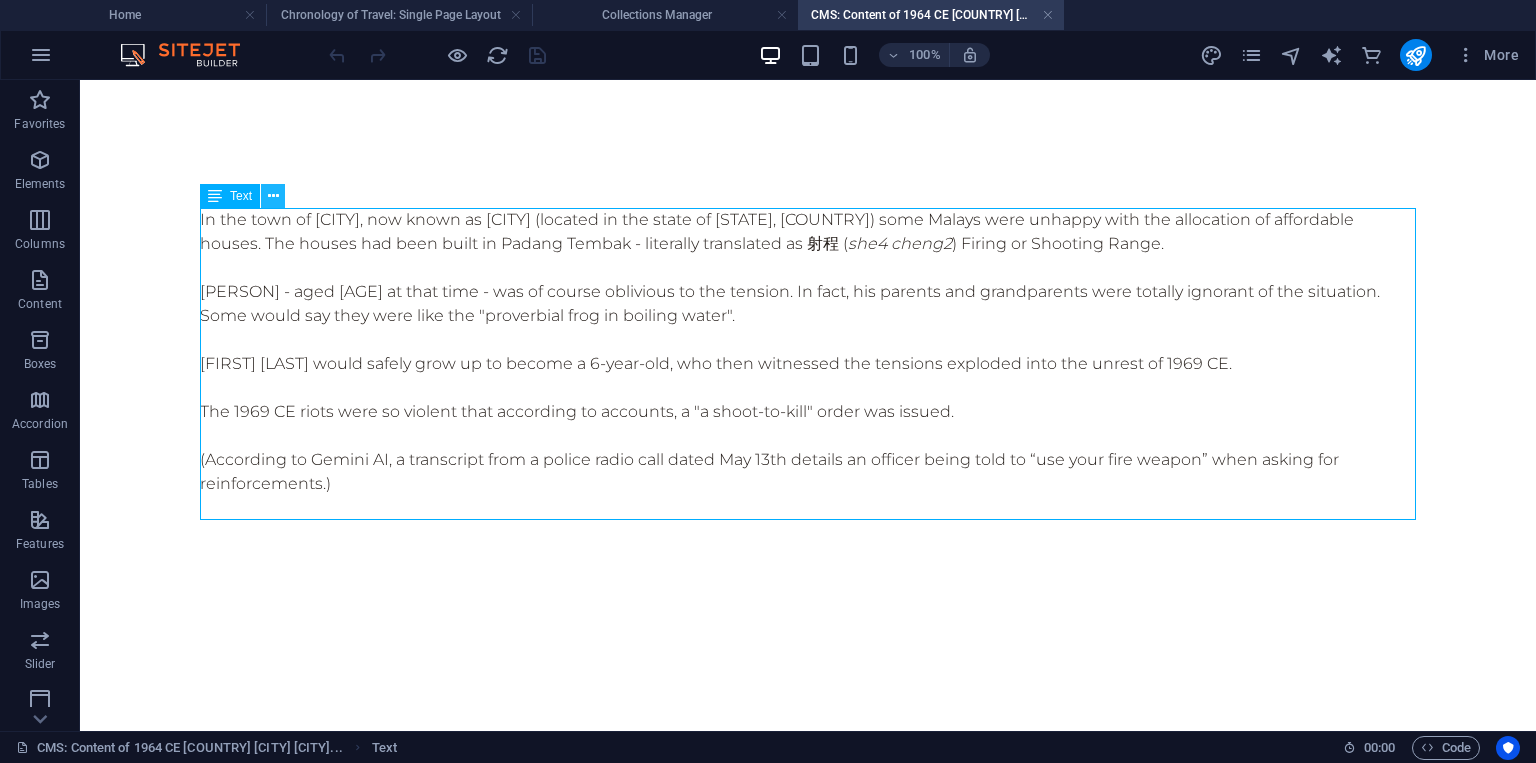click at bounding box center (273, 196) 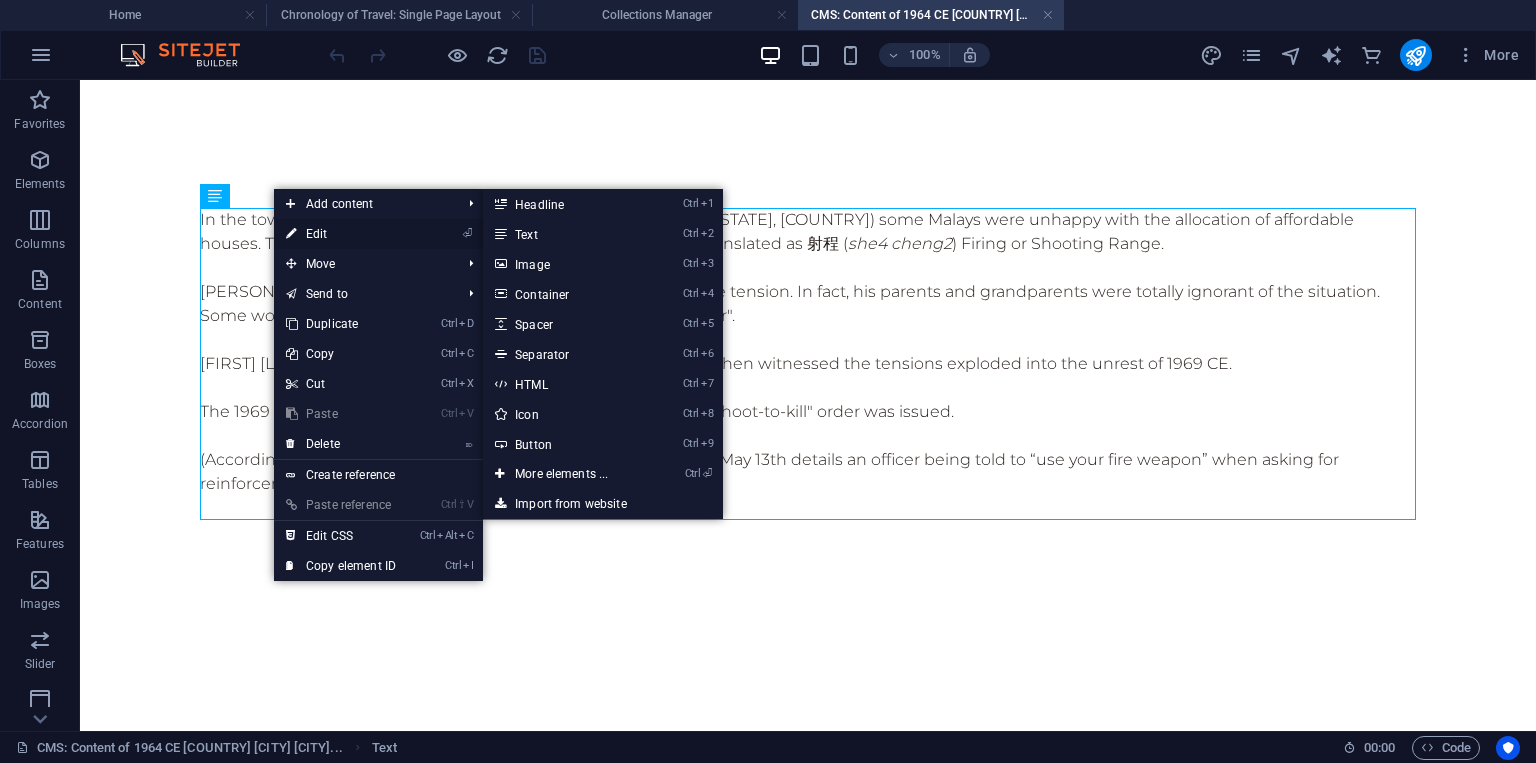 click on "⏎  Edit" at bounding box center [341, 234] 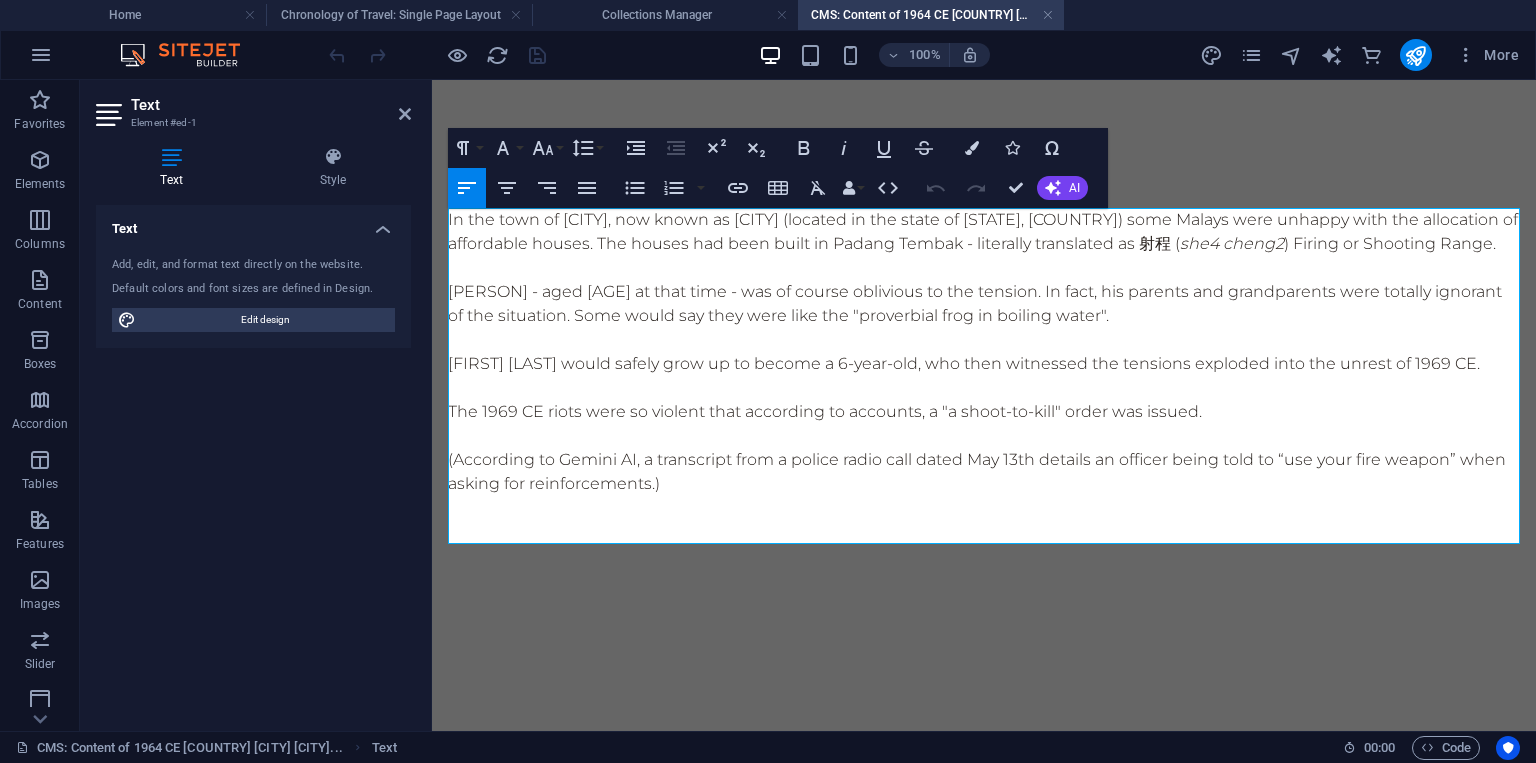 click on "(According to Gemini AI, a transcript from a police radio call dated May 13th details an officer being told to “use your fire weapon” when asking for reinforcements.)" at bounding box center (984, 472) 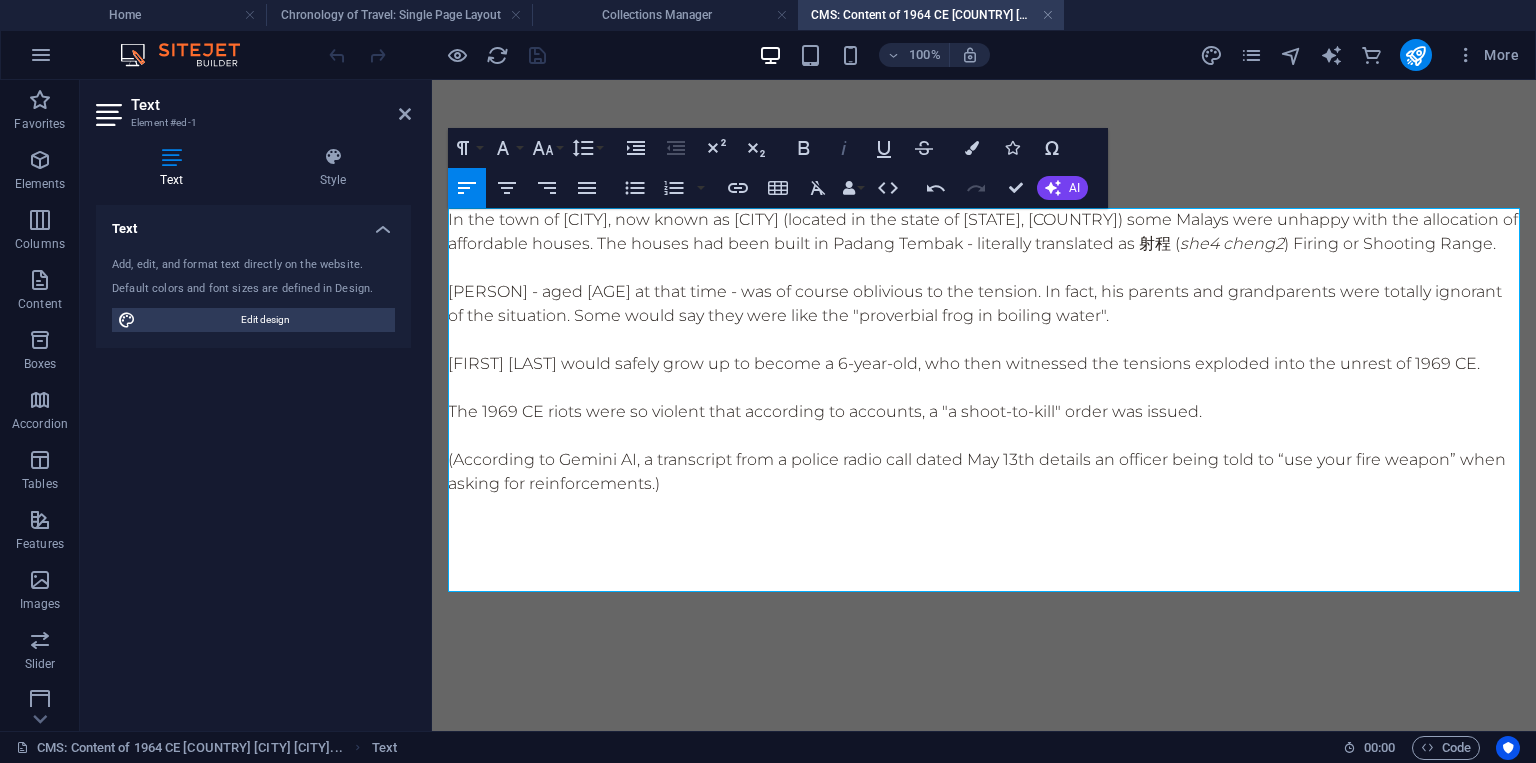 click 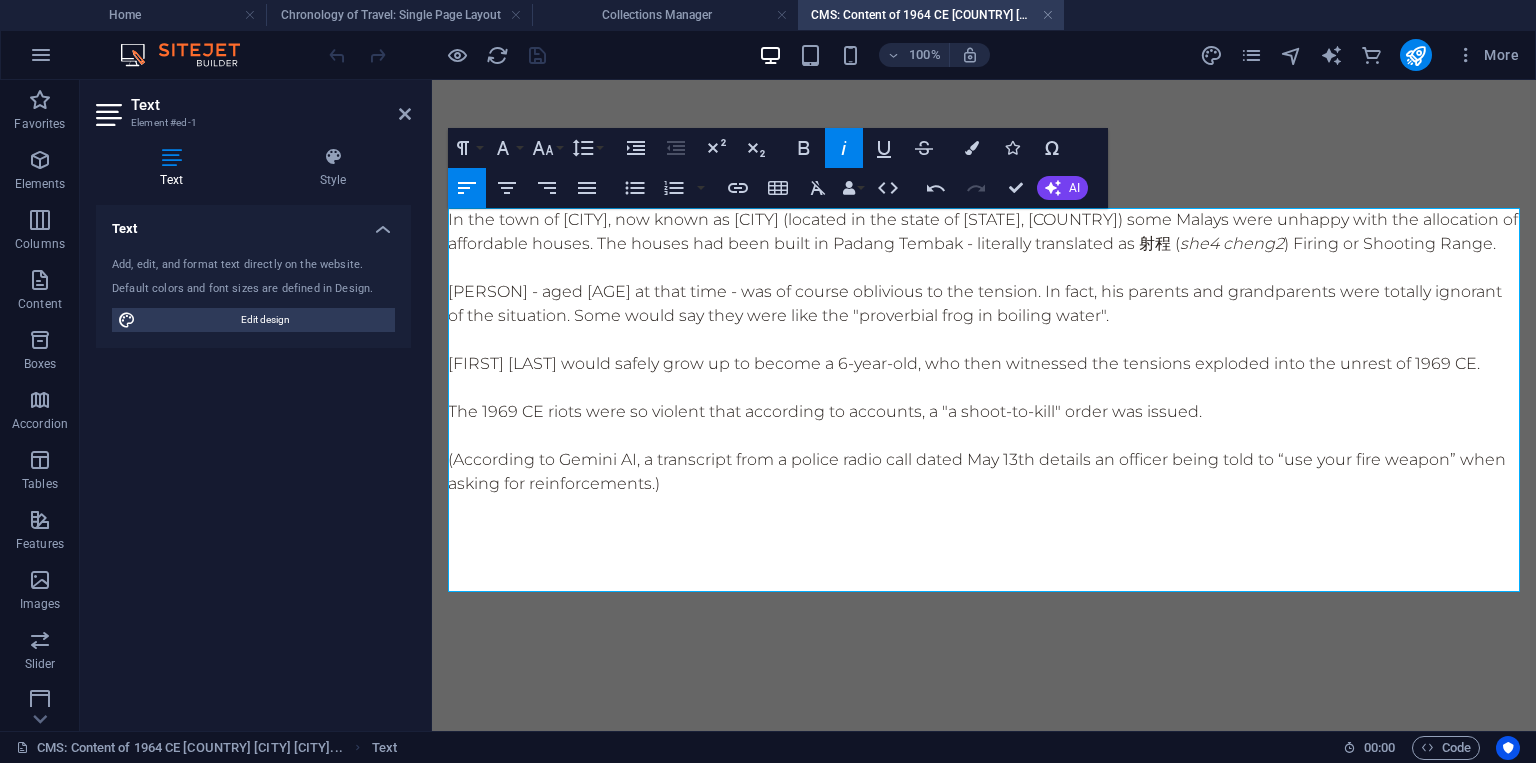 type 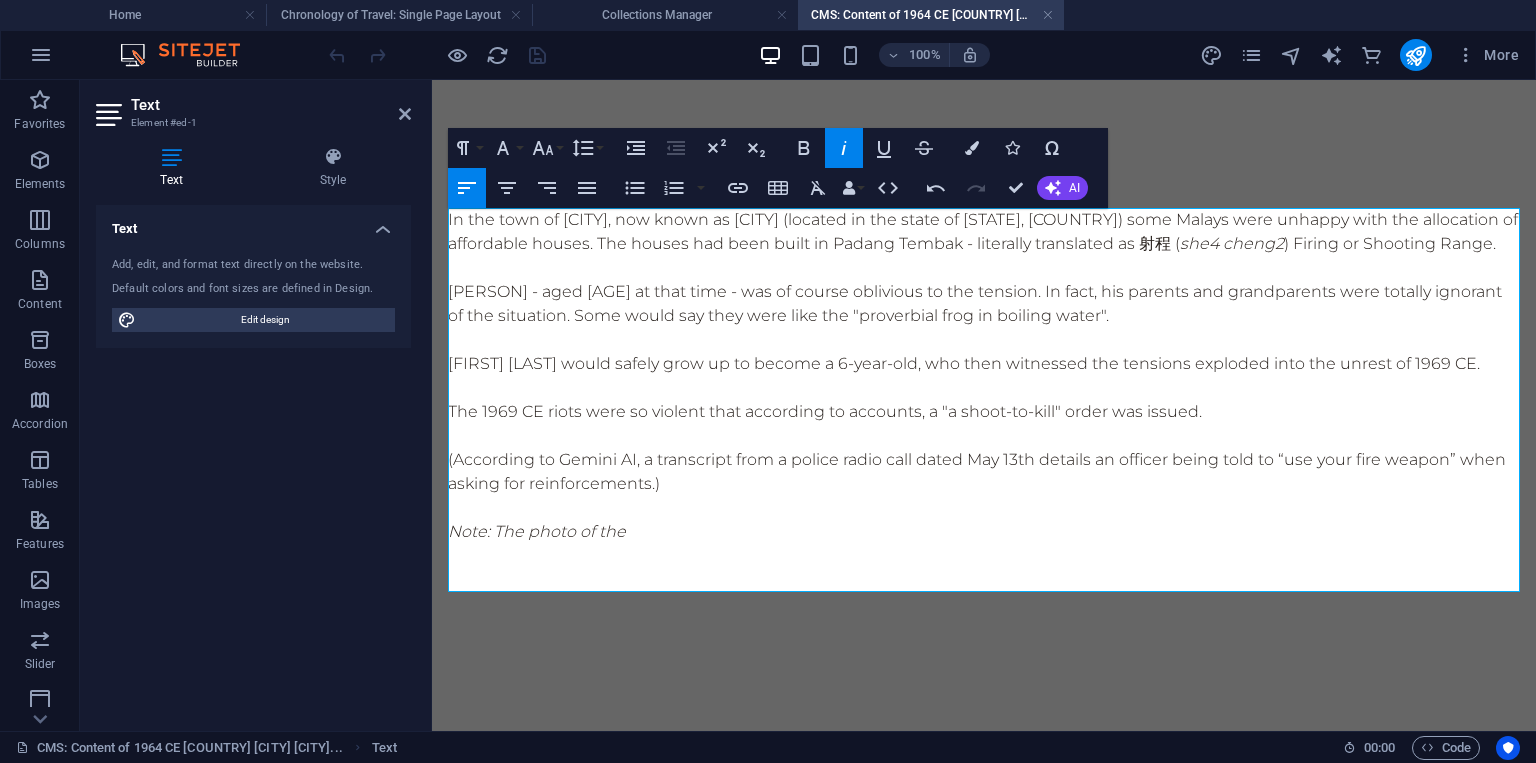drag, startPoint x: 1270, startPoint y: 241, endPoint x: 1273, endPoint y: 268, distance: 27.166155 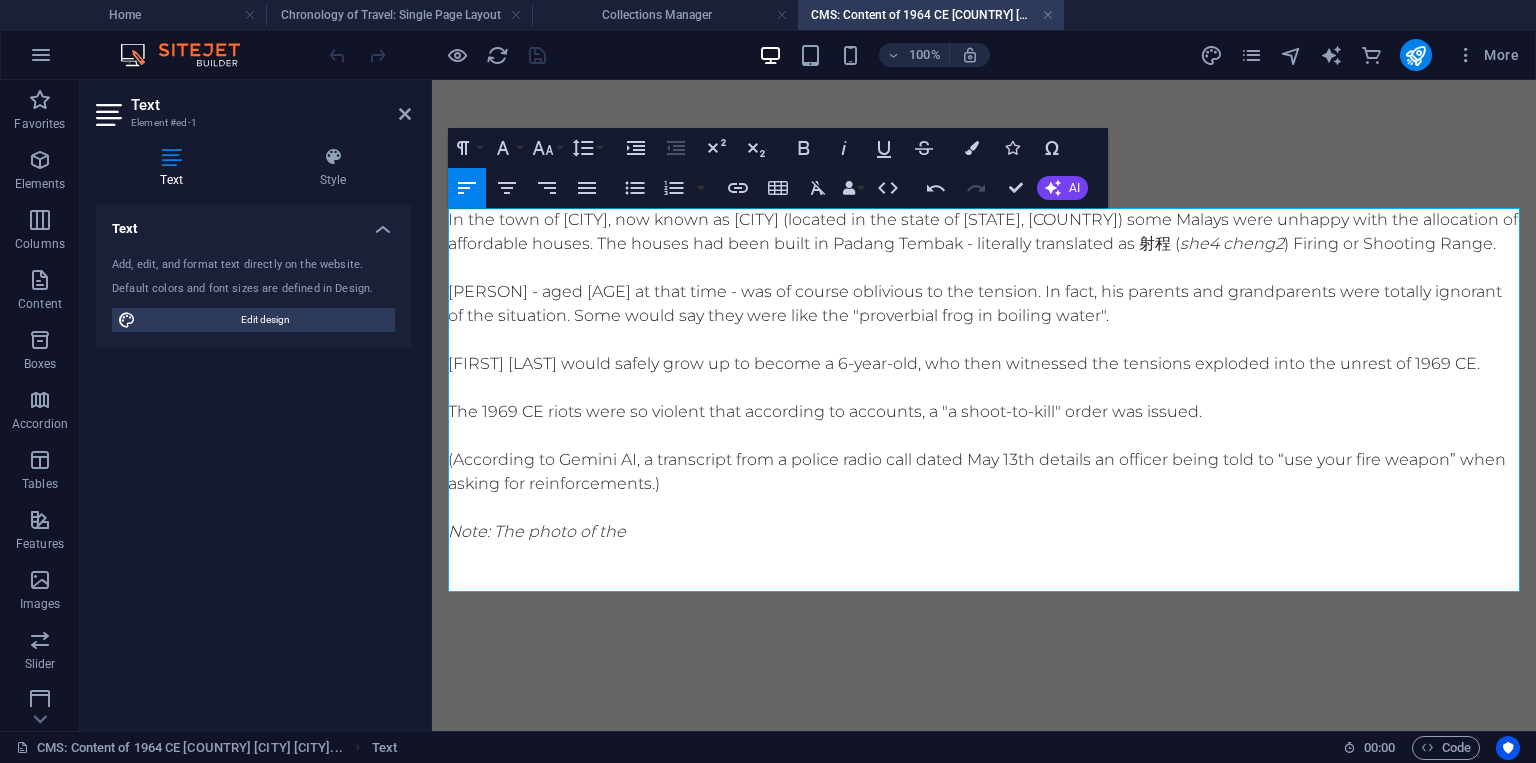 copy on "射程 ( she4 cheng2 ) Firing or Shooting Range." 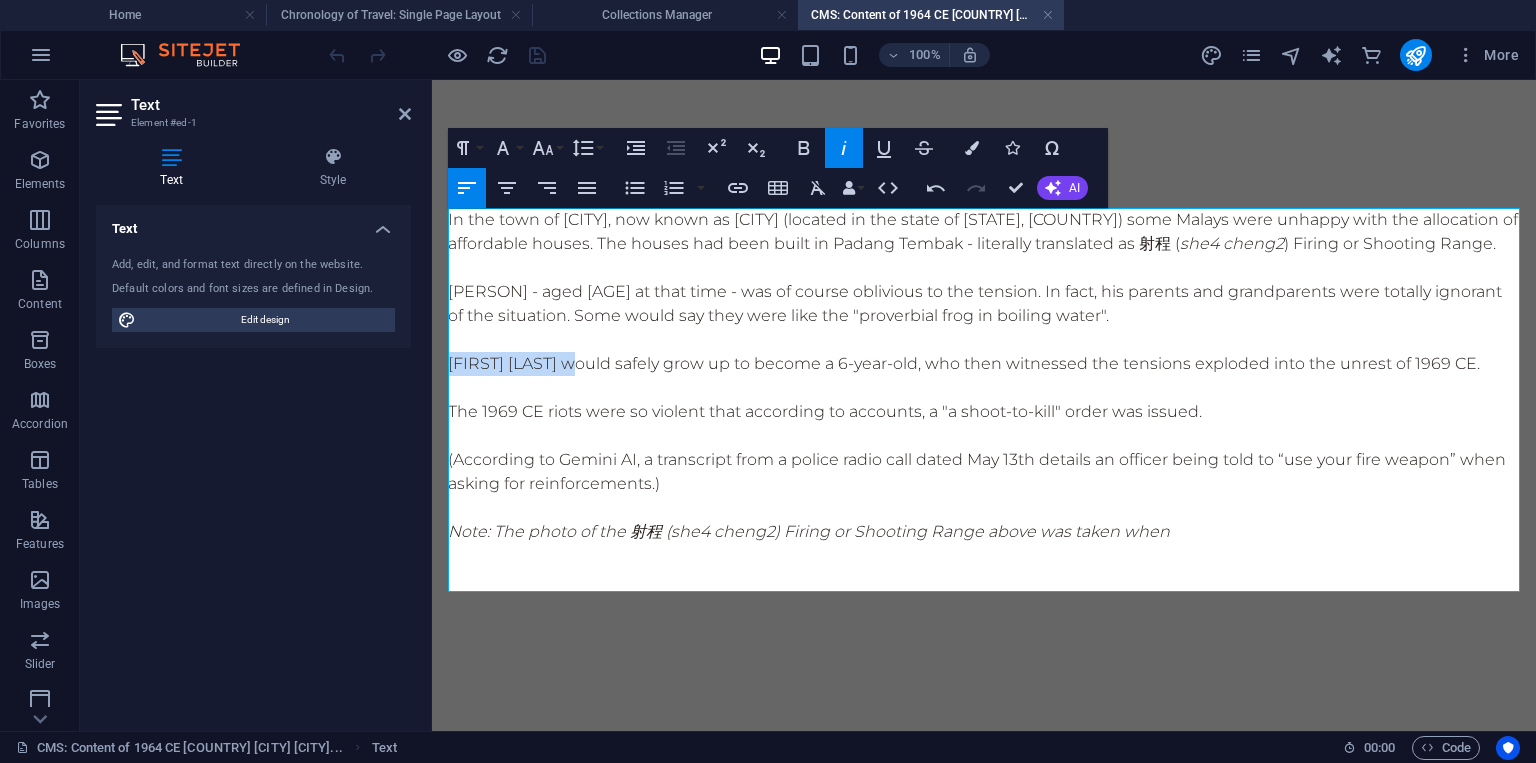 drag, startPoint x: 448, startPoint y: 390, endPoint x: 602, endPoint y: 391, distance: 154.00325 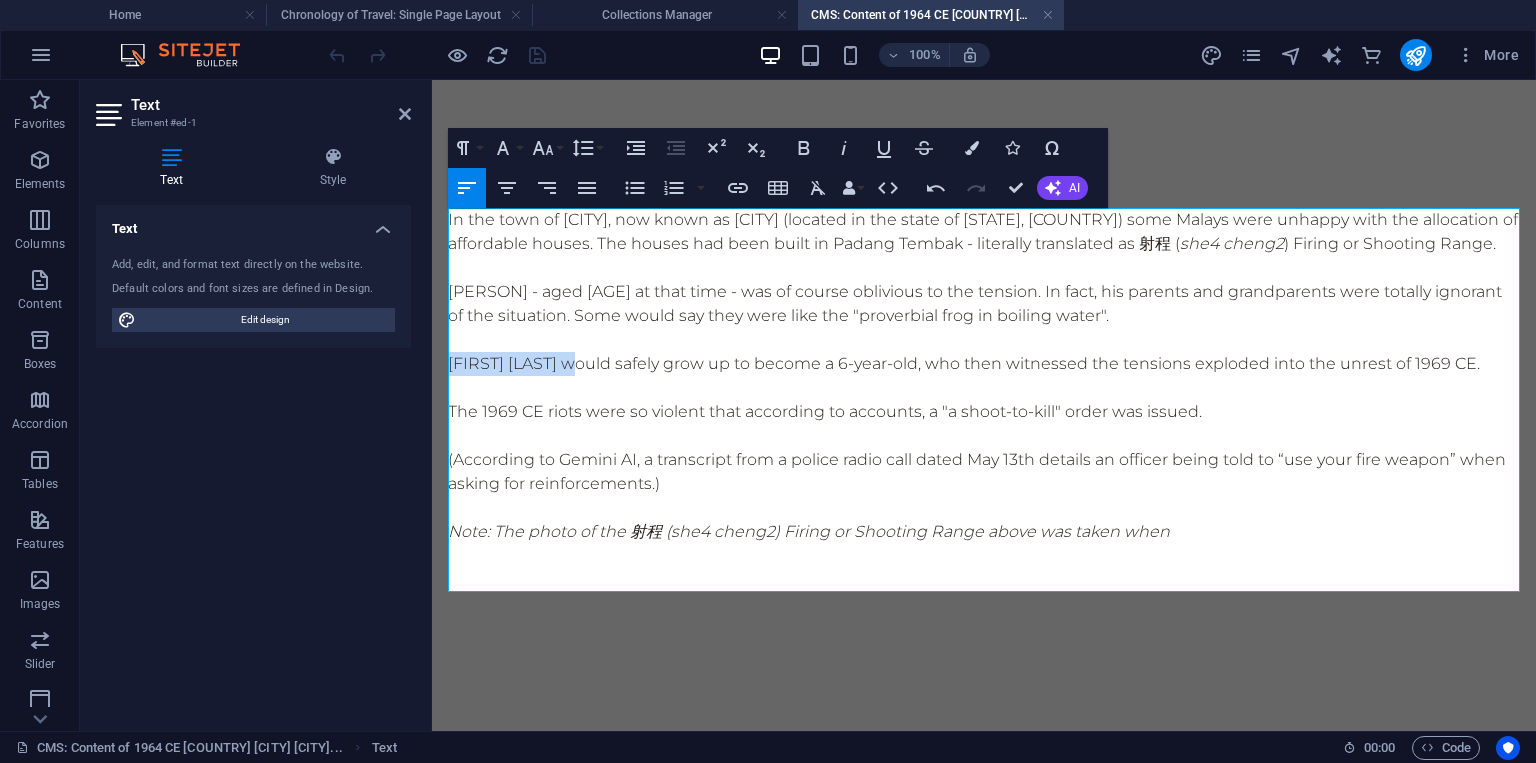 copy on "[FIRST] [LAST]" 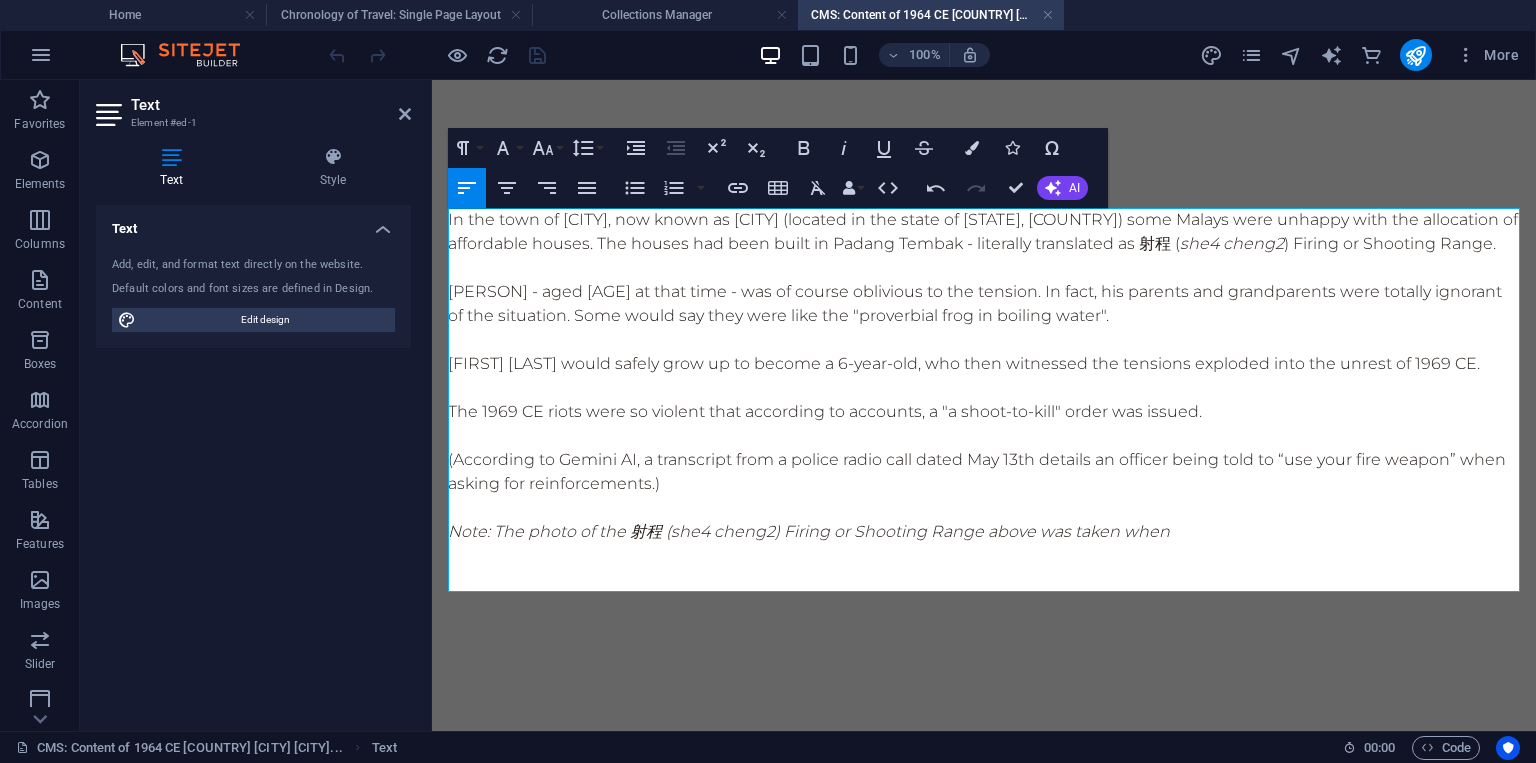 click on "Note: The photo of the 射程 ( she4 cheng2 ) Firing or Shooting Range above was taken when" at bounding box center (811, 531) 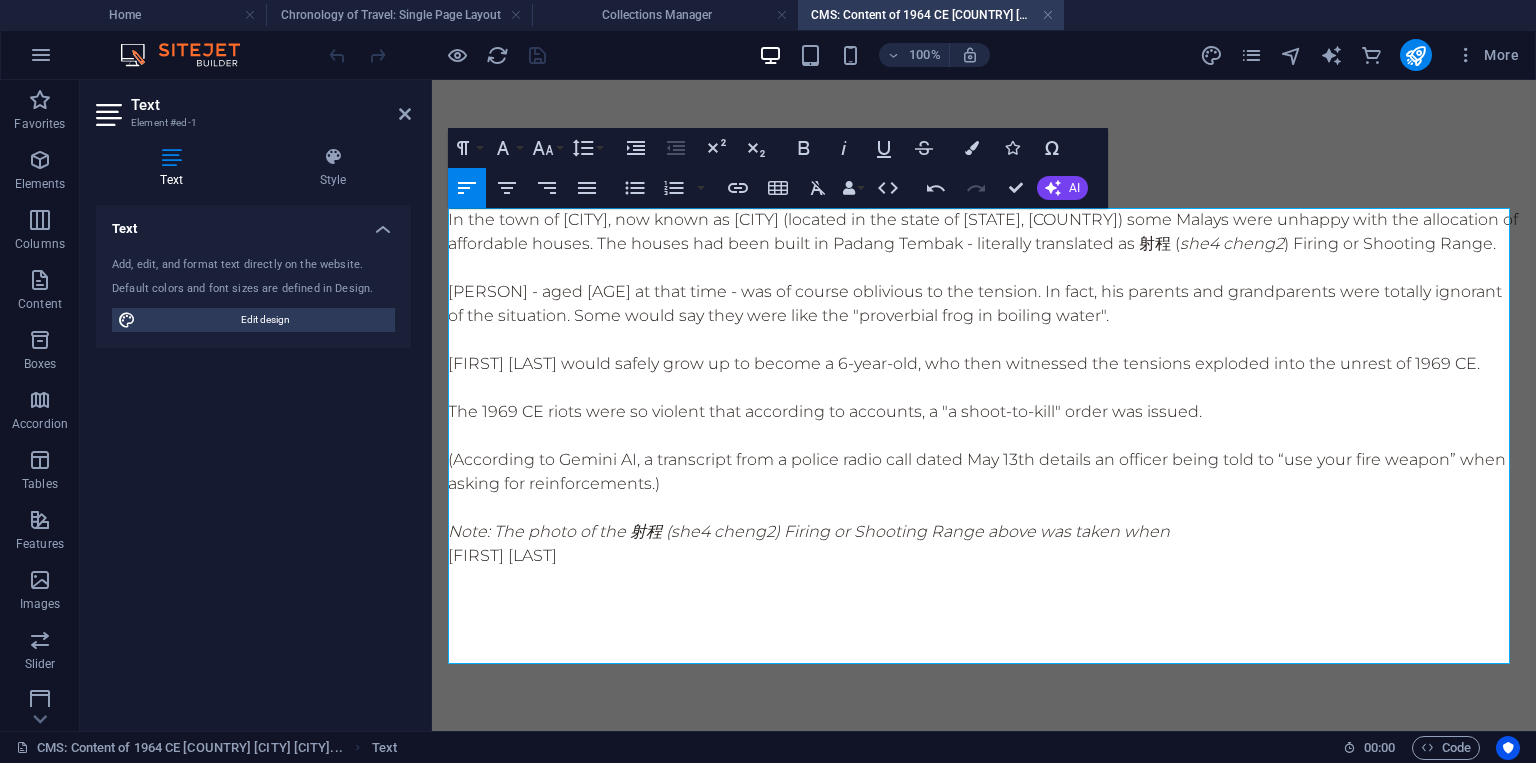drag, startPoint x: 450, startPoint y: 606, endPoint x: 654, endPoint y: 606, distance: 204 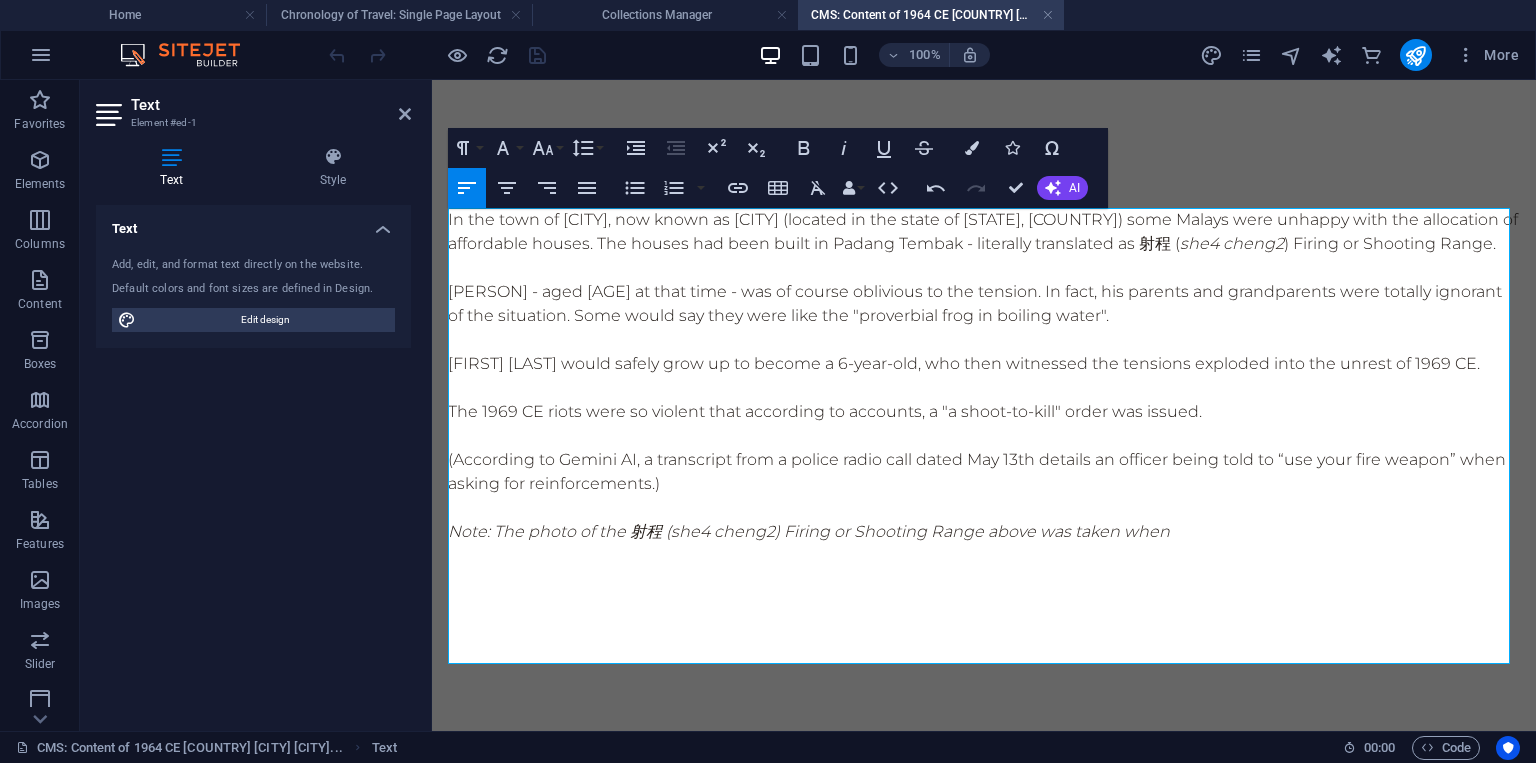 drag, startPoint x: 1157, startPoint y: 585, endPoint x: 1174, endPoint y: 577, distance: 18.788294 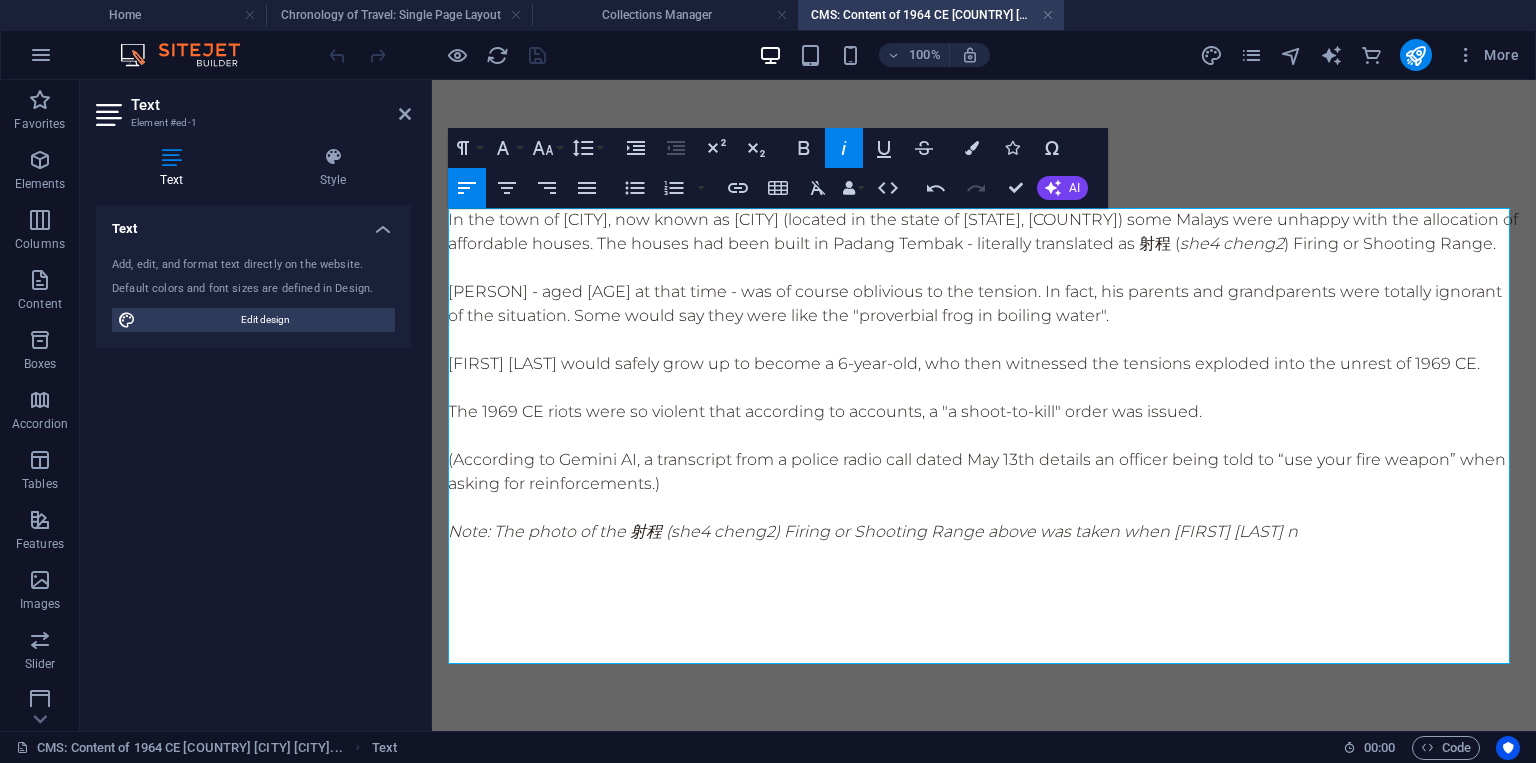 scroll, scrollTop: 0, scrollLeft: 3, axis: horizontal 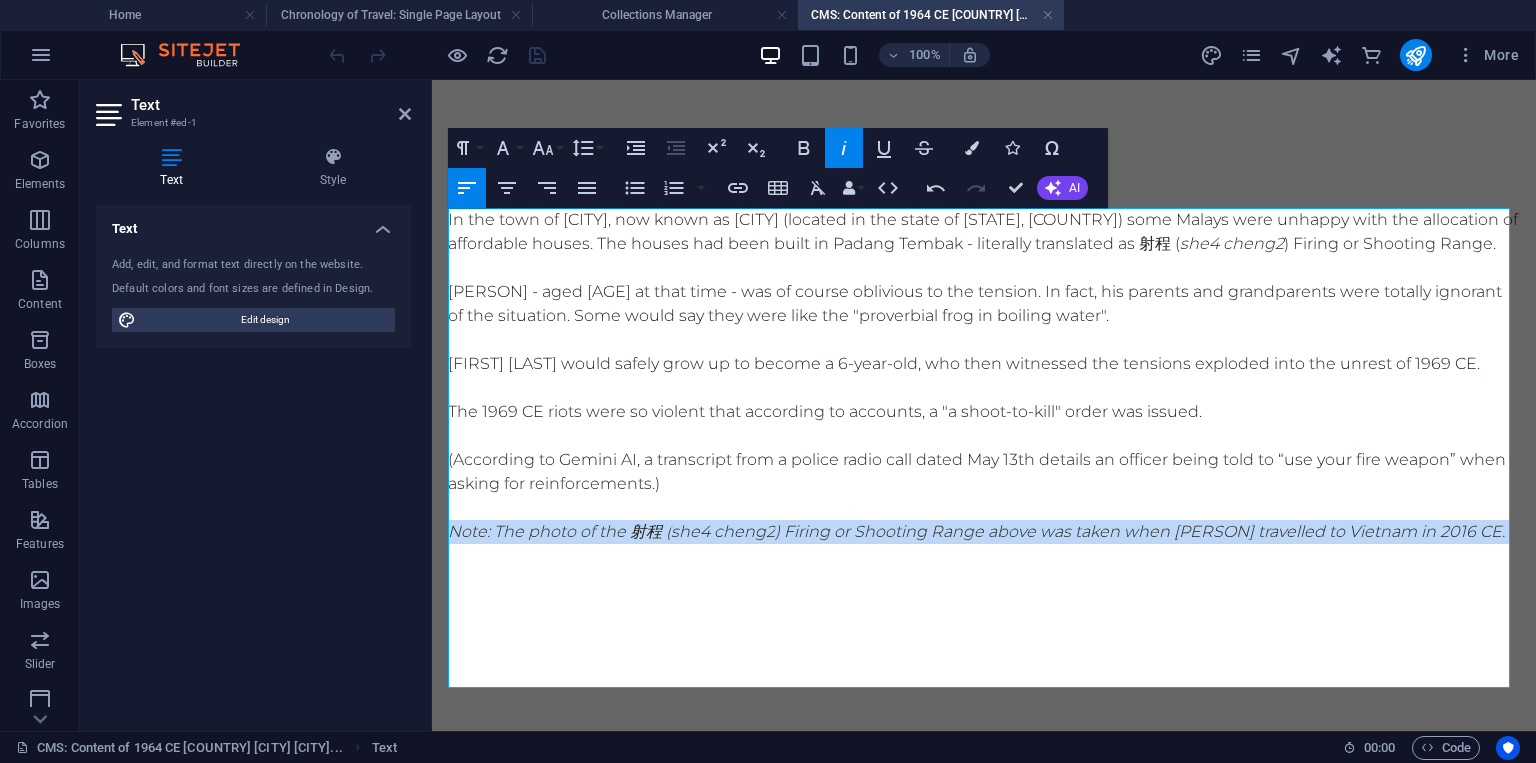 drag, startPoint x: 452, startPoint y: 582, endPoint x: 519, endPoint y: 611, distance: 73.00685 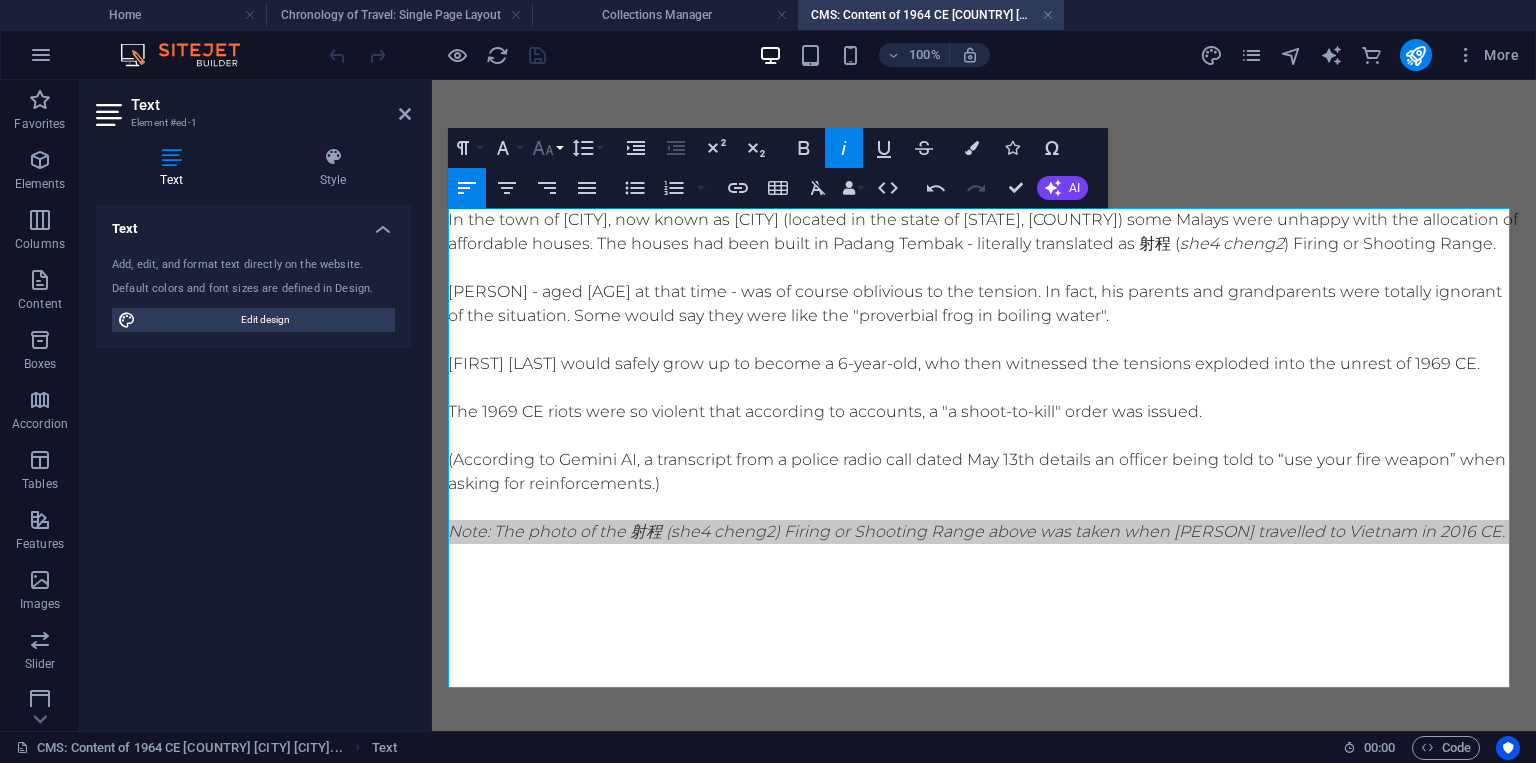 click on "Font Size" at bounding box center (547, 148) 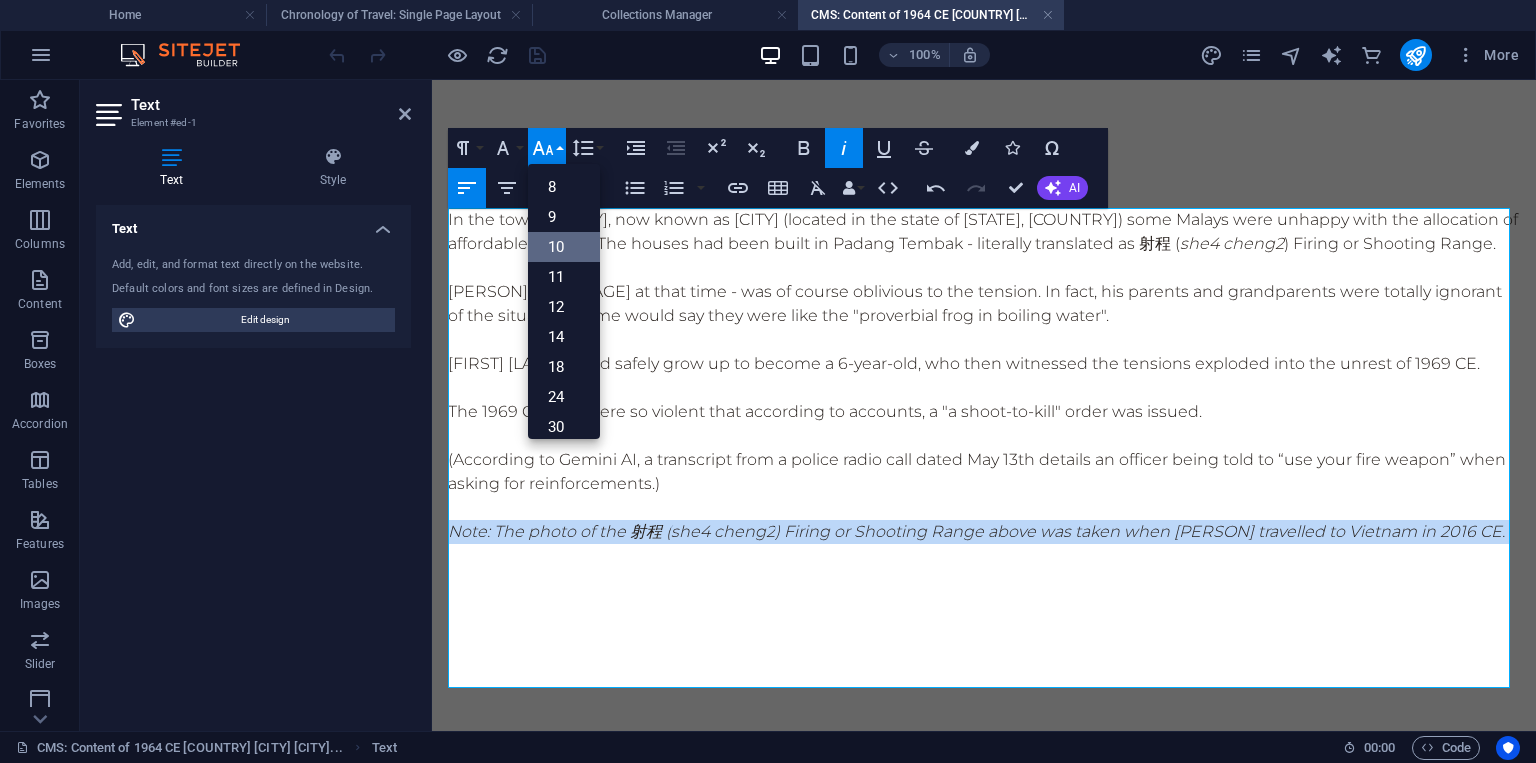 click on "10" at bounding box center [564, 247] 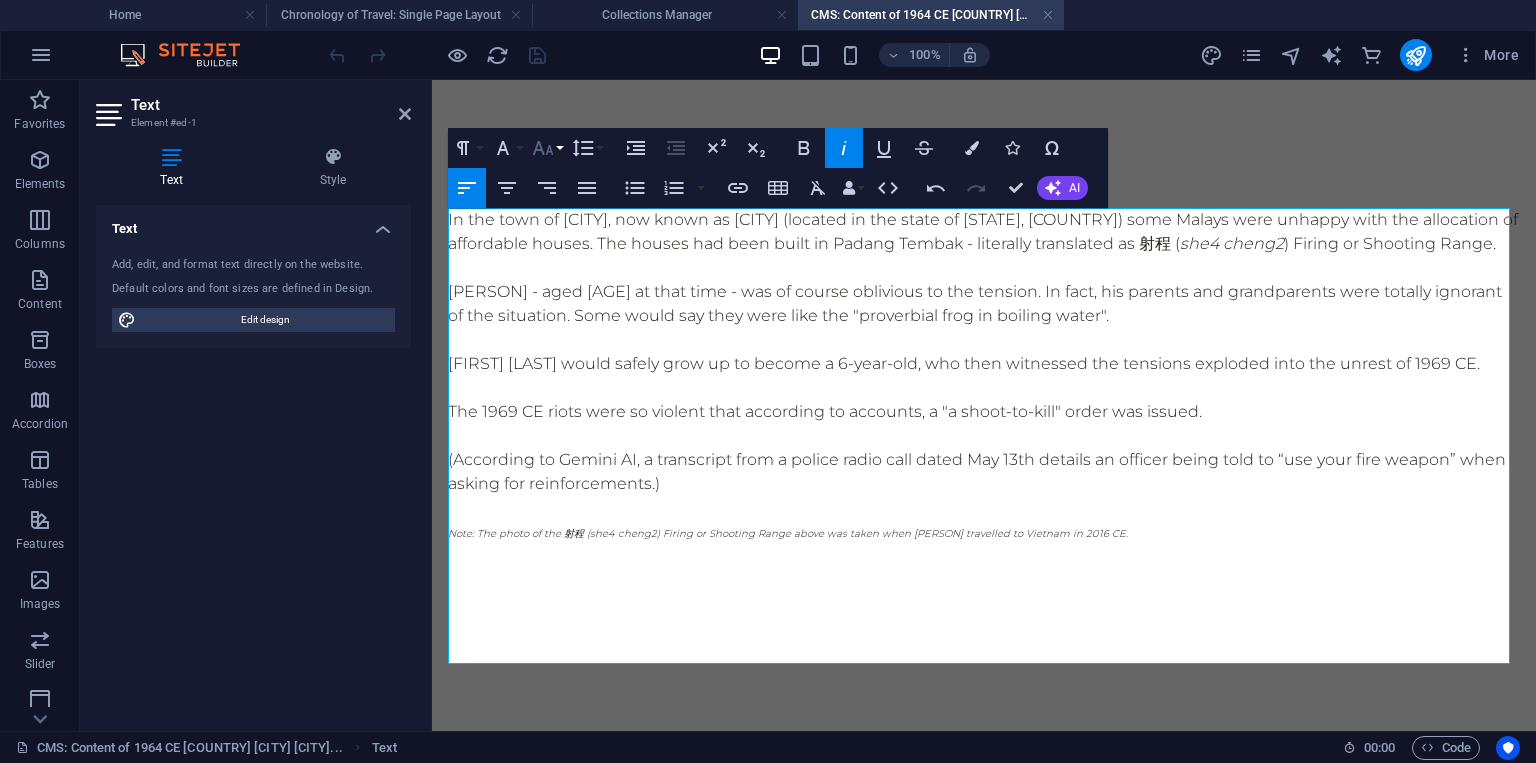 click on "Font Size" at bounding box center [547, 148] 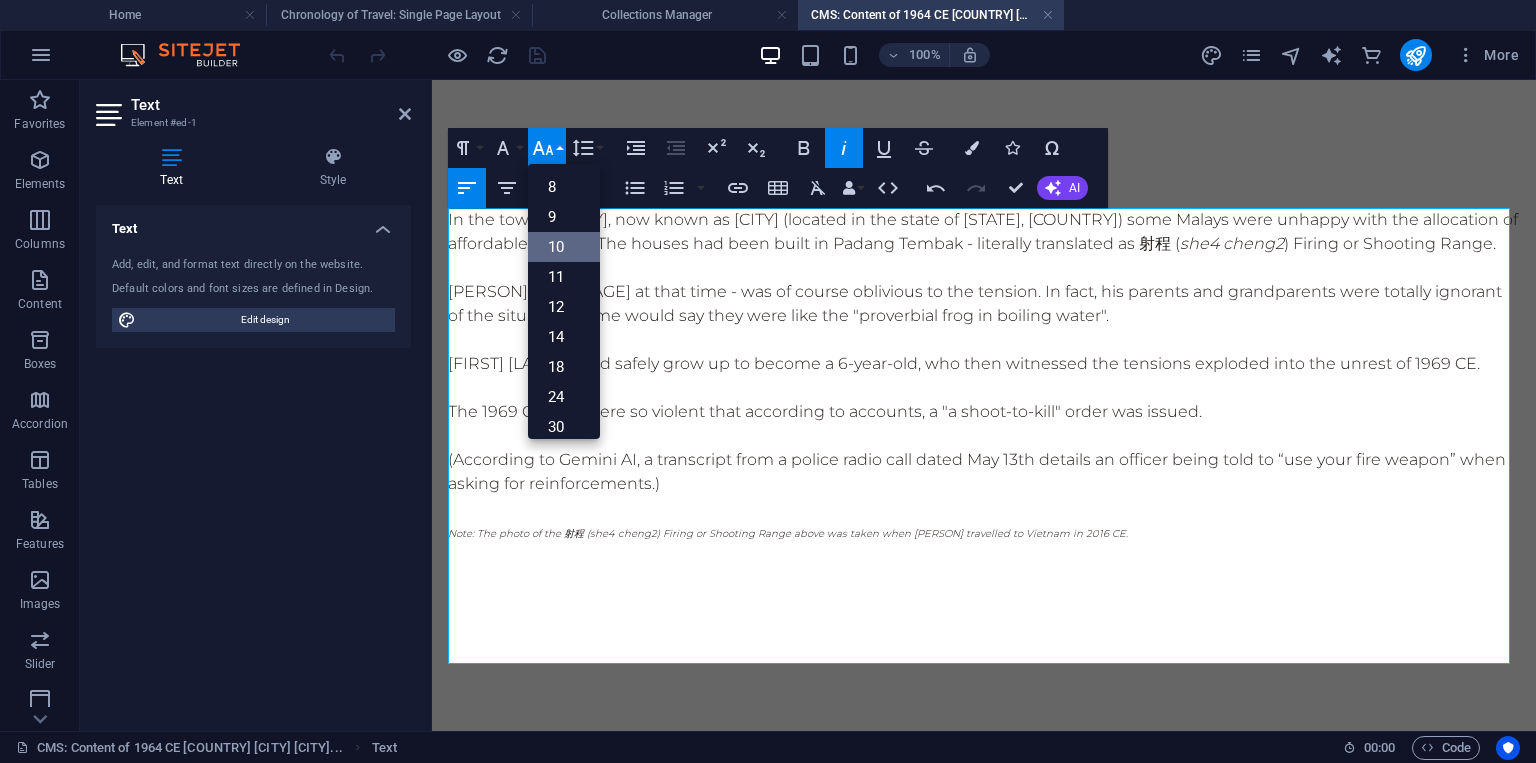 scroll, scrollTop: 81, scrollLeft: 0, axis: vertical 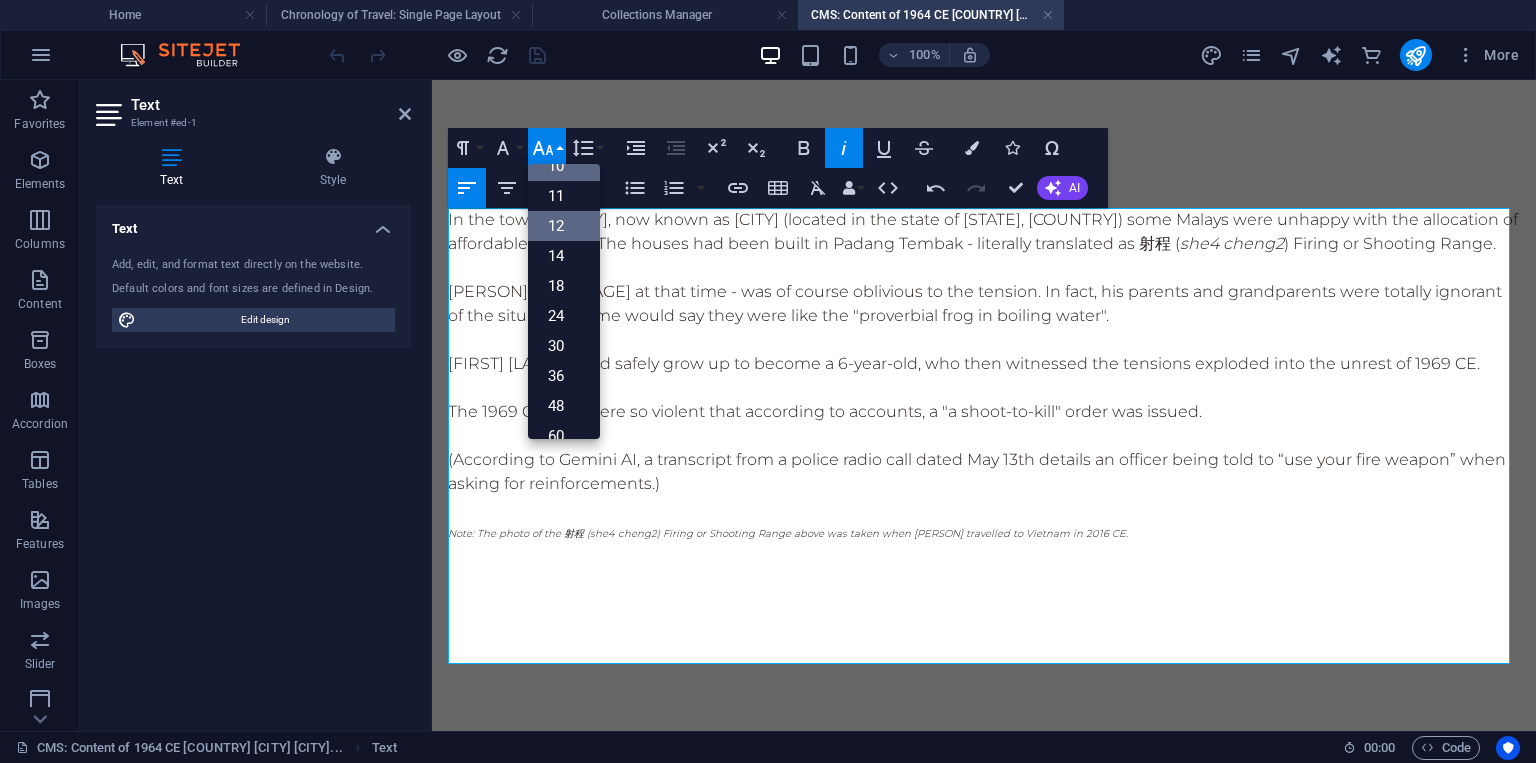 click on "12" at bounding box center [564, 226] 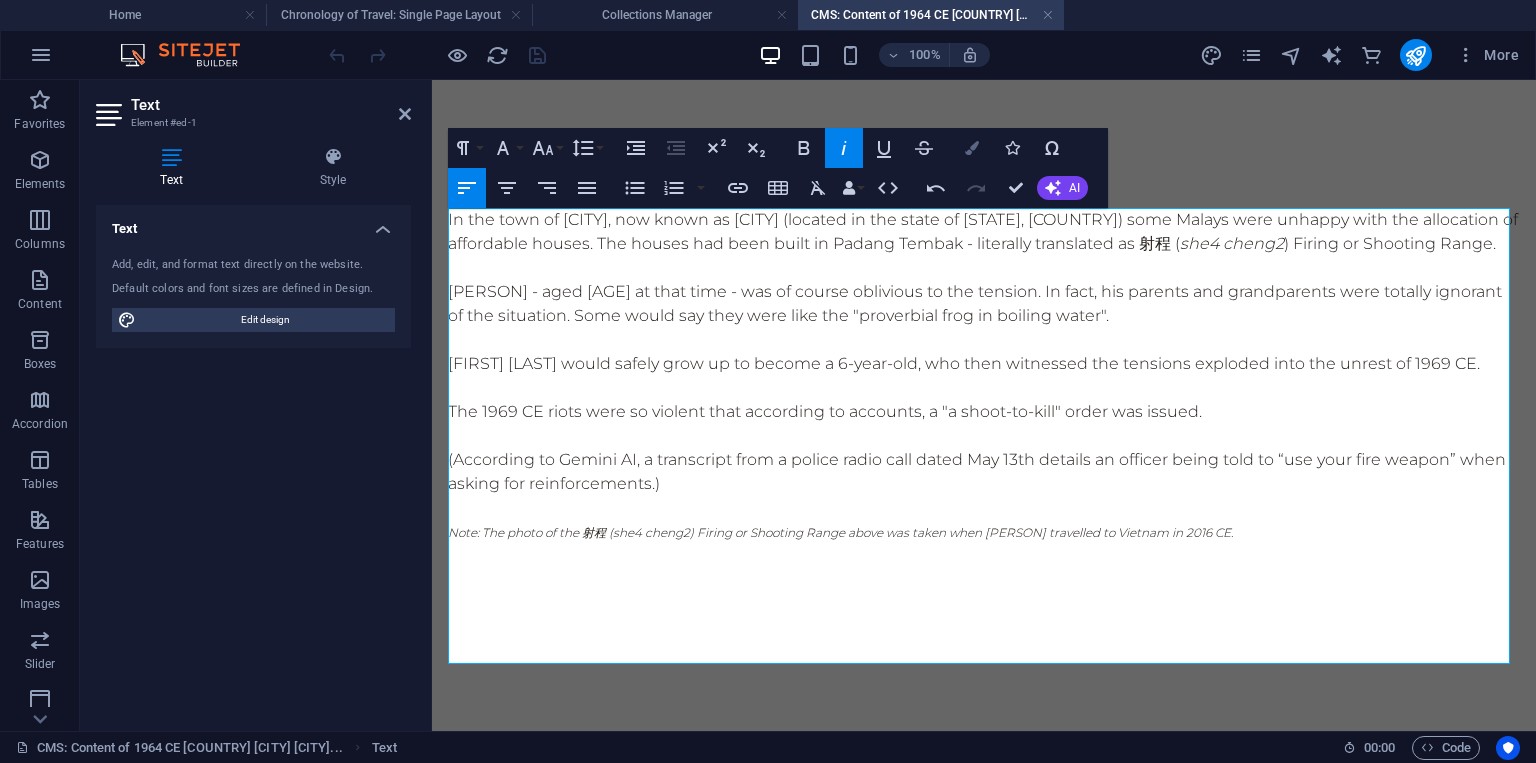 click on "Colors" at bounding box center (972, 148) 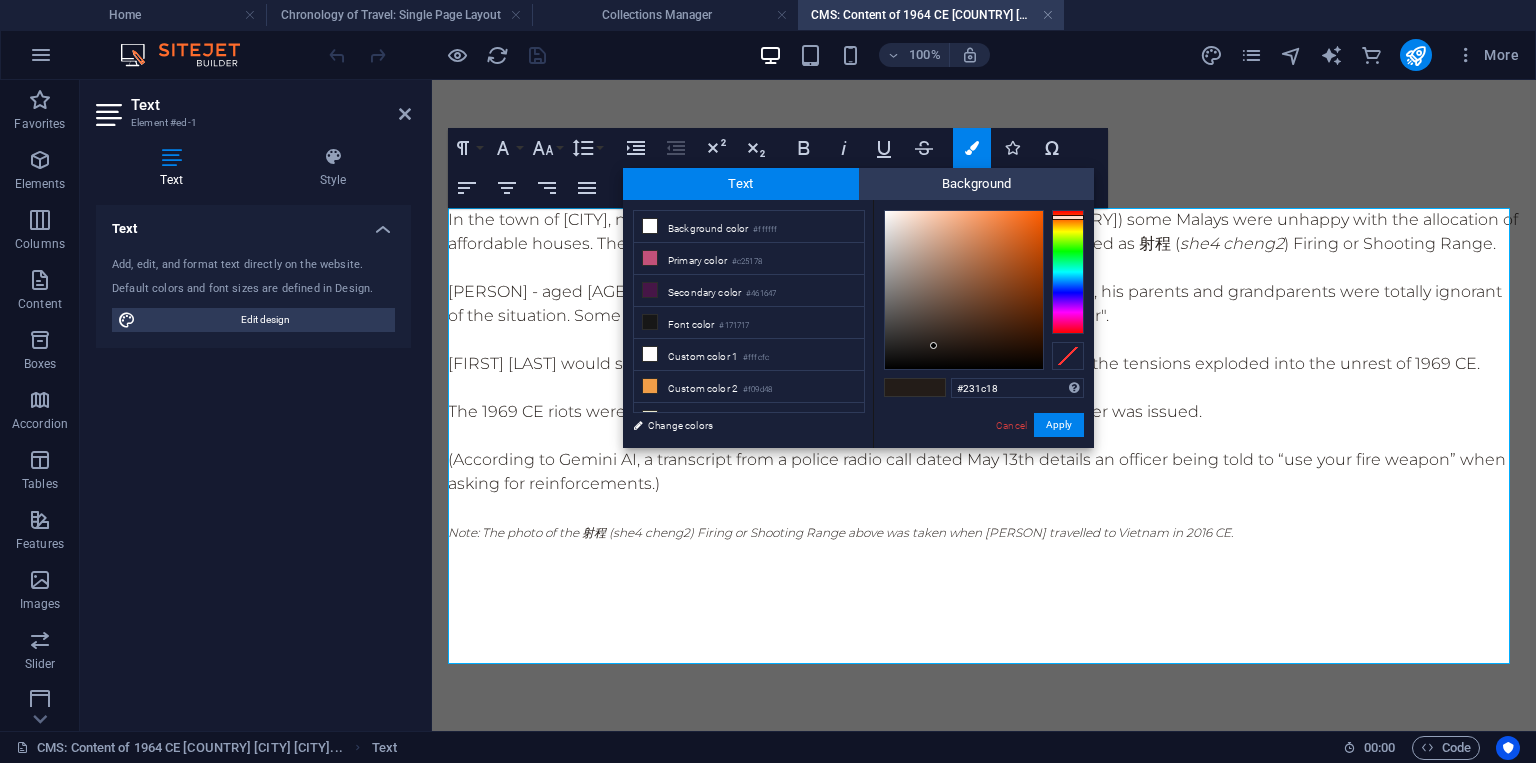 click on "In the town of 安顺 Telok Anson, now known as 安顺 Teluk Intan (located in the state of Perak, Malaysia) some Malays were unhappy with the allocation of affordable houses. The houses had been built in Padang Tembak - literally translated as 射程 ( she4 cheng2 ) Firing or Shooting Range.  杨丕源 Yang Piyuan - aged 1 at that time - was of course oblivious to the tension. In fact, his parents and grandparents were totally ignorant of the situation. Some would say they were like the "proverbial frog in boiling water".   杨丕源 Yang Piyuan would safely grow up to become a 6-year-old, who then witnessed the tensions exploded into the unrest of 1969 CE.  The 1969 CE riots were so violent that according to accounts, a "a shoot-to-kill" order was issued.  (According to Gemini AI, a transcript from a police radio call dated May 13th details an officer being told to “use your fire weapon” when asking for reinforcements.) ​ Note: The photo of the 射程 ( she4 cheng2 ​    杨丕源 Yang Piyuan" at bounding box center (984, 412) 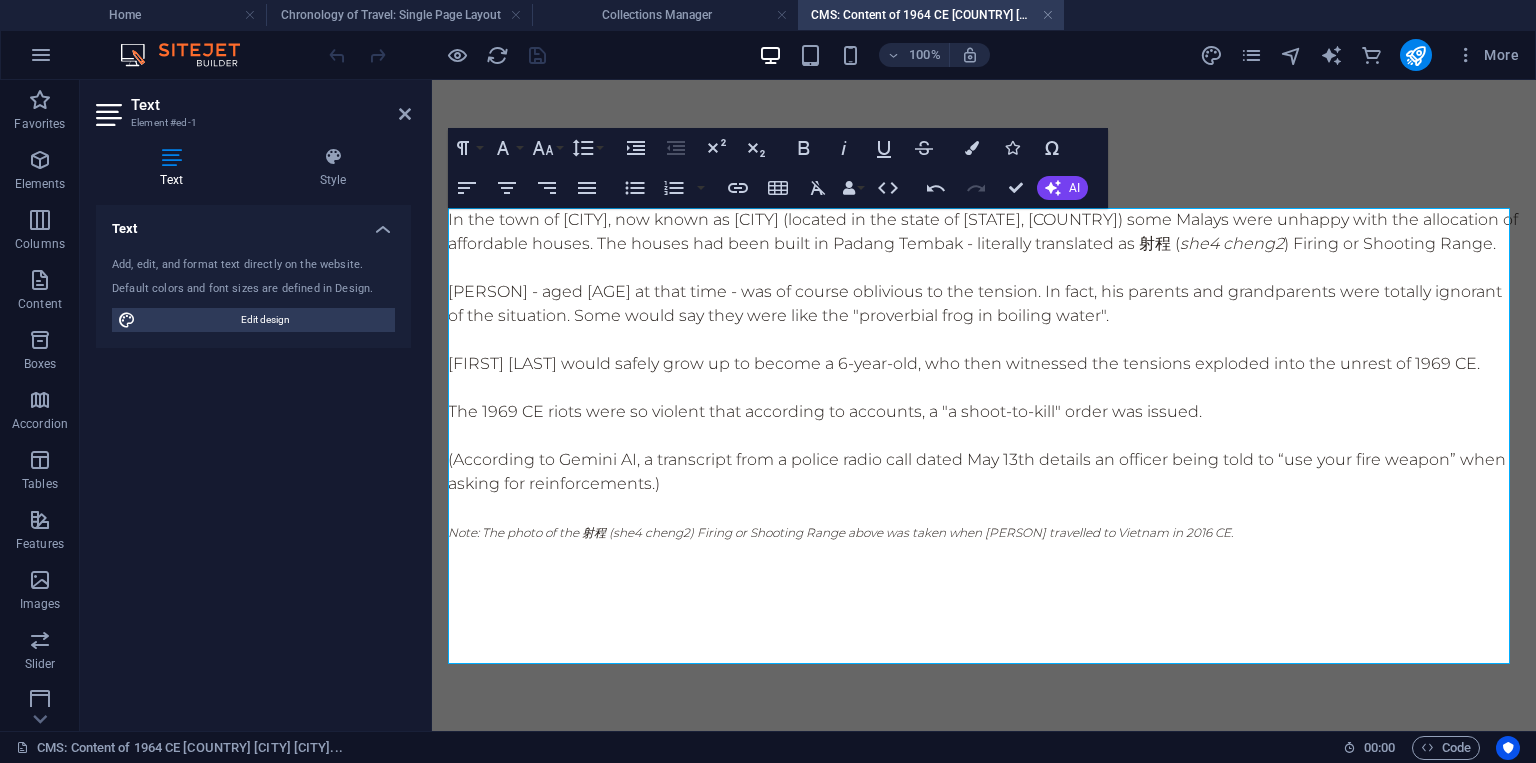 click on "(According to Gemini AI, a transcript from a police radio call dated May 13th details an officer being told to “use your fire weapon” when asking for reinforcements.)" at bounding box center (984, 472) 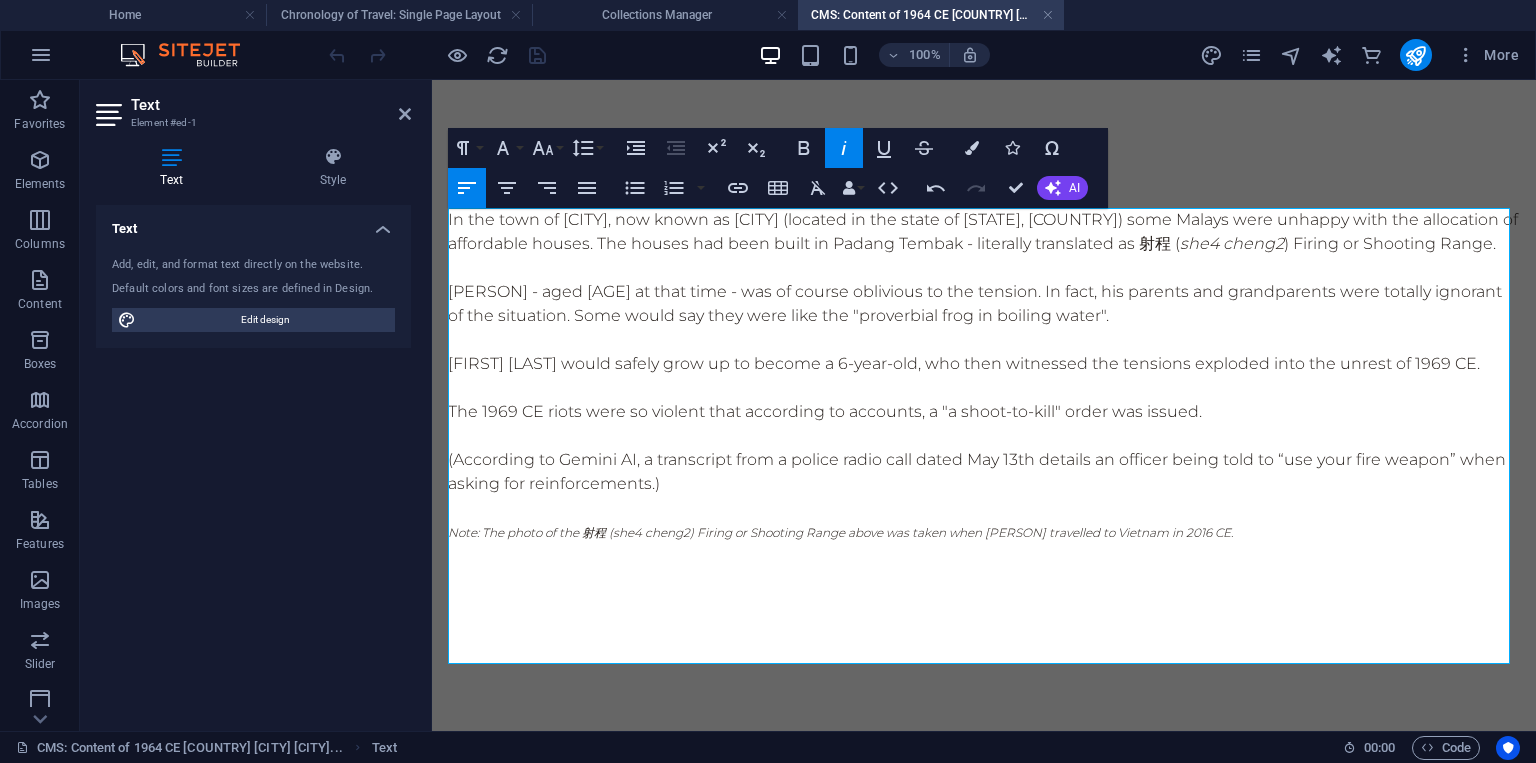 drag, startPoint x: 1304, startPoint y: 588, endPoint x: 445, endPoint y: 582, distance: 859.02094 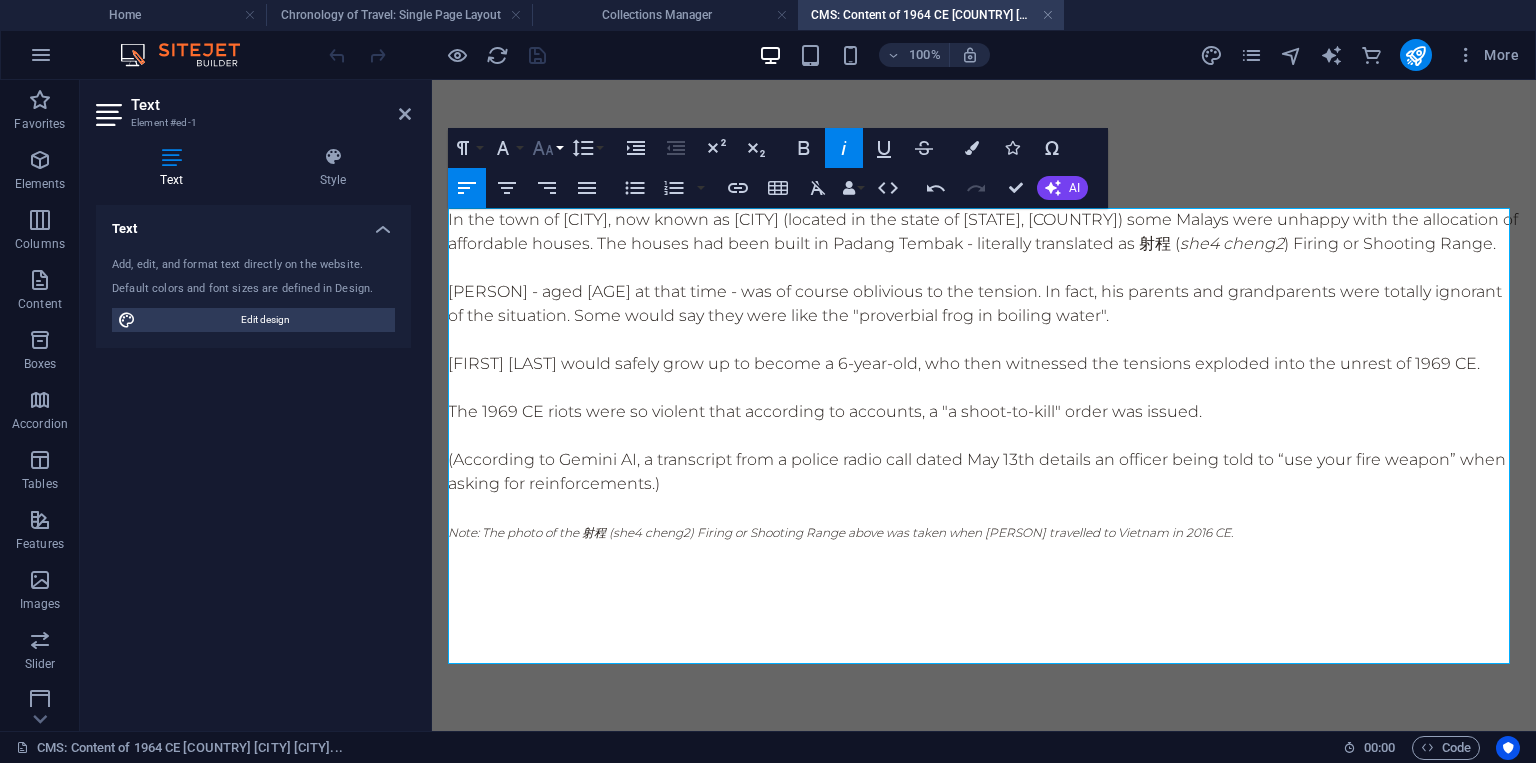 click 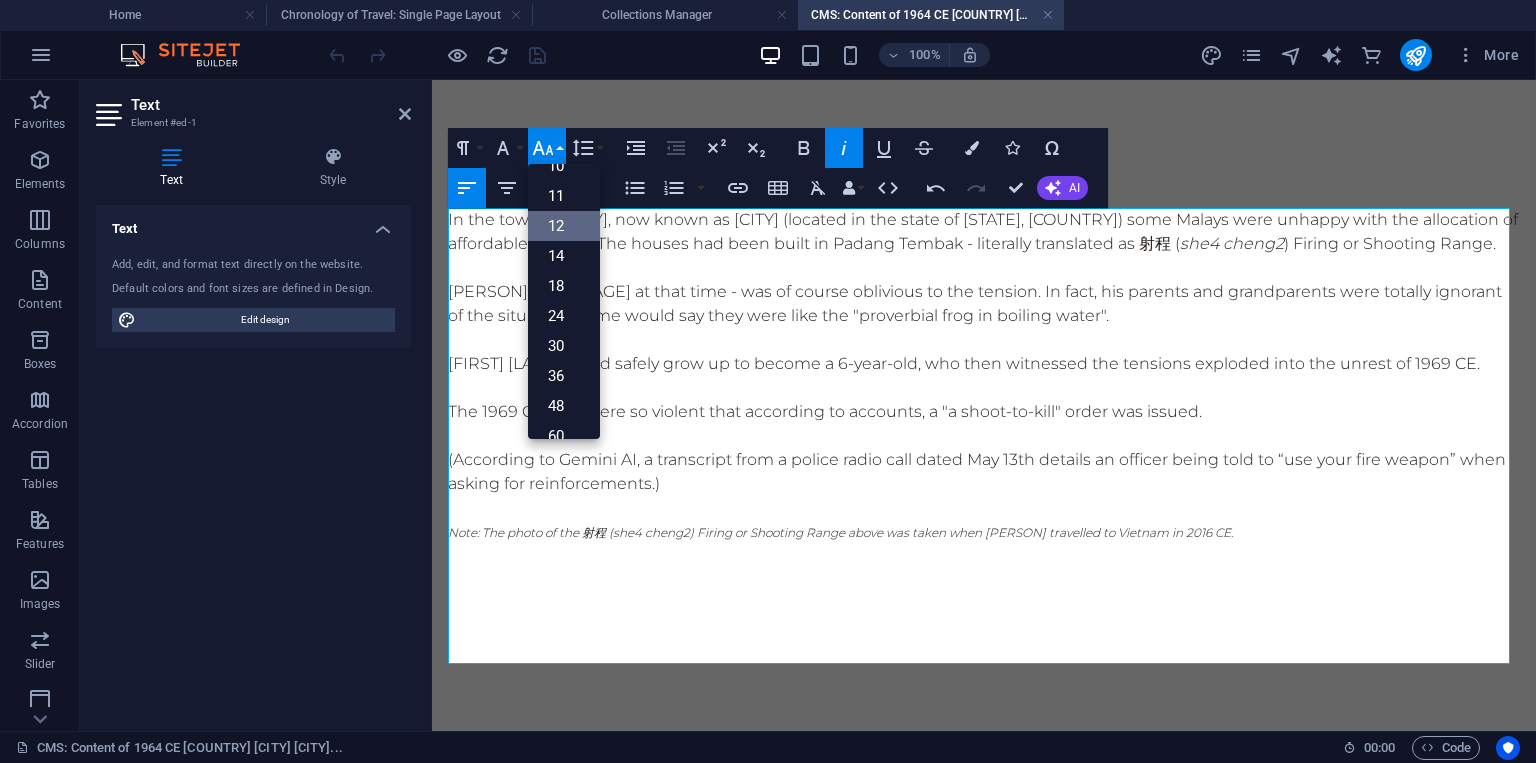 scroll, scrollTop: 140, scrollLeft: 0, axis: vertical 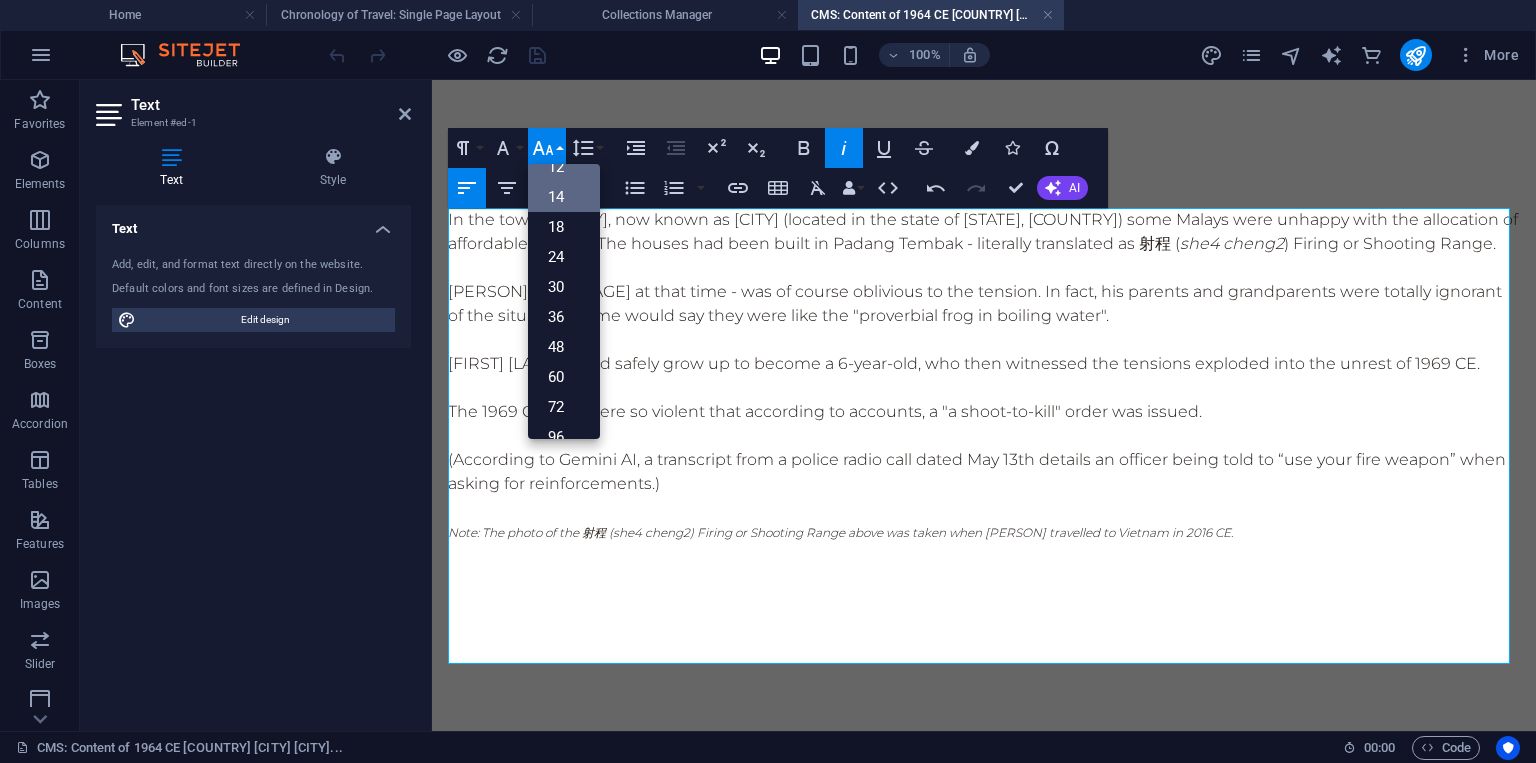 click on "14" at bounding box center [564, 197] 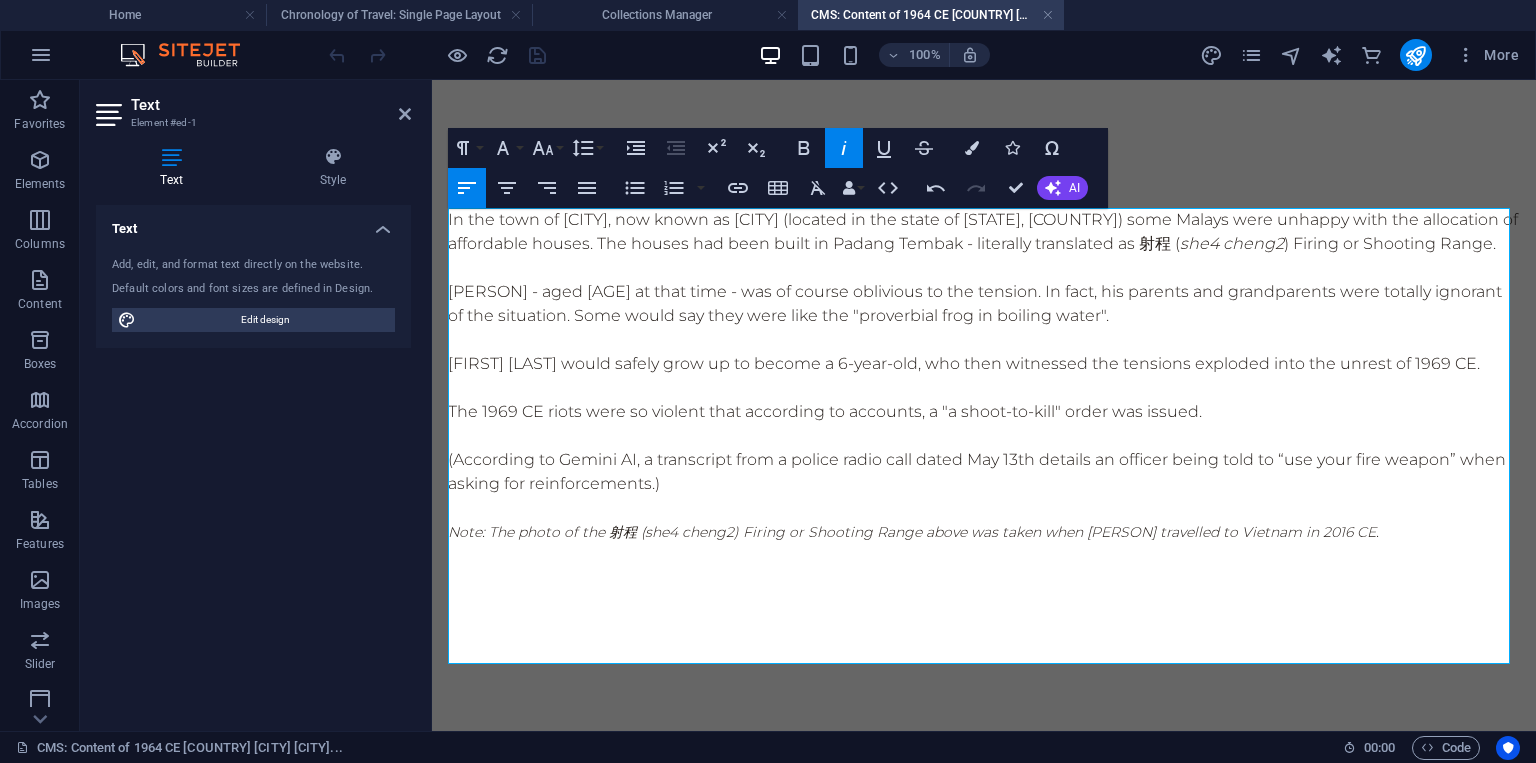 click at bounding box center [984, 388] 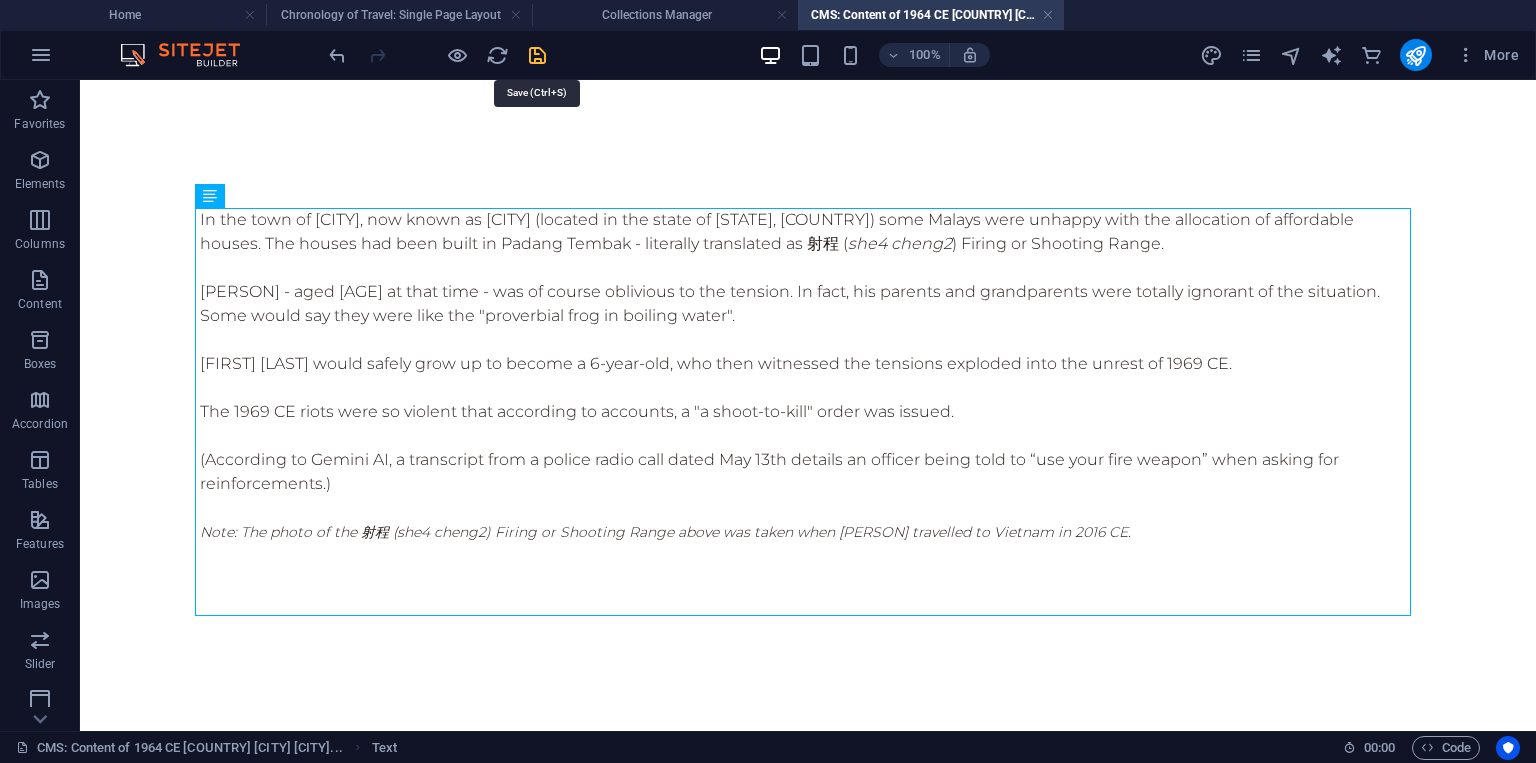 click at bounding box center (537, 55) 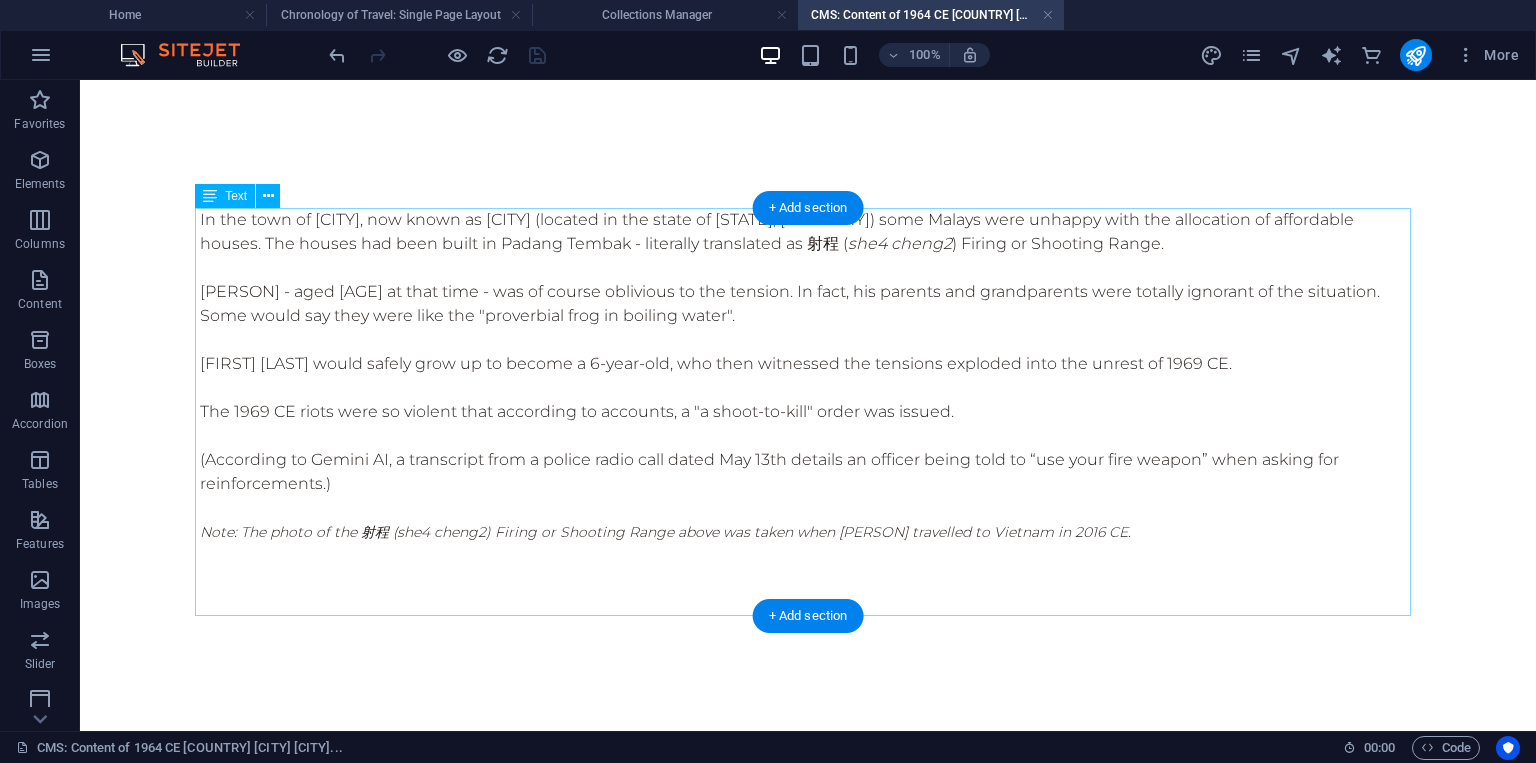 click on "[FIRST] [LAST] - aged [NUMBER] at that time - was of course oblivious to the tension. In fact, his parents and grandparents were totally ignorant of the situation. Some would say they were like the "proverbial frog in boiling water"." at bounding box center [808, 304] 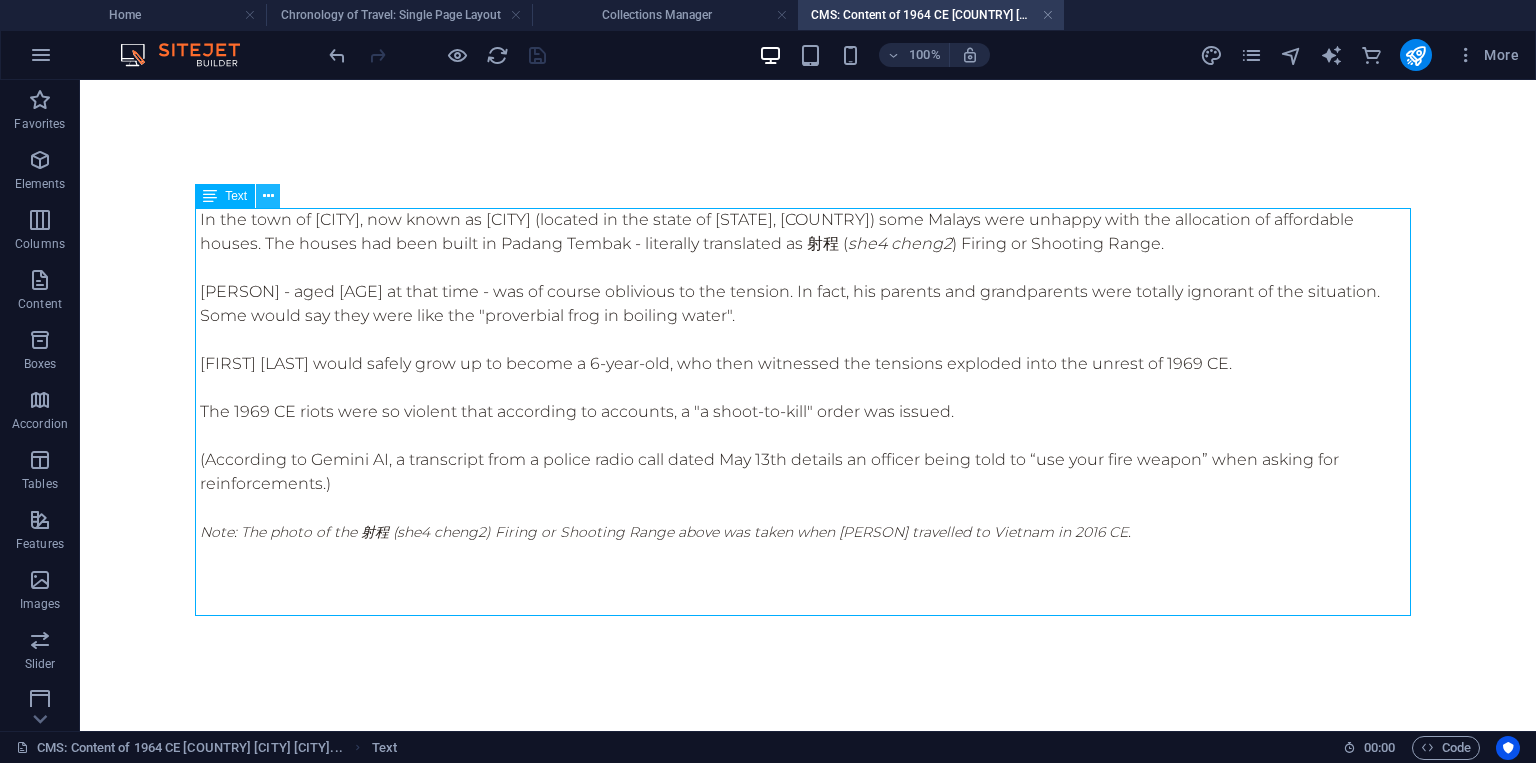 click at bounding box center [268, 196] 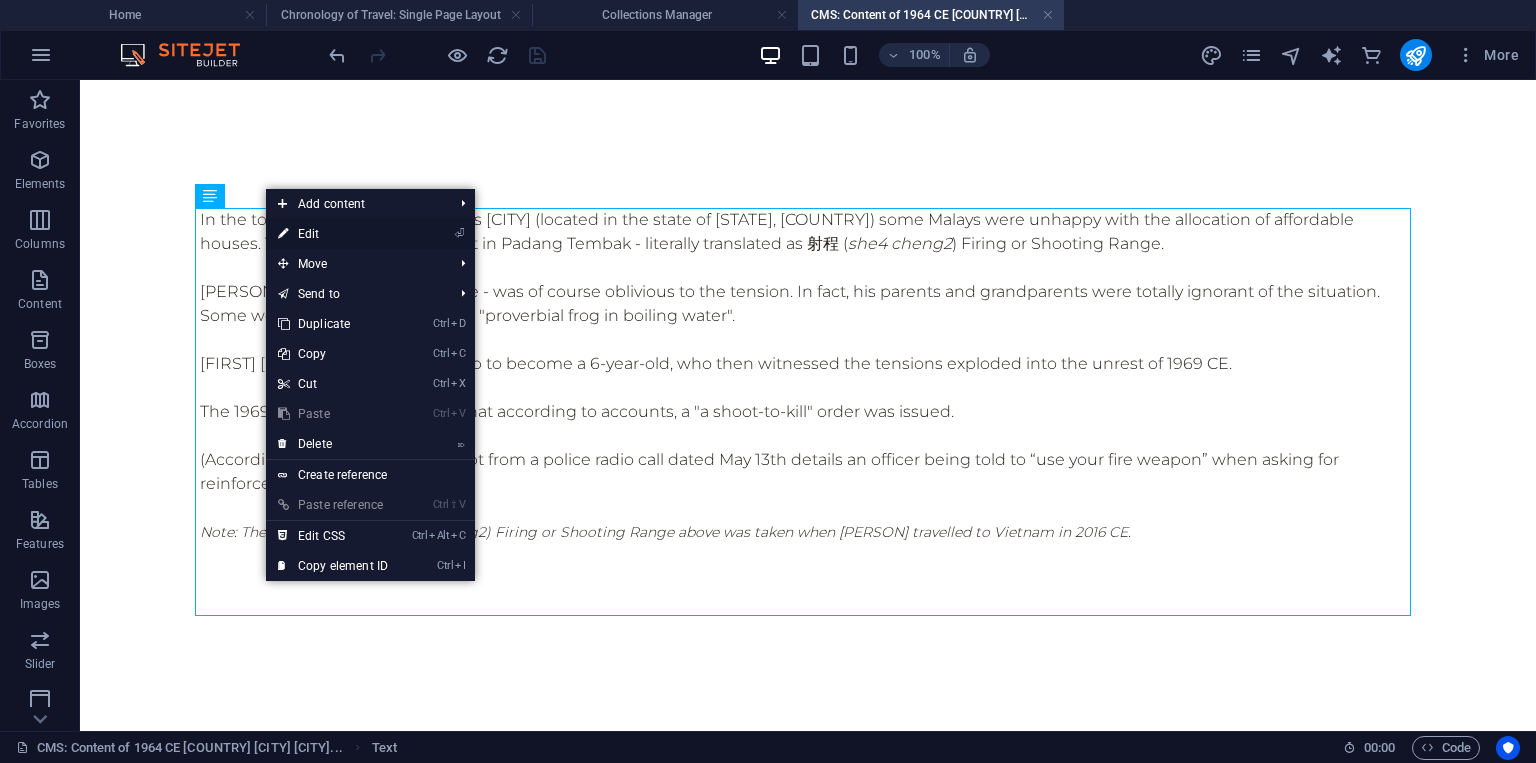 click on "⏎  Edit" at bounding box center (333, 234) 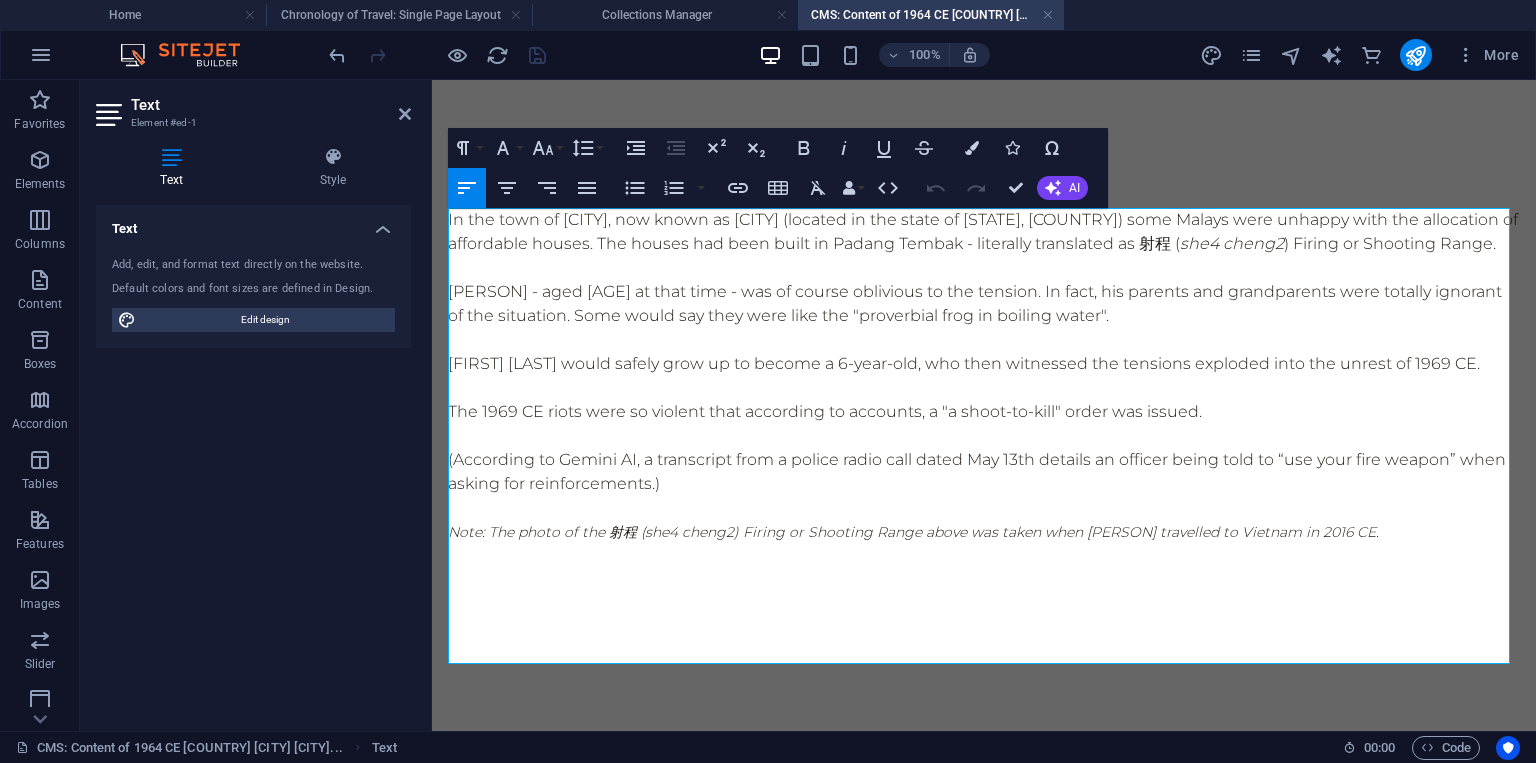 click on "[FIRST] [LAST] - aged [NUMBER] at that time - was of course oblivious to the tension. In fact, his parents and grandparents were totally ignorant of the situation. Some would say they were like the "proverbial frog in boiling water"." at bounding box center (984, 304) 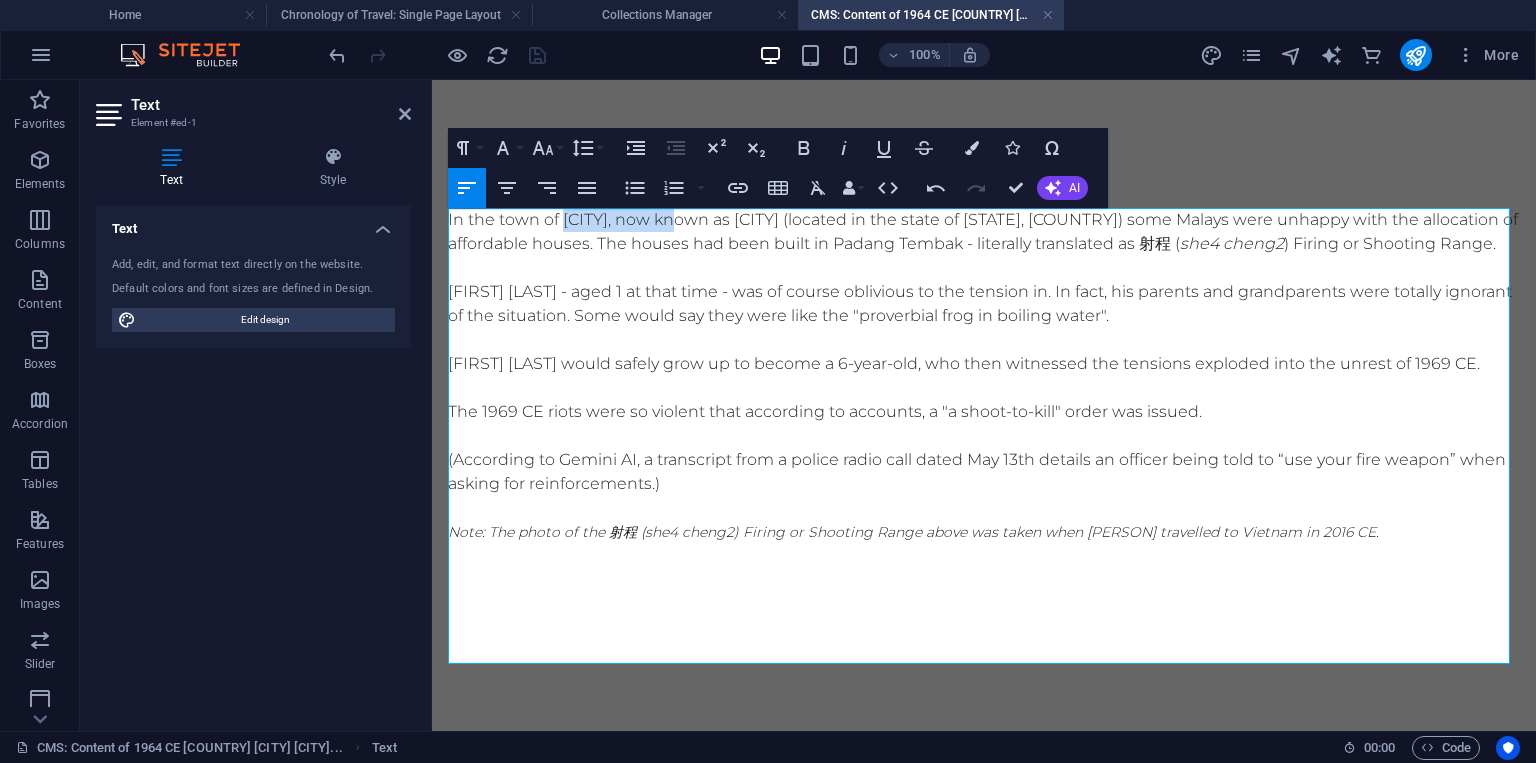drag, startPoint x: 565, startPoint y: 222, endPoint x: 692, endPoint y: 223, distance: 127.00394 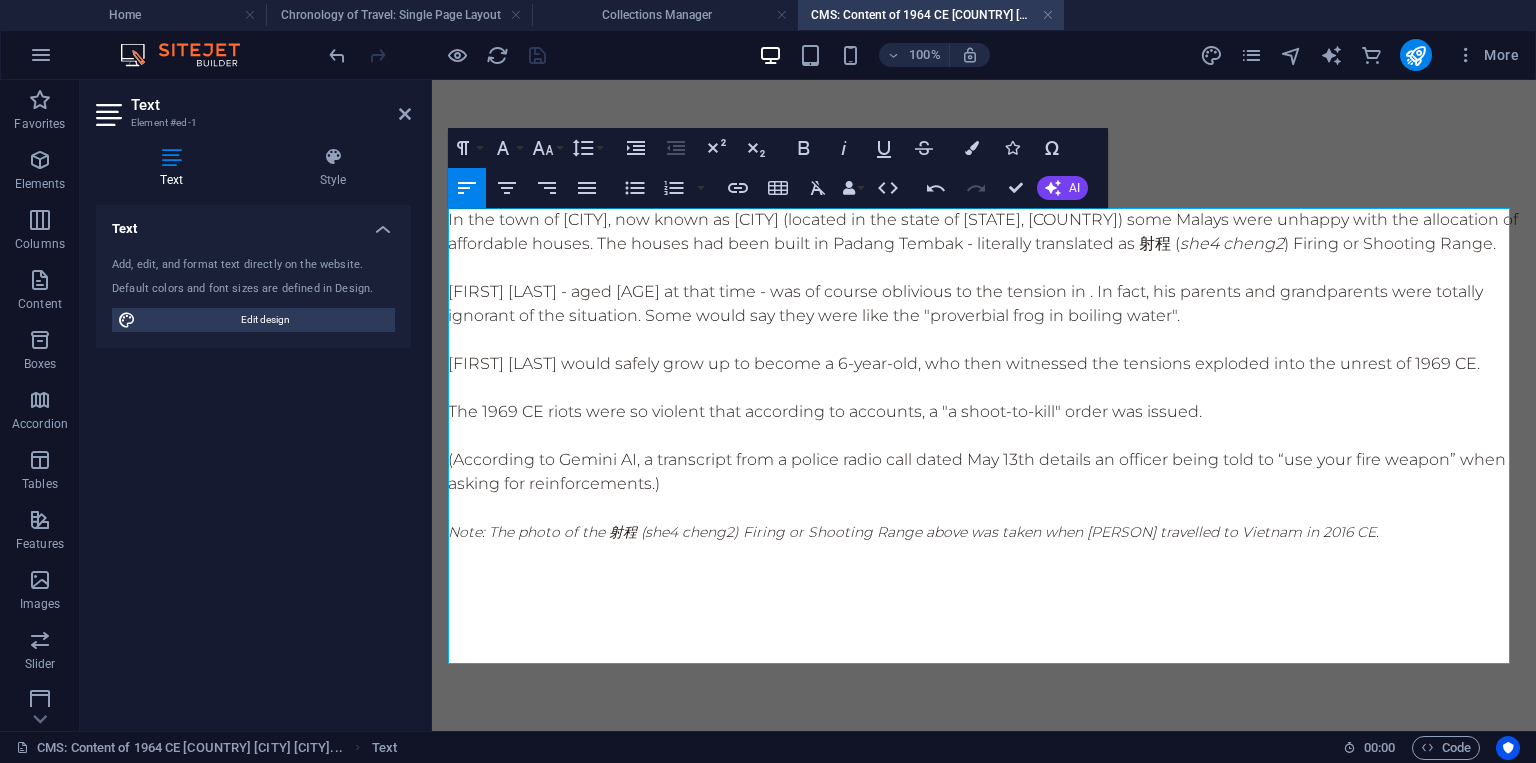 click on "杨丕源 Yang Piyuan - aged 1 at that time - was of course oblivious to the tension in . In fact, his parents and grandparents were totally ignorant of the situation. Some would say they were like the "proverbial frog in boiling water"." at bounding box center [984, 304] 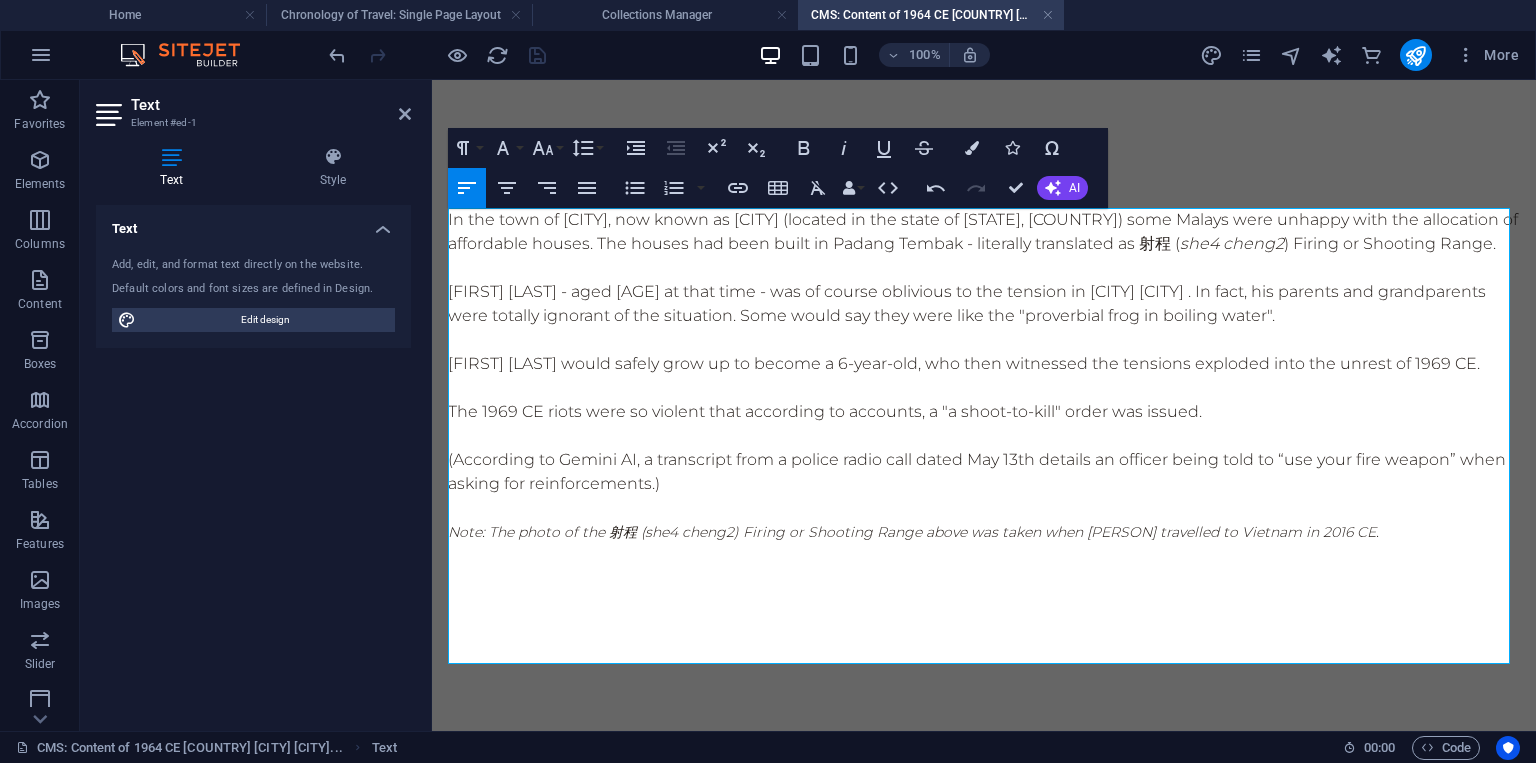 scroll, scrollTop: 0, scrollLeft: 9, axis: horizontal 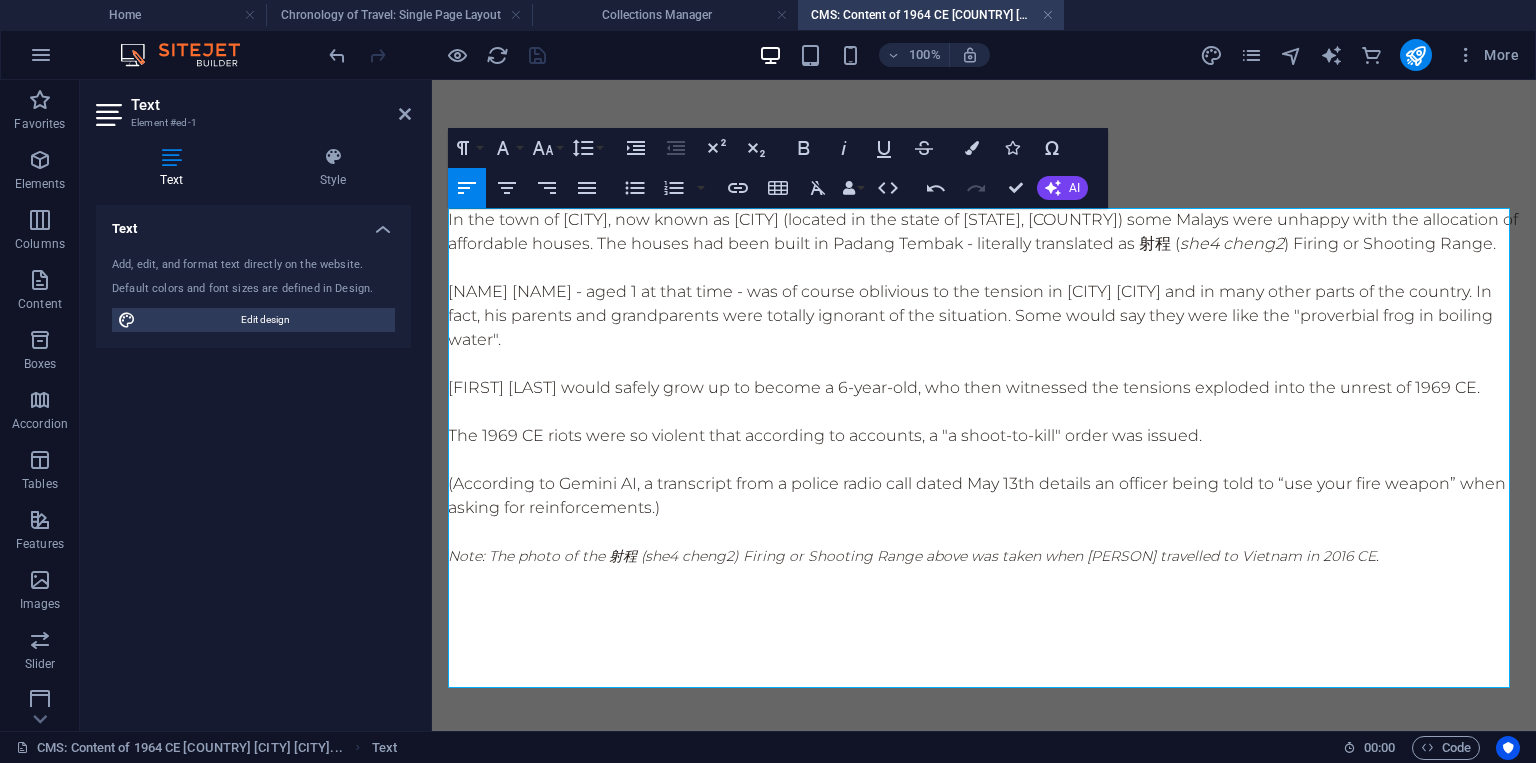 click on "杨丕源 Yang Piyuan - aged 1 at that time - was of course oblivious to the tension in 安顺 Telok Anson and in many other parts of the country. In fact, his parents and grandparents were totally ignorant of the situation. Some would say they were like the "proverbial frog in boiling water"." at bounding box center (984, 316) 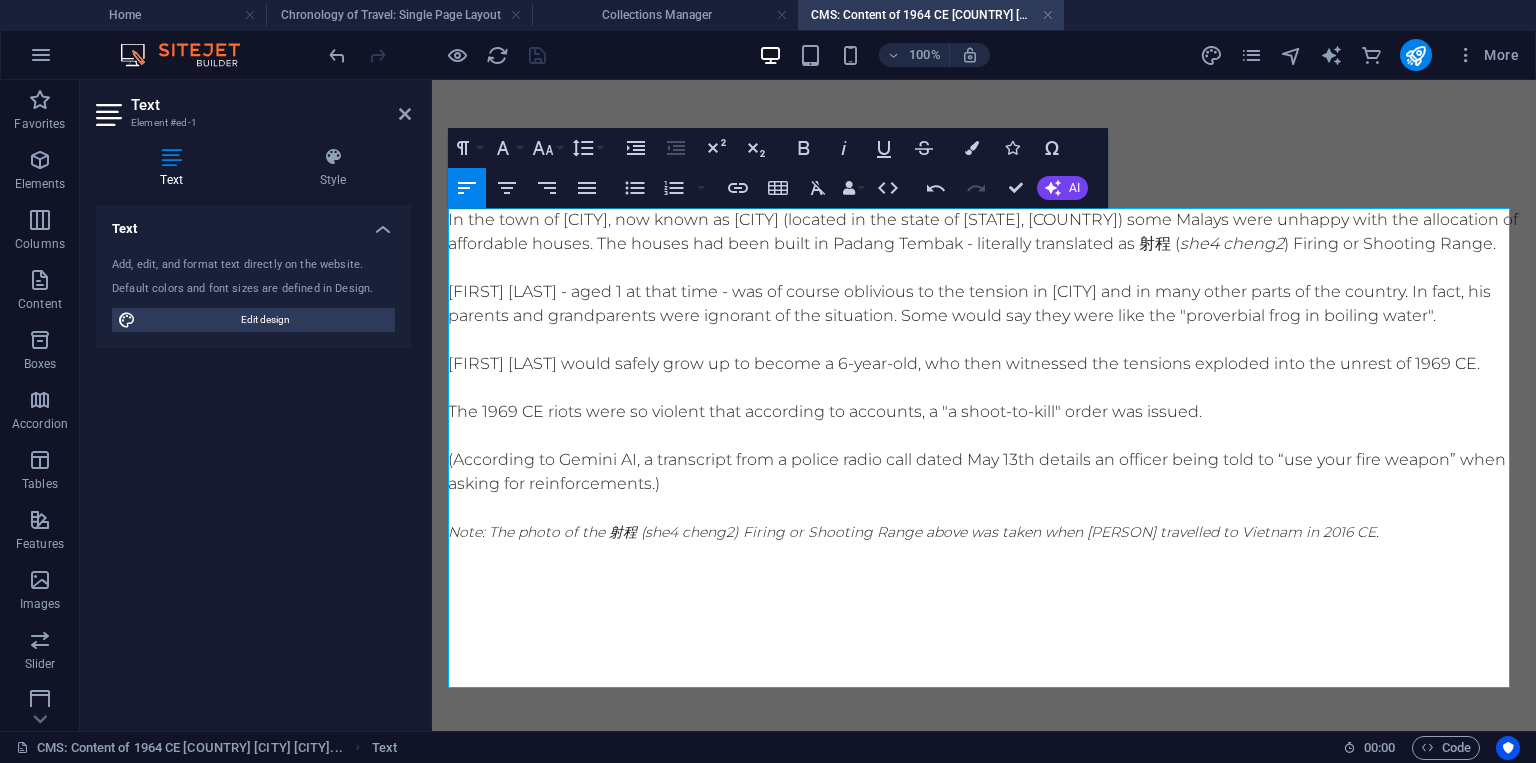 click on "杨丕源 Yang Piyuan - aged 1 at that time - was of course oblivious to the tension in 安顺 Telok Anson and in many other parts of the country. In fact, his parents and grandparents were ignorant of the situation. Some would say they were like the "proverbial frog in boiling water"." at bounding box center (984, 304) 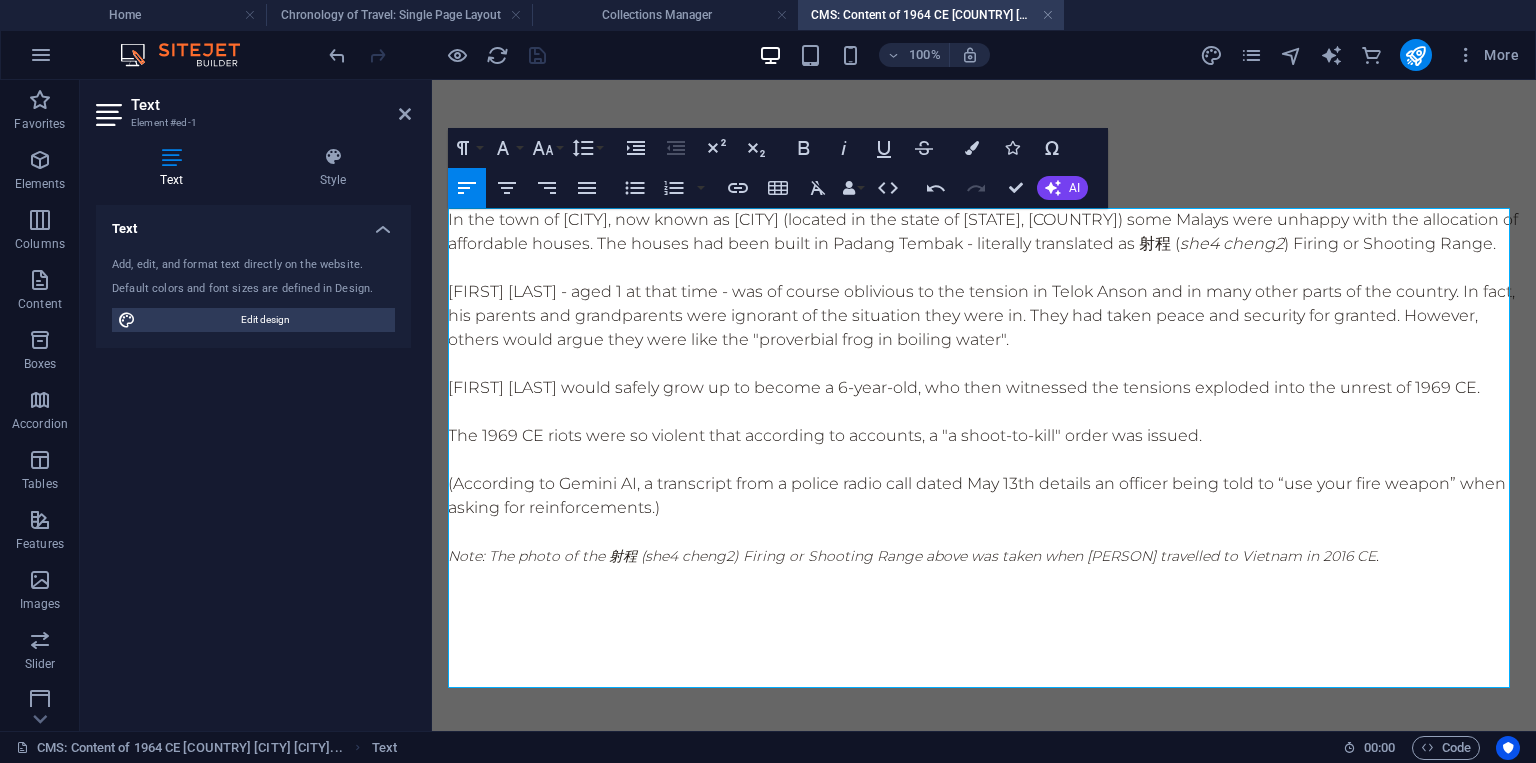 click on "杨丕源 Yang Piyuan - aged 1 at that time - was of course oblivious to the tension in 安顺 Telok Anson and in many other parts of the country. In fact, his parents and grandparents were ignorant of the situation they were in. They had taken peace and security for granted. However, others would argue they were like the "proverbial frog in boiling water"." at bounding box center (984, 316) 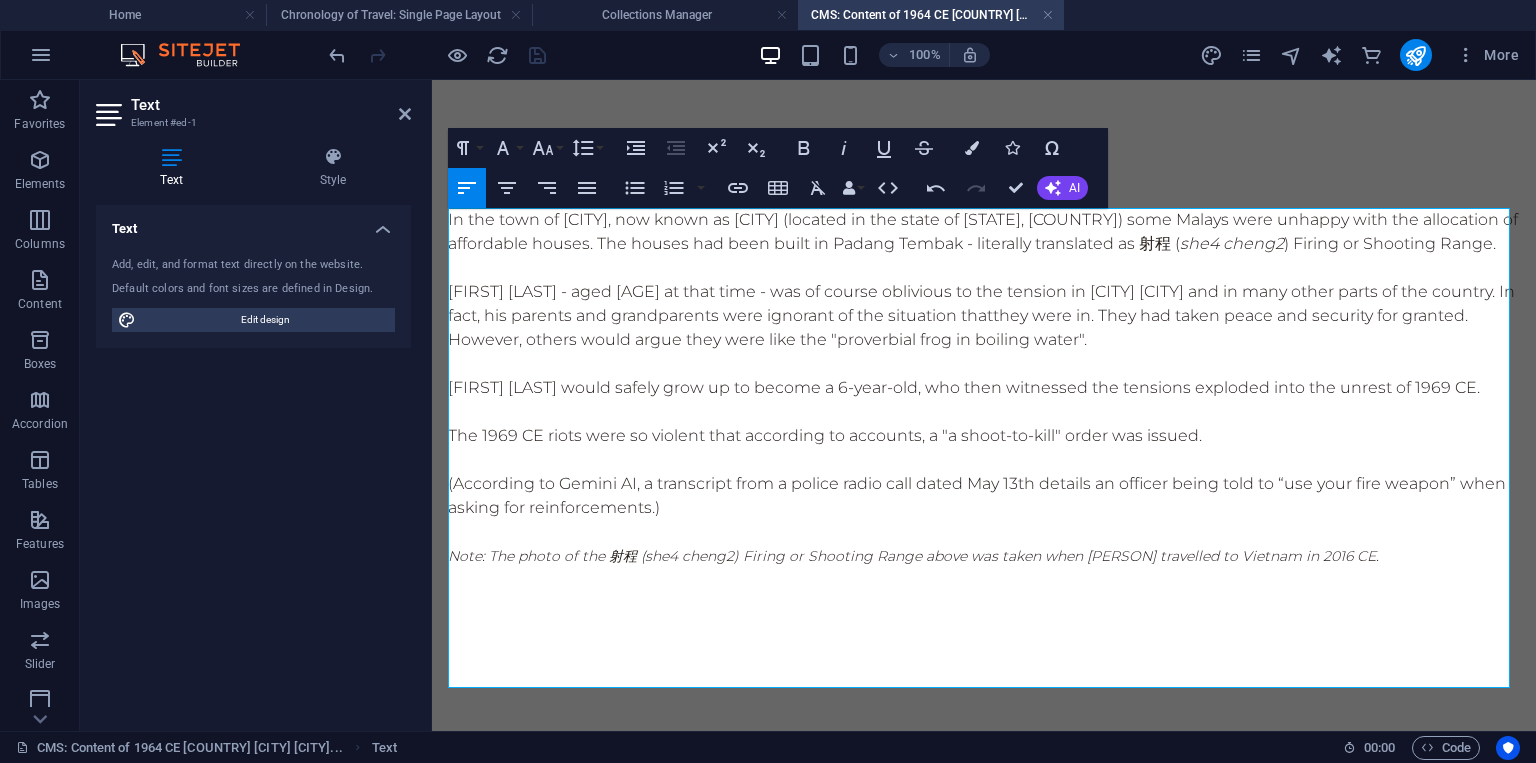 click on "[FIRST] [LAST] would safely grow up to become a [AGE]-year-old, who then witnessed the tensions exploded into the unrest of [YEAR] CE." at bounding box center [984, 388] 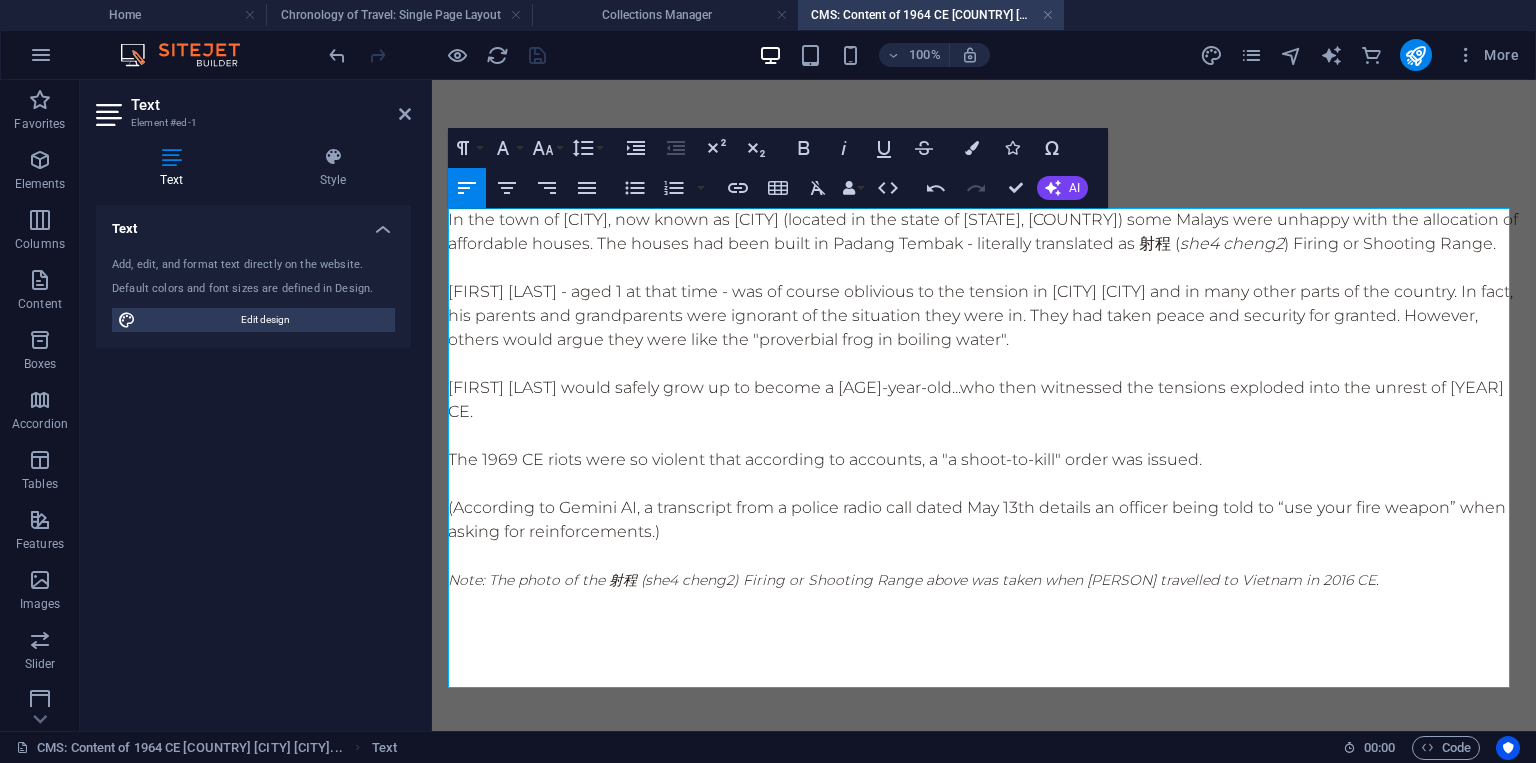 click on "杨丕源 Yang Piyuan would safely grow up to become a 6-year-old...  who then witnessed the tensions exploded into the unrest of 1969 CE." at bounding box center [984, 400] 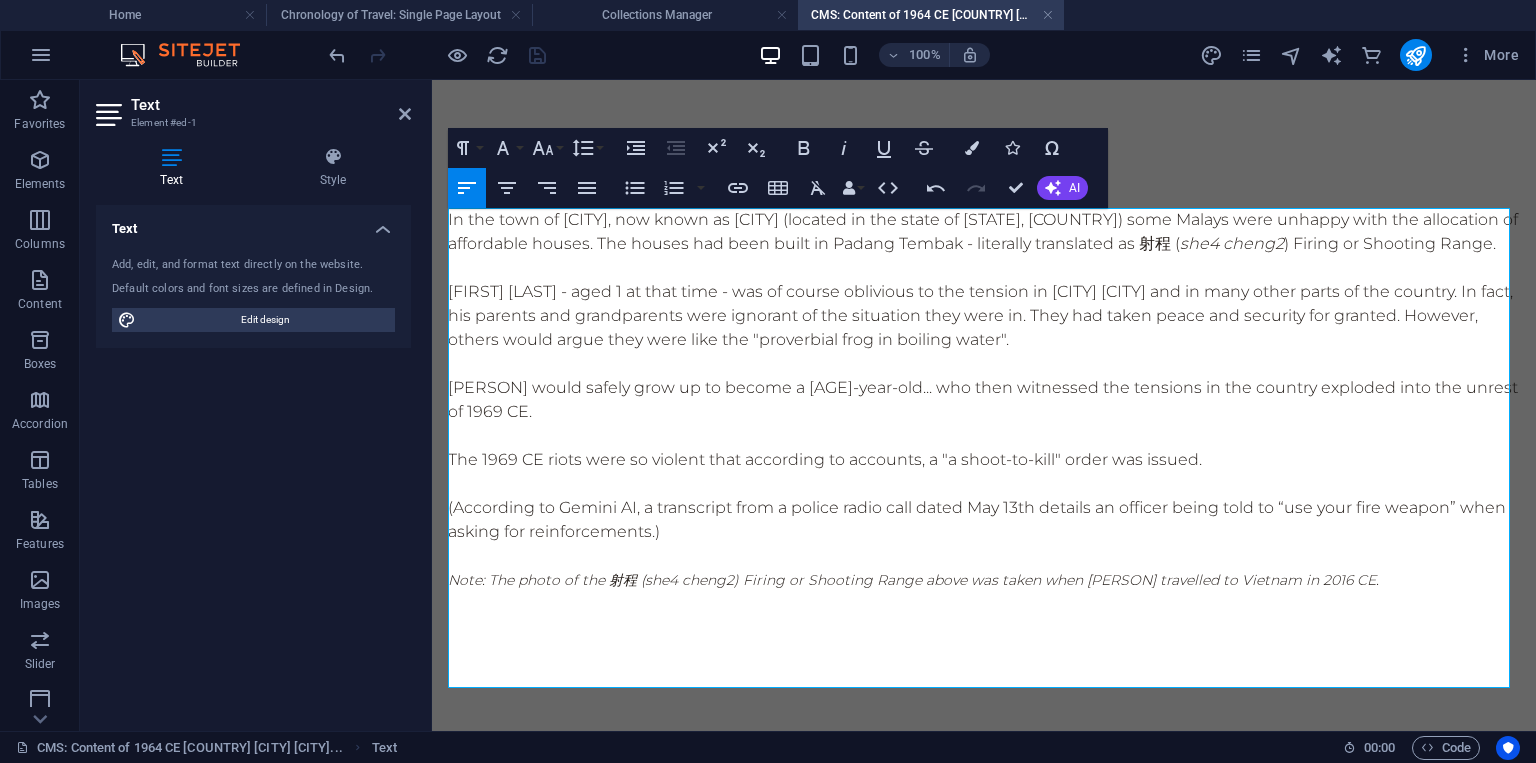 click on "The [YEAR] CE riots were so violent that according to accounts, a "a shoot-to-kill" order was issued." at bounding box center (984, 460) 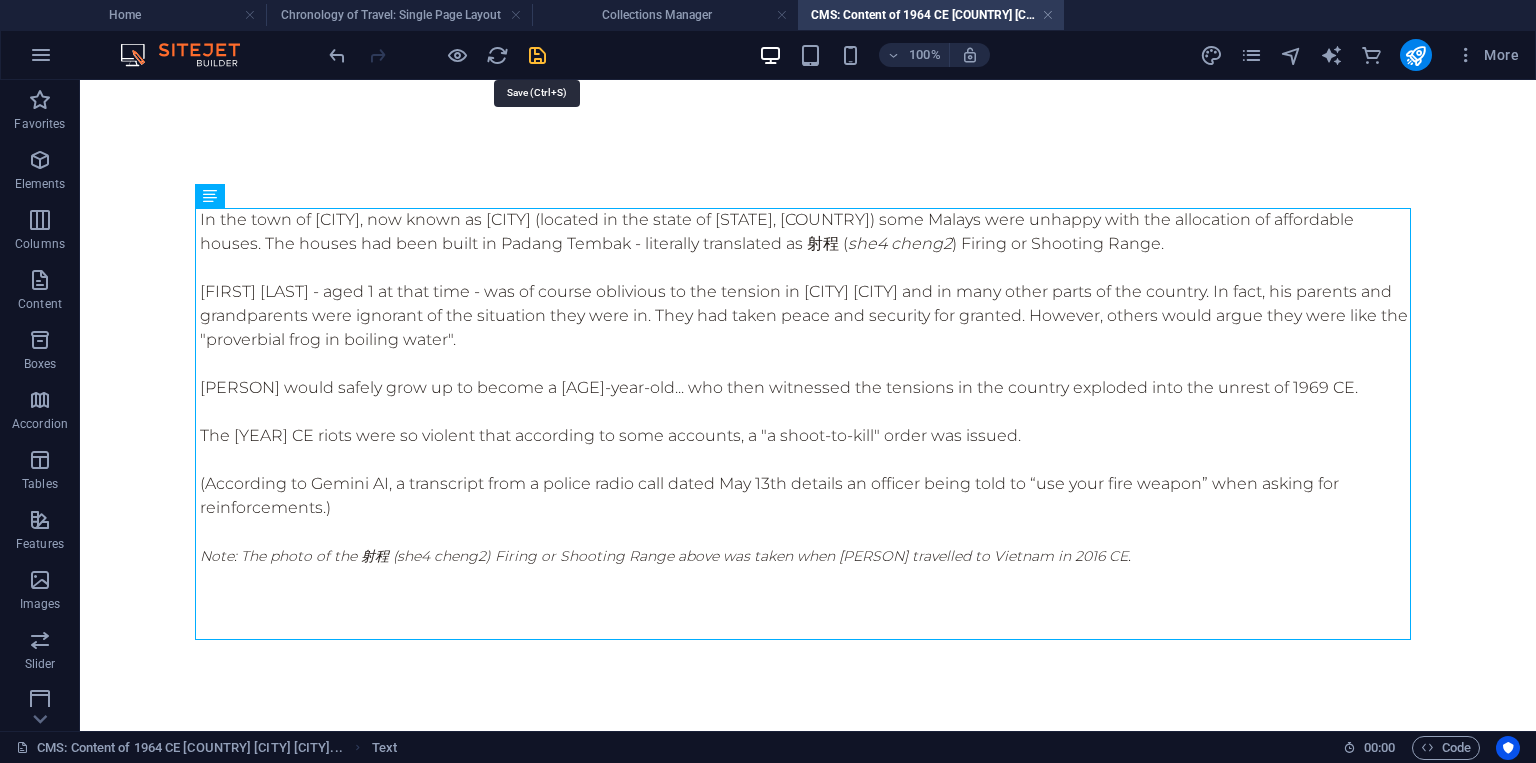 click at bounding box center (537, 55) 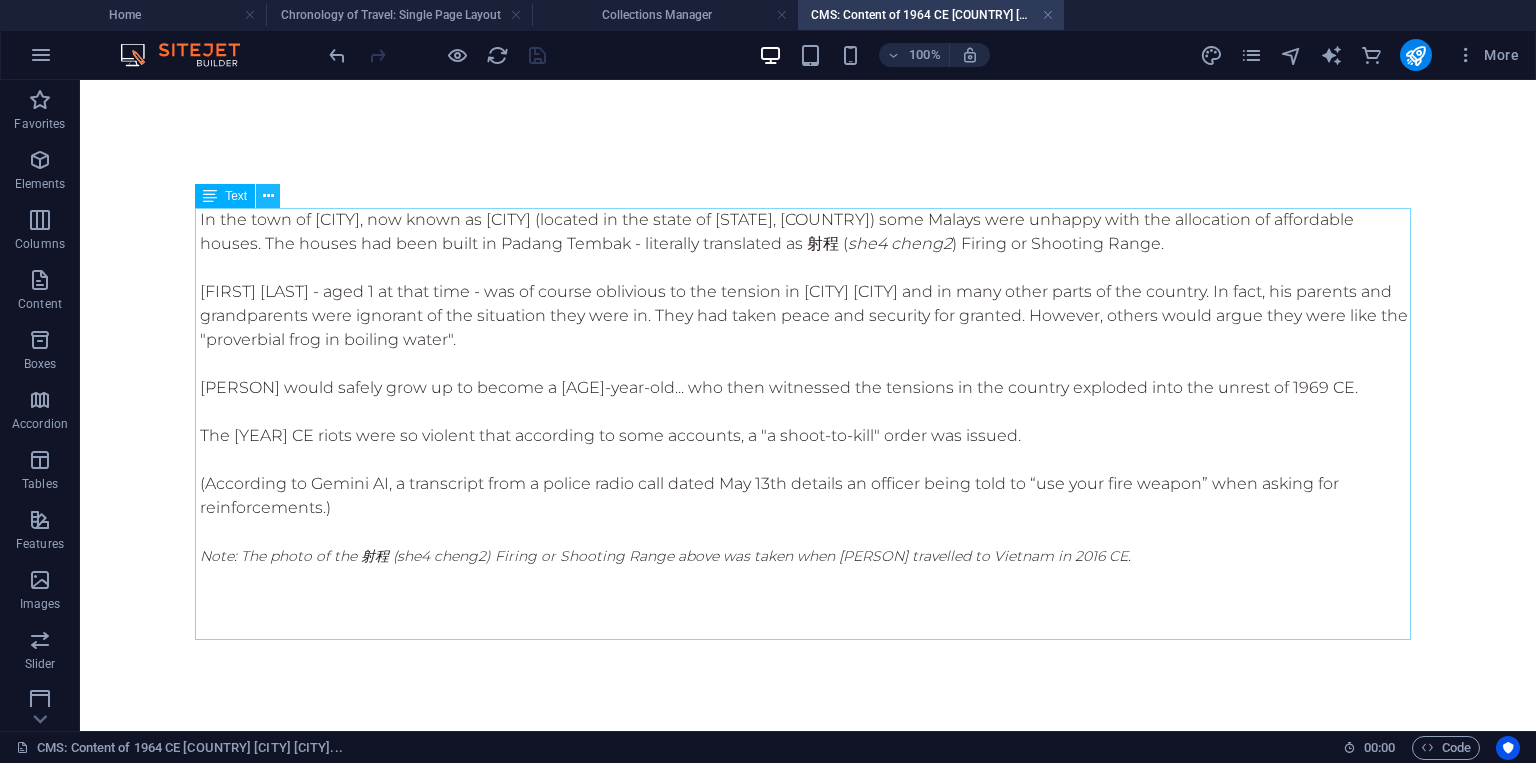 click at bounding box center [268, 196] 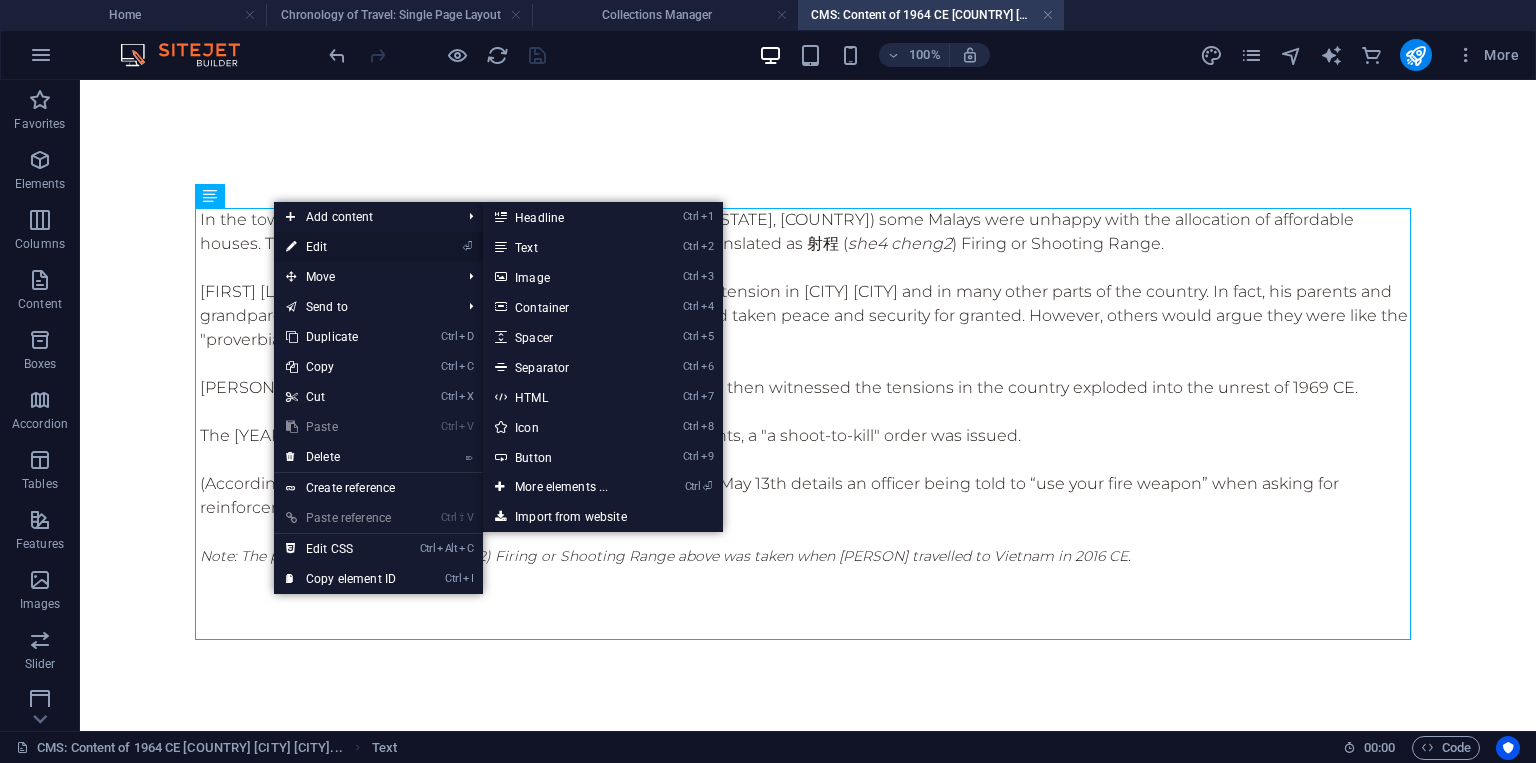 click on "⏎  Edit" at bounding box center (341, 247) 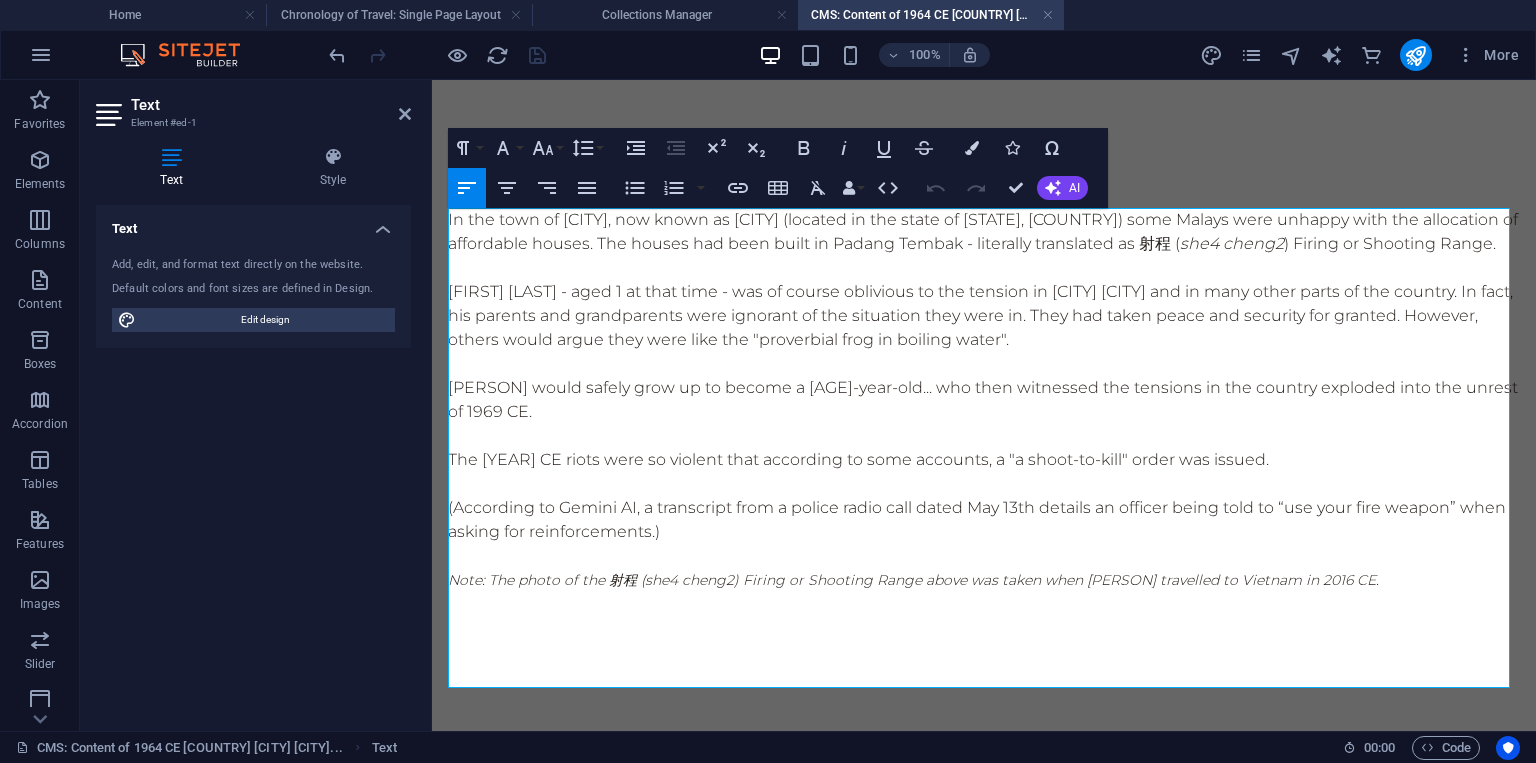 click on "Note: The photo of the 射程 ( she4 cheng2 ) Firing or Shooting Range above was taken when 杨丕源 Yang Piyuan travelled to Vietnam in 2016 CE." at bounding box center (913, 580) 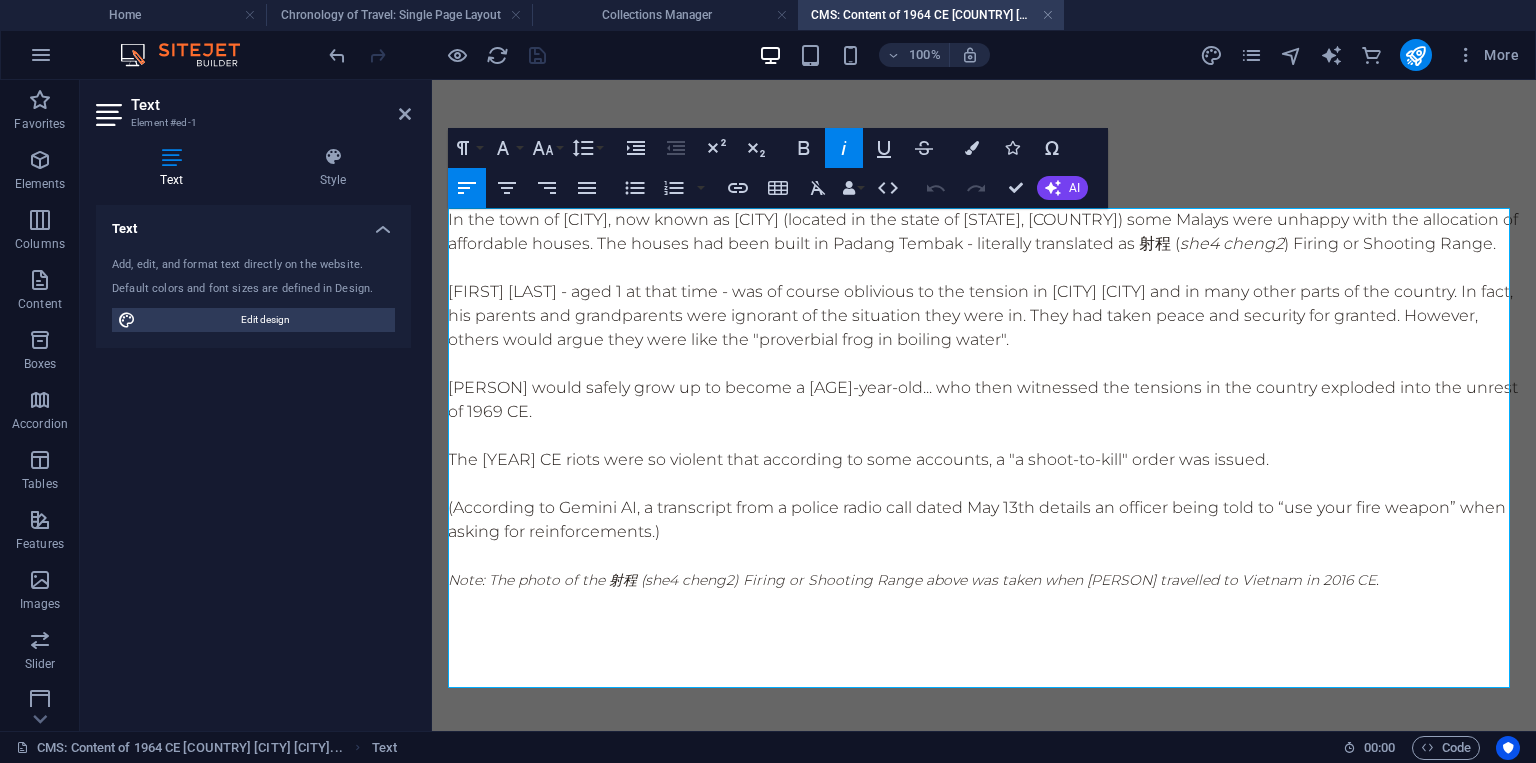 type 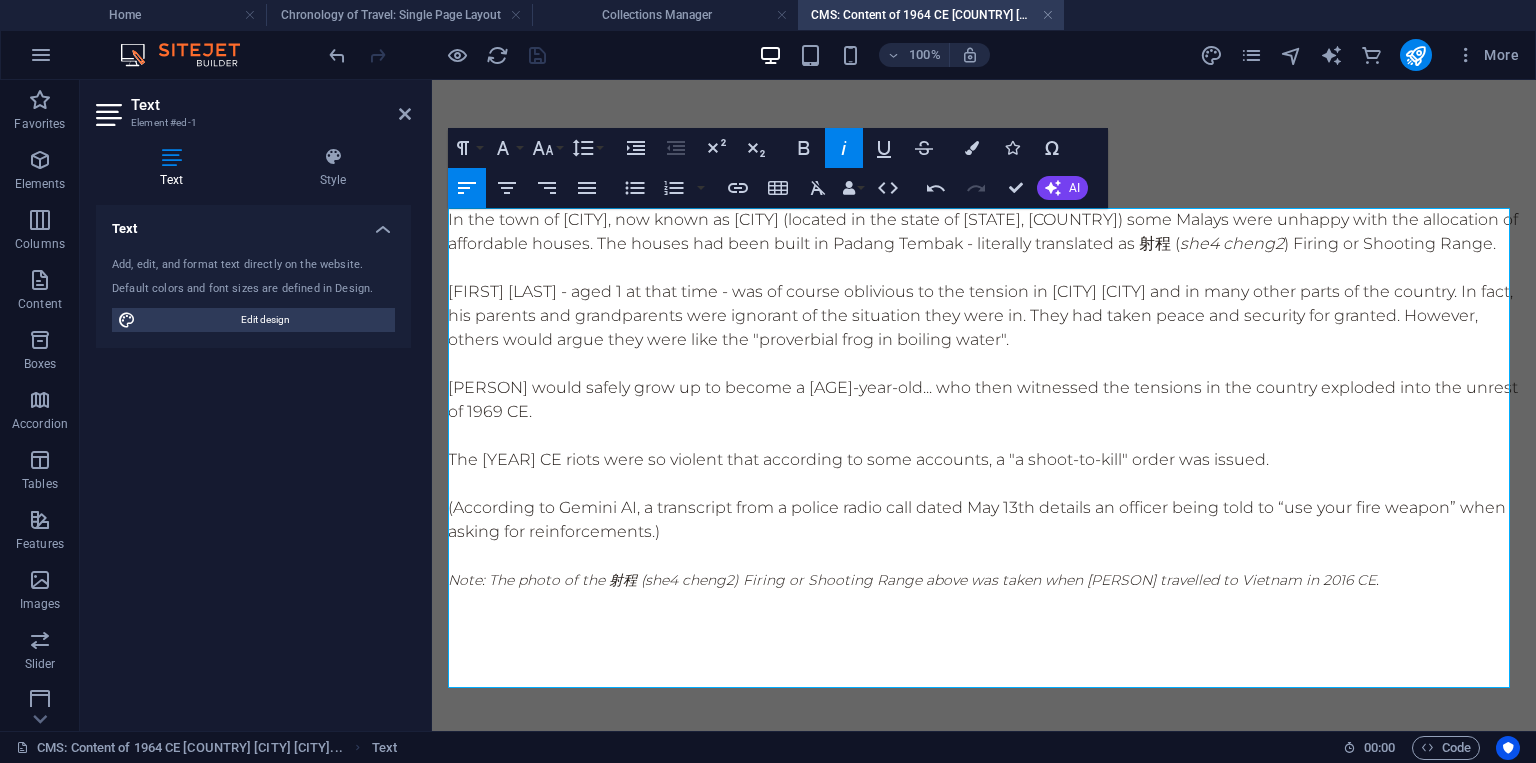 click on "Note: The photo of the 射程 ( she4 cheng2 ) Firing or Shooting Range above was taken when 杨丕源 Yang Piyuan travelled to Vietnam in 2016 CE." at bounding box center (984, 580) 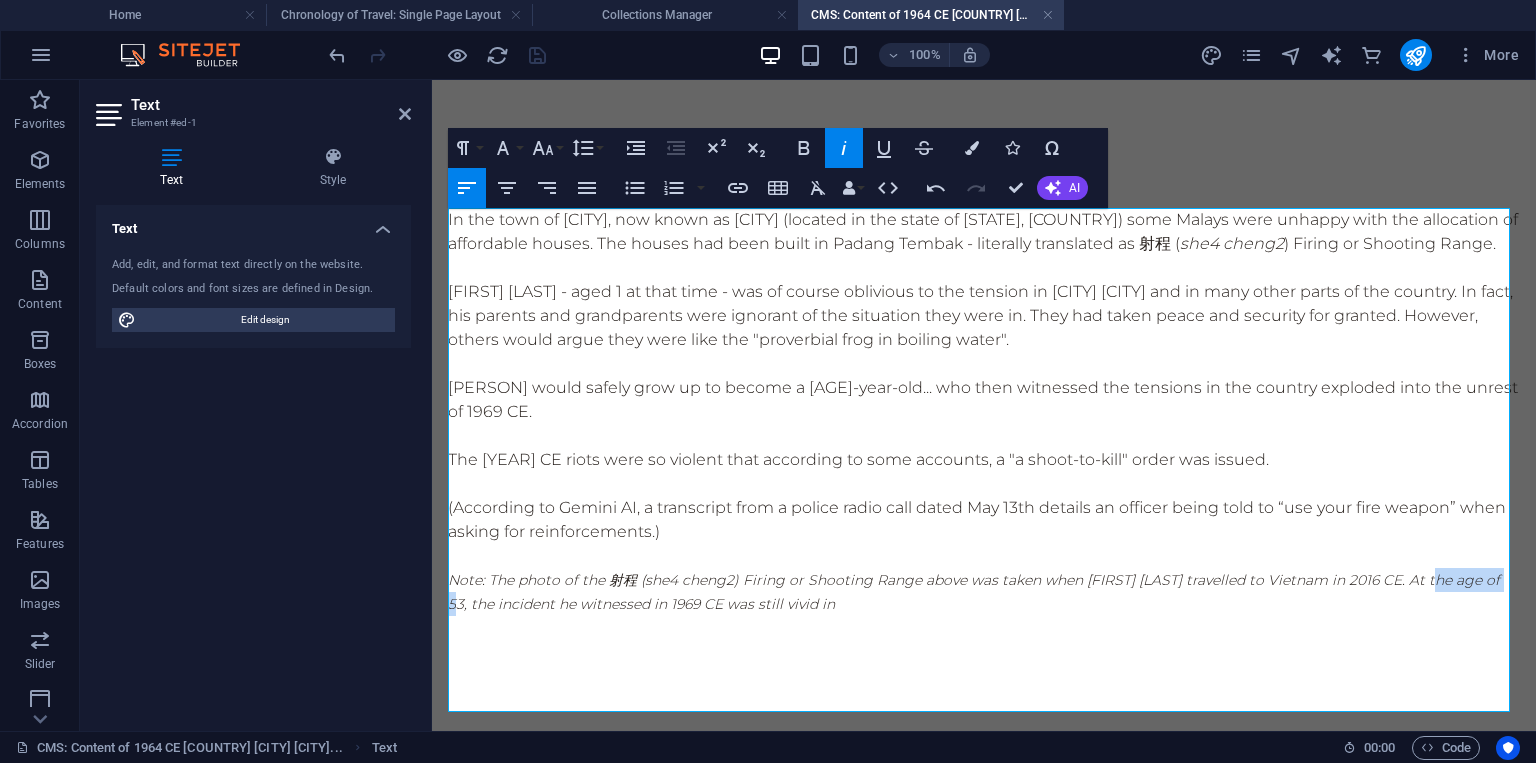 drag, startPoint x: 1456, startPoint y: 606, endPoint x: 467, endPoint y: 639, distance: 989.5504 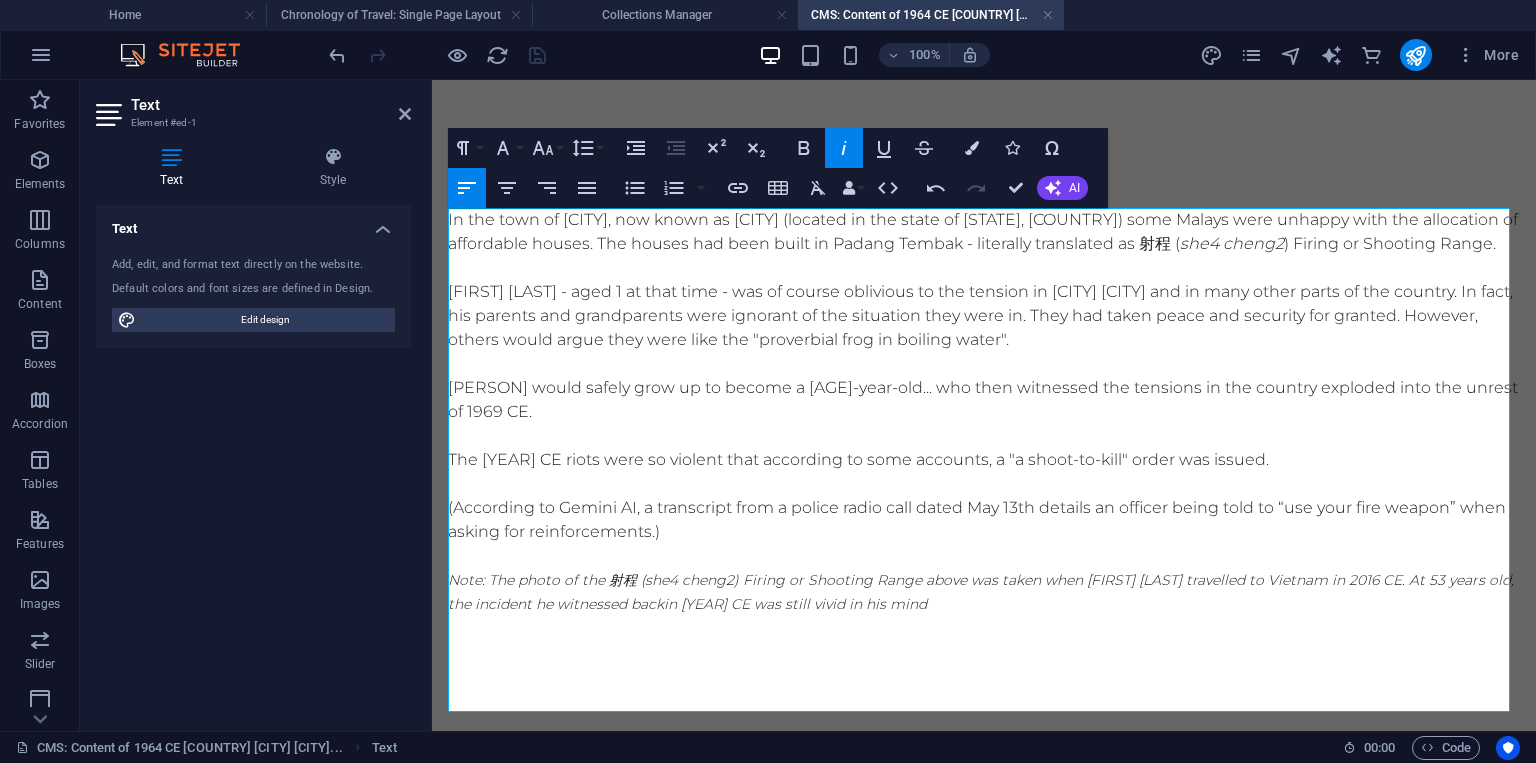 click on "Note: The photo of the 射程 ( she4 cheng2 ) Firing or Shooting Range above was taken when 杨丕源 Yang Piyuan travelled to Vietnam in 2016 CE. At 53 years old , the incident he witnessed back  in 1969 CE was still vivid in his mind" at bounding box center (981, 591) 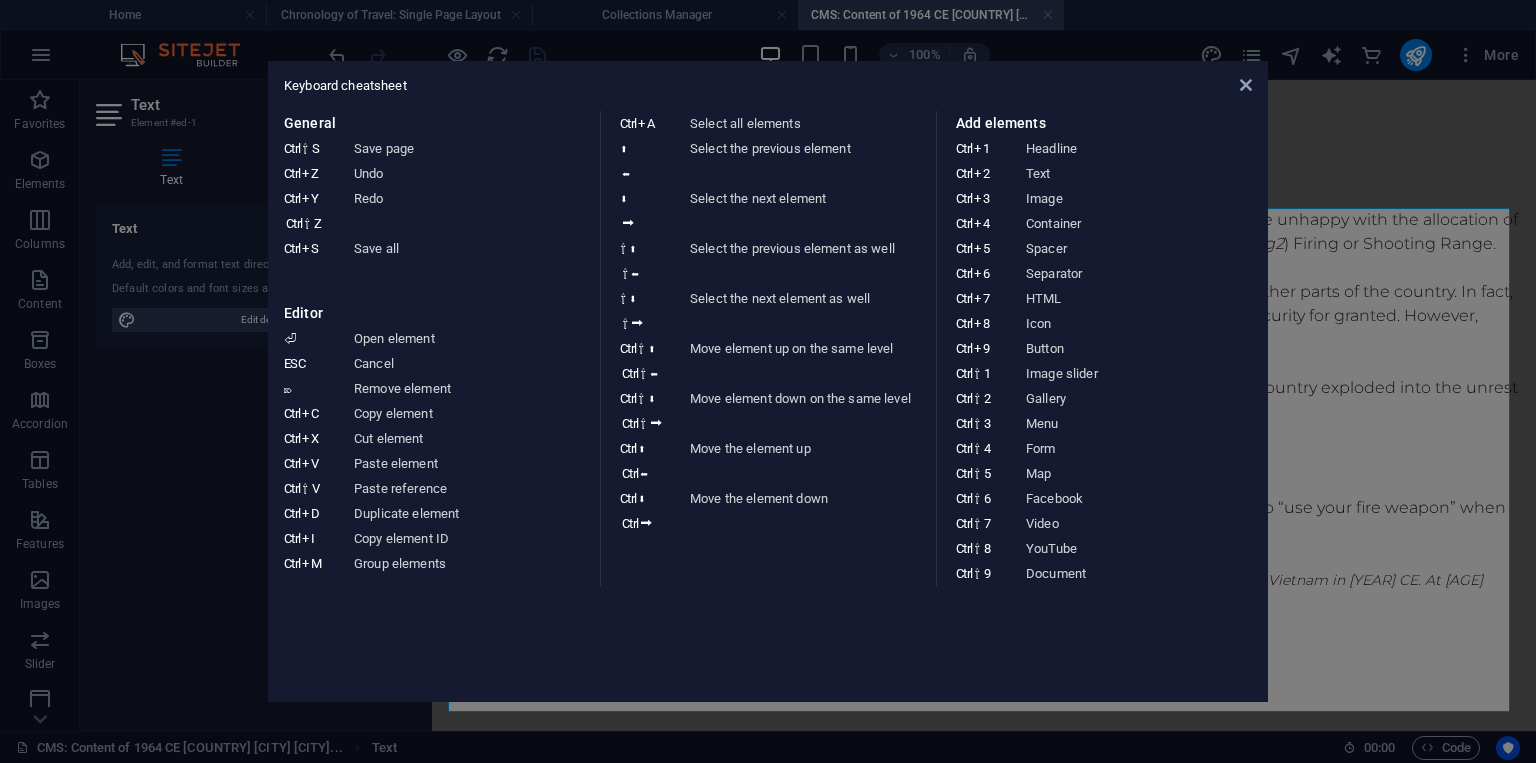 click on "Keyboard cheatsheet General Ctrl ⇧ S Save page Ctrl Z Undo Ctrl Y Ctrl ⇧ Z Redo Ctrl S Save all Editor ⏎ Open element ESC Cancel ⌦ Remove element Ctrl C Copy element Ctrl X Cut element Ctrl V Paste element Ctrl ⇧ V Paste reference Ctrl D Duplicate element Ctrl I Copy element ID Ctrl M Group elements Ctrl A Select all elements ⬆ ⬅ Select the previous element ⬇ ⮕ Select the next element ⇧ ⬆ ⇧ ⬅ Select the previous element as well ⇧ ⬇ ⇧ ⮕ Select the next element as well Ctrl ⇧ ⬆ Ctrl ⇧ ⬅ Move element up on the same level Ctrl ⇧ ⬇ Ctrl ⇧ ⮕ Move element down on the same level Ctrl ⬆ Ctrl ⬅ Move the element up Ctrl ⬇ Ctrl ⮕ Move the element down Add elements Ctrl 1 Headline Ctrl 2 Text Ctrl 3 Image Ctrl 4 Container Ctrl 5 Spacer Ctrl 6 Separator Ctrl 7 HTML Ctrl 8 Icon Ctrl 9 Button Ctrl ⇧ 1 Image slider Ctrl ⇧ 2 Gallery Ctrl ⇧ 3 Menu Ctrl ⇧ 4 Form Ctrl ⇧ 5 Map Ctrl ⇧ 6 Facebook Ctrl ⇧ 7 Video Ctrl ⇧ 8 YouTube Ctrl ⇧ 9 Document" at bounding box center (768, 381) 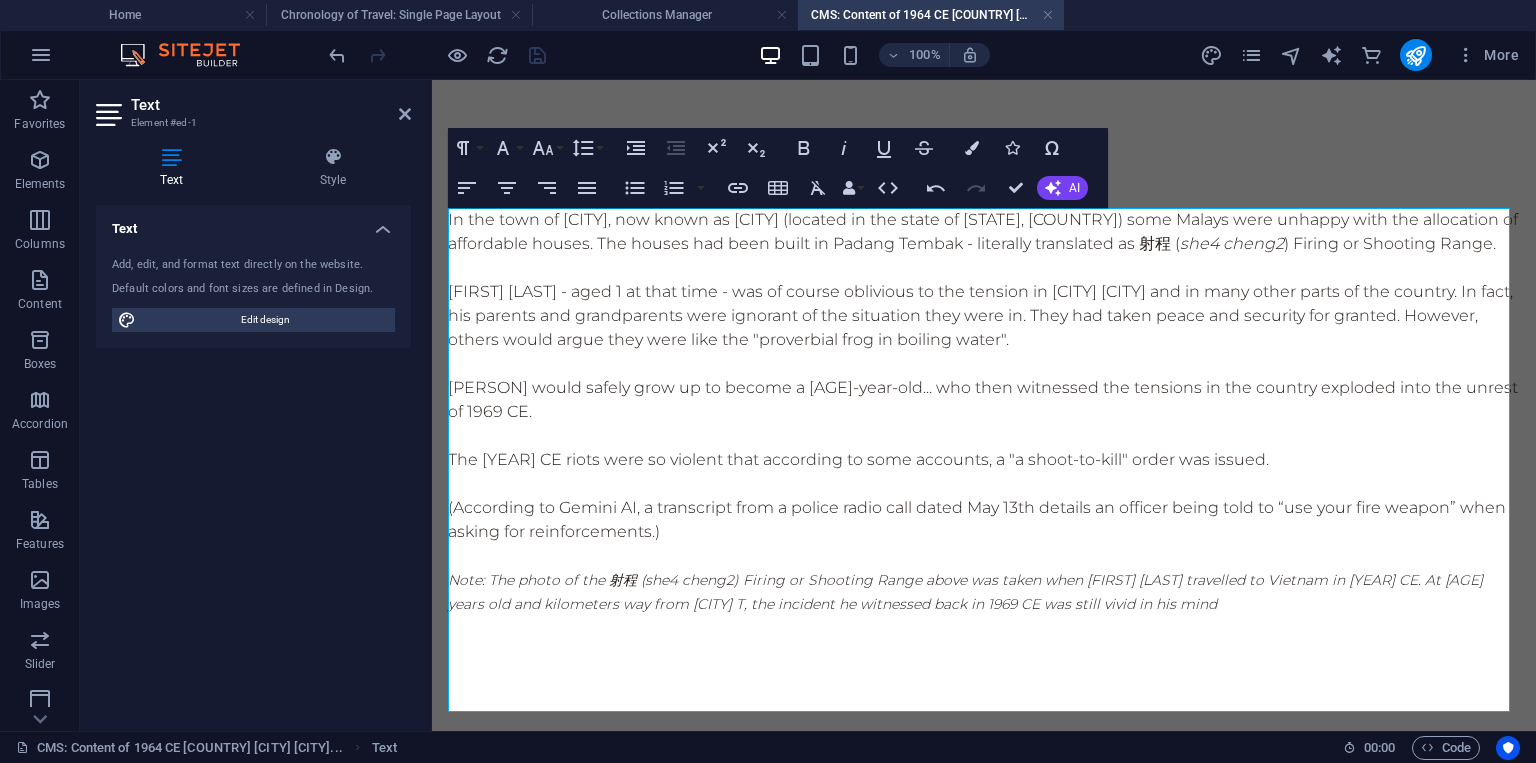 click on "Note: The photo of the 射程 ( she4 cheng2 ) Firing or Shooting Range above was taken when 杨丕源 Yang Piyuan travelled to Vietnam in 2016 CE. At 53 years old and kilometers way from 安顺 Telu  , the incident he witnessed back in 1969 CE was still vivid in his mind" at bounding box center [965, 592] 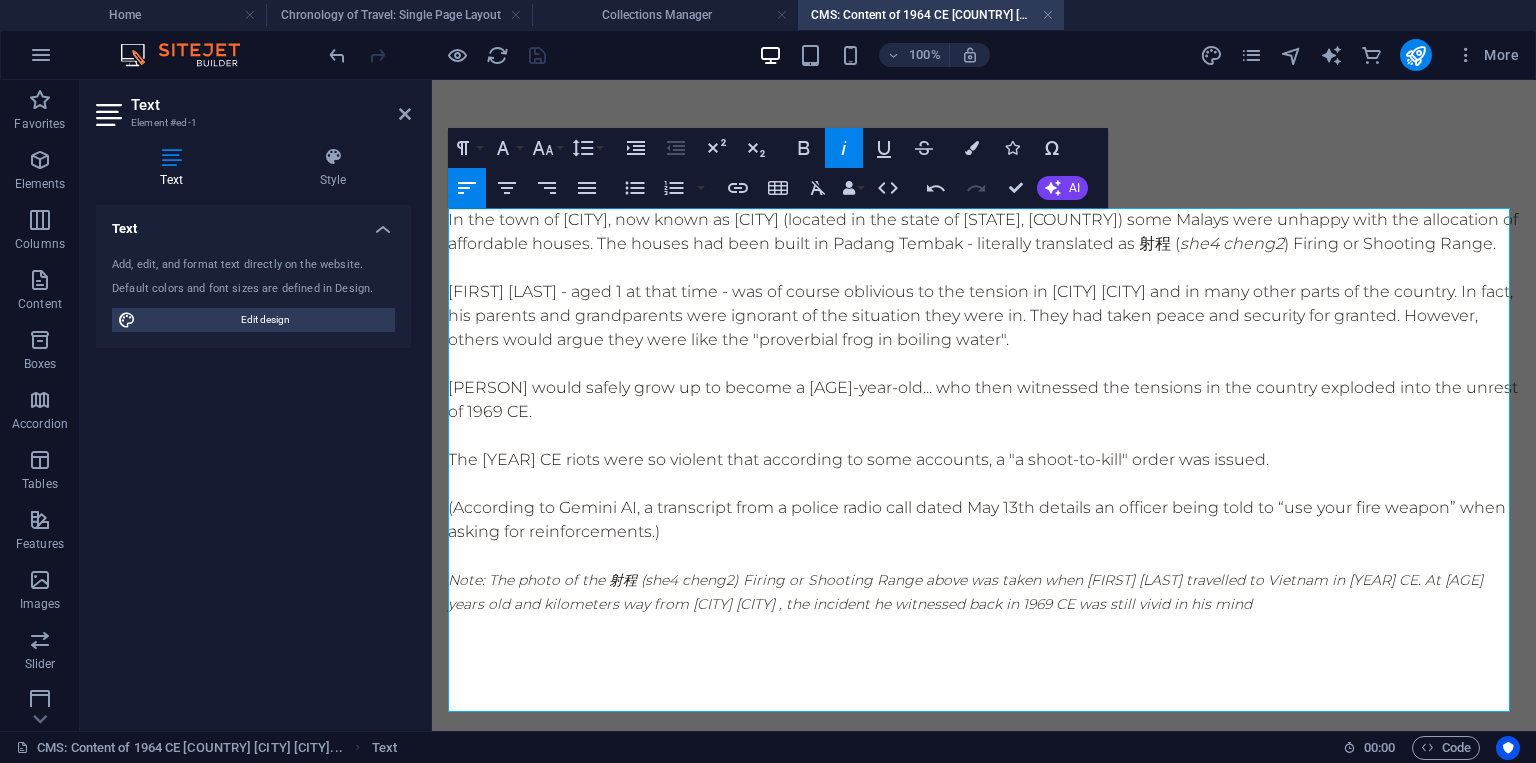 click on "Note: The photo of the 射程 ( she4 cheng2 ) Firing or Shooting Range above was taken when 杨丕源 Yang Piyuan travelled to Vietnam in 2016 CE. At 53 years old and kilometers way from 安顺 Teluk Intan   , the incident he witnessed back in 1969 CE was still vivid in his mind" at bounding box center [965, 592] 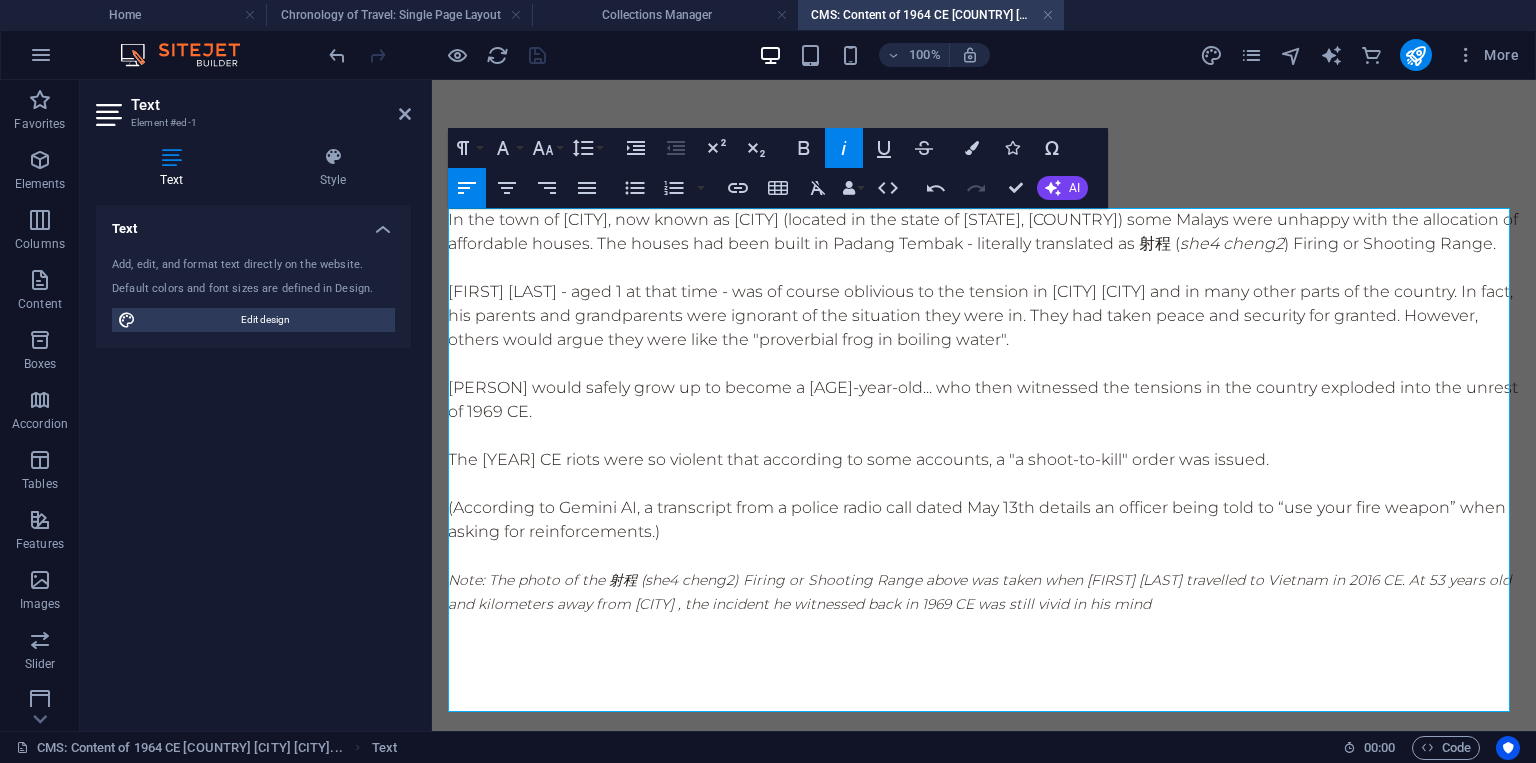 click on "Note: The photo of the 射程 ( she4 cheng2 ) Firing or Shooting Range above was taken when 杨丕源 Yang Piyuan travelled to Vietnam in 2016 CE. At 53 years old and kilometers away from 安顺 Teluk Intan   , the incident he witnessed back in 1969 CE was still vivid in his mind" at bounding box center (979, 592) 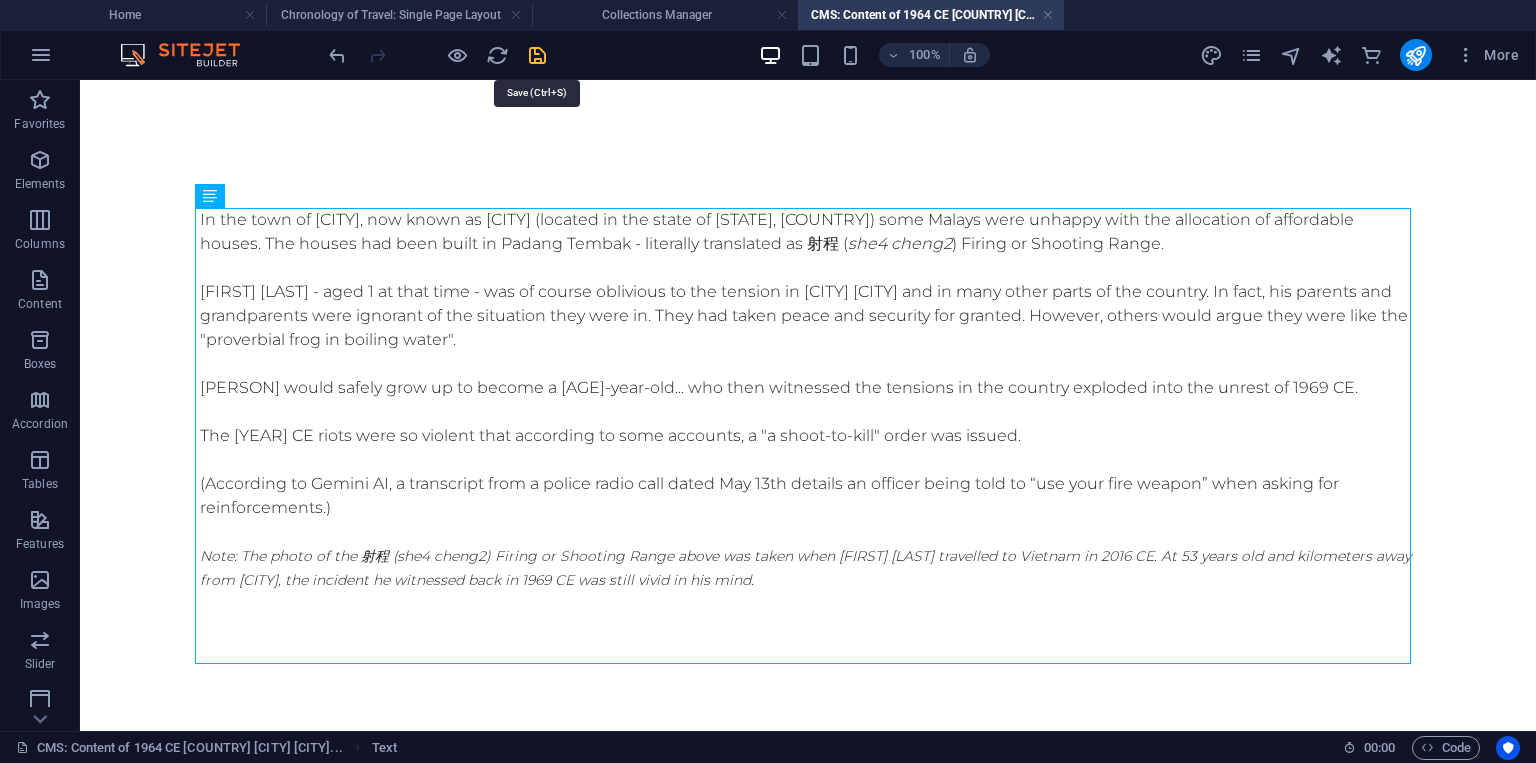 click at bounding box center [537, 55] 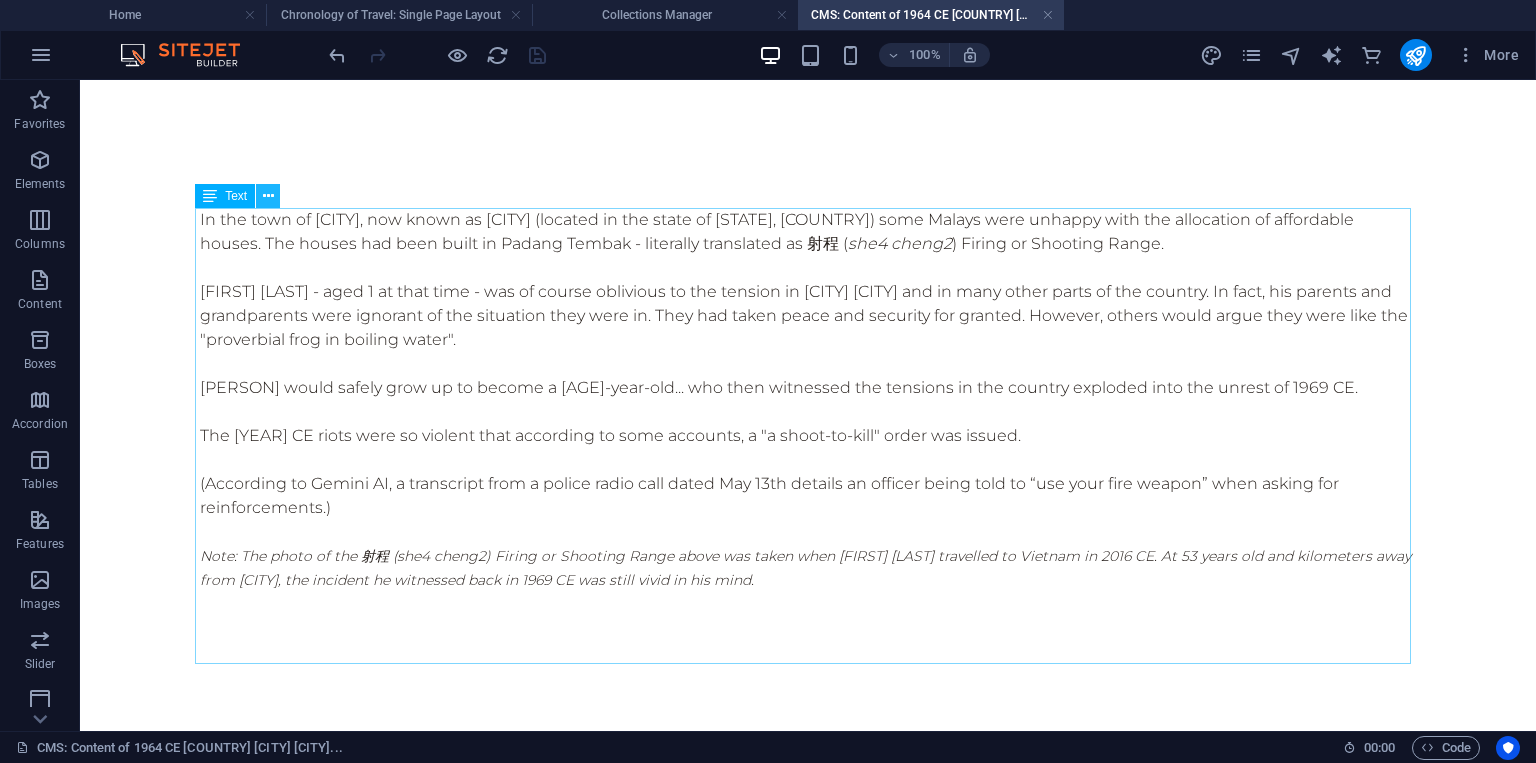 click at bounding box center (268, 196) 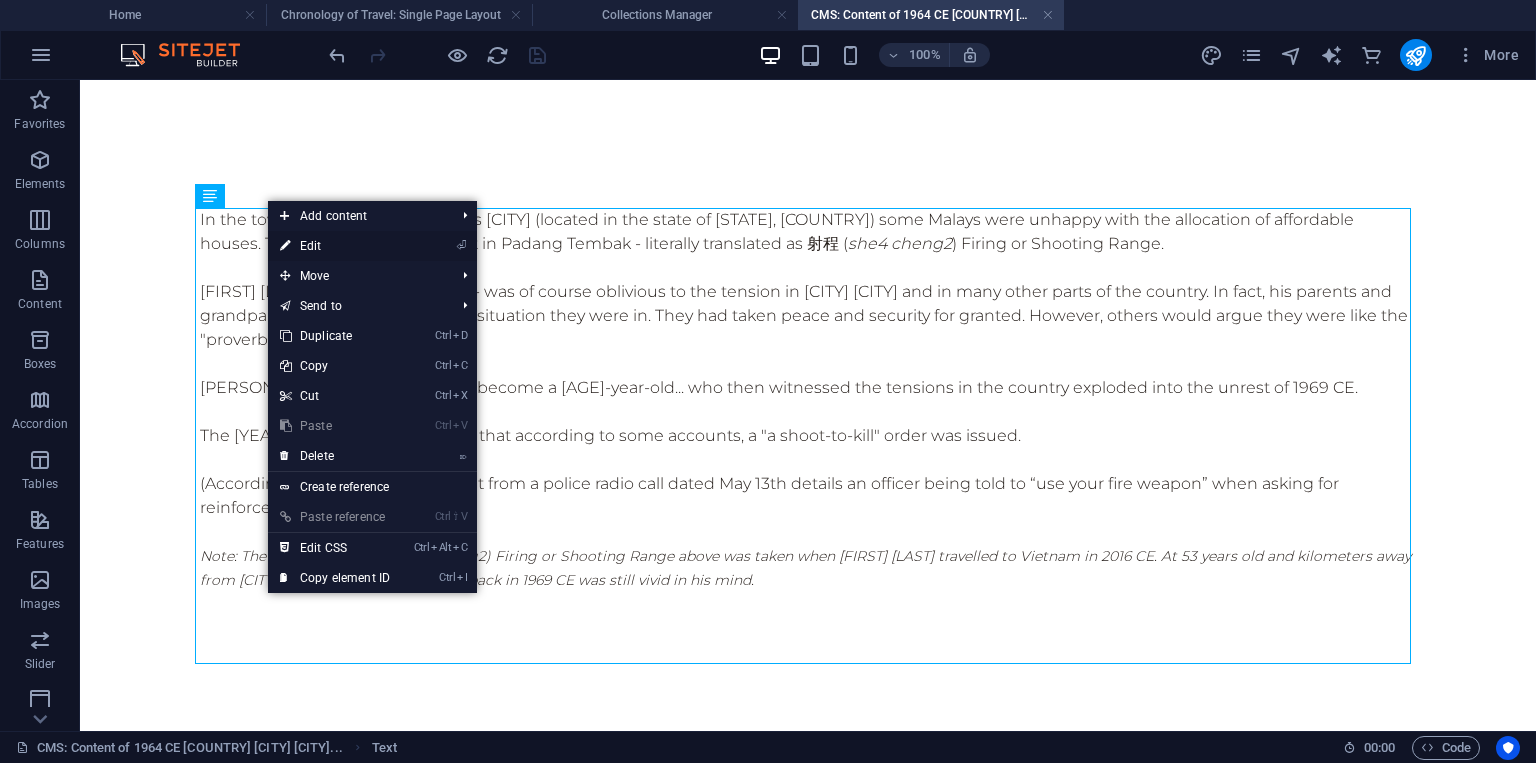 click on "⏎  Edit" at bounding box center [335, 246] 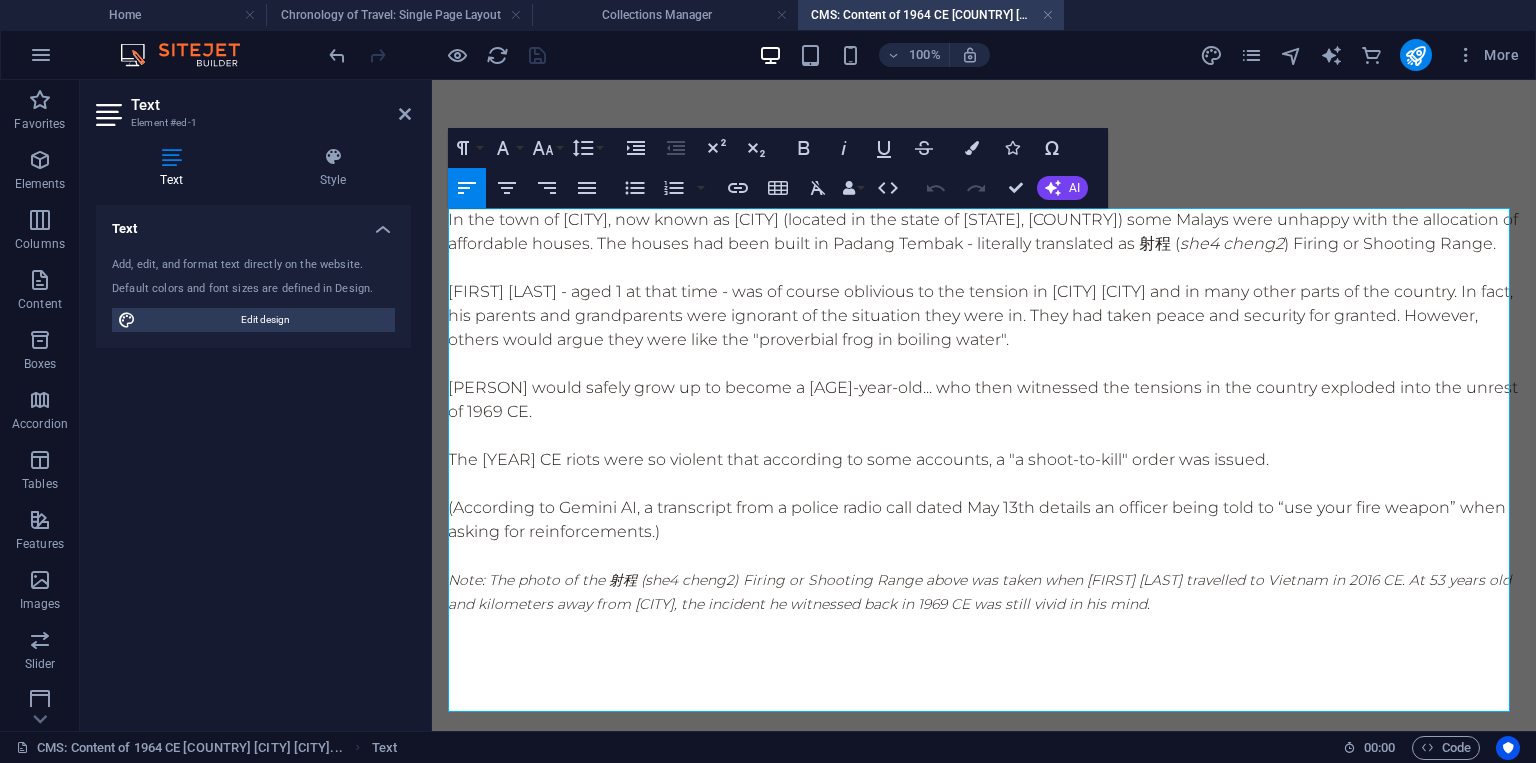 click on "In the town of [CITY] [CITY], now known as [CITY] [CITY] (located in the state of [STATE], [COUNTRY]) some Malays were unhappy with the allocation of affordable houses. The houses had been built in Padang Tembak - literally translated as 射程 ( she4 cheng2 ) Firing or Shooting Range." at bounding box center (984, 232) 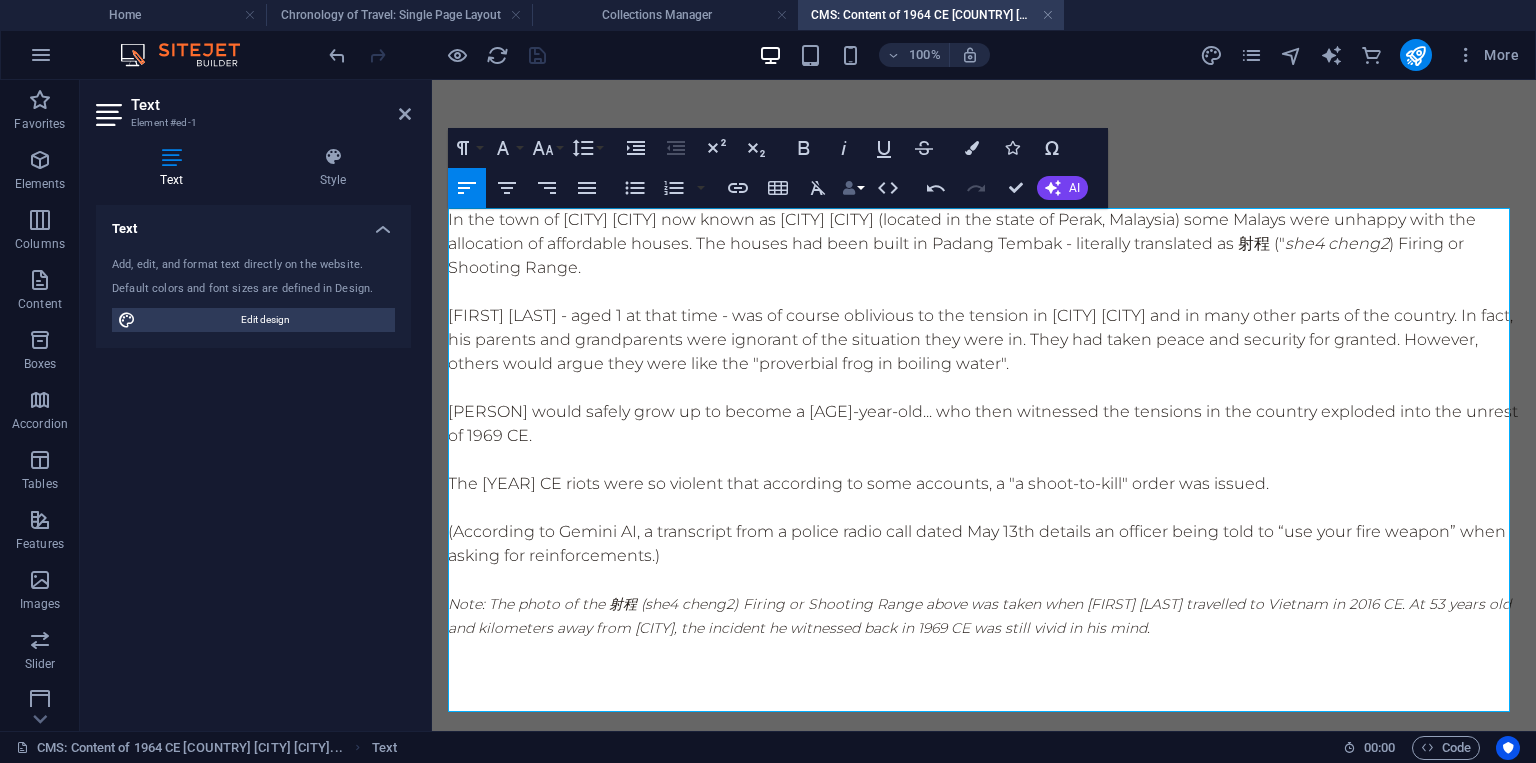 type 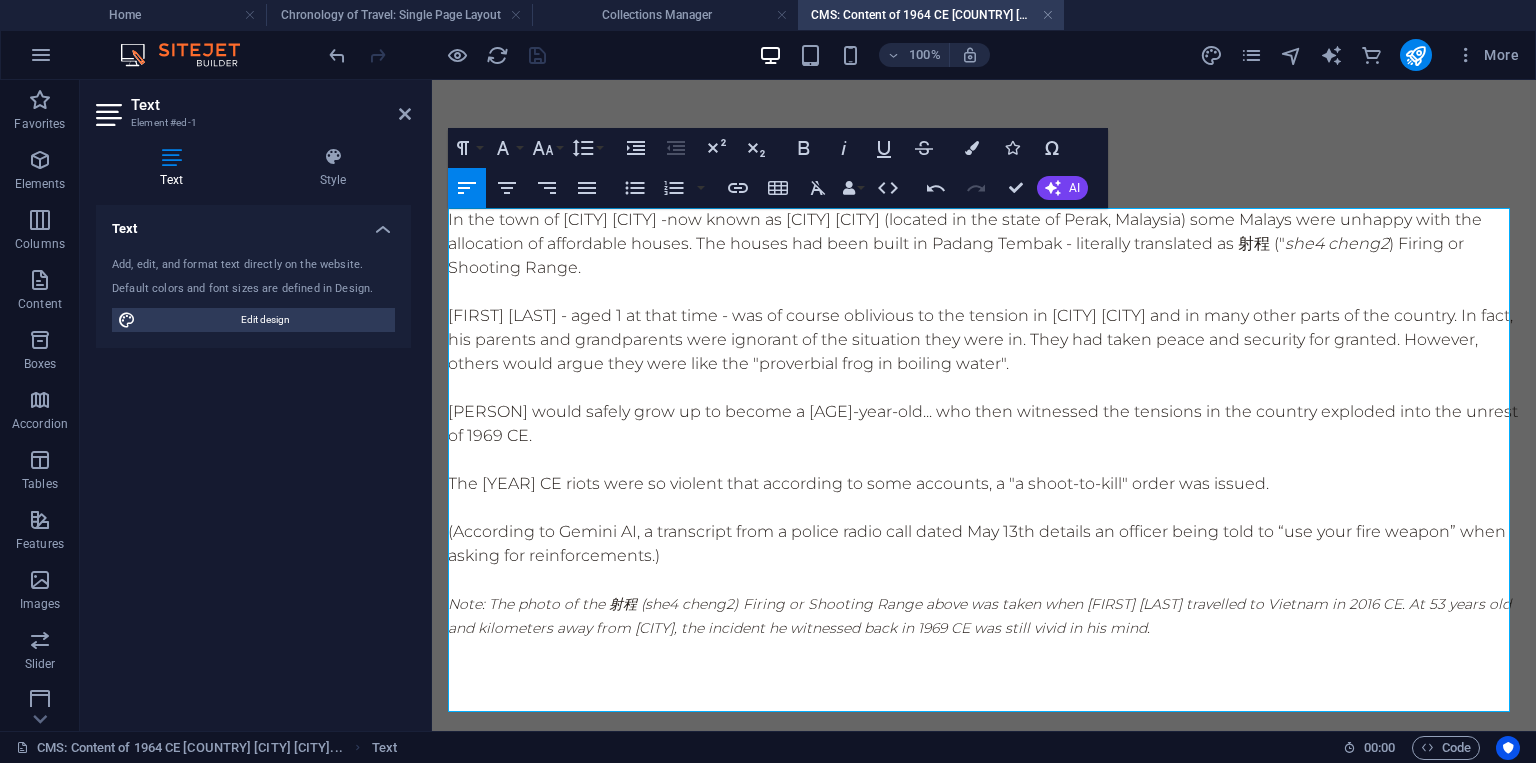 click on "In the town of 安顺 Telok Anson -  now known as 安顺 Teluk Intan (located in the state of Perak, Malaysia) some Malays were unhappy with the allocation of affordable houses. The houses had been built in Padang Tembak - literally translated as 射程 ( she4 cheng2 ) Firing or Shooting Range." at bounding box center [984, 244] 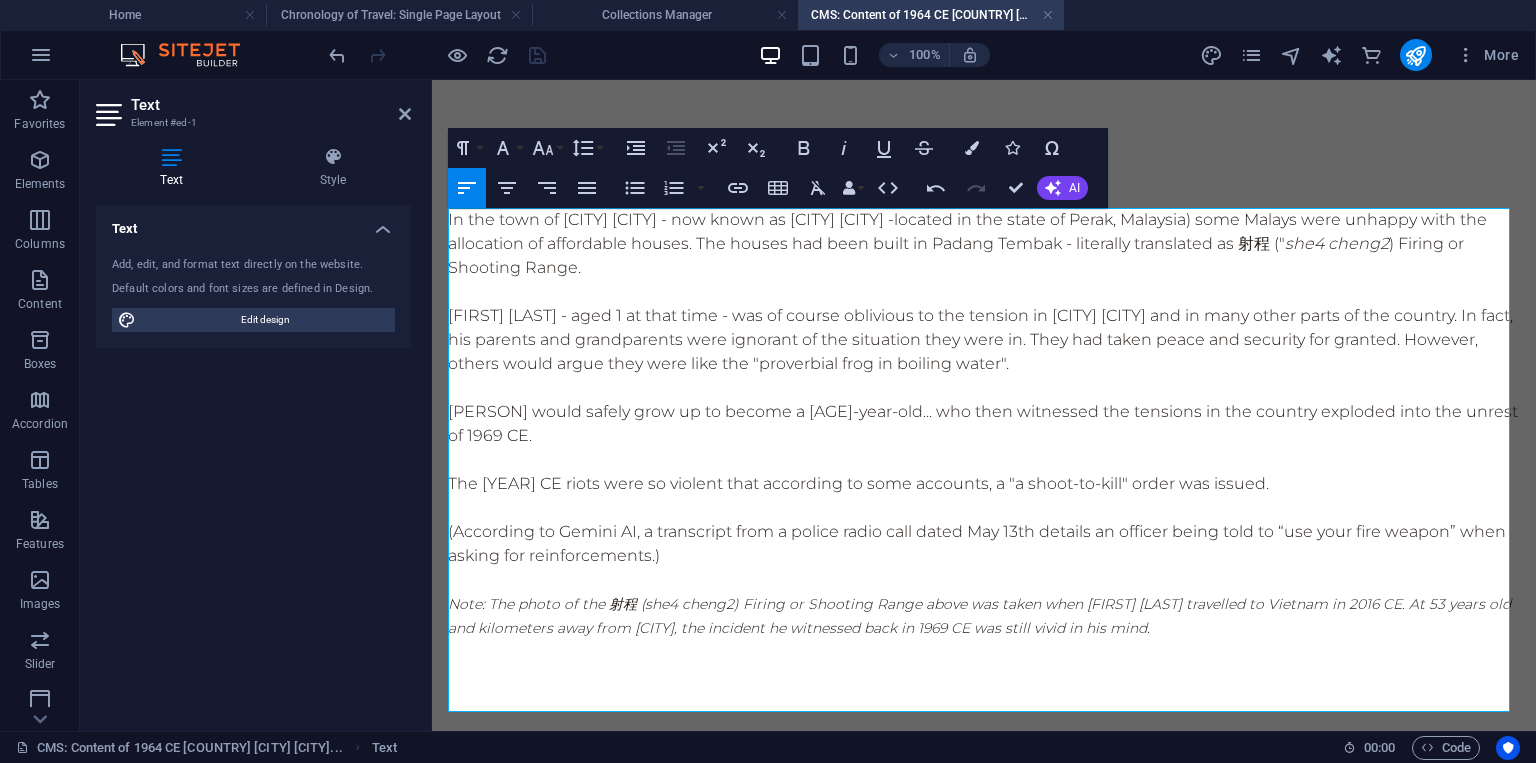 click on "In the town of 安顺 Telok Anson - now known as 安顺 Teluk Intan -  located in the state of Perak, Malaysia) some Malays were unhappy with the allocation of affordable houses. The houses had been built in Padang Tembak - literally translated as 射程 ( she4 cheng2 ) Firing or Shooting Range." at bounding box center (984, 244) 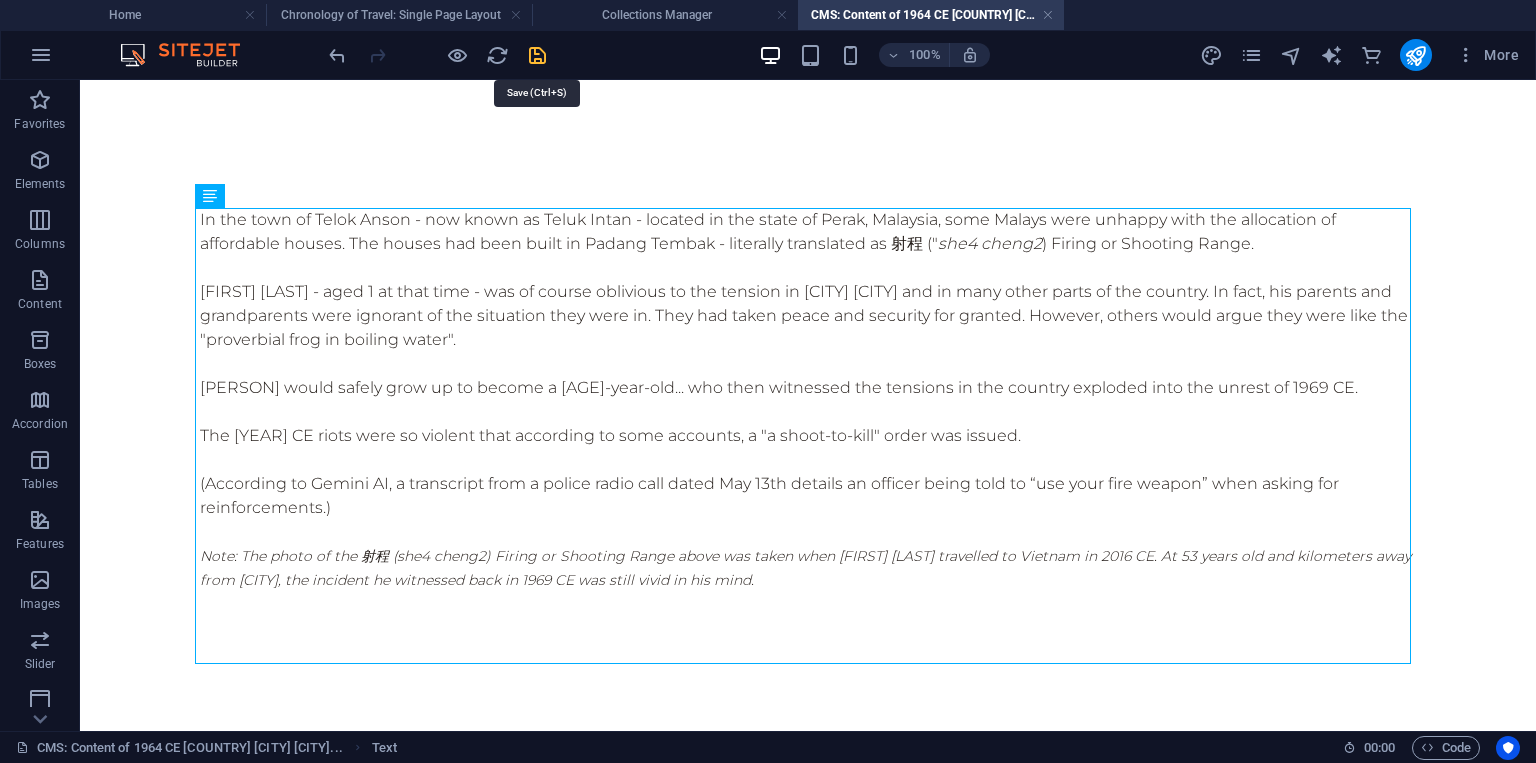 click at bounding box center [537, 55] 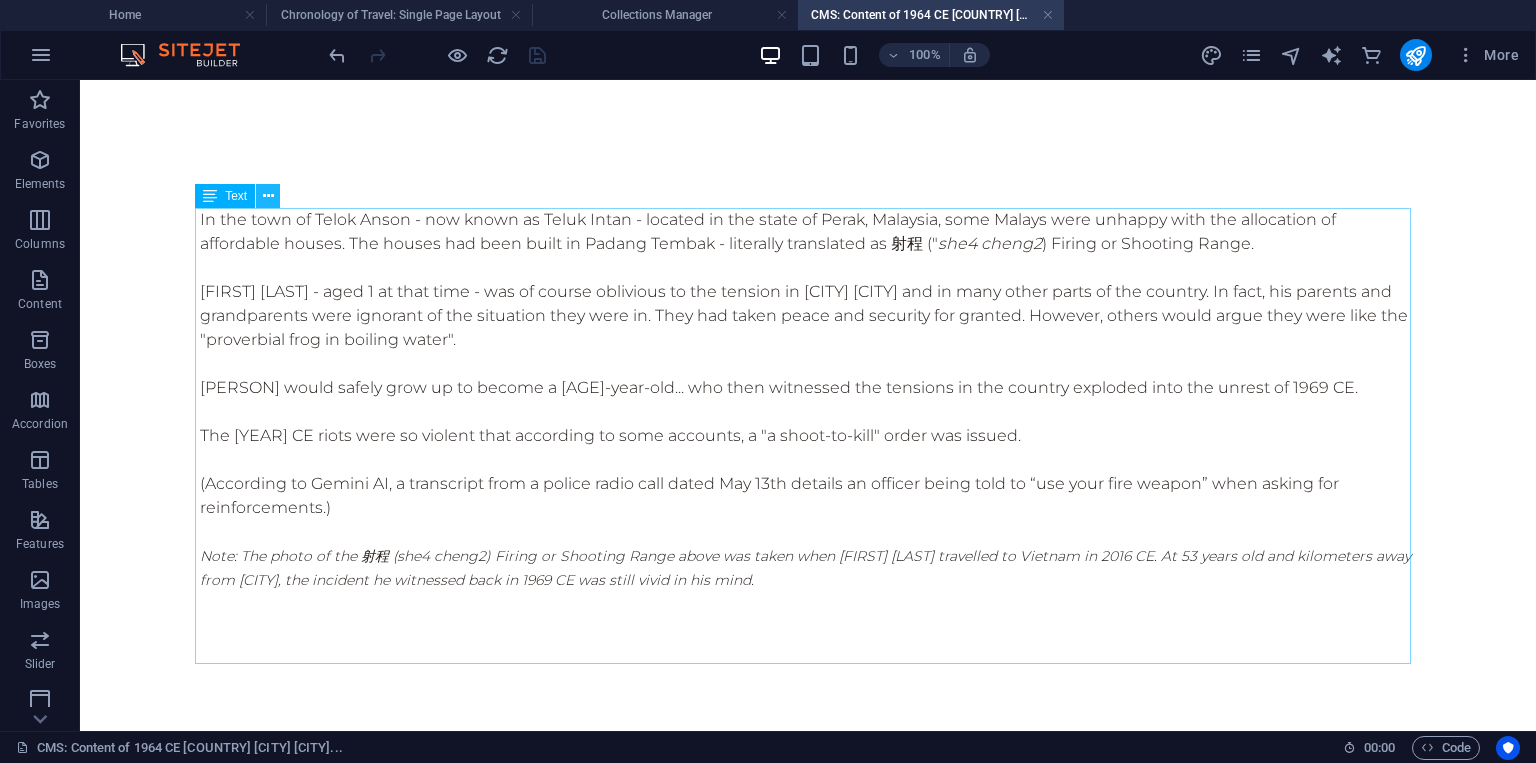 click at bounding box center [268, 196] 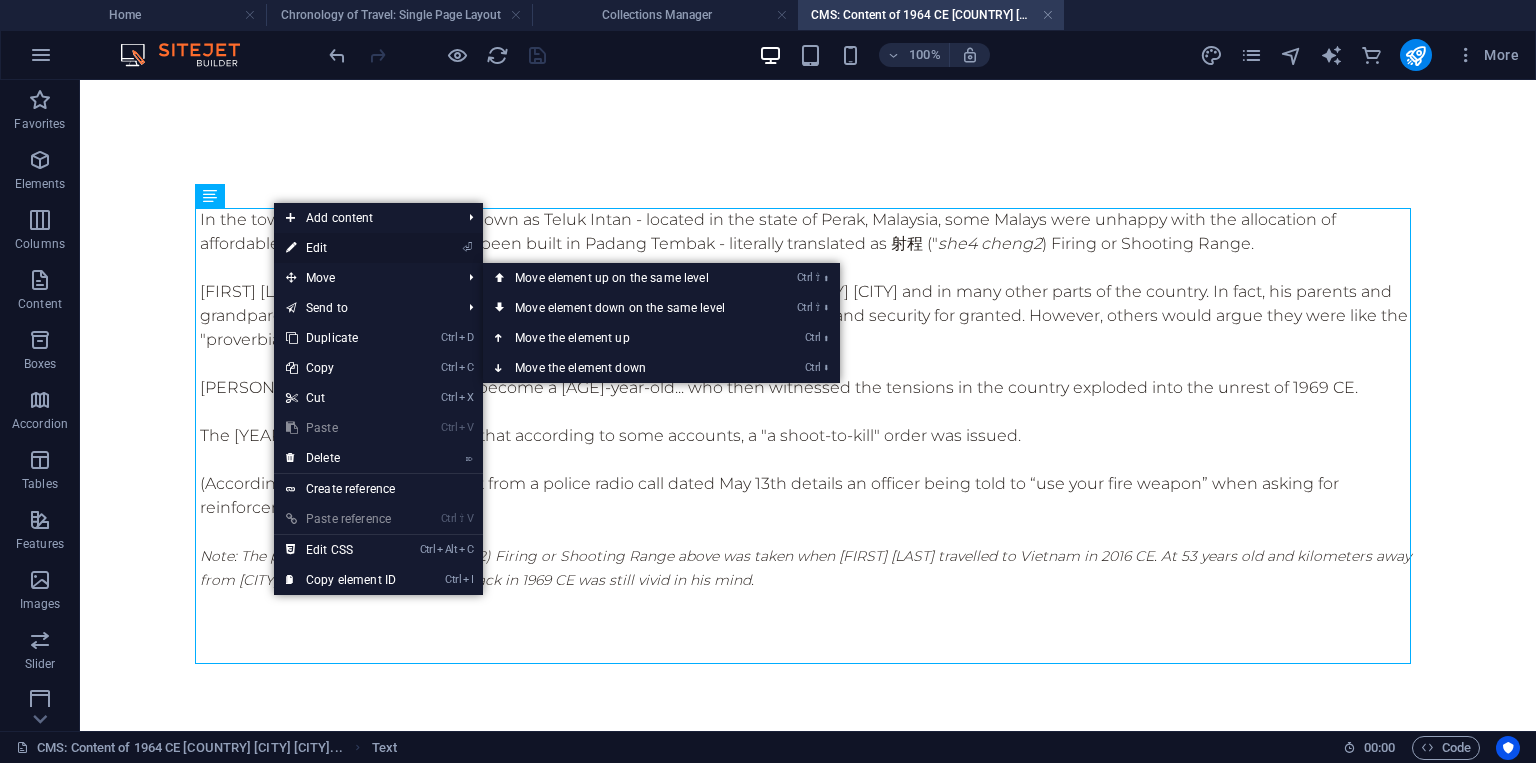 click on "⏎  Edit" at bounding box center (341, 248) 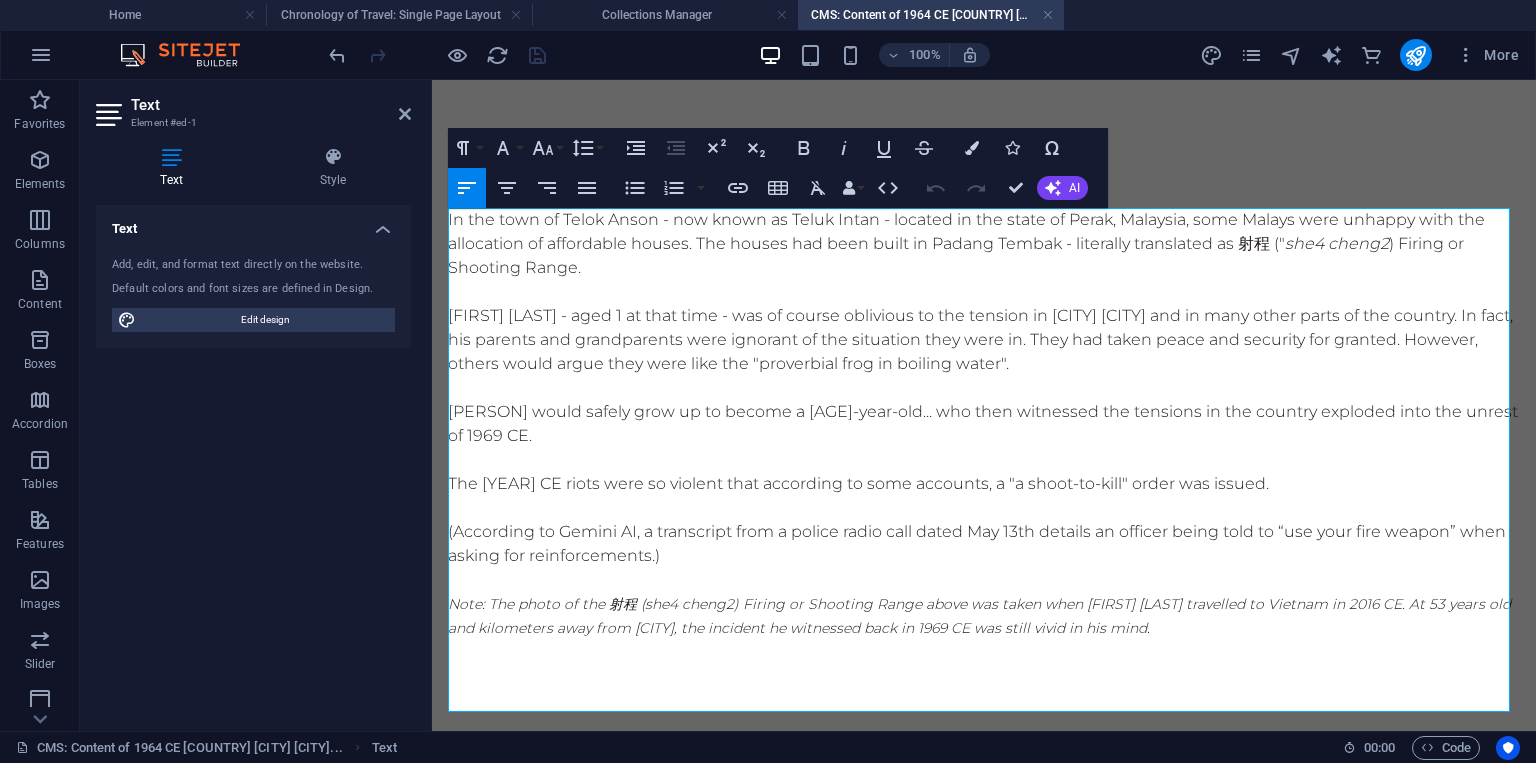 click on "杨丕源 Yang Piyuan - aged 1 at that time - was of course oblivious to the tension in 安顺 Telok Anson and in many other parts of the country. In fact, his parents and grandparents were ignorant of the situation that they were in. They had taken peace and security for granted. However, others would argue they were like the "proverbial frog in boiling water"." at bounding box center (984, 340) 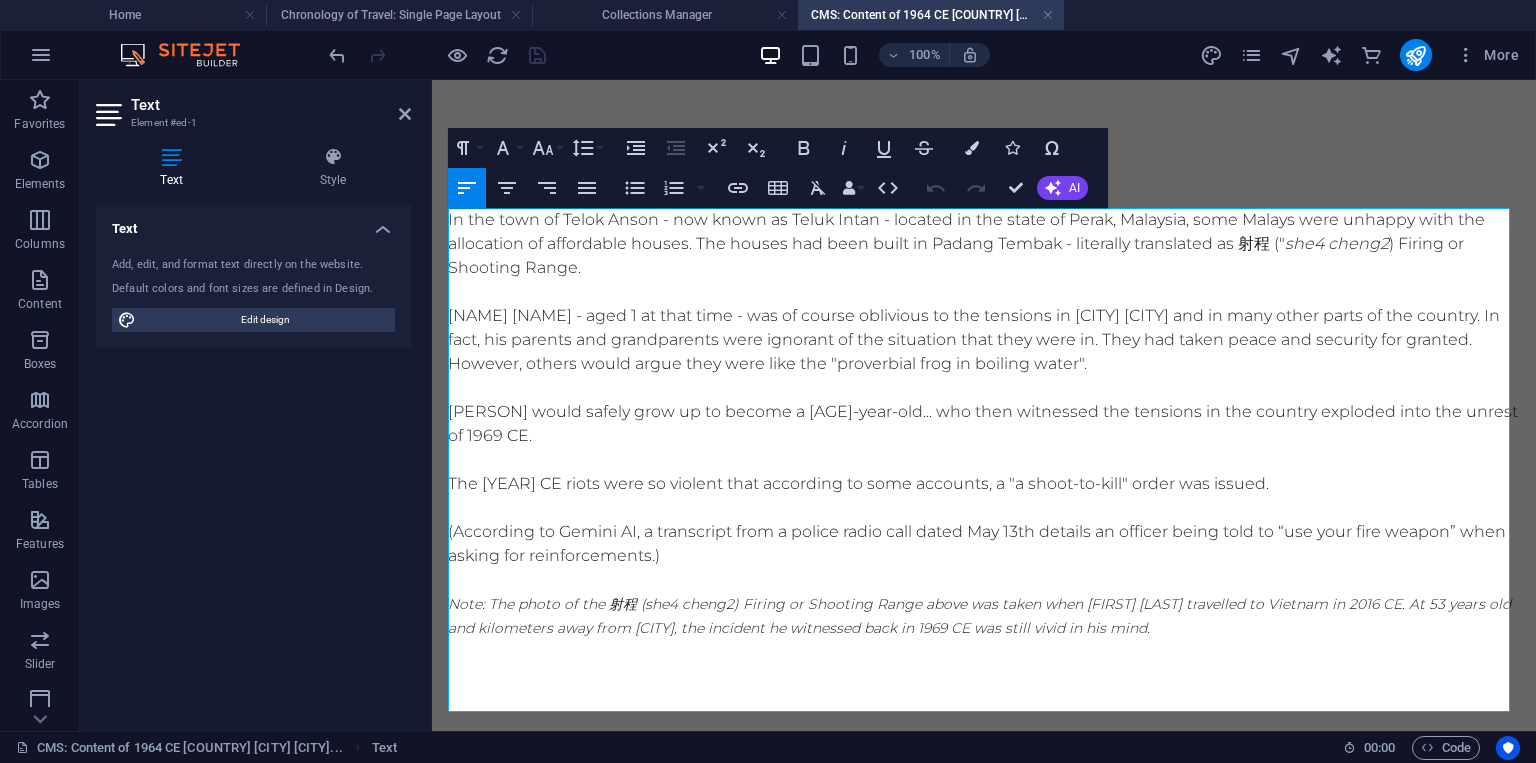 type 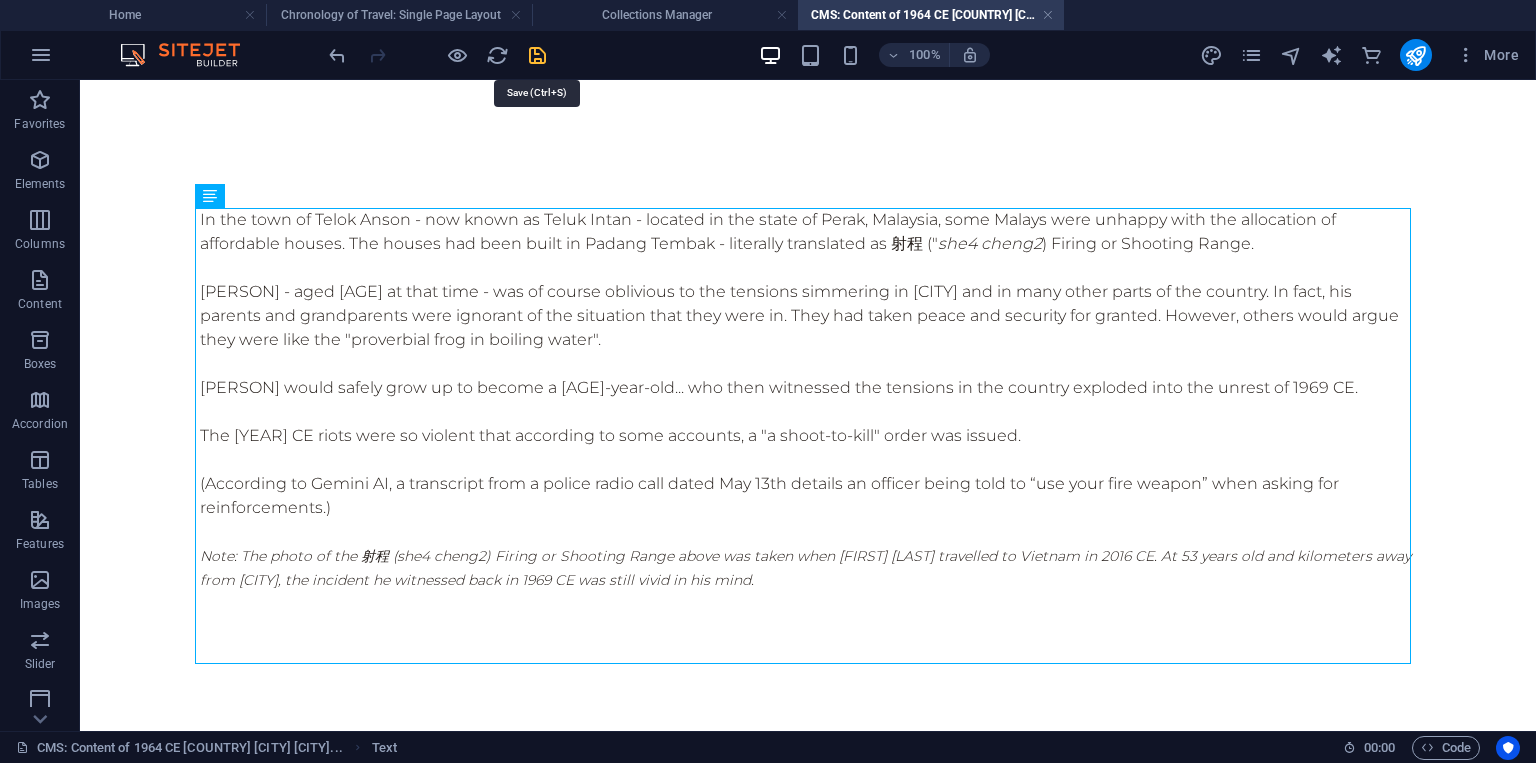 click at bounding box center [537, 55] 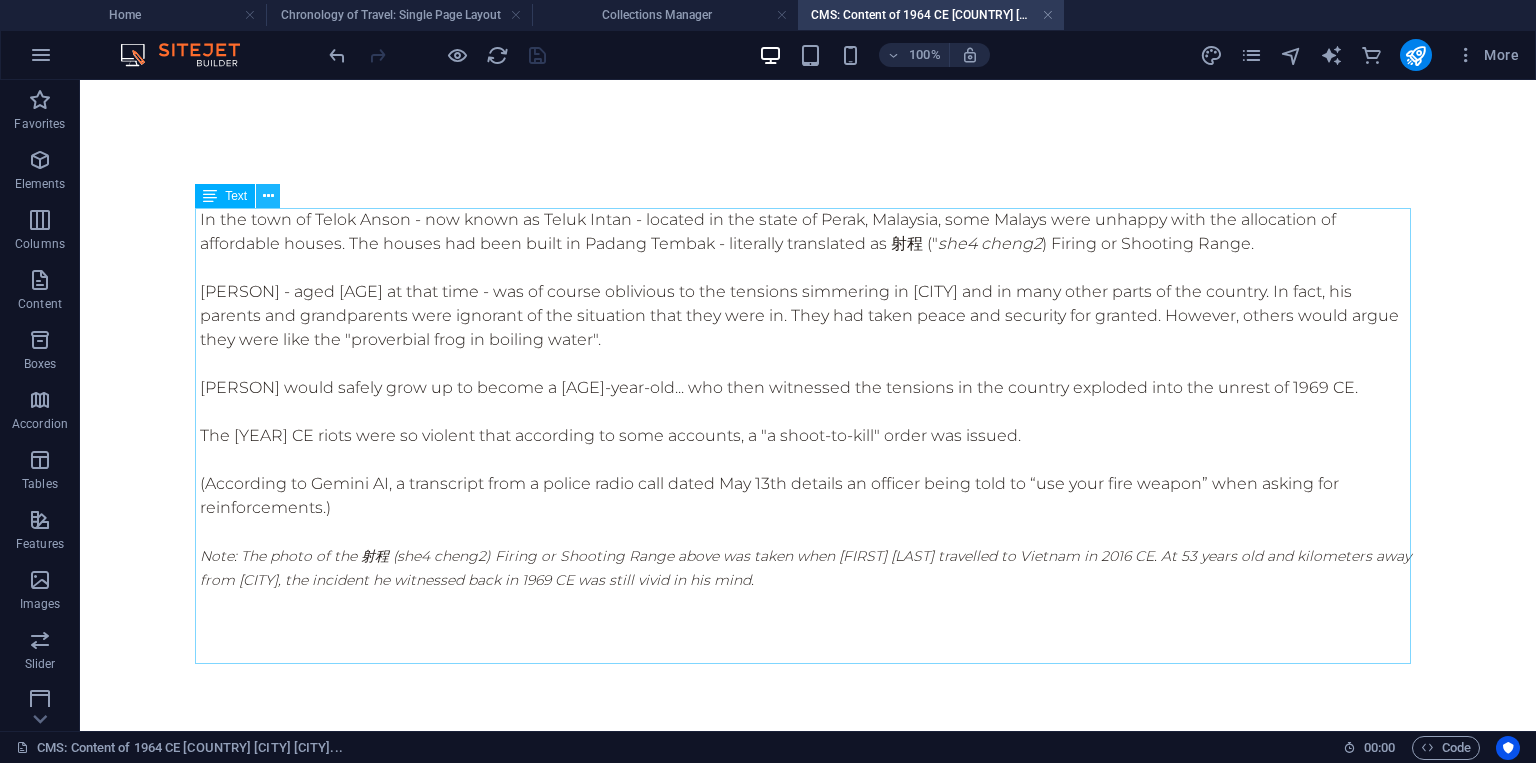 click at bounding box center [268, 196] 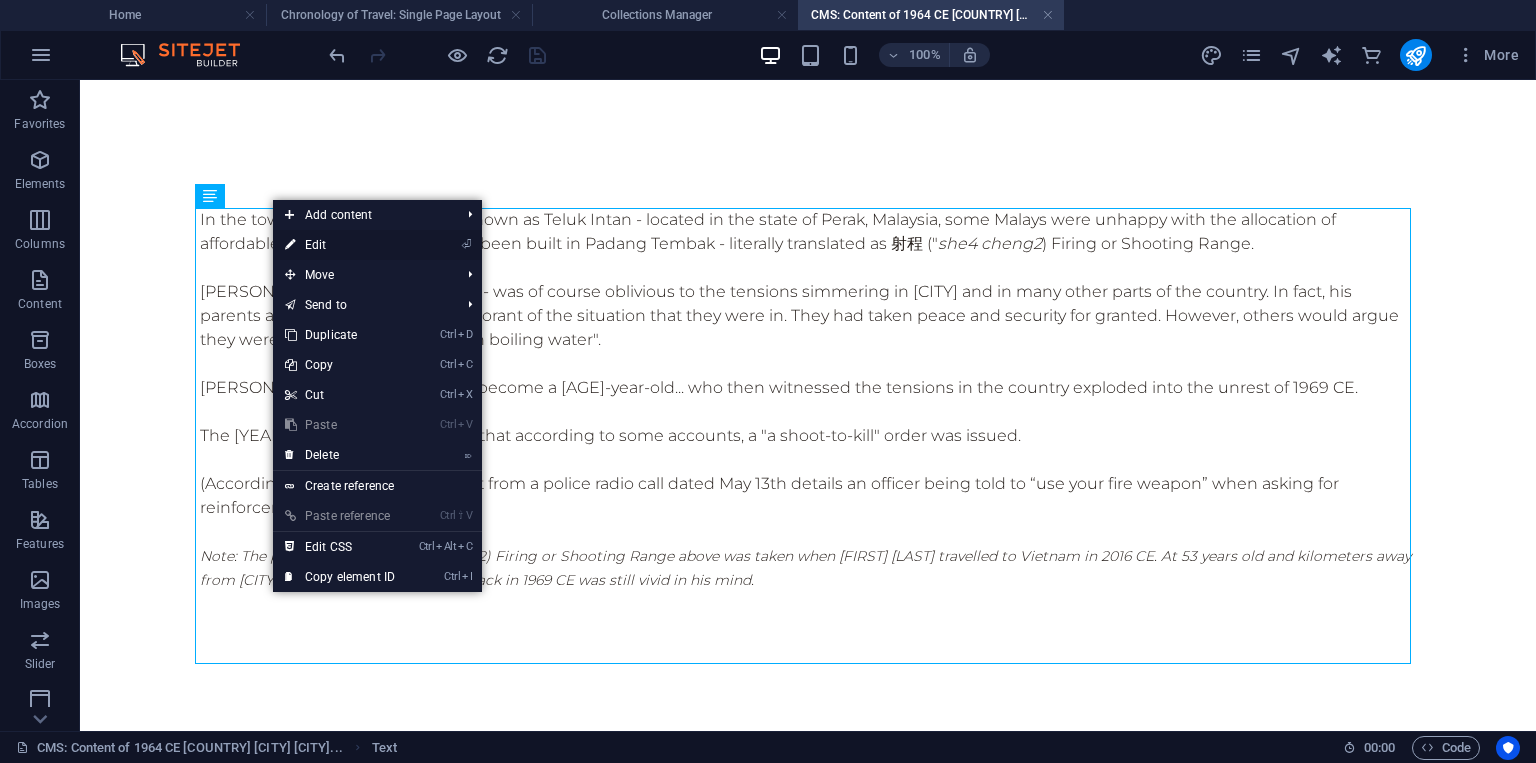click on "⏎  Edit" at bounding box center [340, 245] 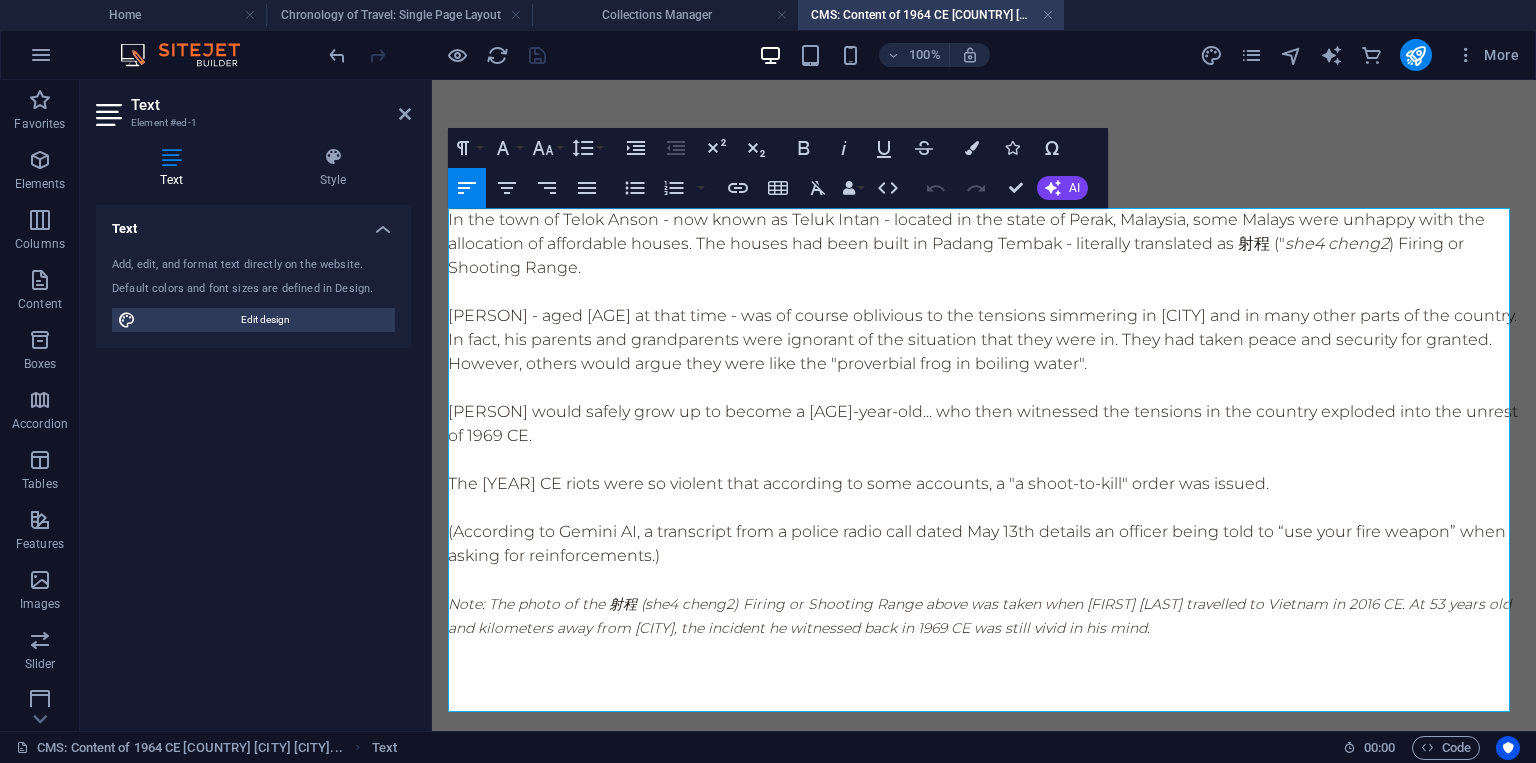 click on "杨丕源 Yang Piyuan would safely grow up to become a 6-year-old... who then witnessed the tensions in the country exploded into the unrest of 1969 CE." at bounding box center (984, 424) 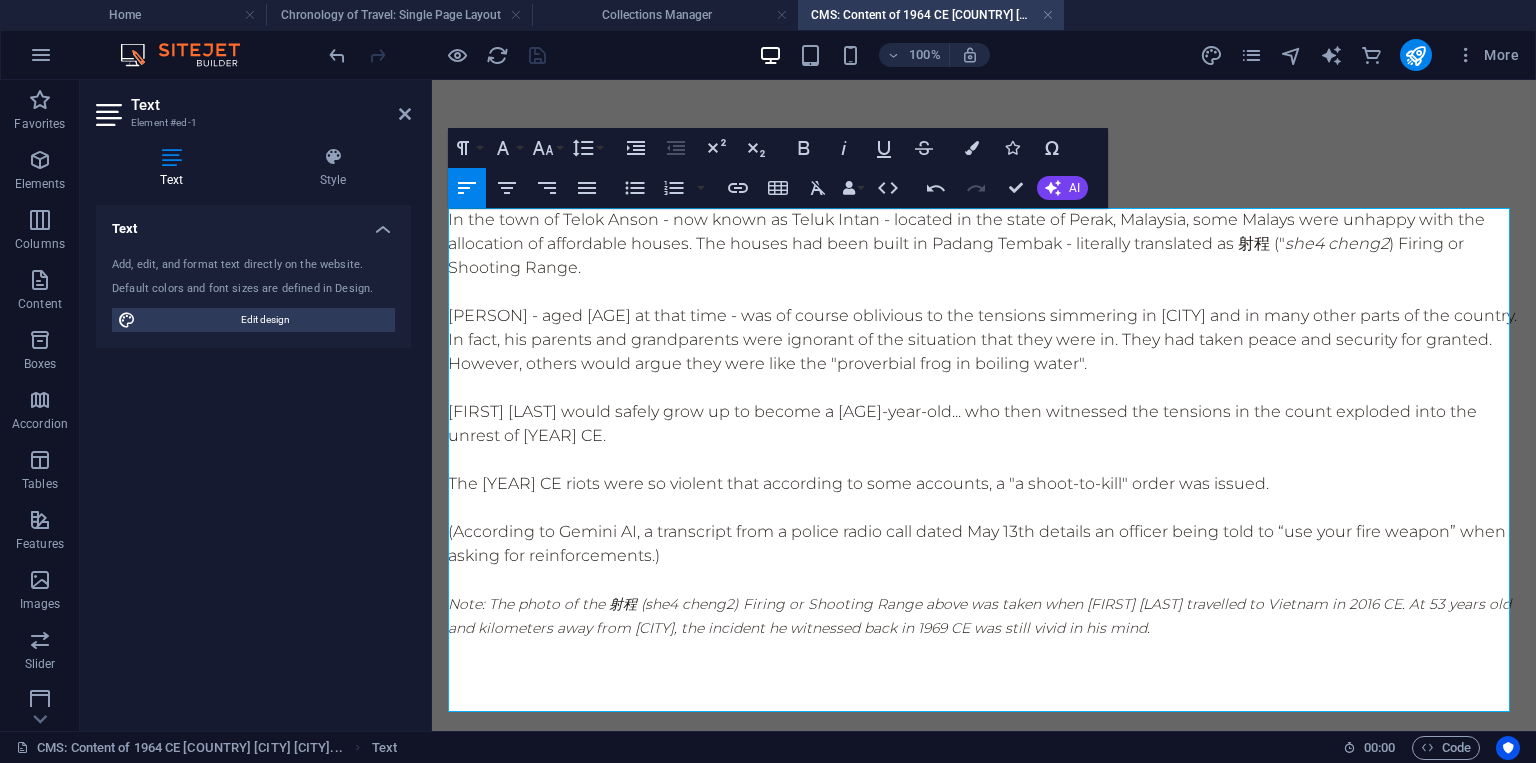 type 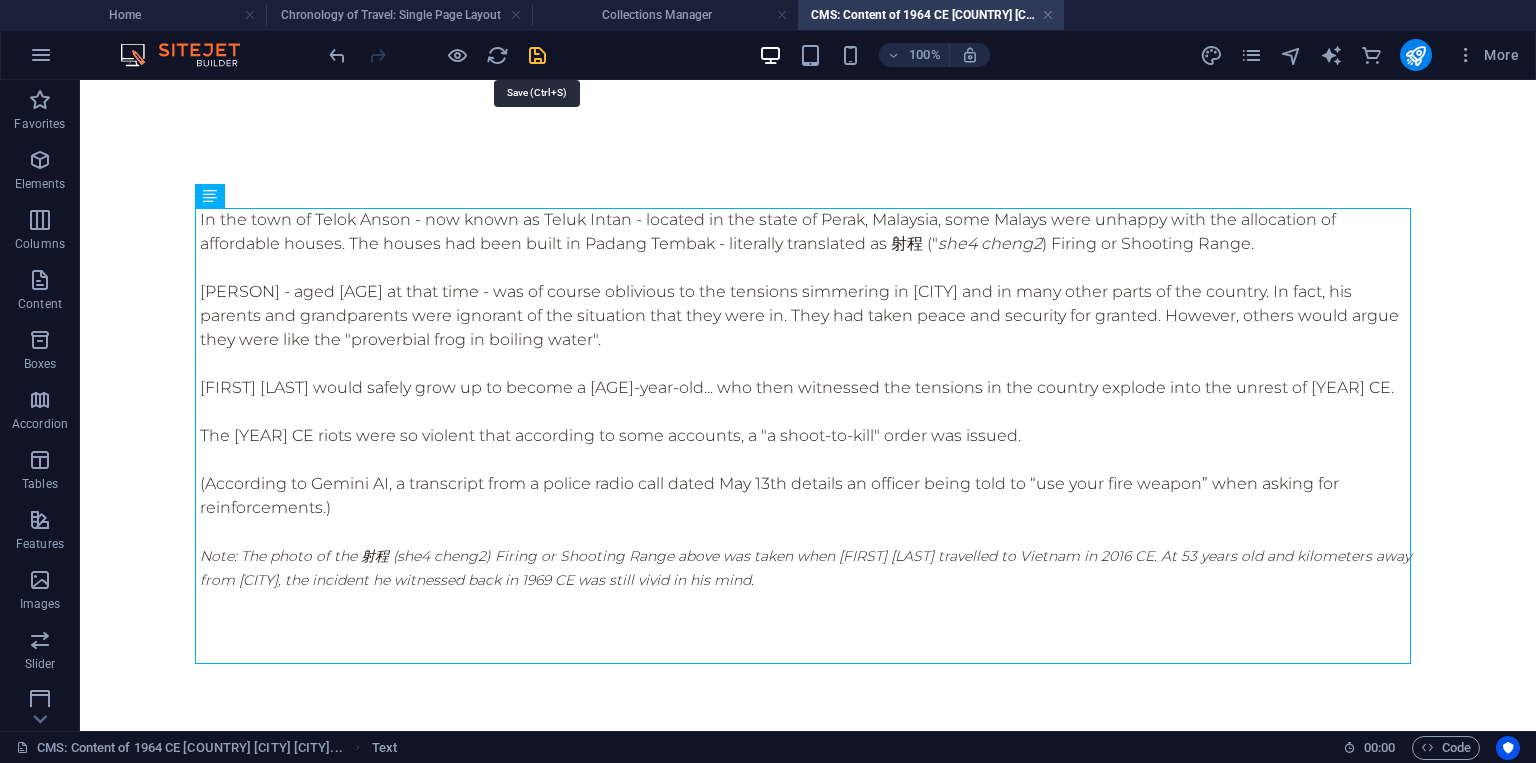 click at bounding box center [537, 55] 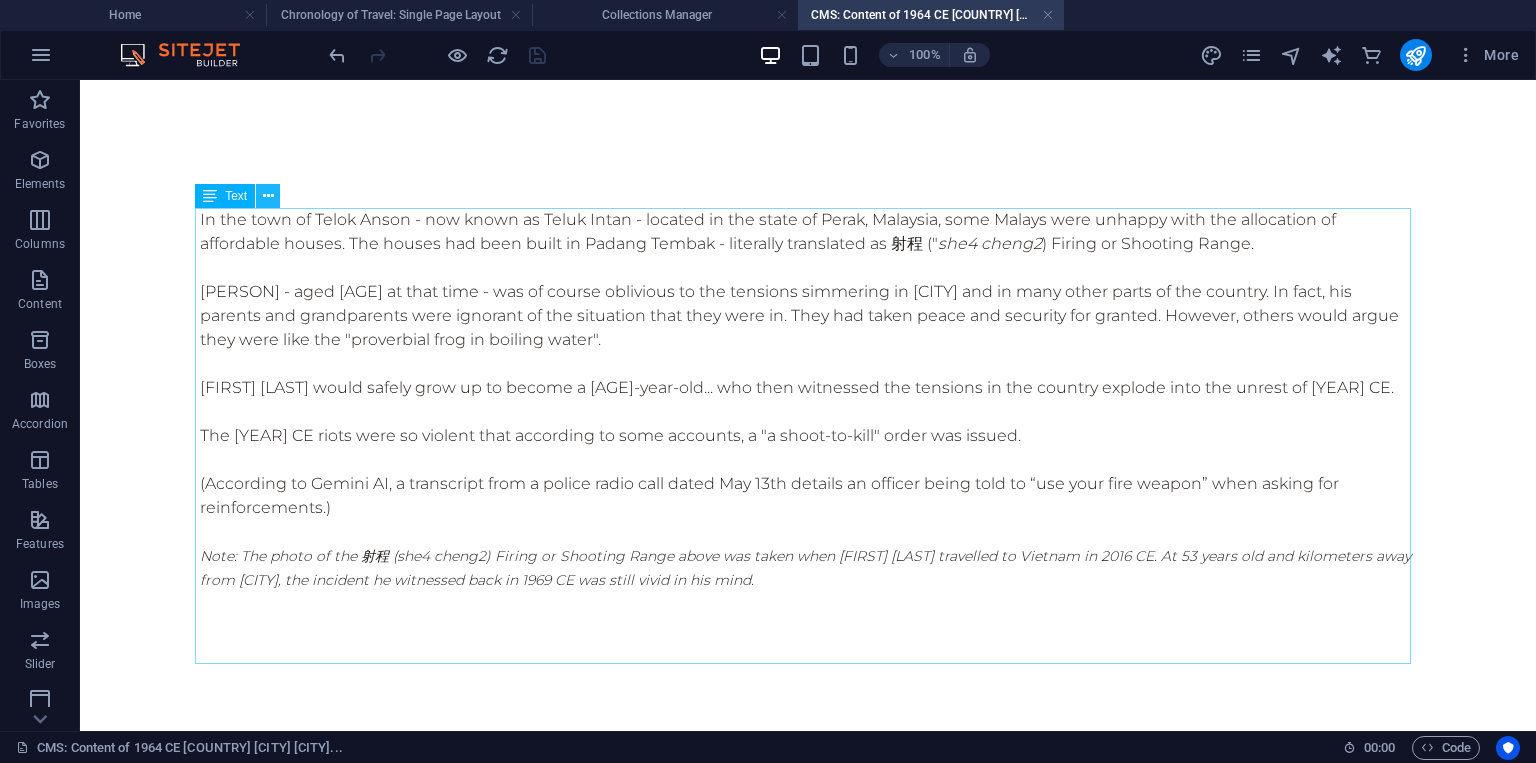 click at bounding box center (268, 196) 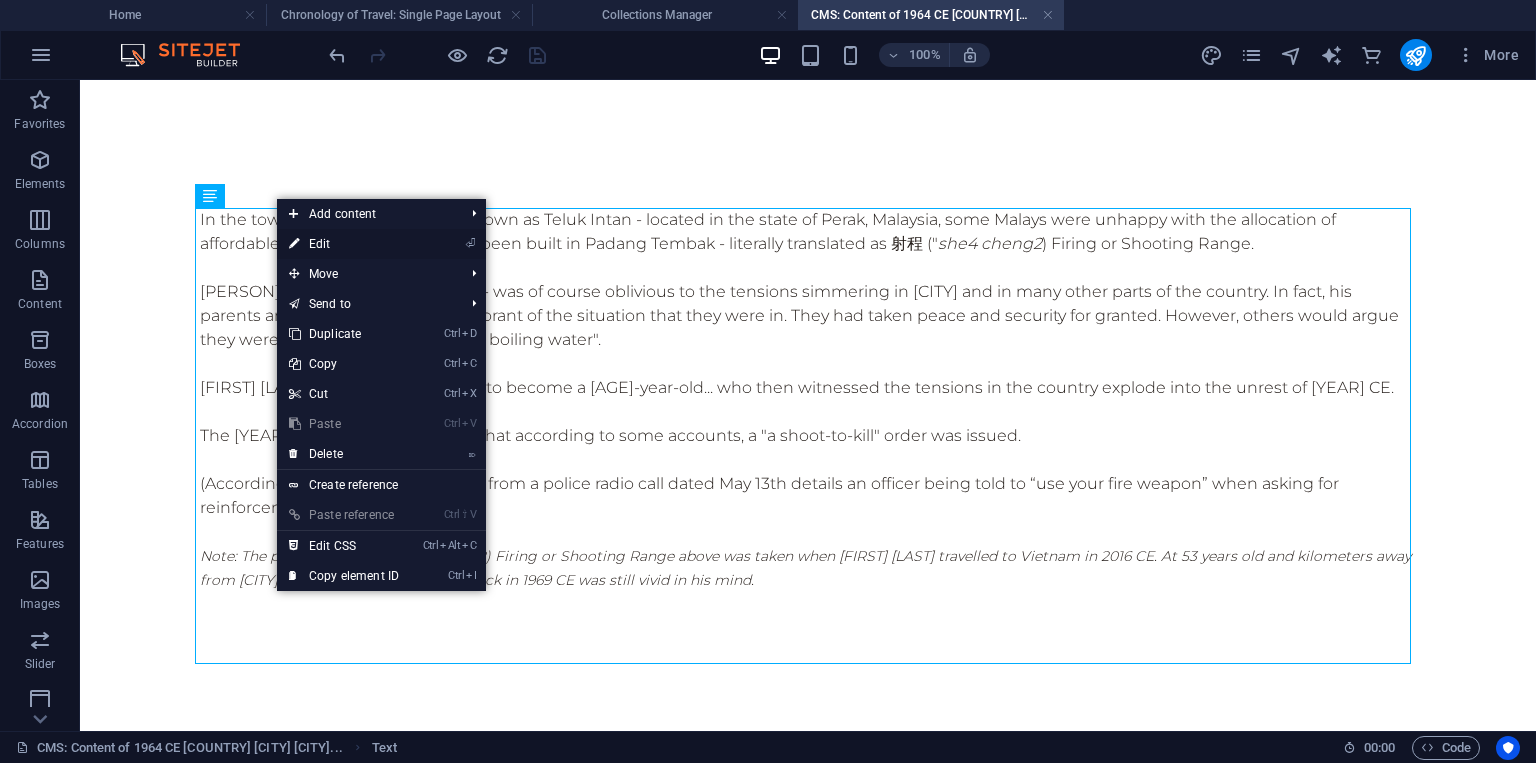 click on "⏎  Edit" at bounding box center (344, 244) 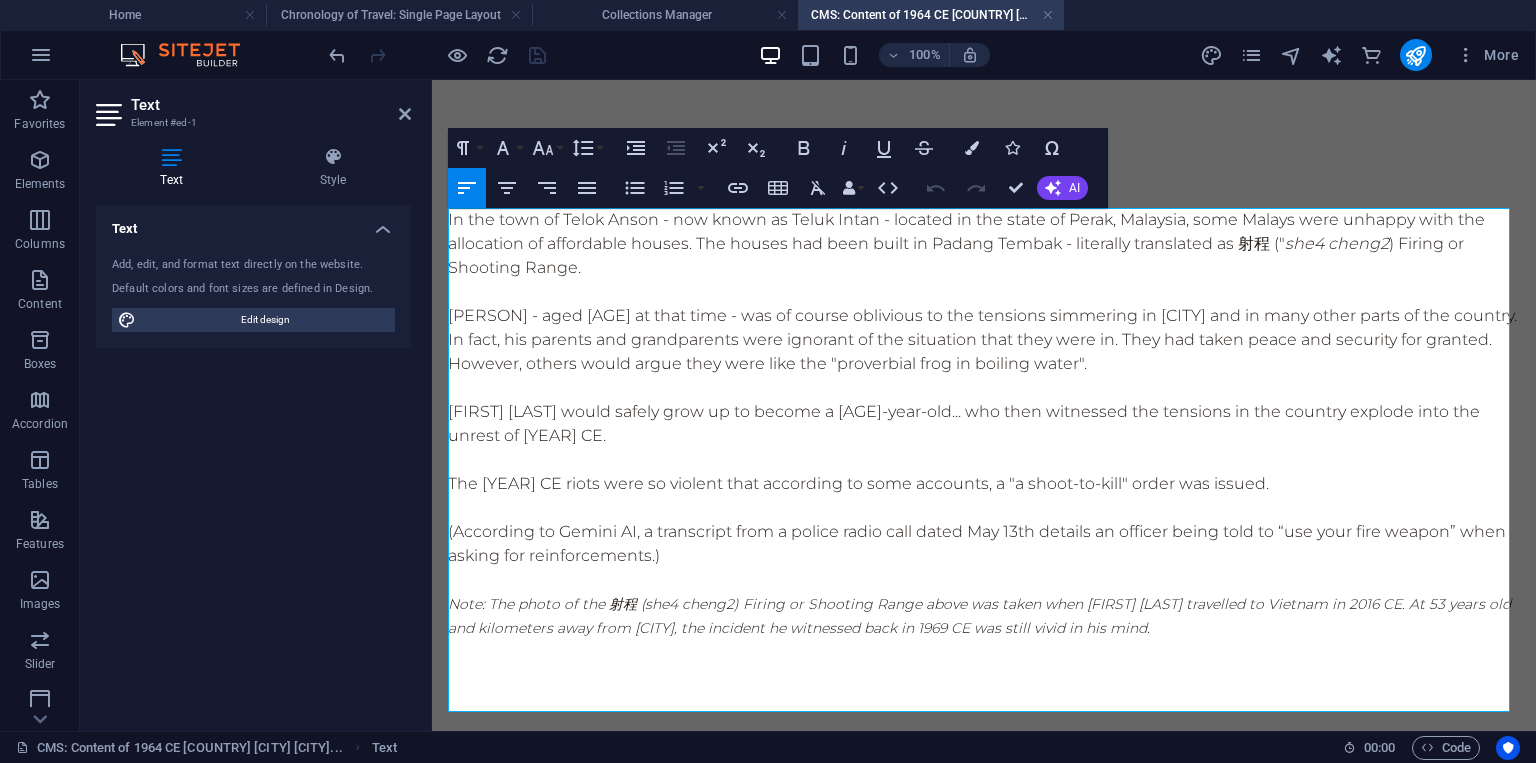 click on "Note: The photo of the 射程 ( she4 cheng2 ) Firing or Shooting Range above was taken when 杨丕源 Yang Piyuan travelled to Vietnam in 2016 CE. At 53 years old and kilometers away from 安顺 Teluk Intan , the incident he witnessed back in 1969 CE was still vivid in his mind." at bounding box center [979, 616] 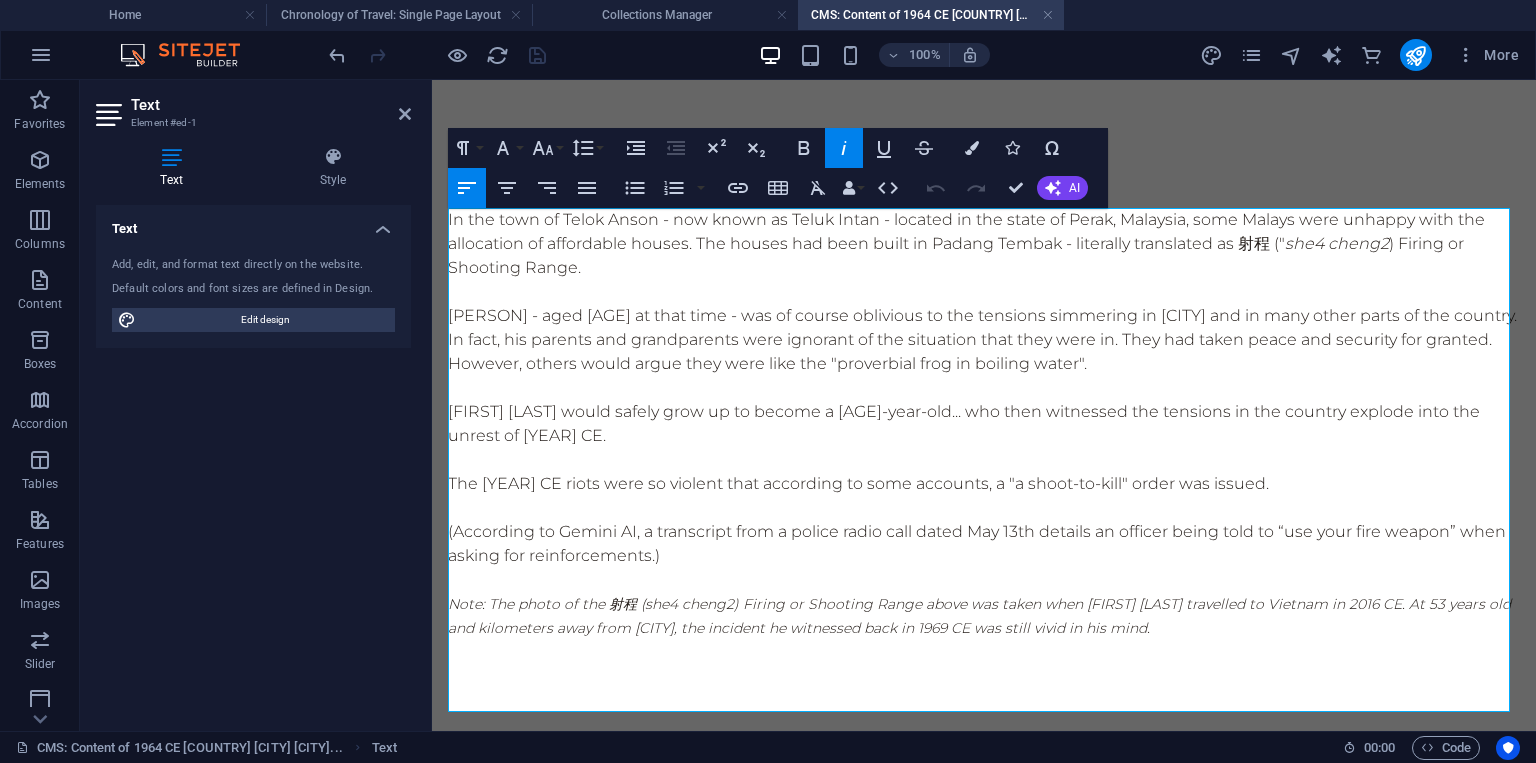 type 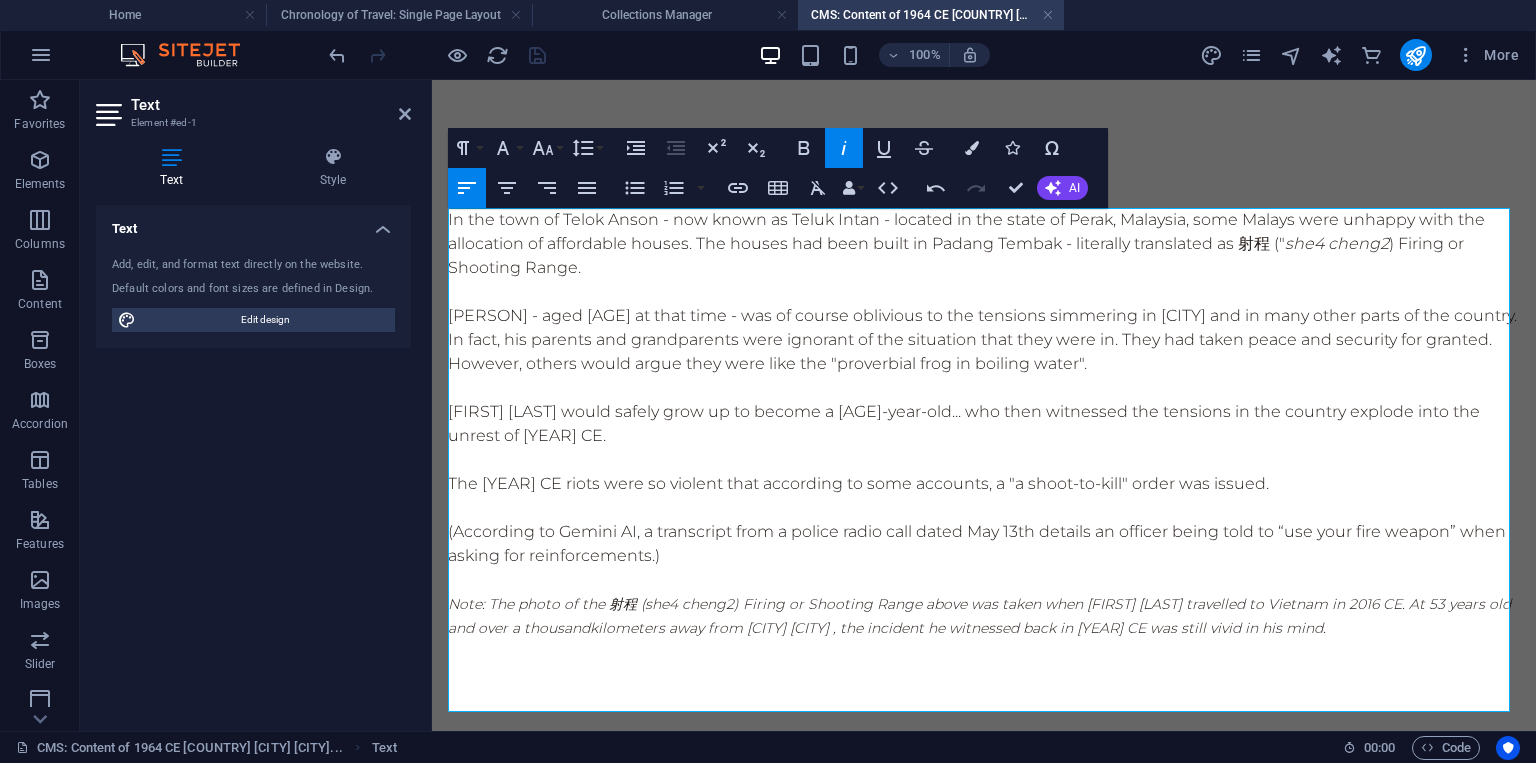 click on "Note: The photo of the 射程 ( she4 cheng2 ) Firing or Shooting Range above was taken when 杨丕源 Yang Piyuan travelled to Vietnam in 2016 CE. At 53 years old and over a thousand  kilometers away from 安顺 Teluk Intan , the incident he witnessed back in 1969 CE was still vivid in his mind." at bounding box center (979, 616) 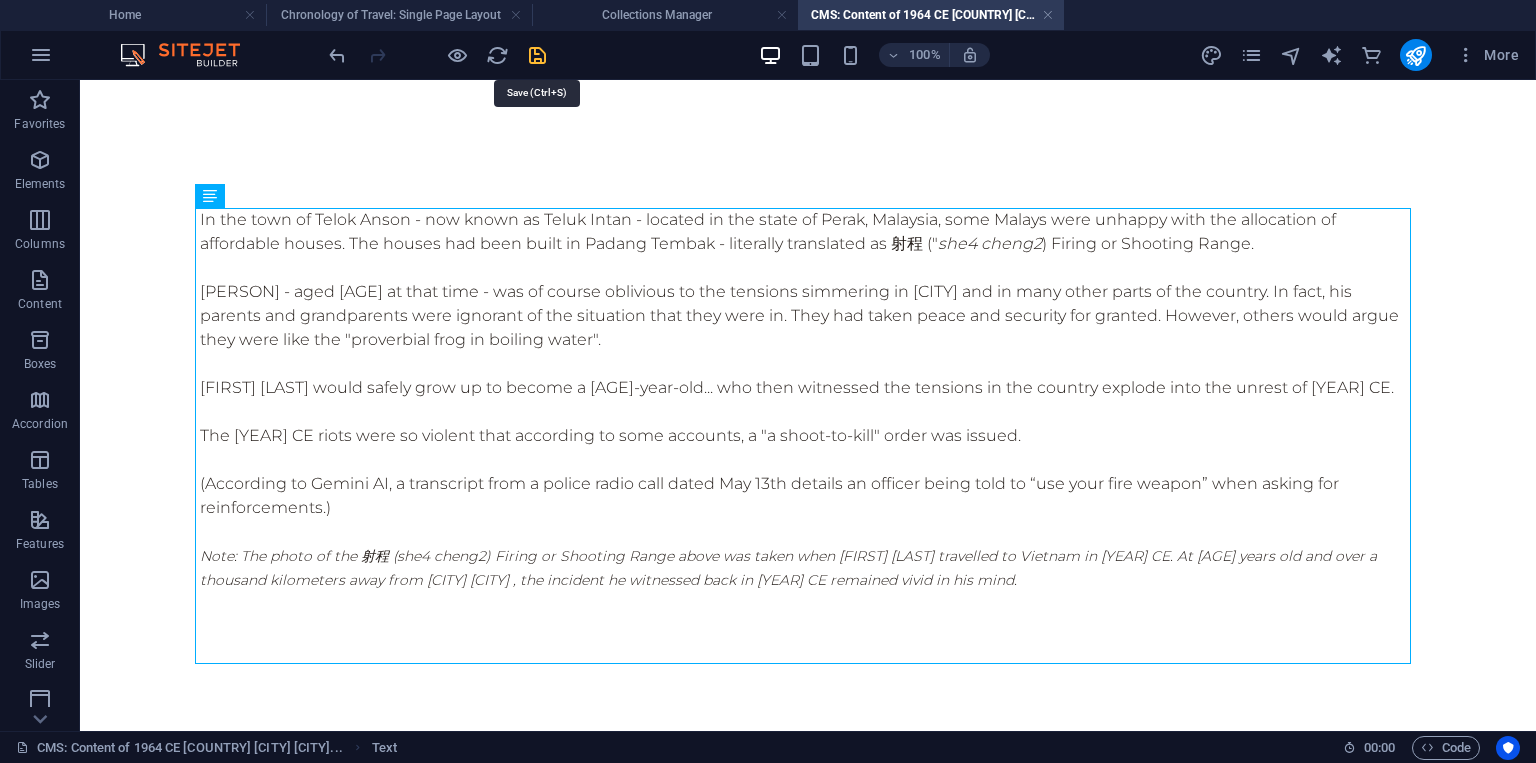 click at bounding box center [537, 55] 